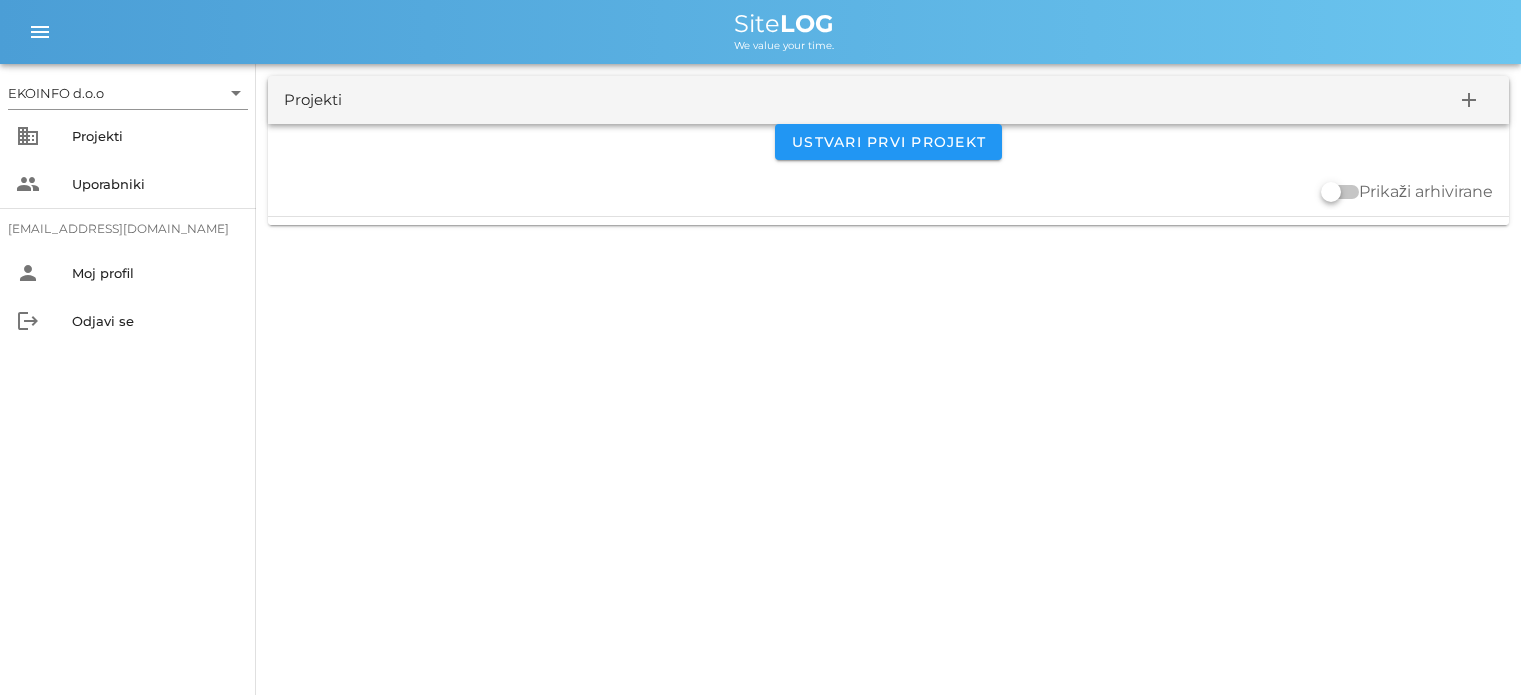 scroll, scrollTop: 0, scrollLeft: 0, axis: both 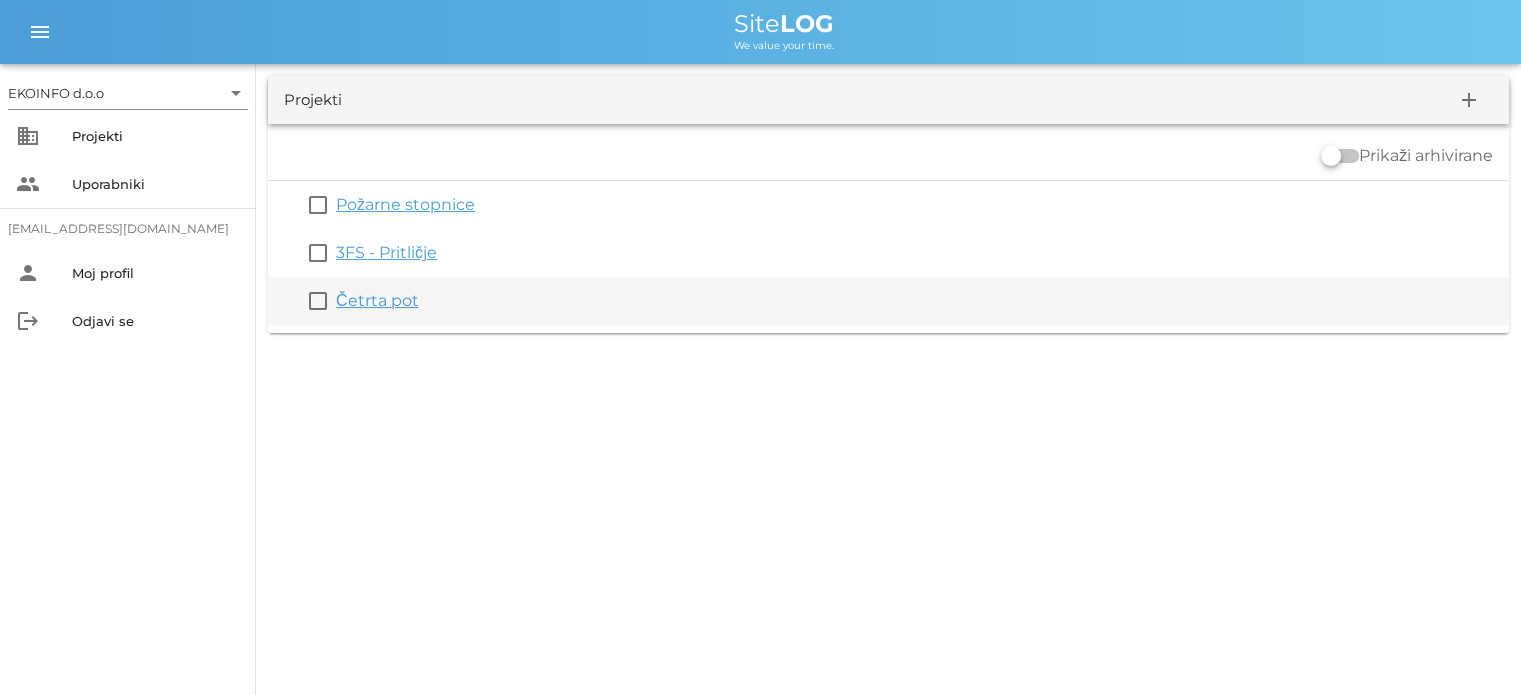 click on "Četrta pot" at bounding box center [918, 301] 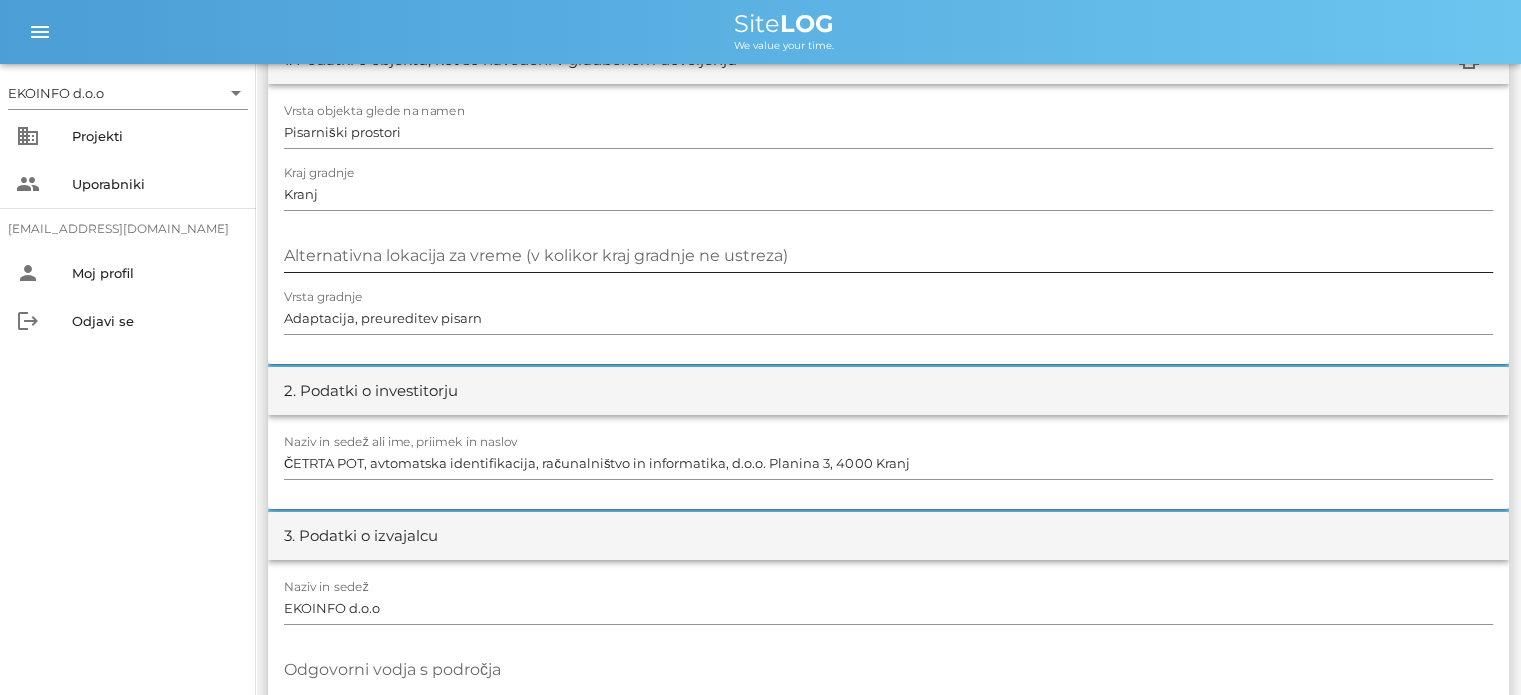 scroll, scrollTop: 0, scrollLeft: 0, axis: both 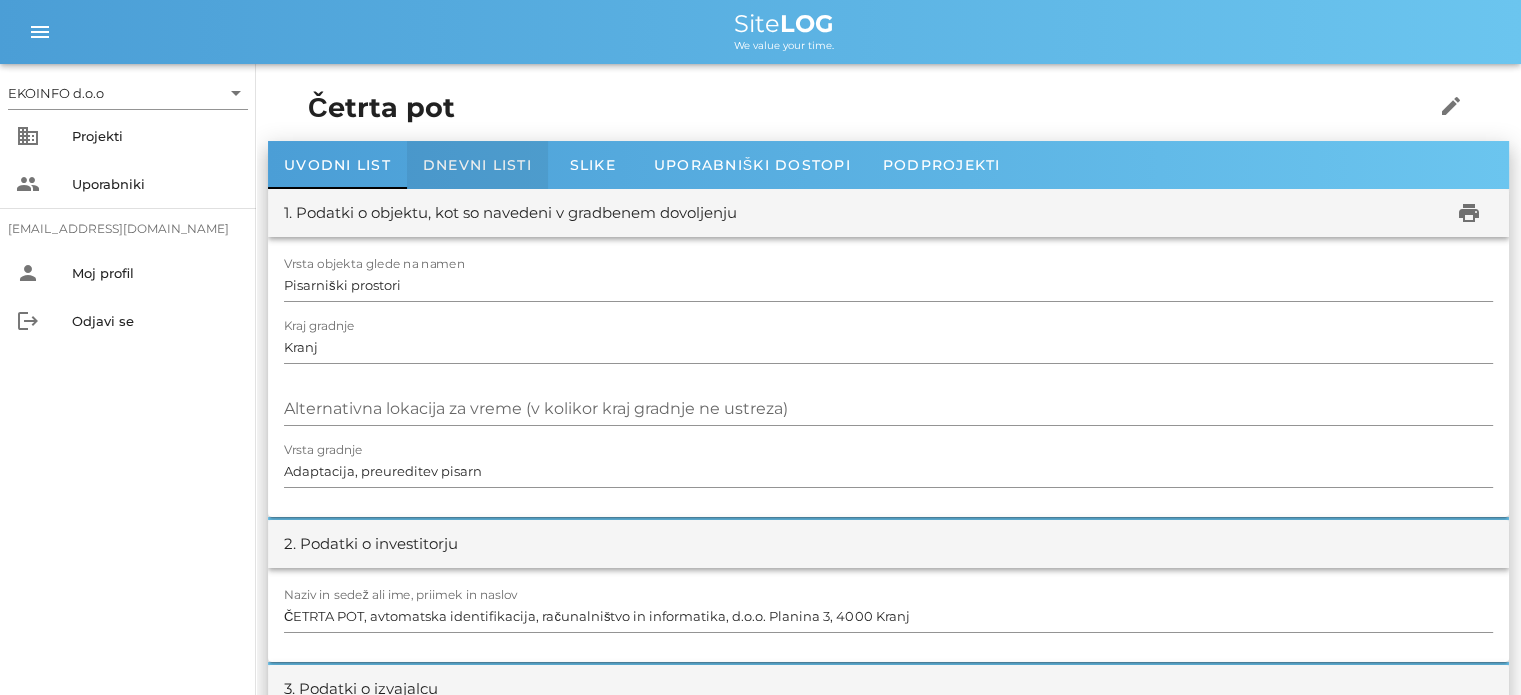 click on "Dnevni listi" at bounding box center (477, 165) 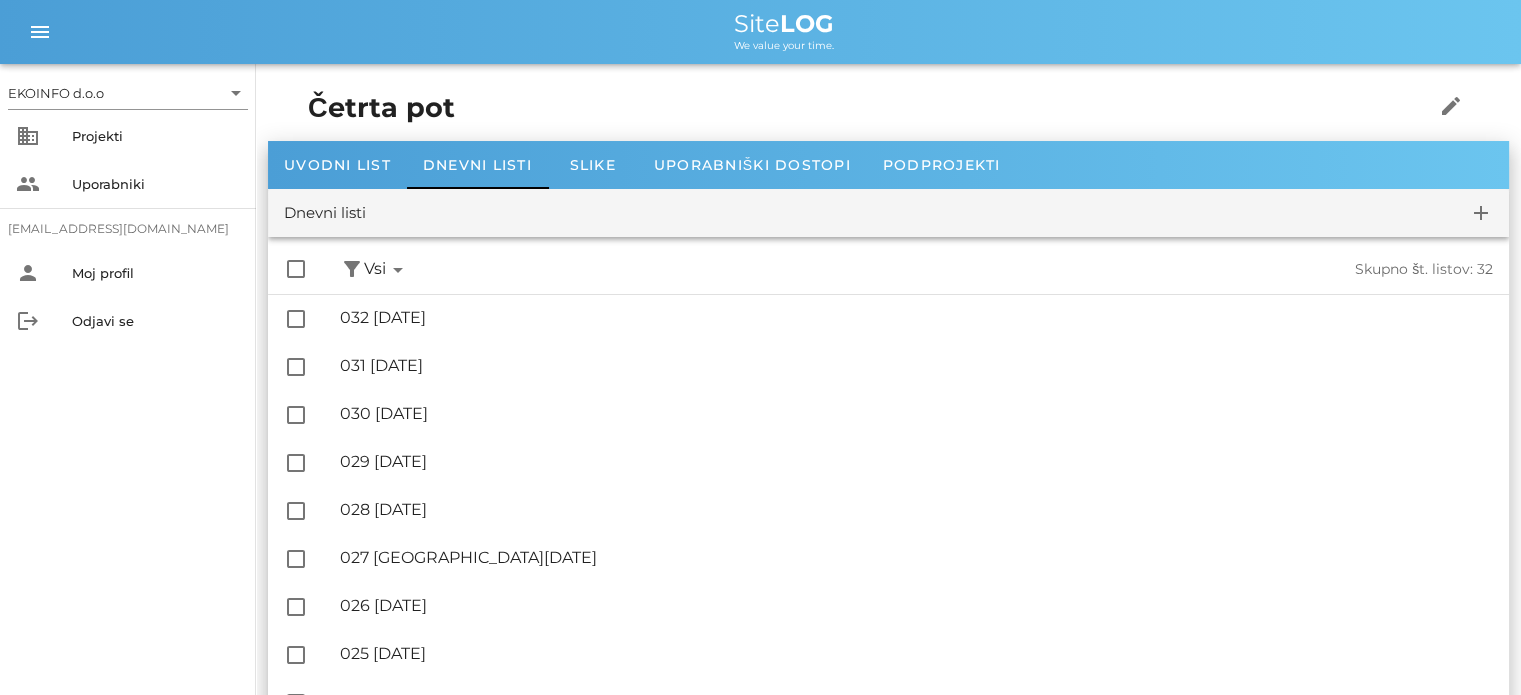 scroll, scrollTop: 0, scrollLeft: 0, axis: both 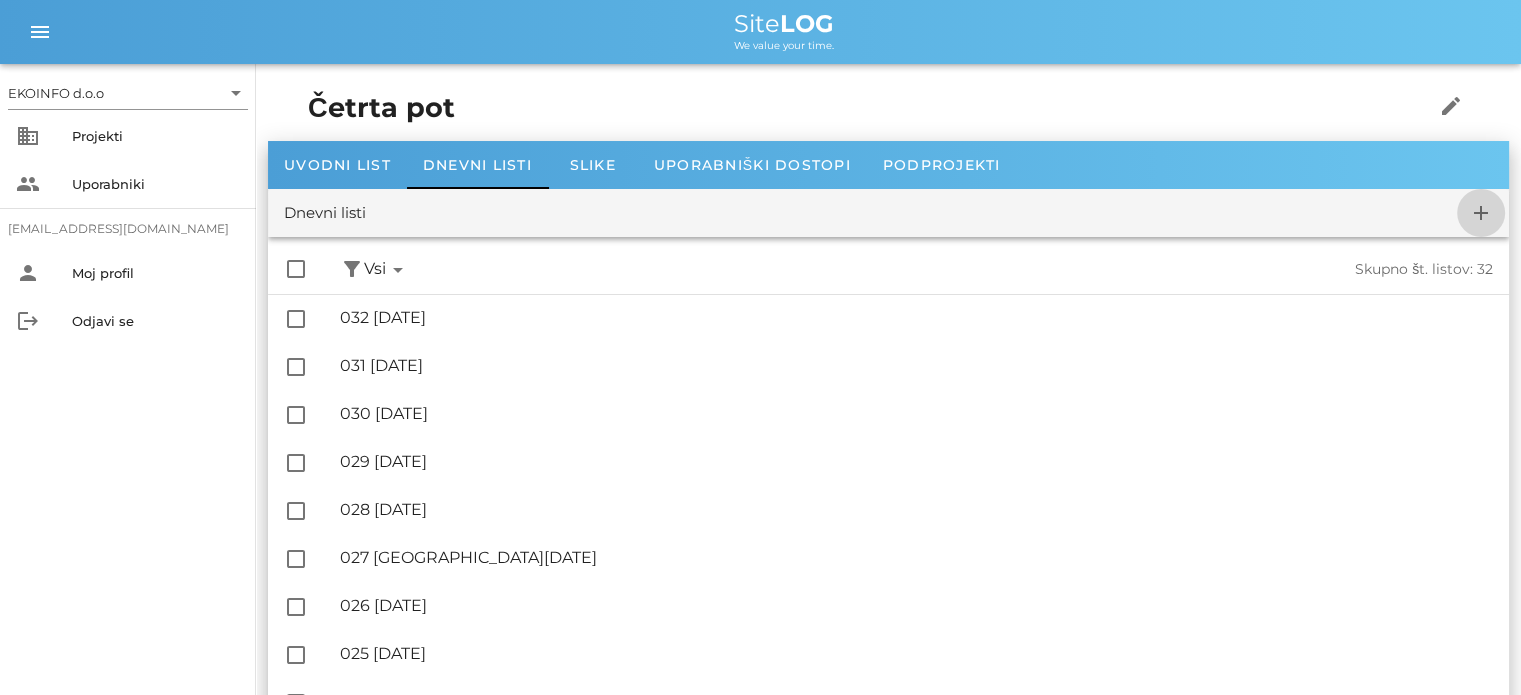 click on "add" at bounding box center [1481, 213] 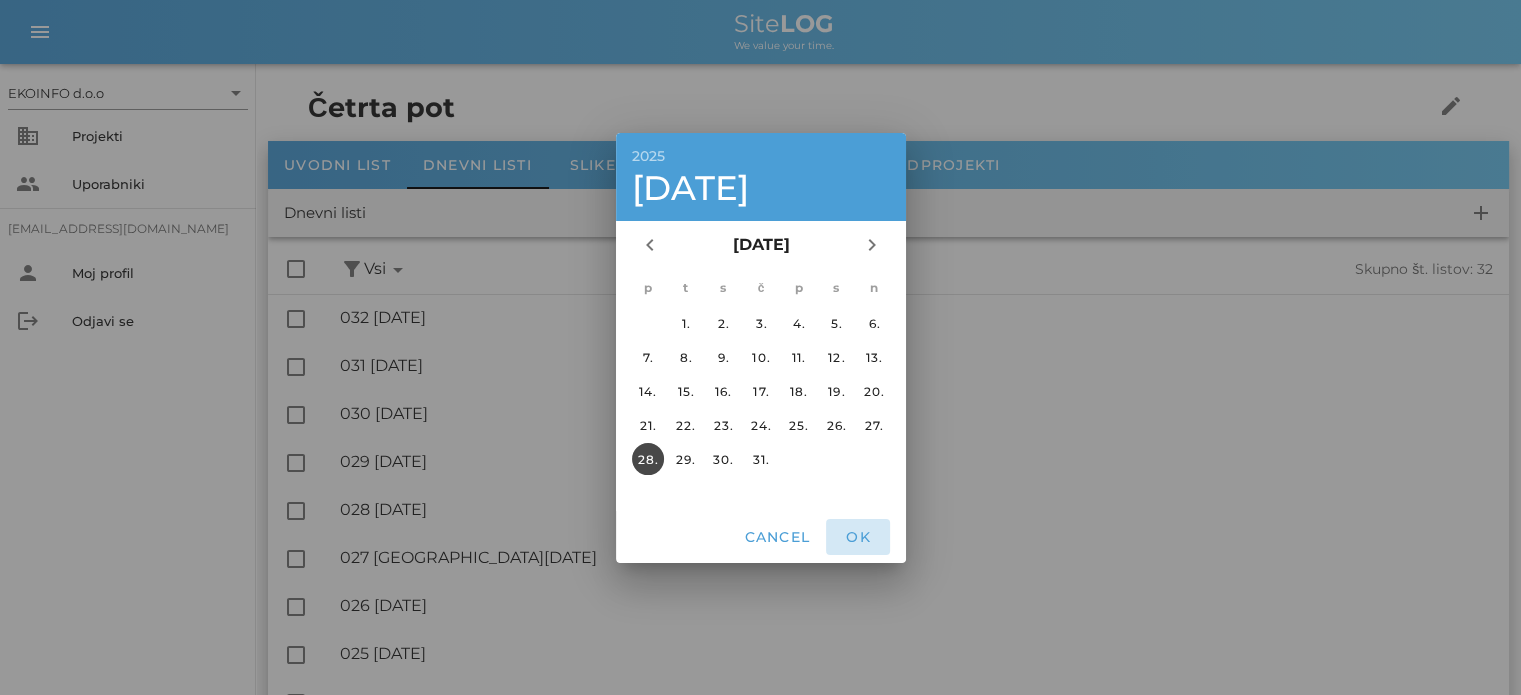 click on "OK" at bounding box center [858, 537] 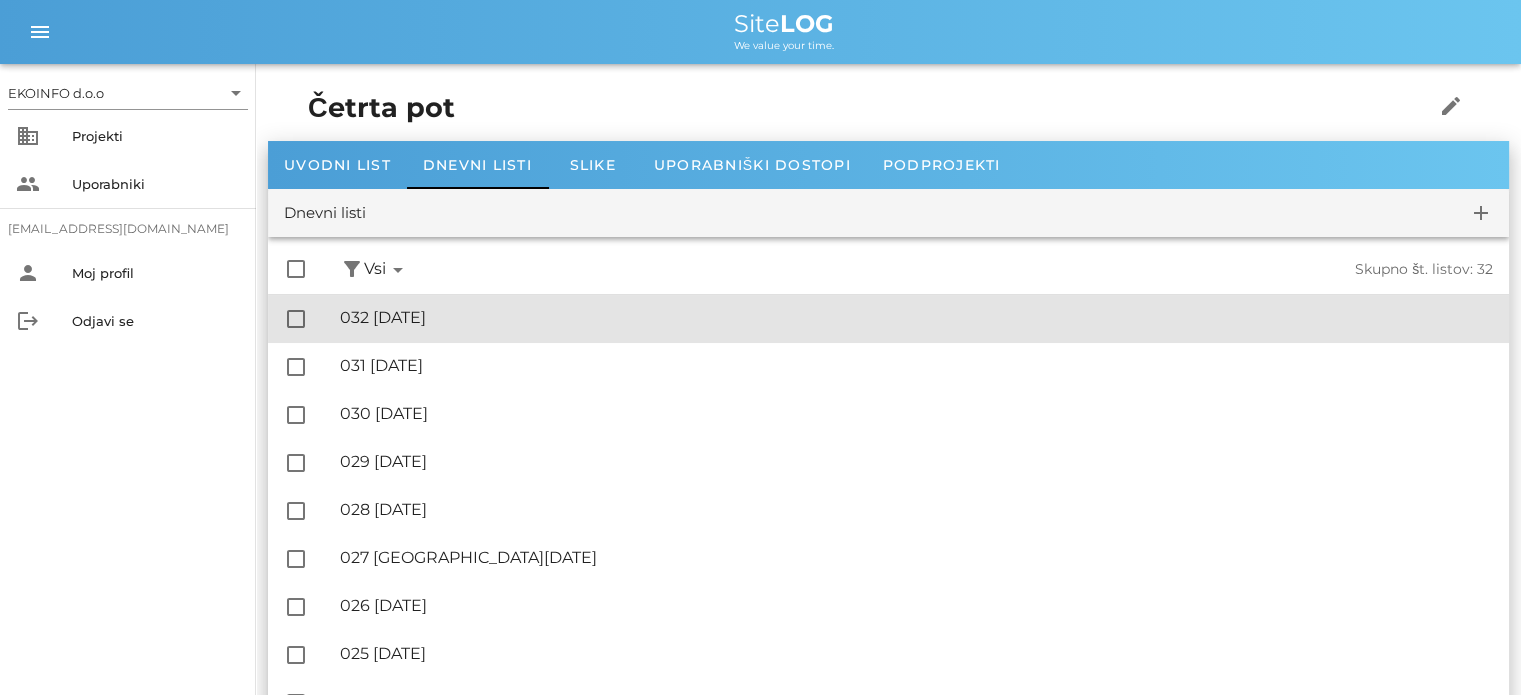click on "🔏  032 [DATE]" at bounding box center [916, 317] 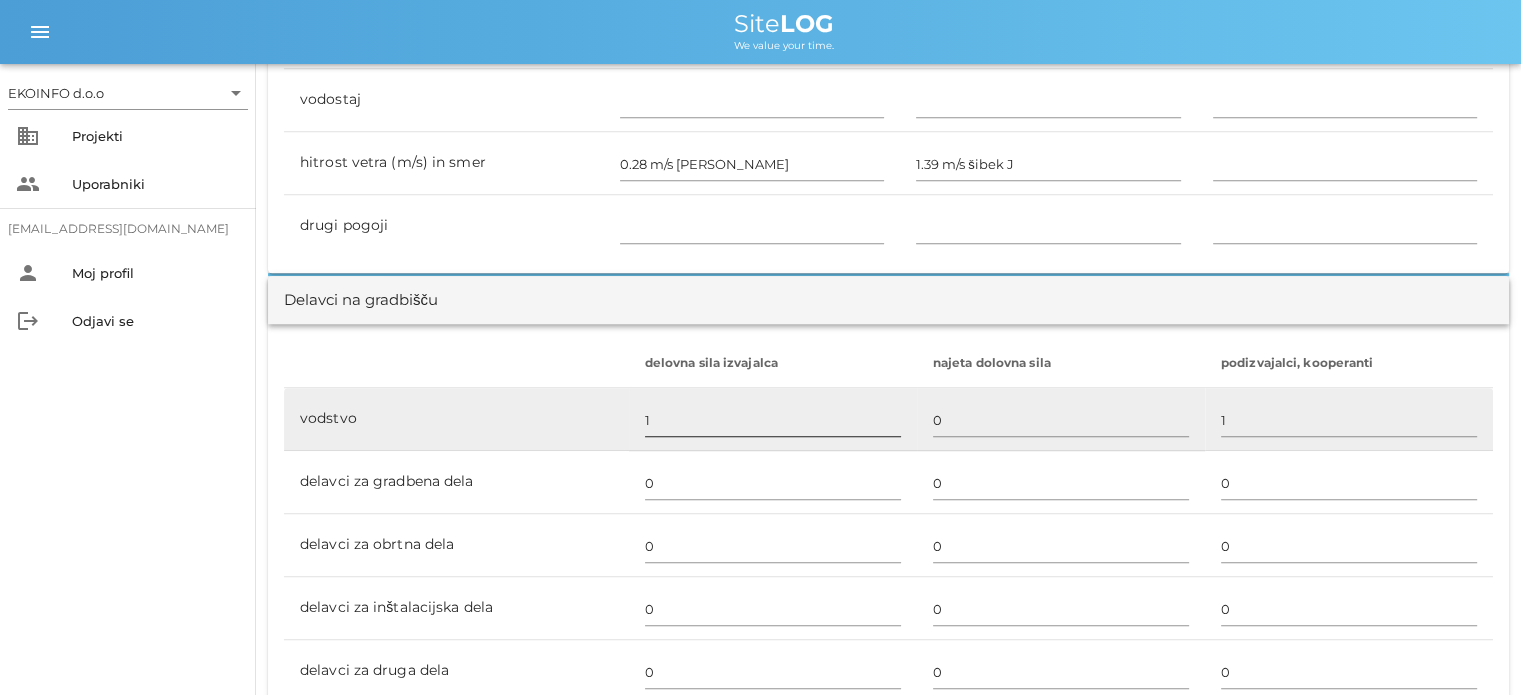 scroll, scrollTop: 1000, scrollLeft: 0, axis: vertical 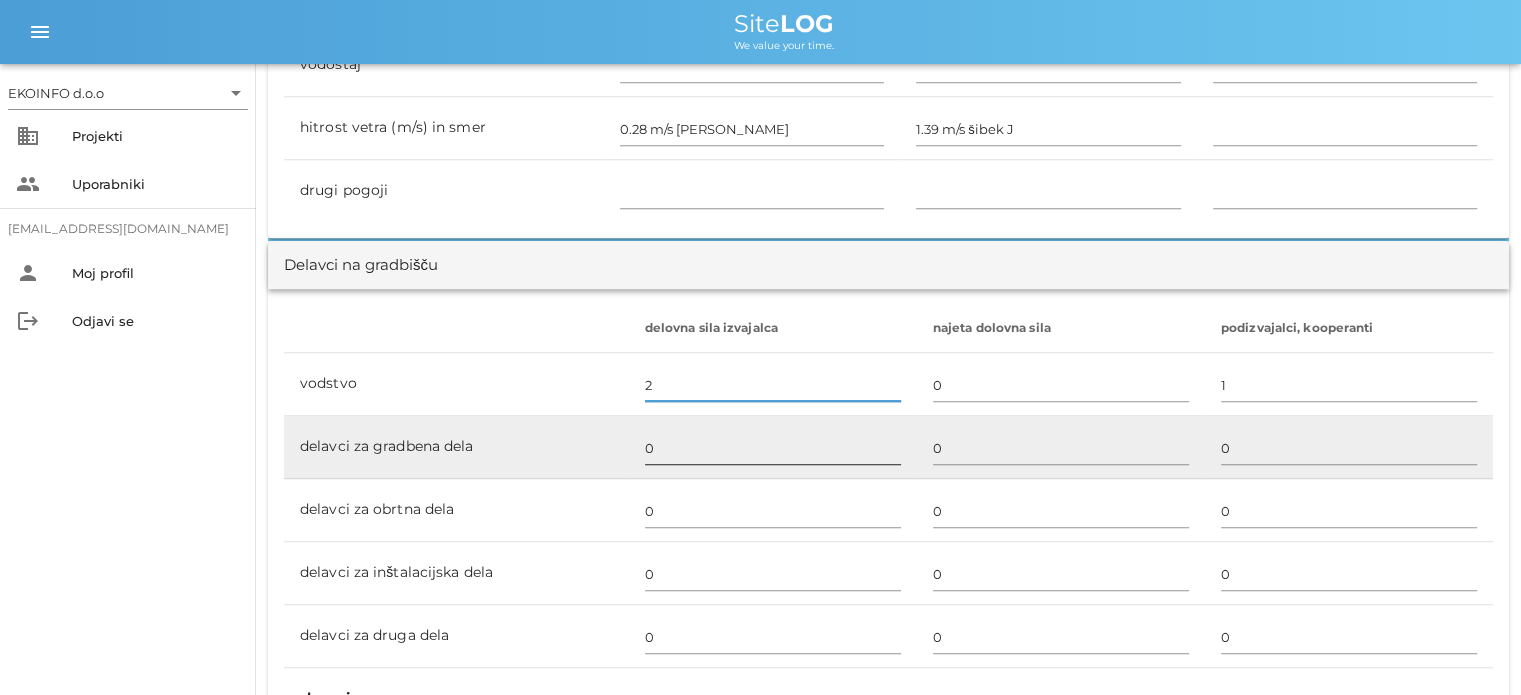 type on "2" 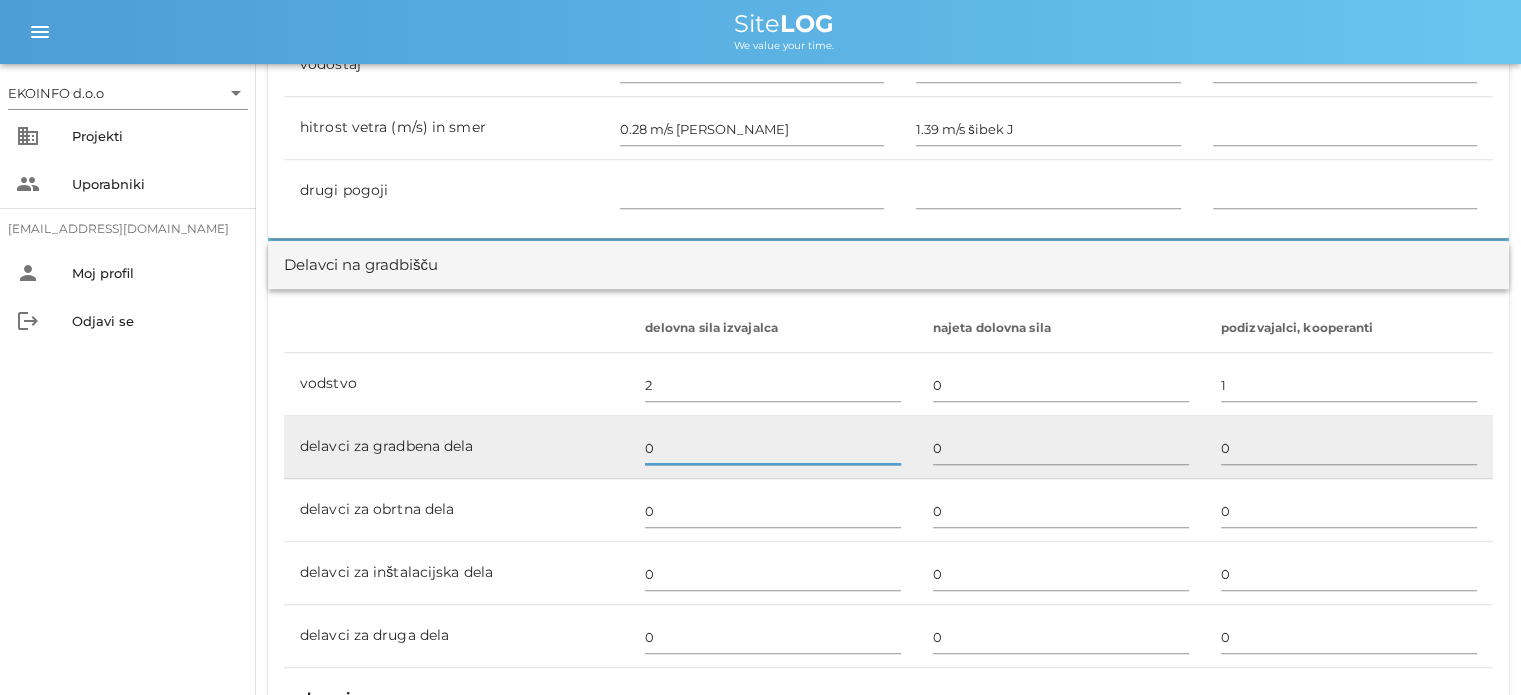 click on "0" at bounding box center [773, 448] 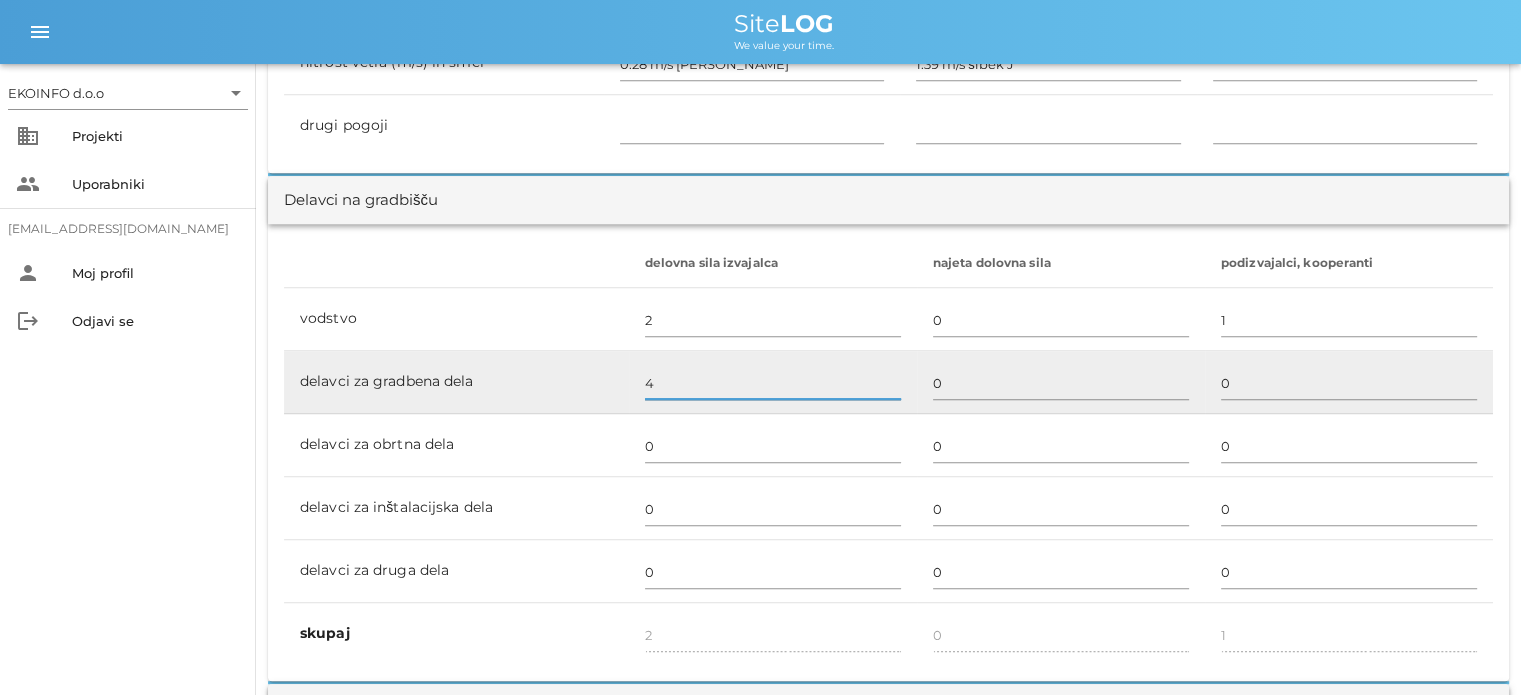 scroll, scrollTop: 1100, scrollLeft: 0, axis: vertical 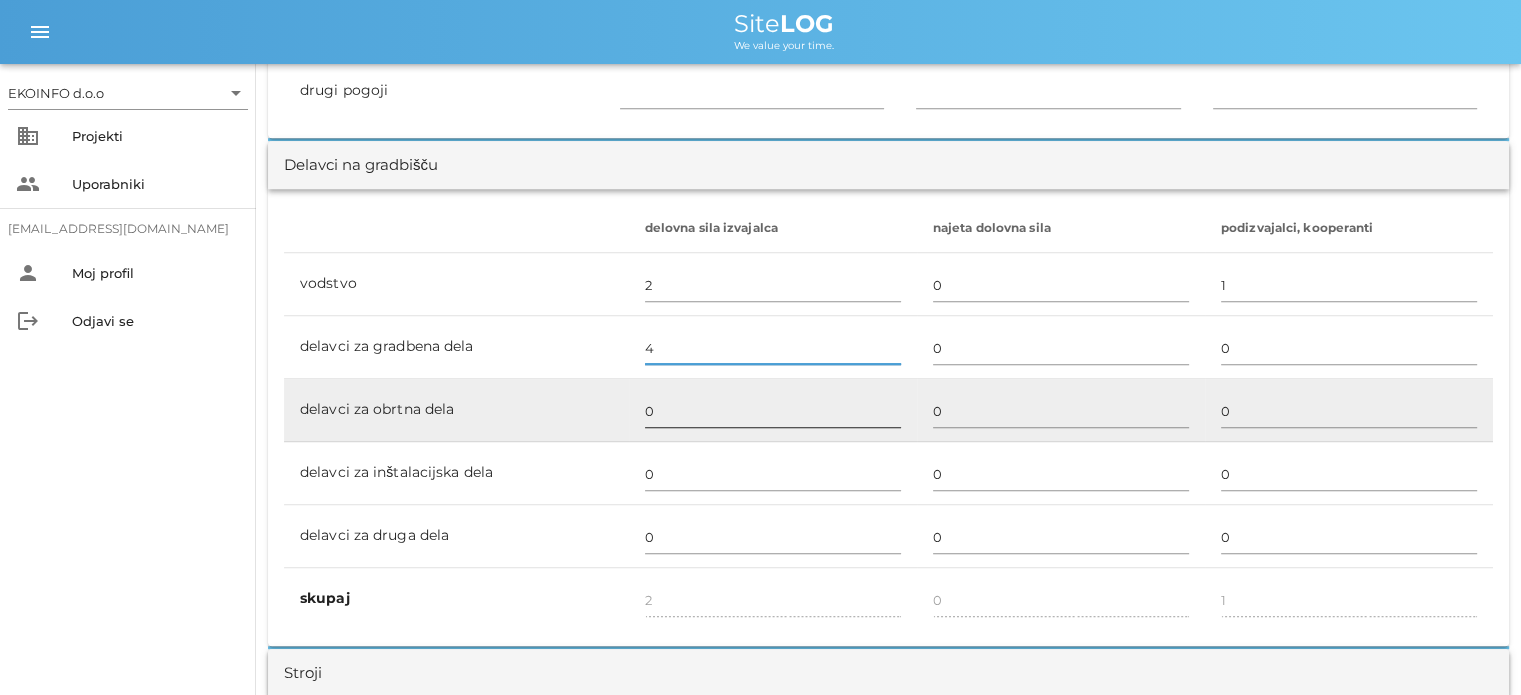 type on "4" 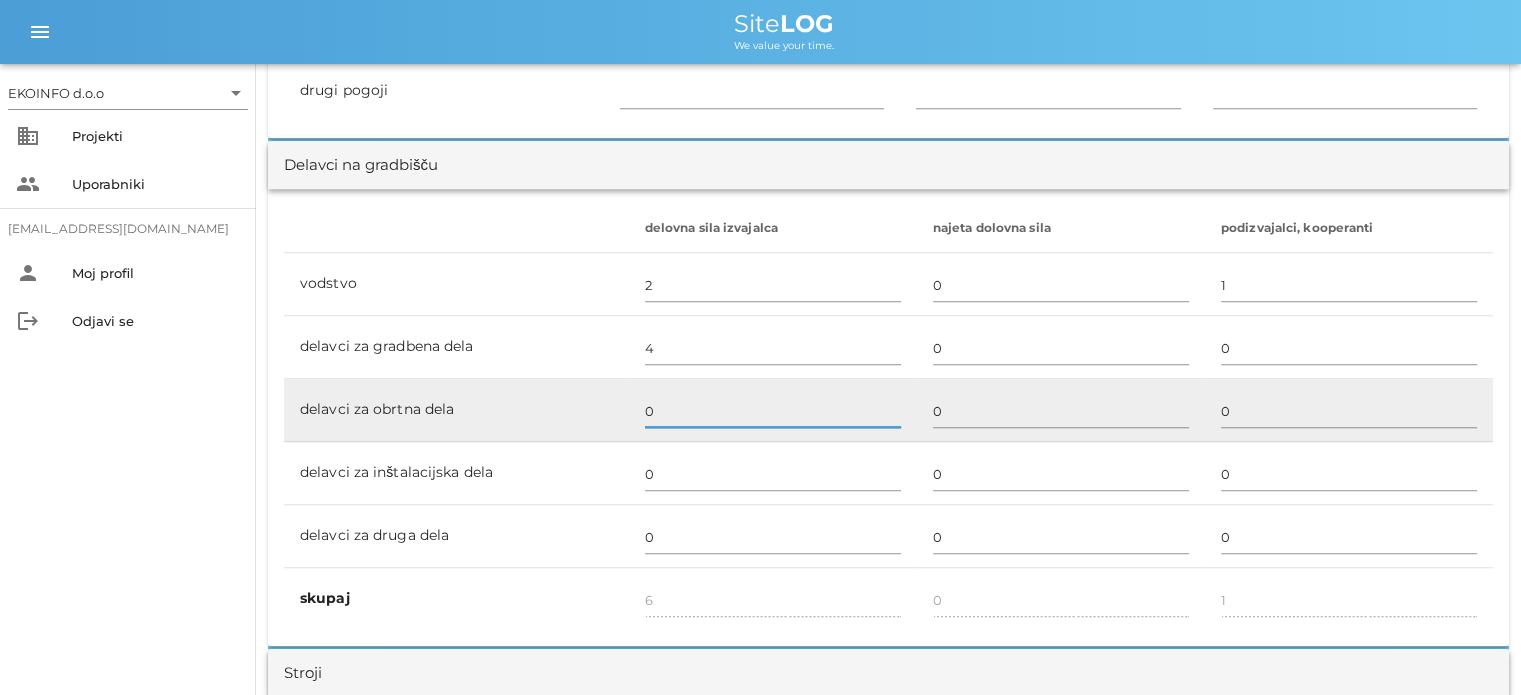 click on "0" at bounding box center (773, 411) 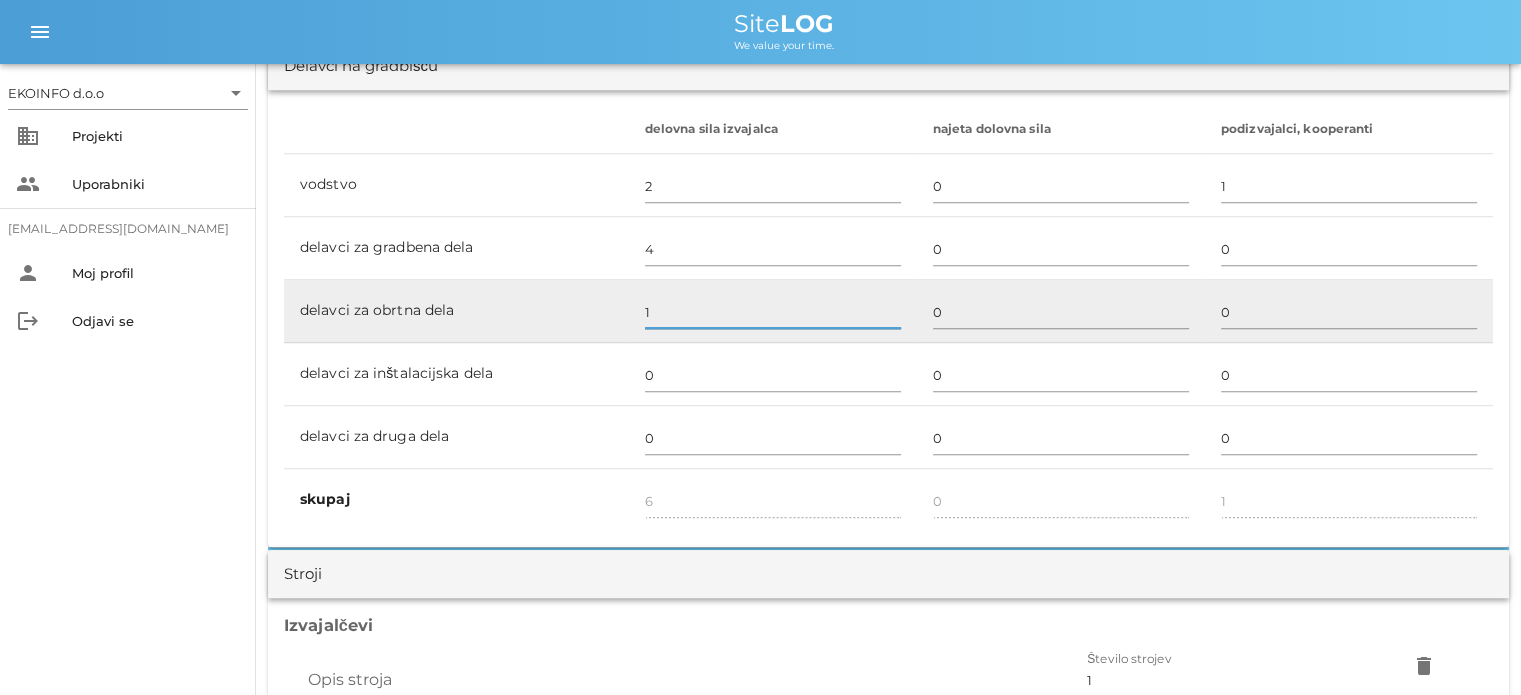 scroll, scrollTop: 1300, scrollLeft: 0, axis: vertical 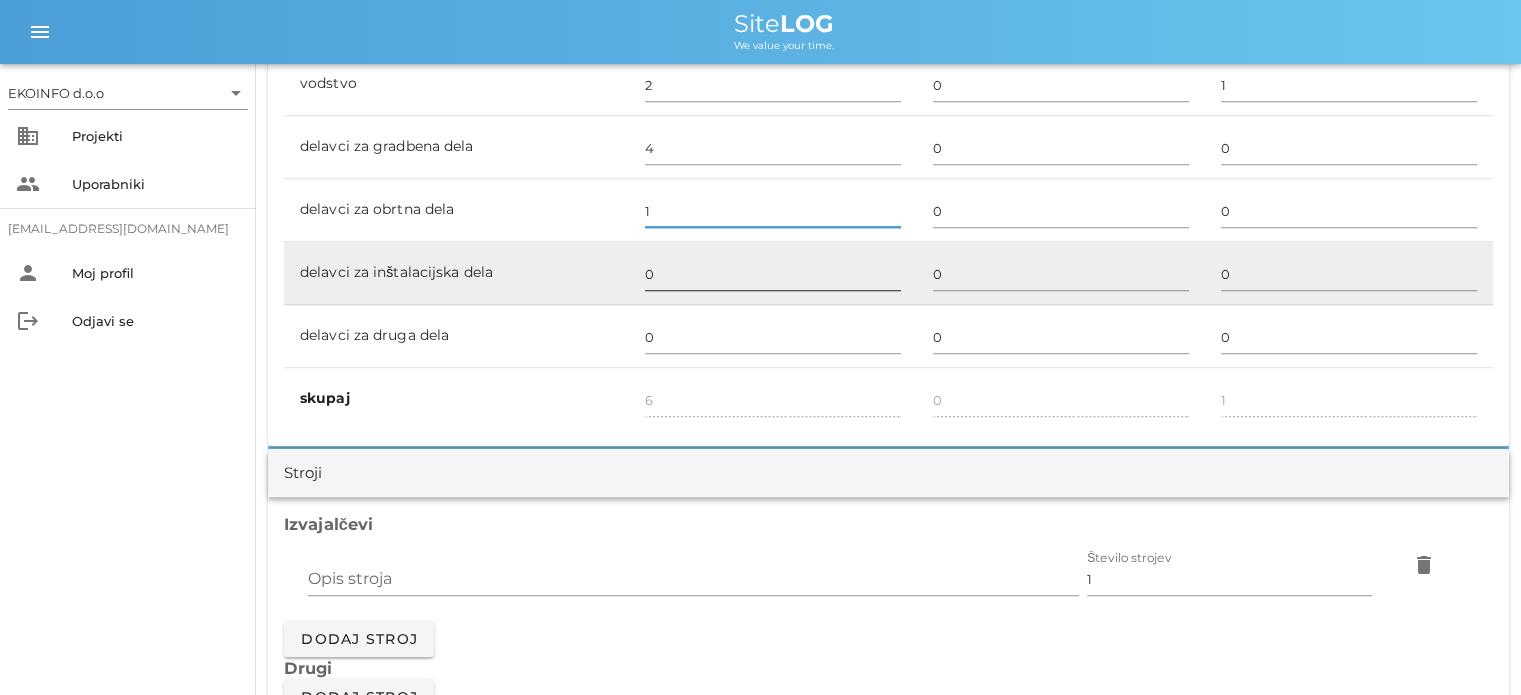 type on "1" 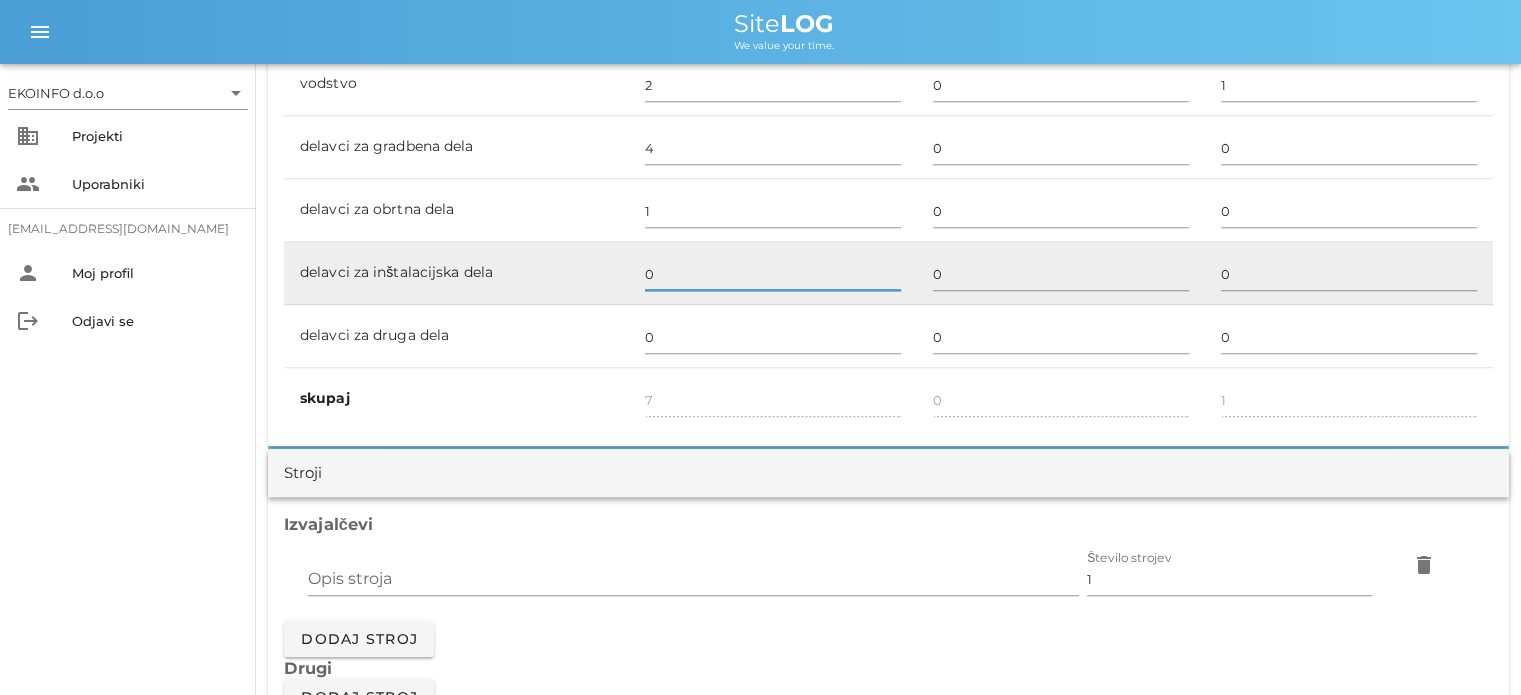 click on "0" at bounding box center (773, 274) 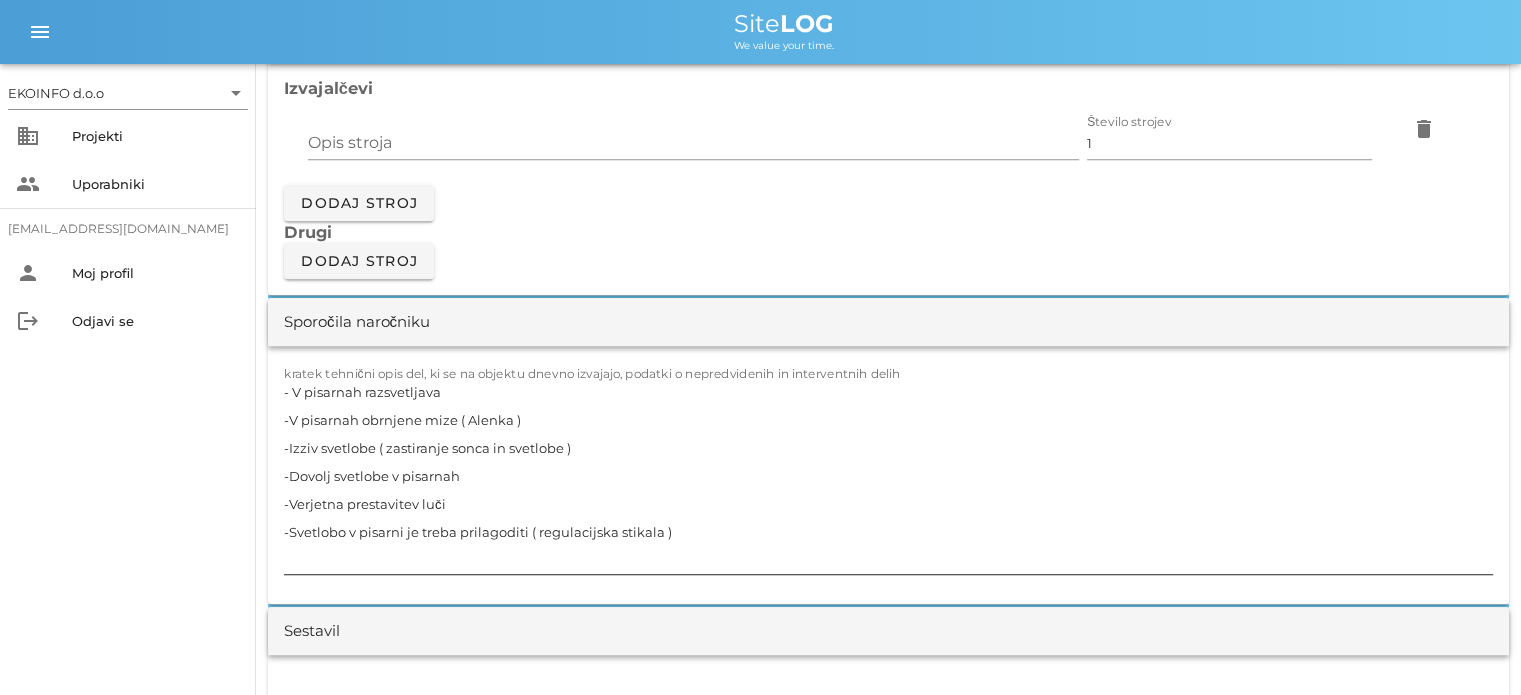 scroll, scrollTop: 1800, scrollLeft: 0, axis: vertical 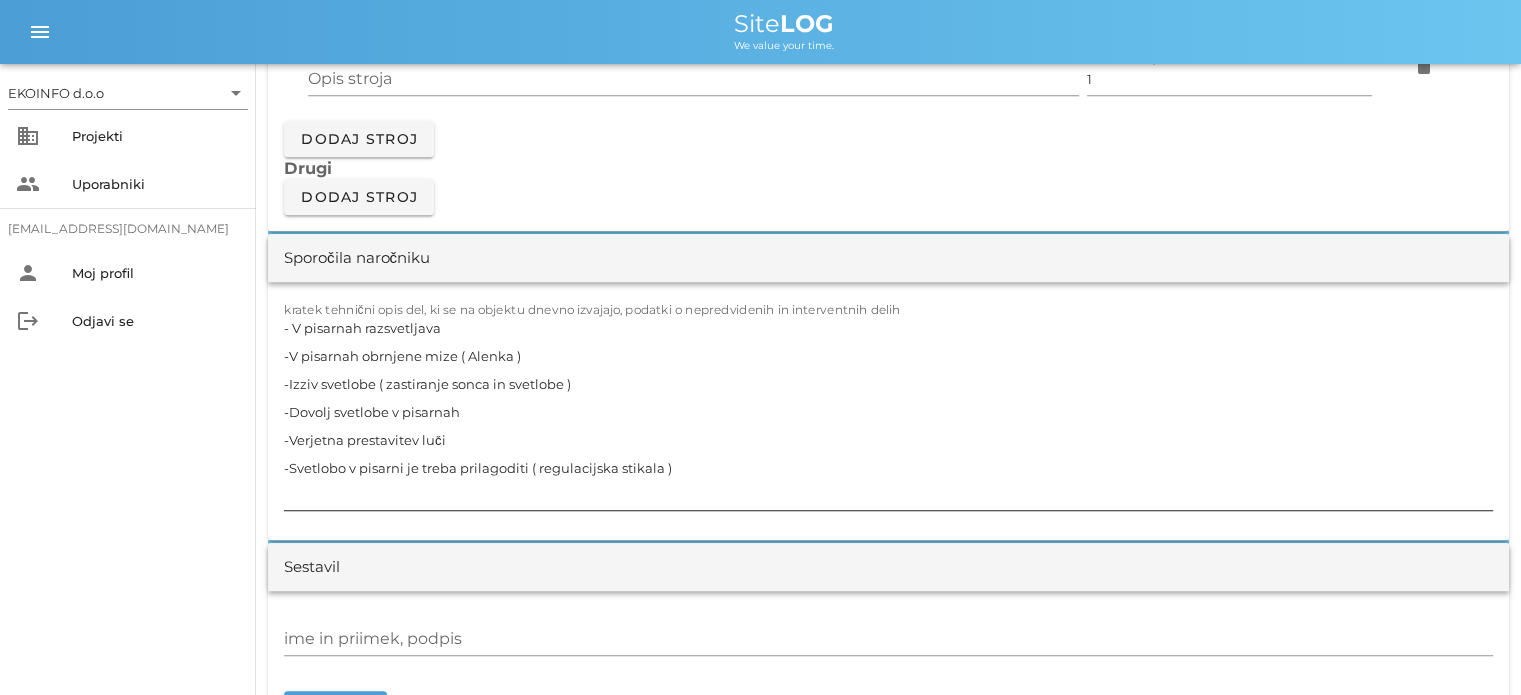 type on "1" 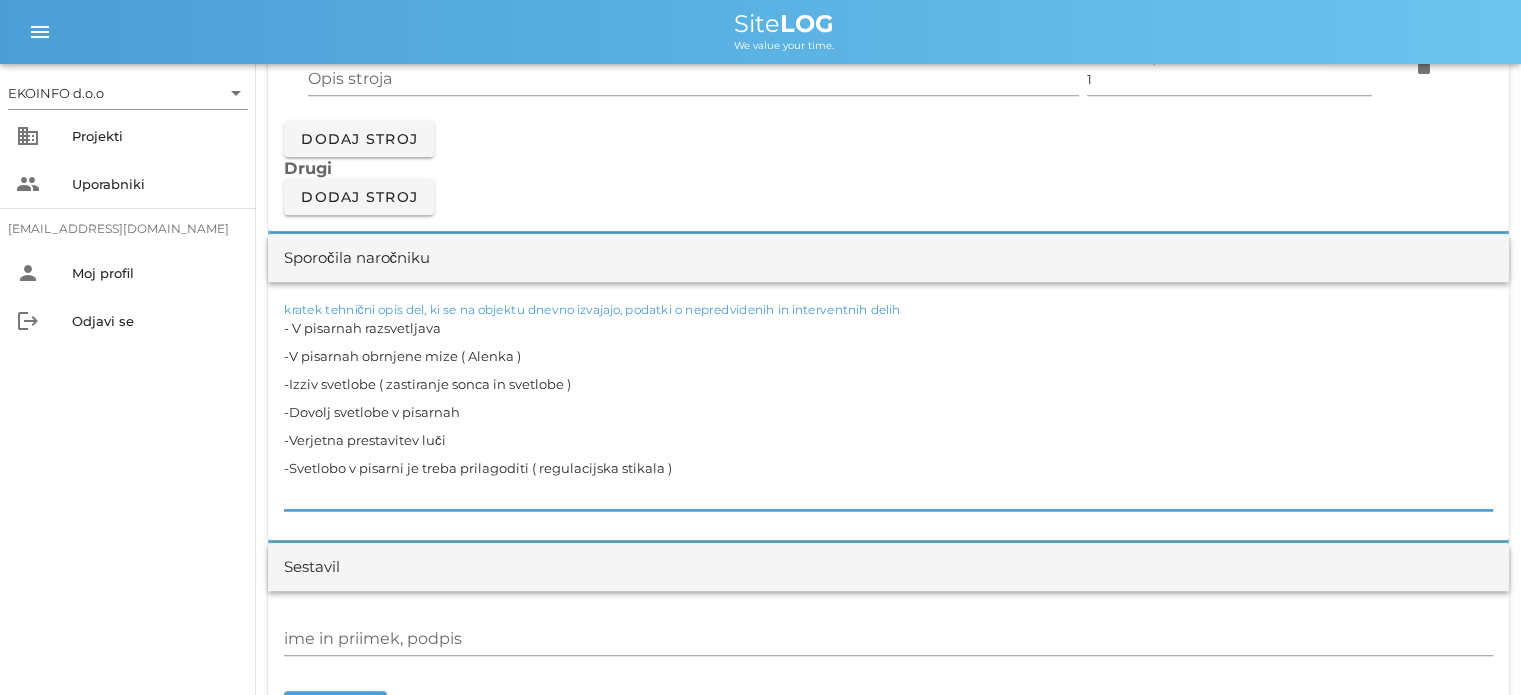 drag, startPoint x: 655, startPoint y: 469, endPoint x: 289, endPoint y: 331, distance: 391.15213 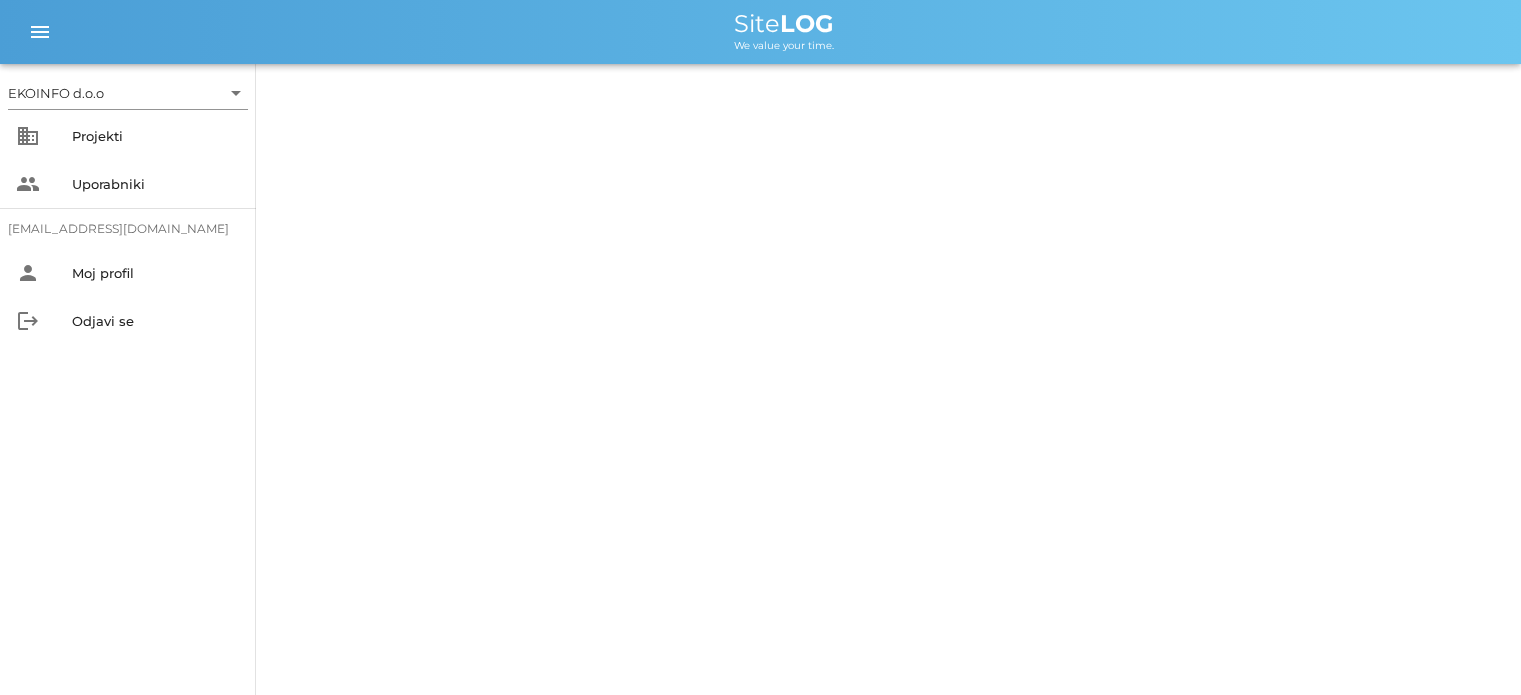 scroll, scrollTop: 0, scrollLeft: 0, axis: both 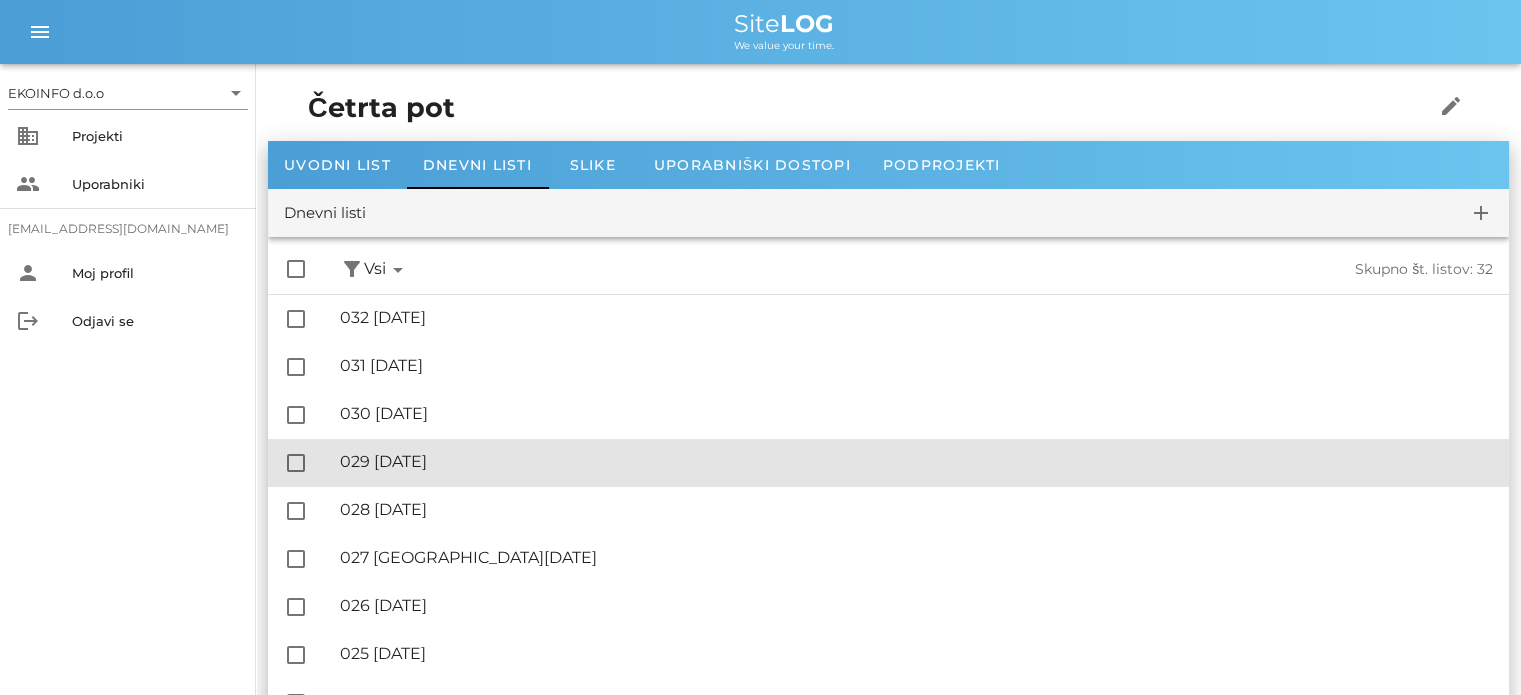 click on "🔏  029 [DATE]" at bounding box center (916, 461) 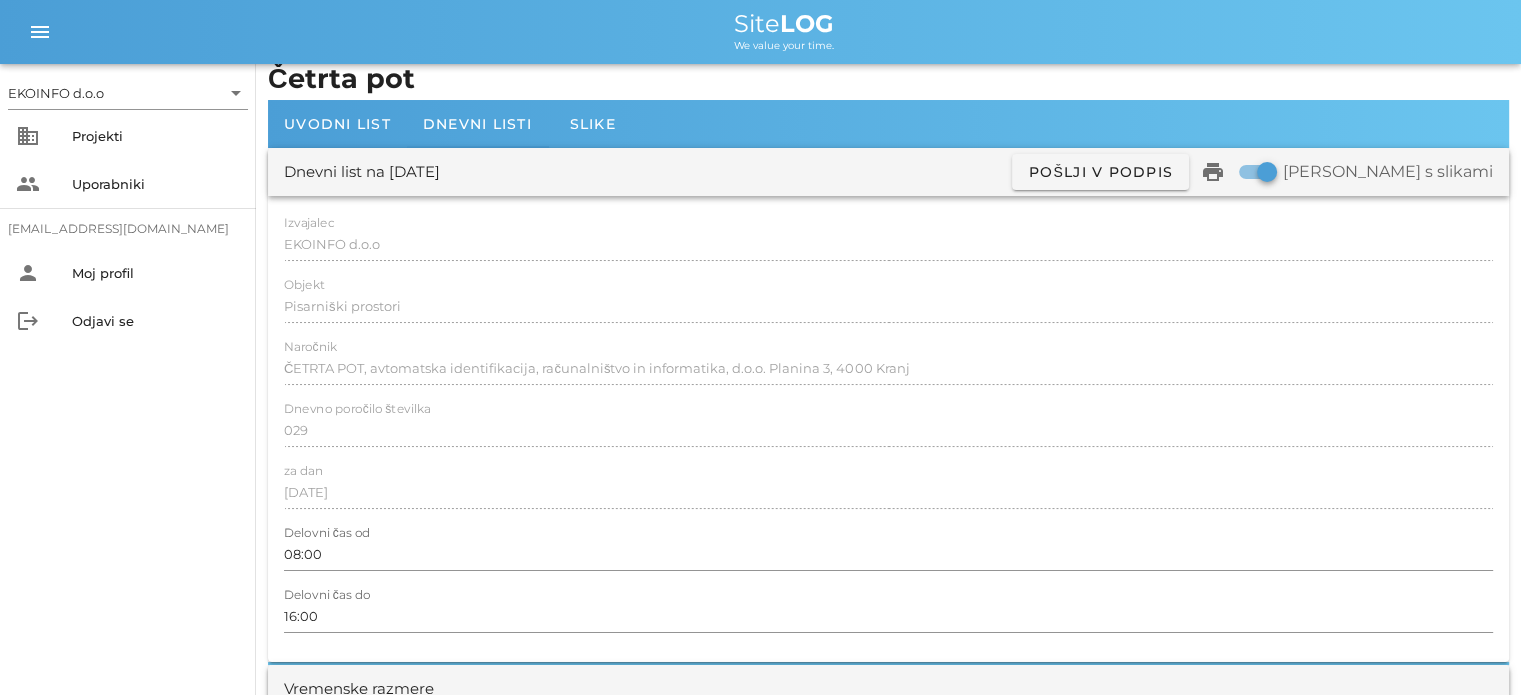 scroll, scrollTop: 0, scrollLeft: 0, axis: both 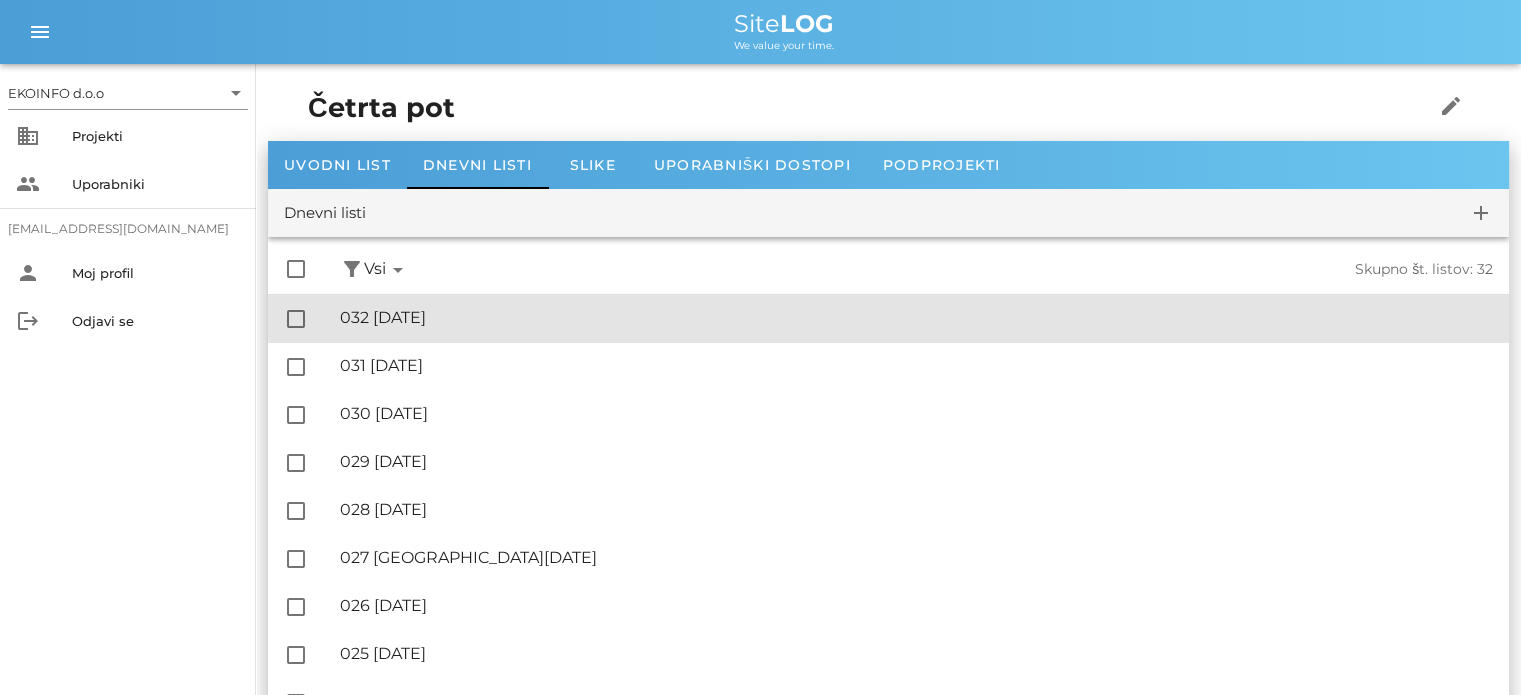 click on "🔏  032 [DATE]" at bounding box center (916, 317) 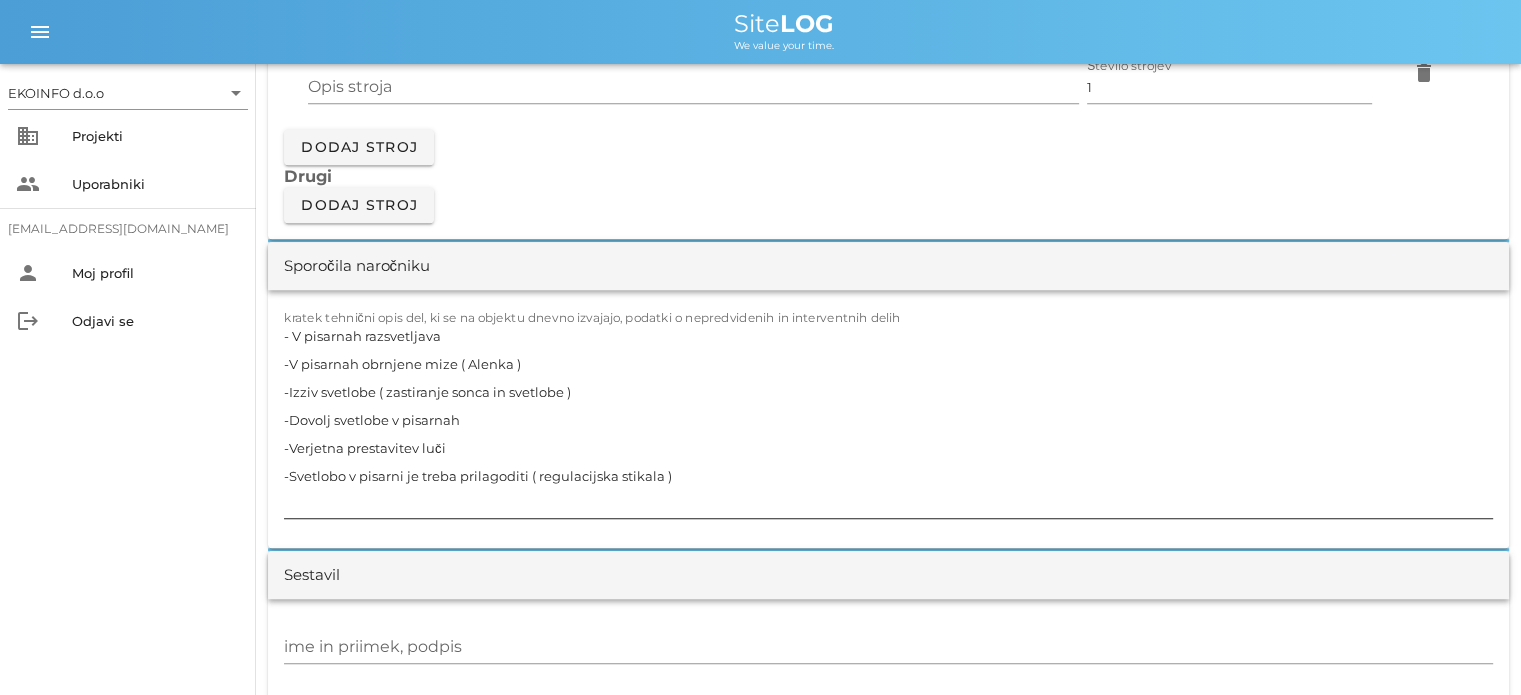 scroll, scrollTop: 1800, scrollLeft: 0, axis: vertical 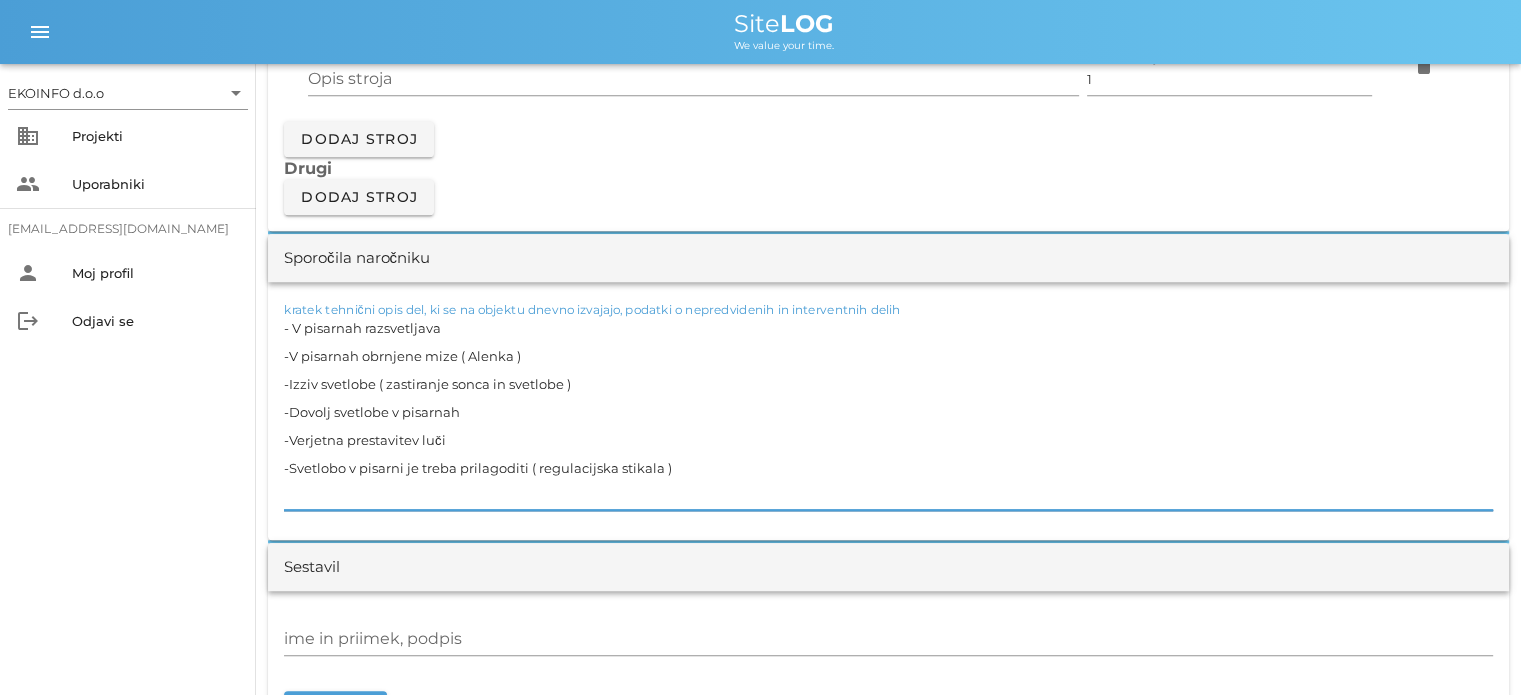 drag, startPoint x: 676, startPoint y: 459, endPoint x: 293, endPoint y: 337, distance: 401.96143 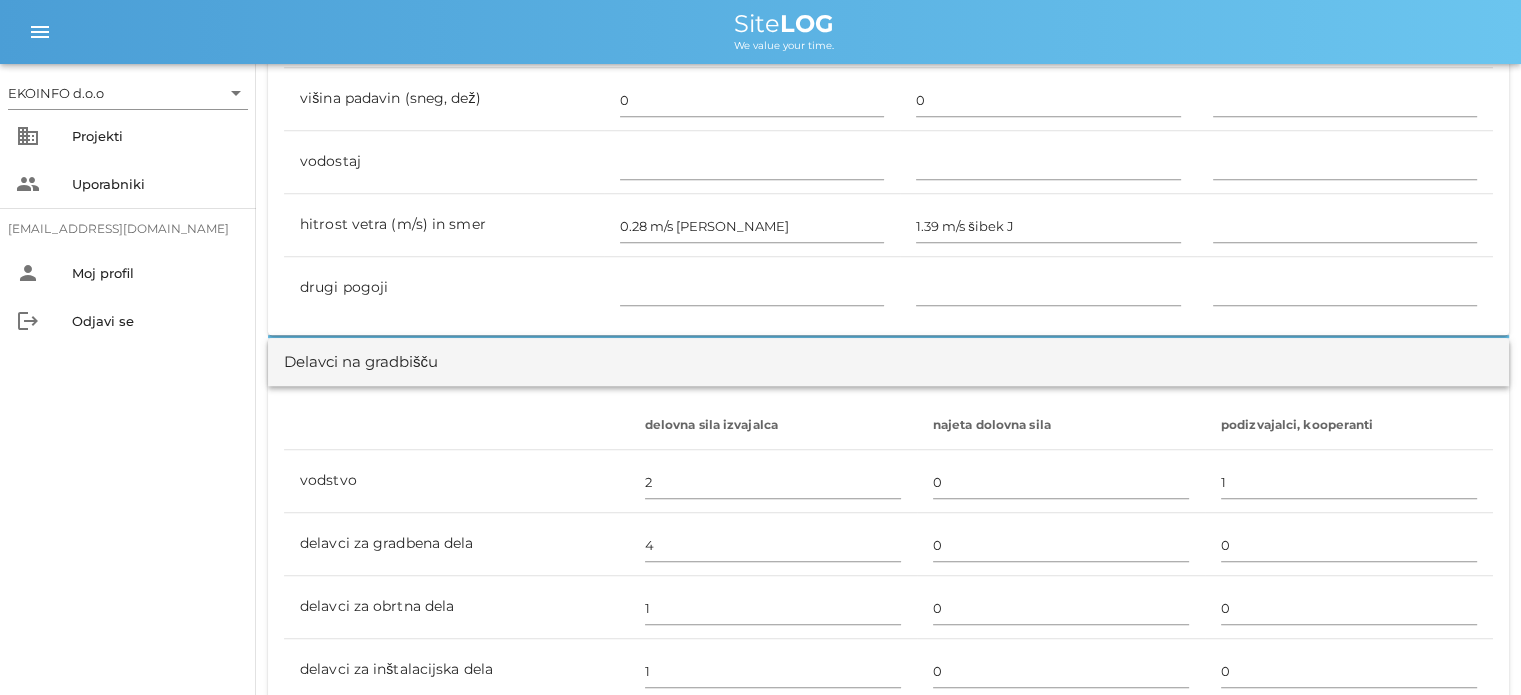 scroll, scrollTop: 900, scrollLeft: 0, axis: vertical 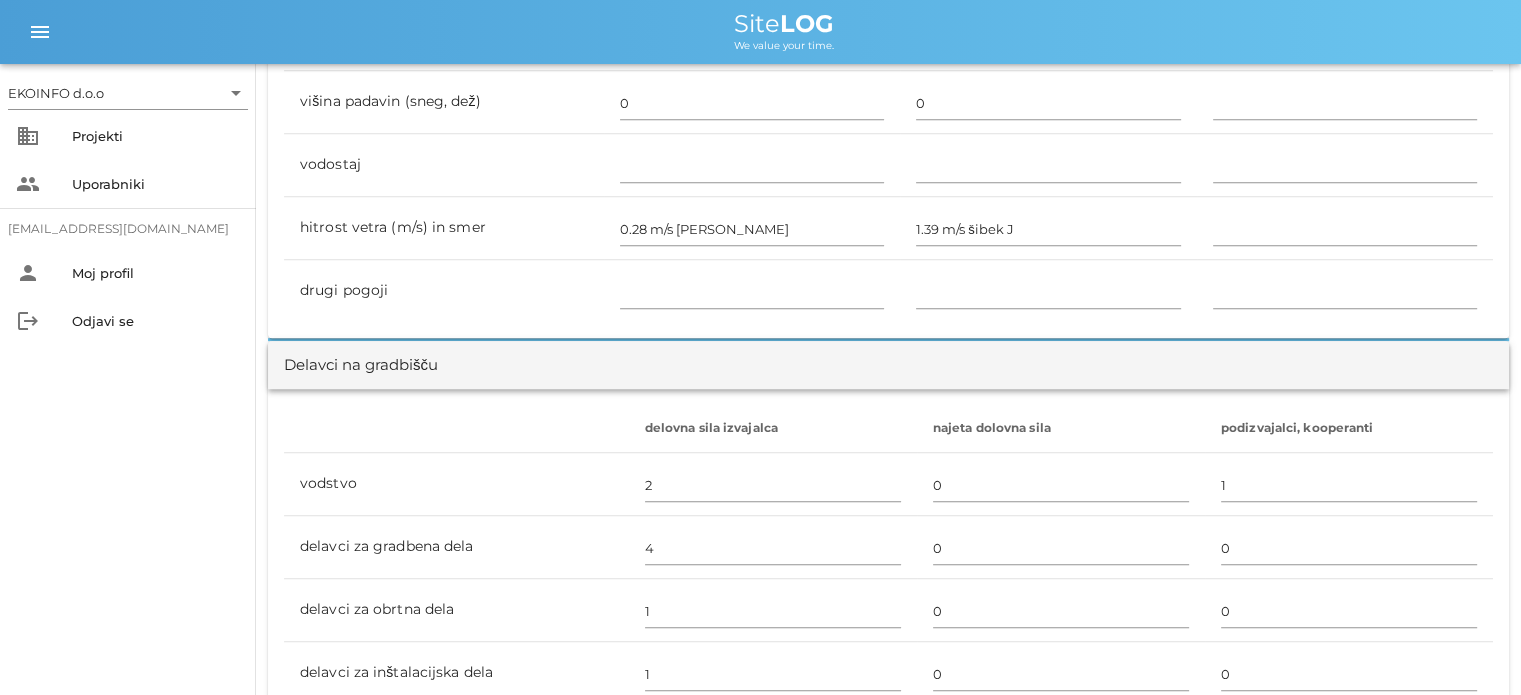 type on "-" 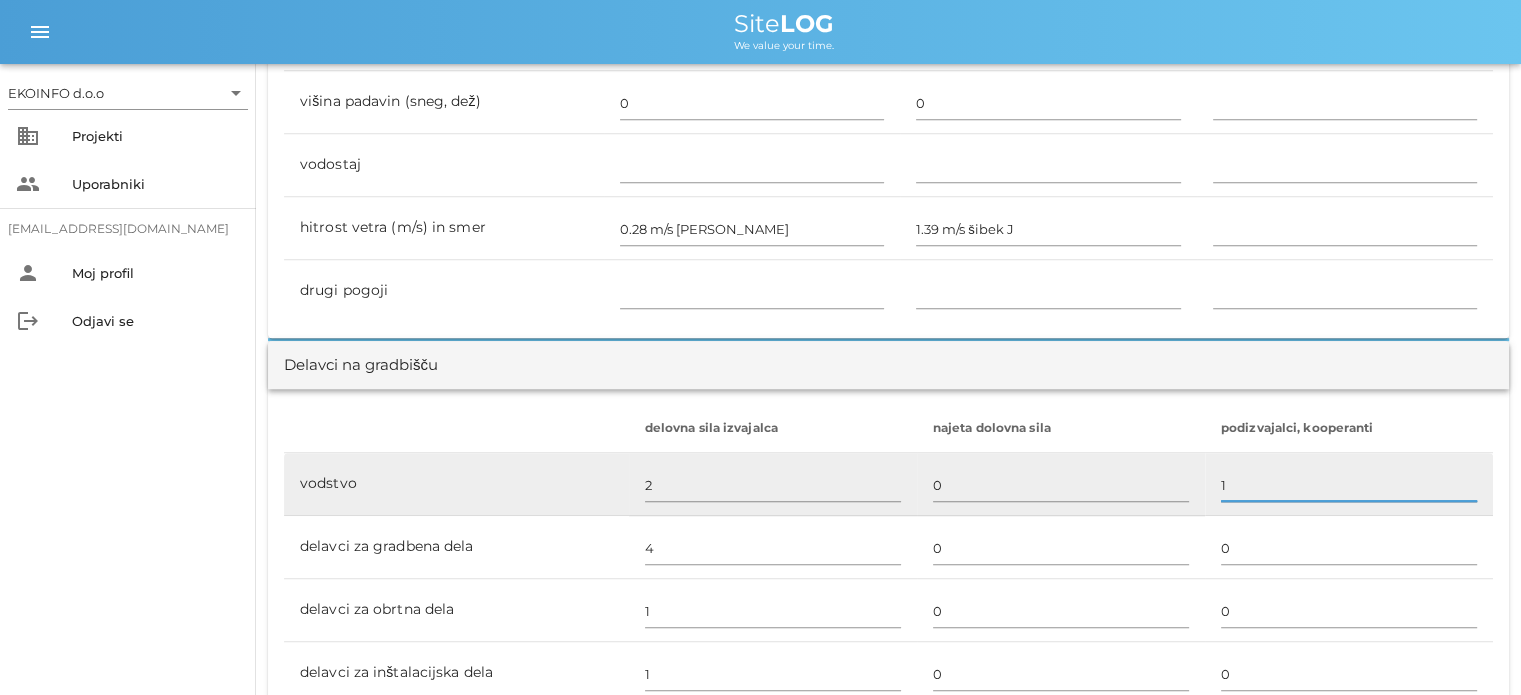 click on "1" at bounding box center (1349, 485) 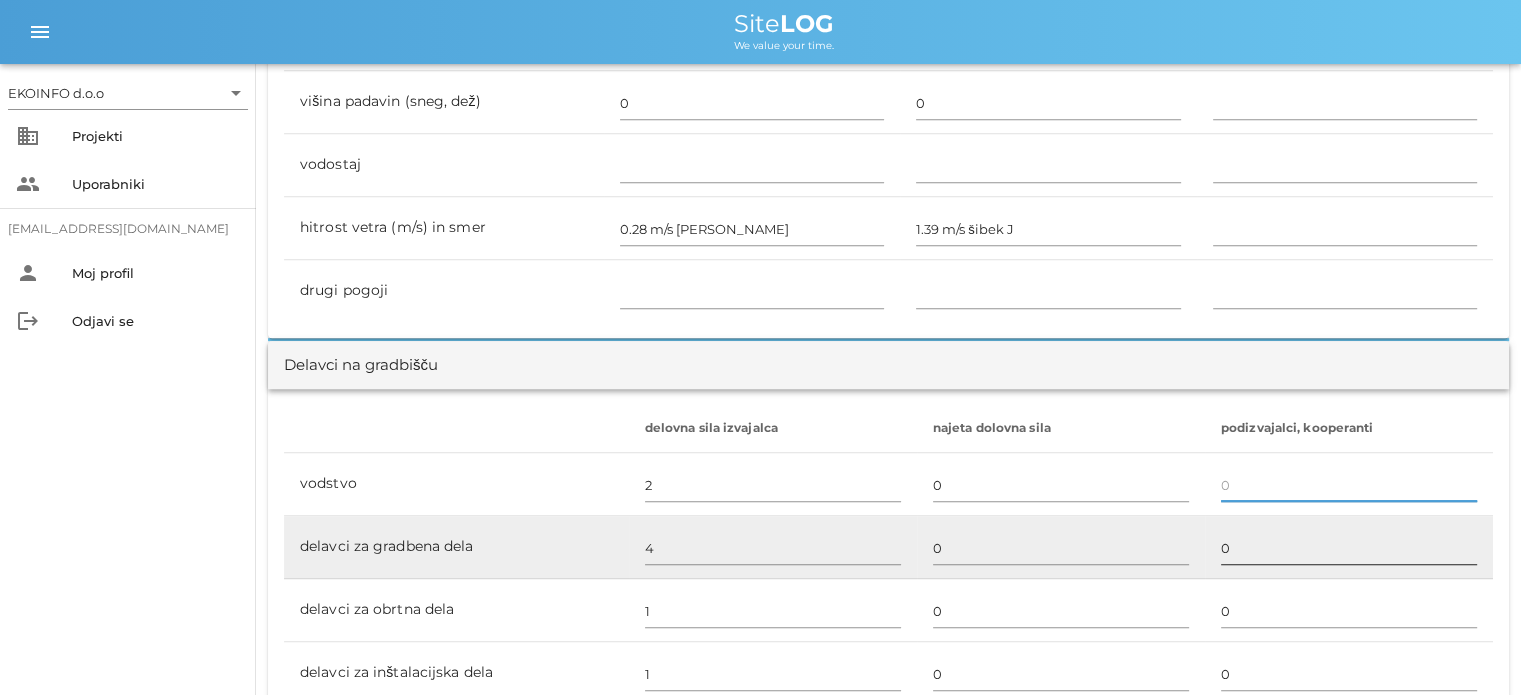 type 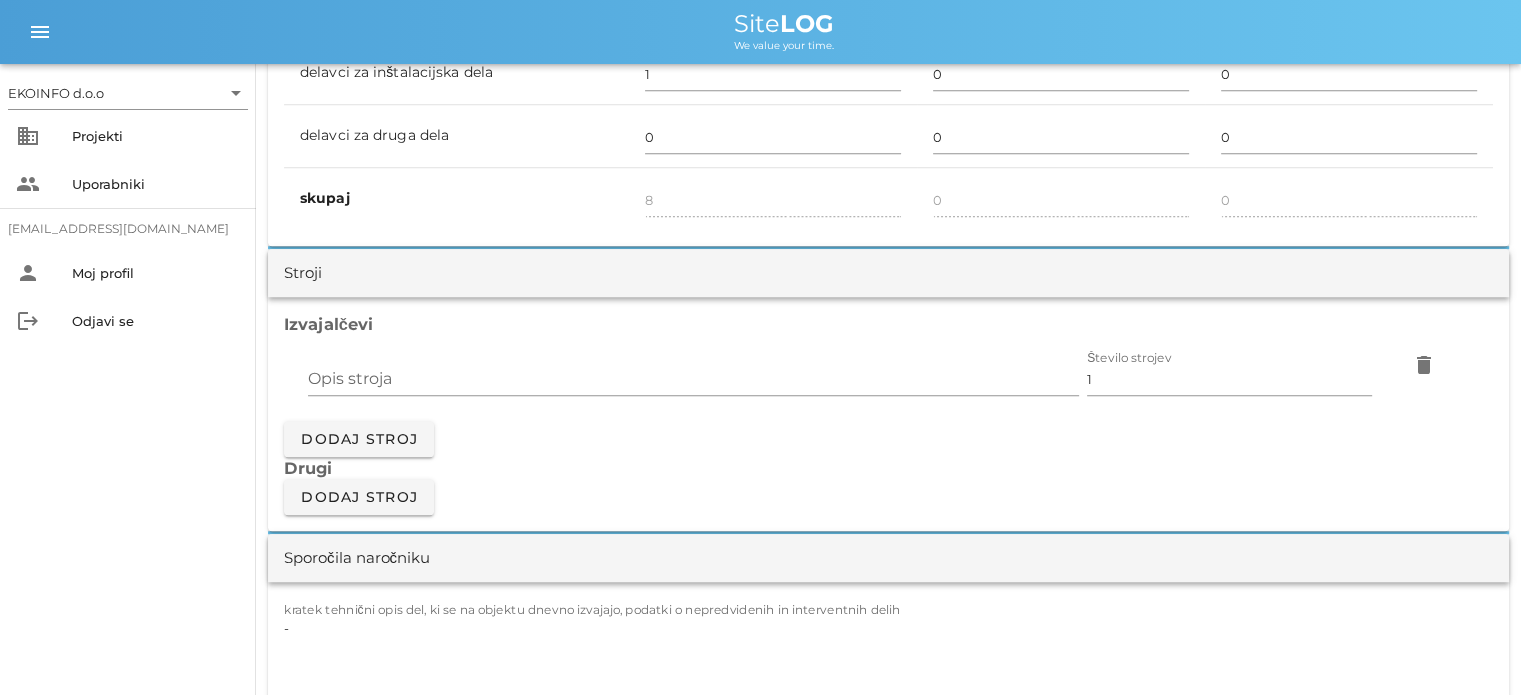 scroll, scrollTop: 1800, scrollLeft: 0, axis: vertical 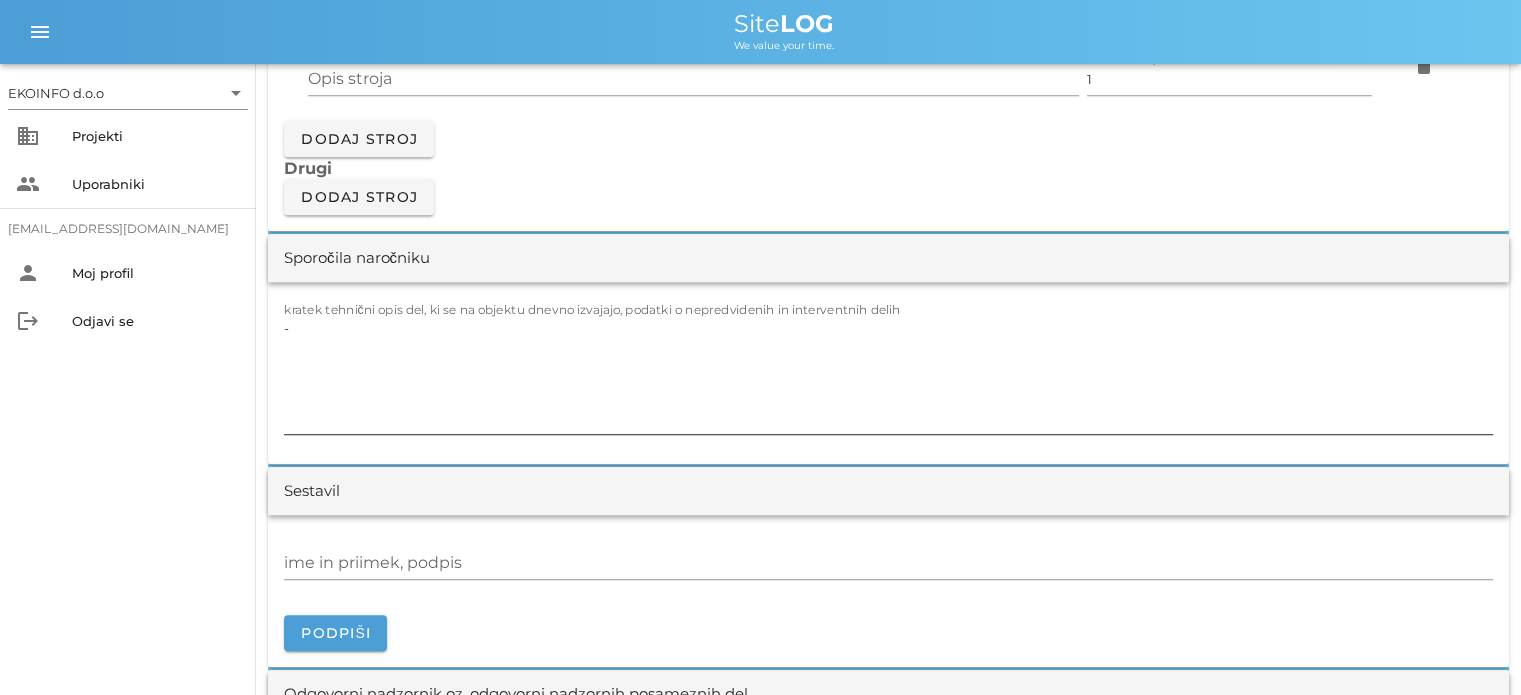 click on "-" at bounding box center [888, 374] 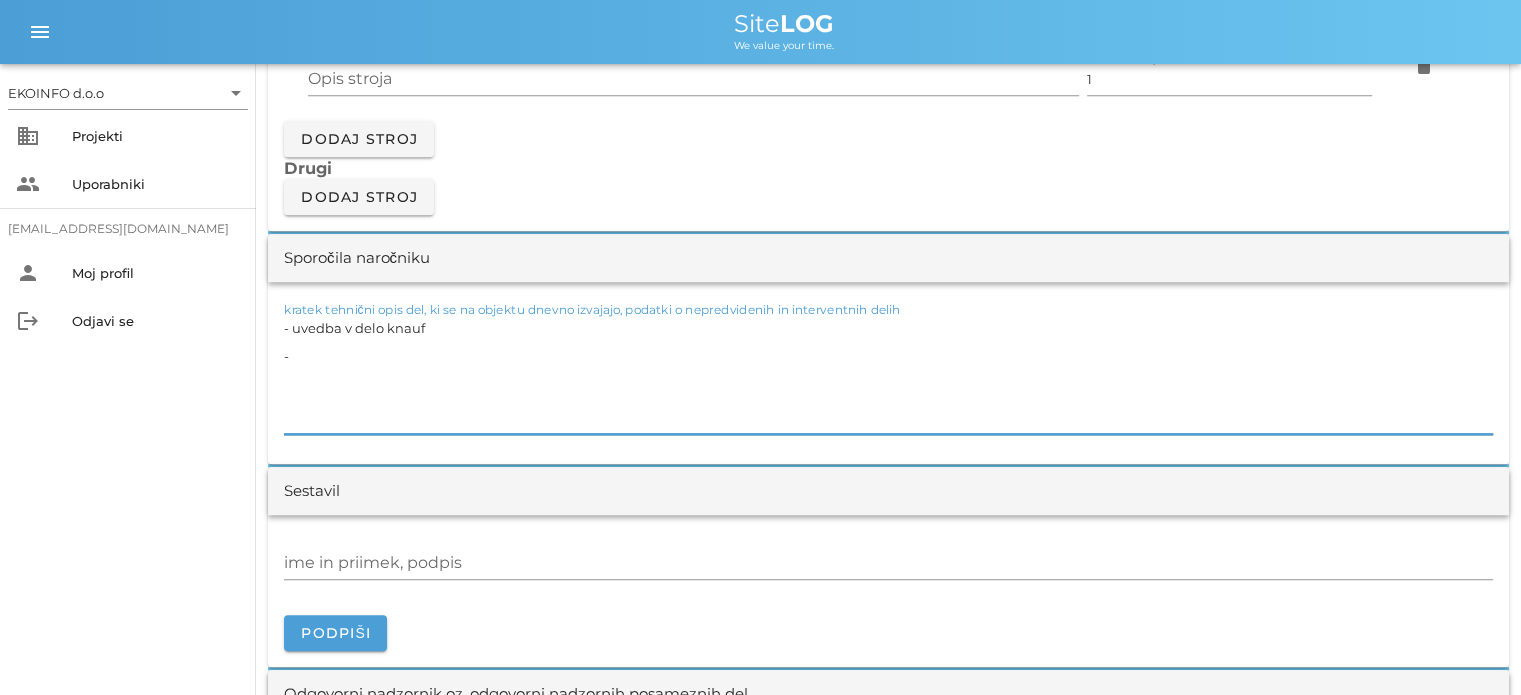 click on "- uvedba v delo knauf
-" at bounding box center [888, 374] 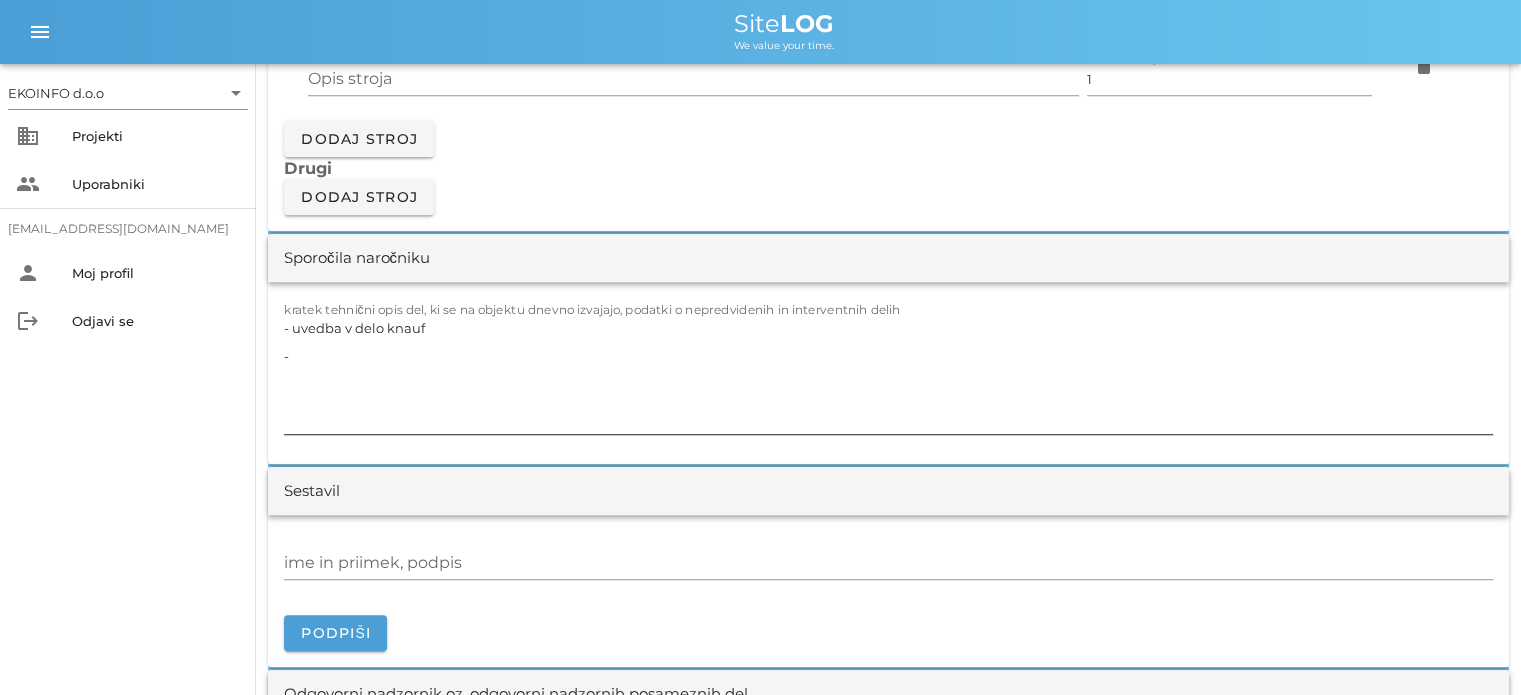 scroll, scrollTop: 2408, scrollLeft: 0, axis: vertical 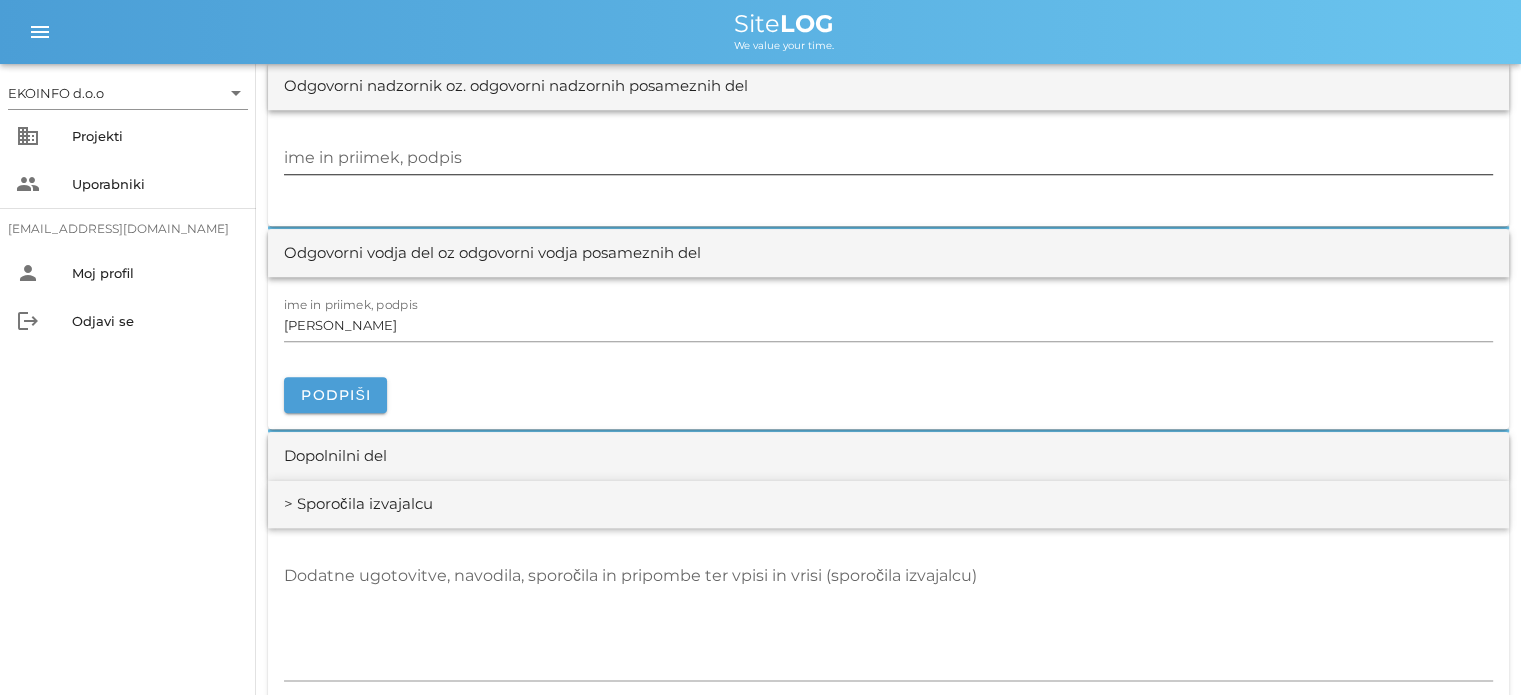 click on "ime in priimek, podpis" at bounding box center (888, 158) 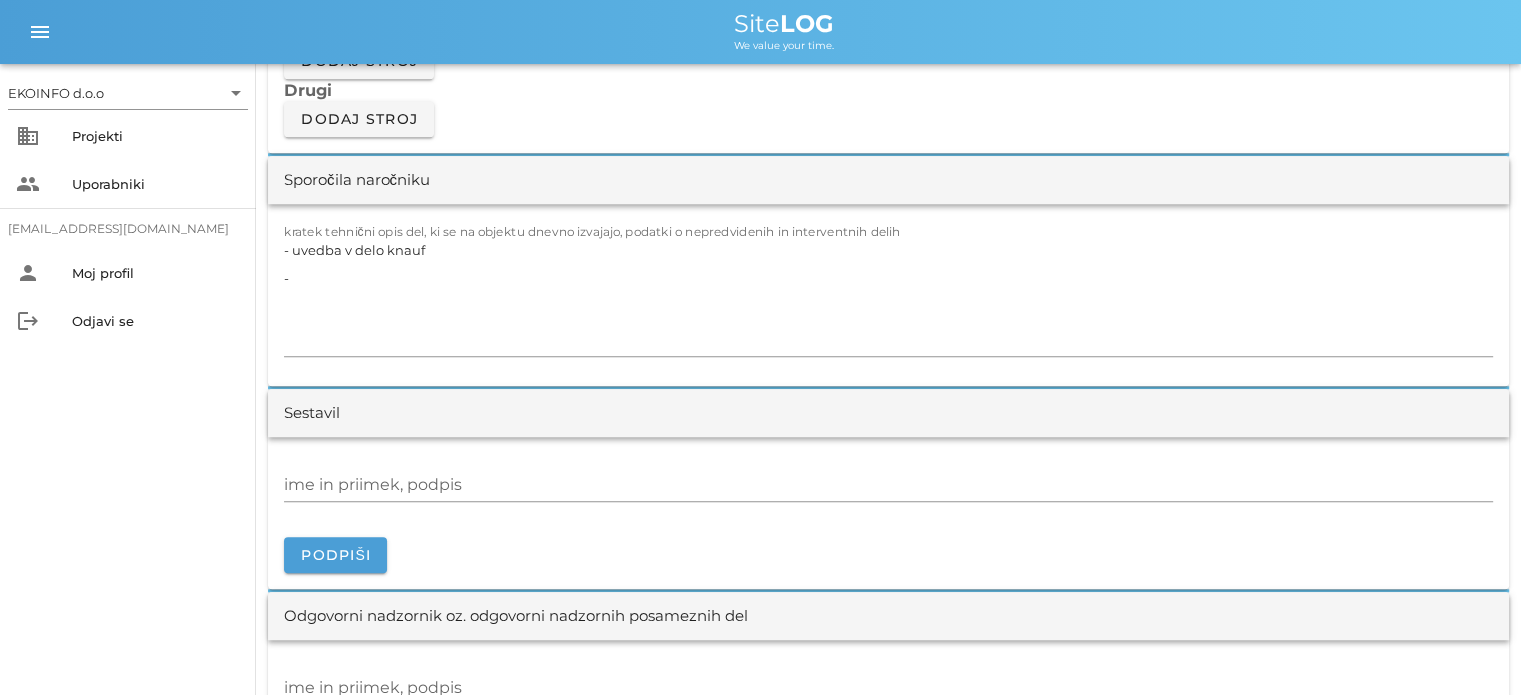 scroll, scrollTop: 1908, scrollLeft: 0, axis: vertical 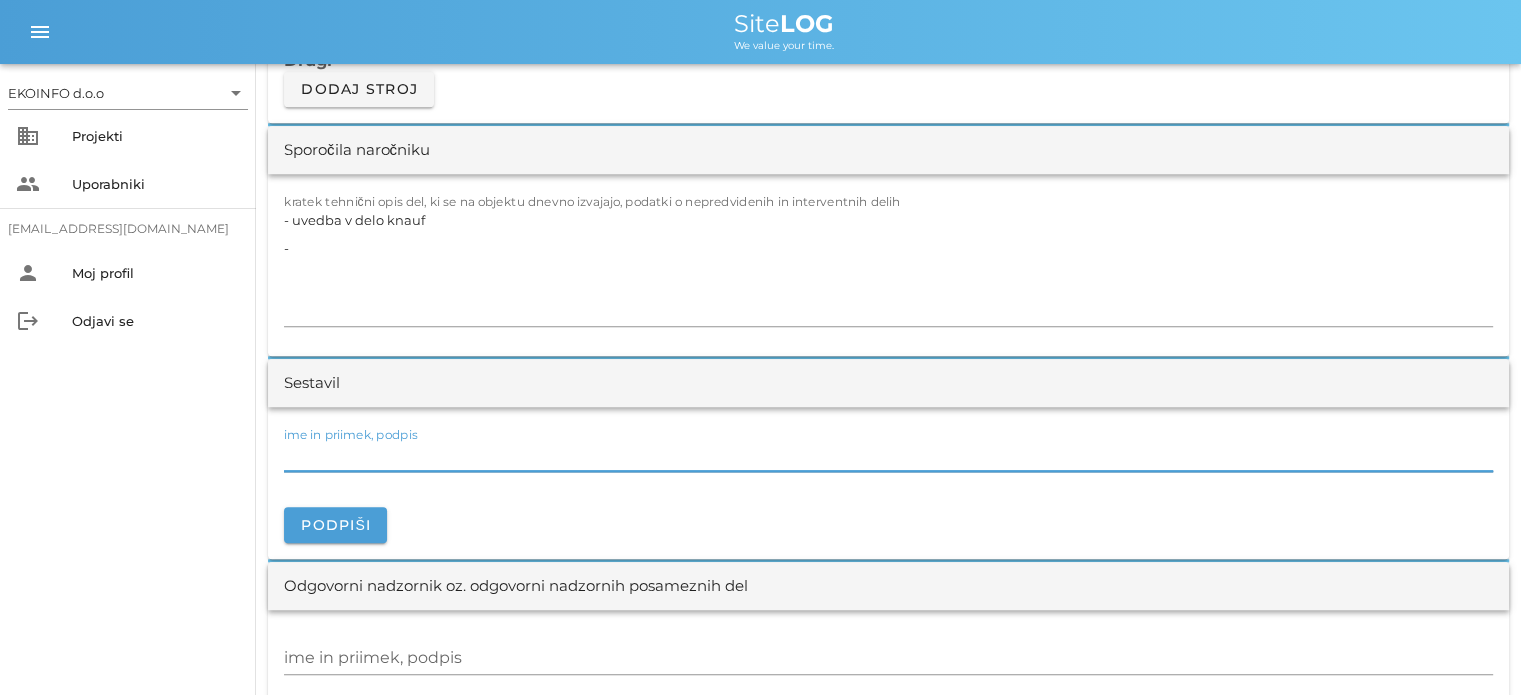 click on "ime in priimek, podpis" at bounding box center (888, 455) 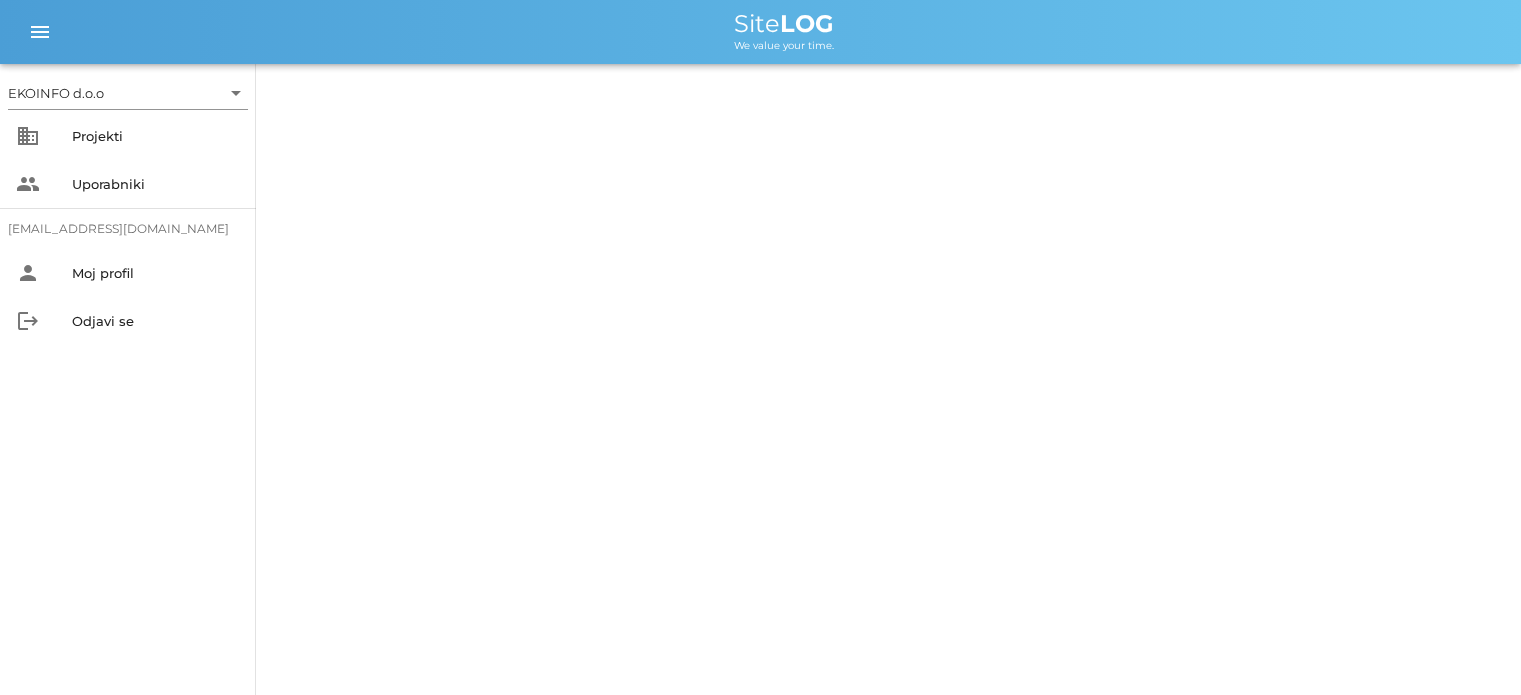 scroll, scrollTop: 0, scrollLeft: 0, axis: both 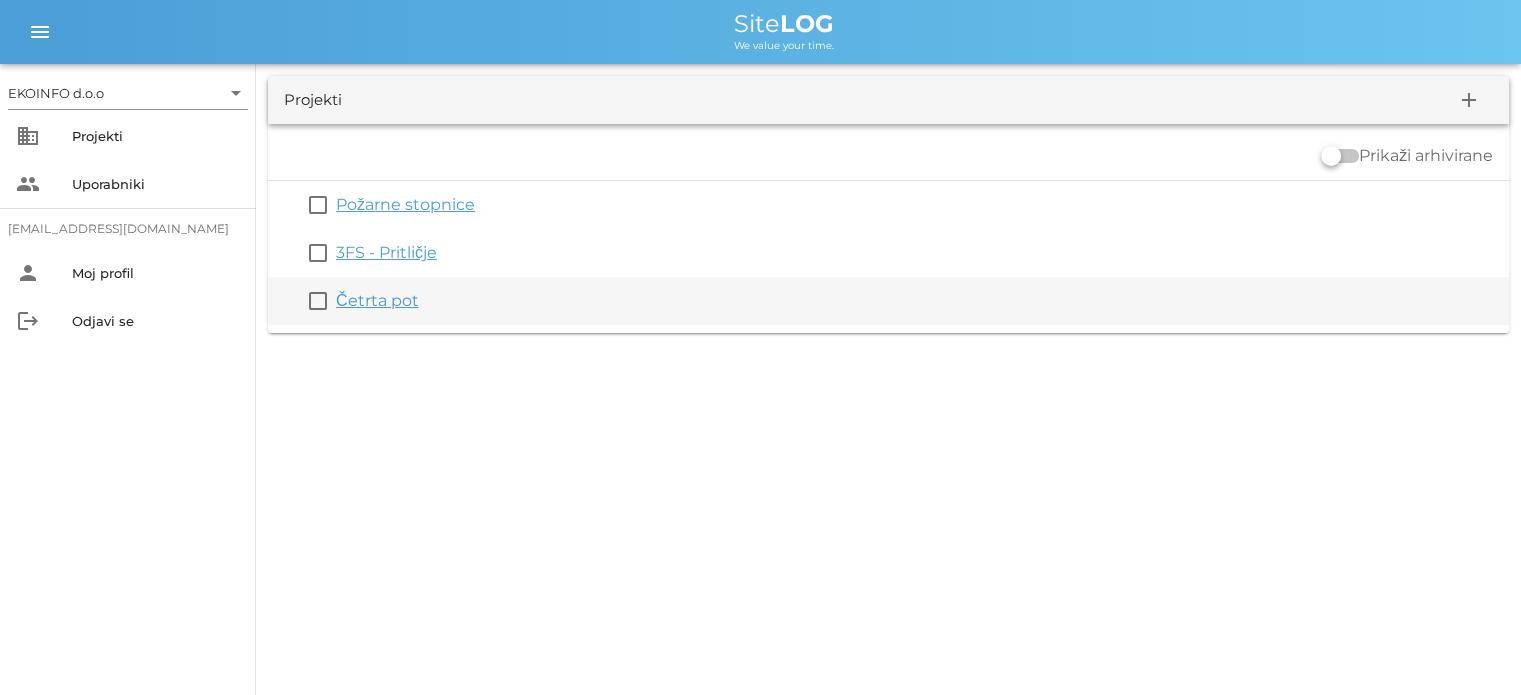 click on "Četrta pot" at bounding box center [377, 300] 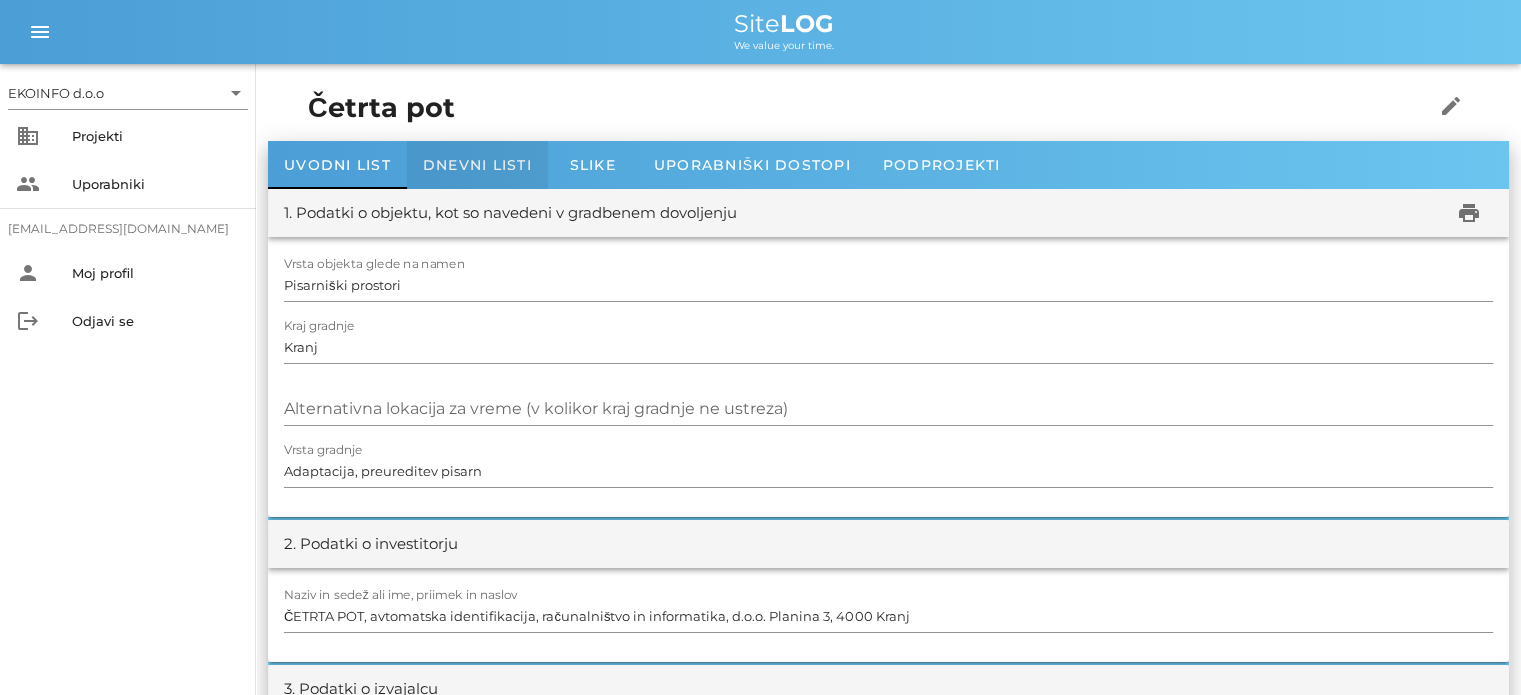 click on "Dnevni listi" at bounding box center [477, 165] 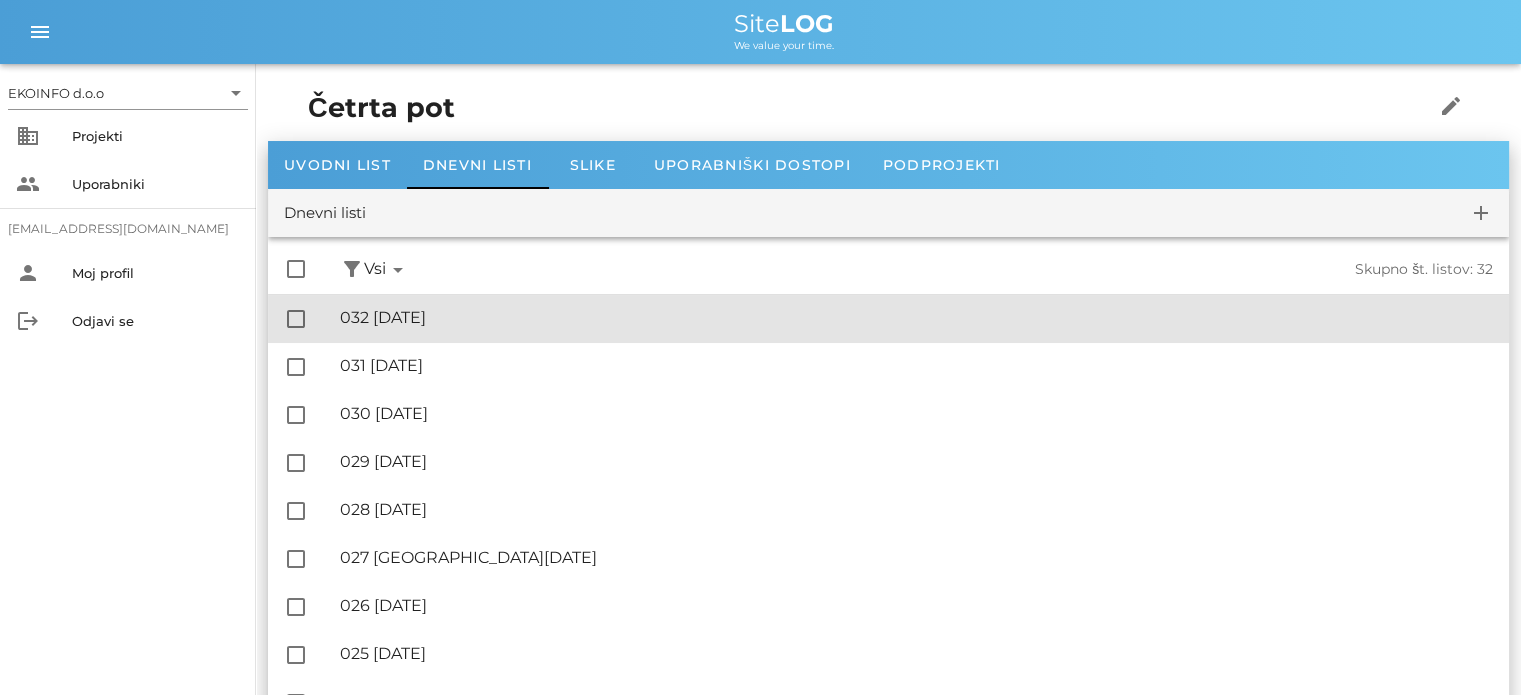 click on "🔏  032 [DATE]" at bounding box center [916, 317] 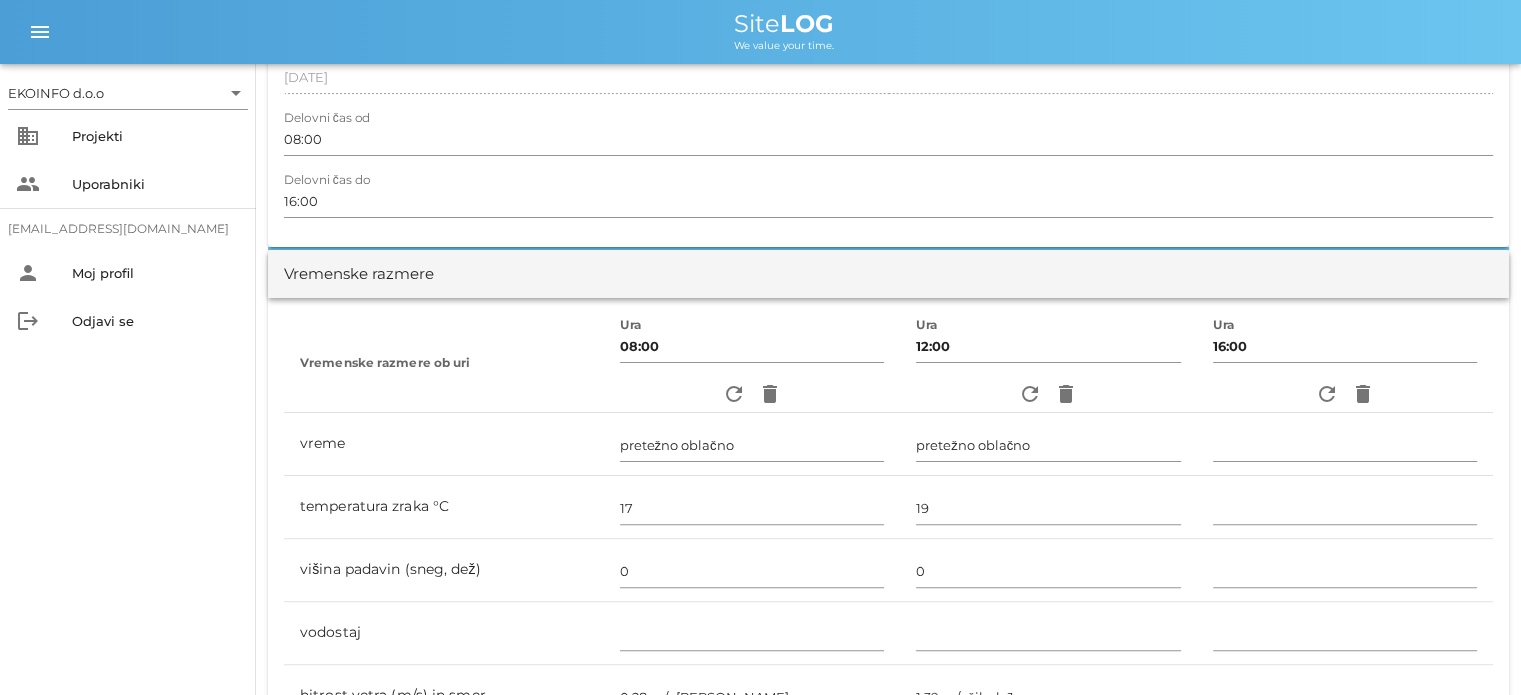 scroll, scrollTop: 300, scrollLeft: 0, axis: vertical 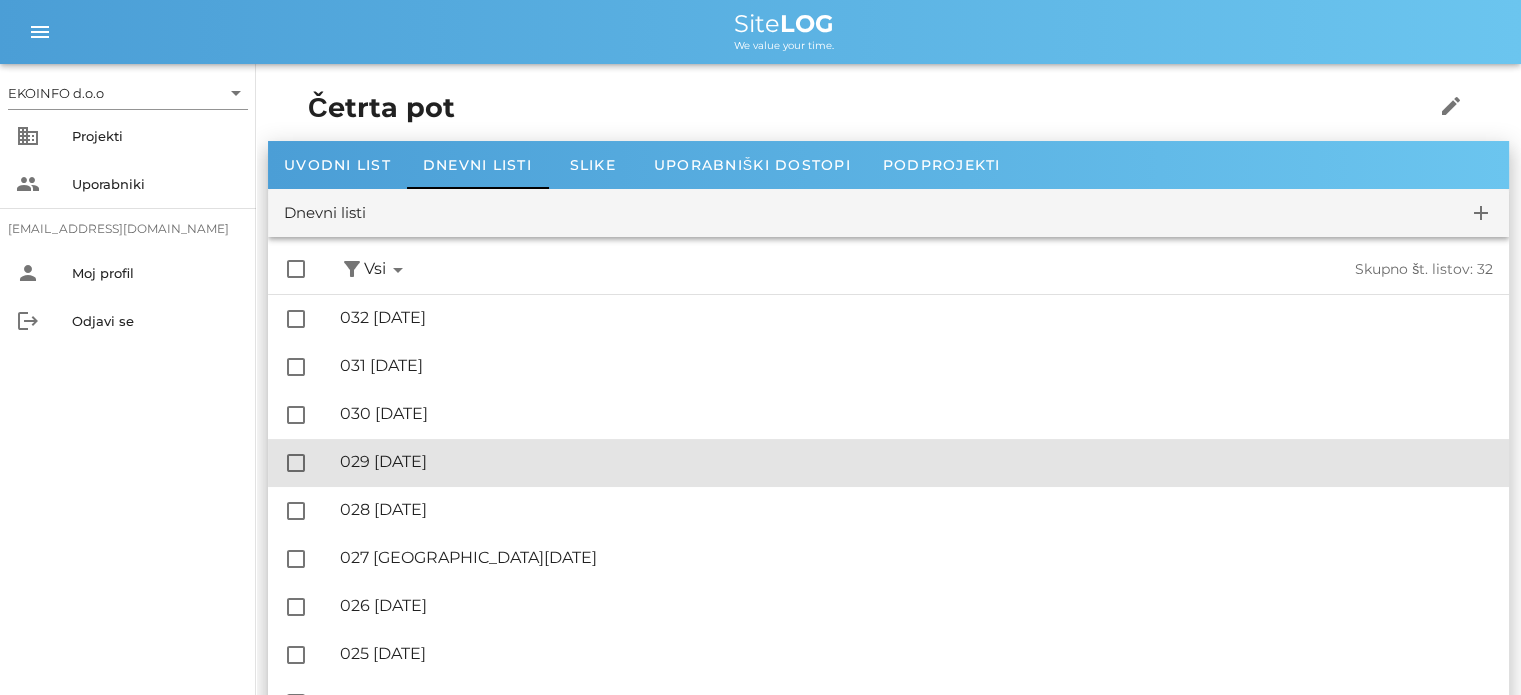 click on "🔏  029 [DATE]" at bounding box center (916, 461) 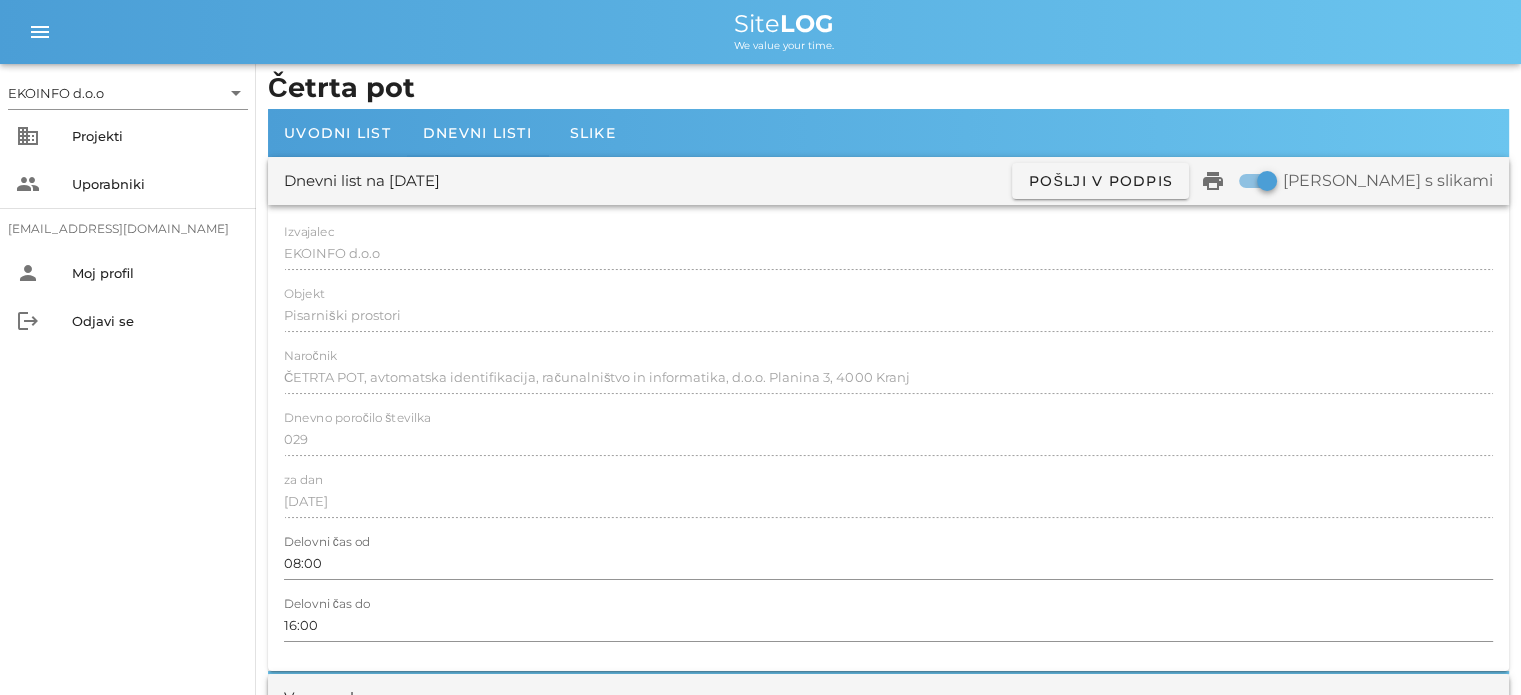 scroll, scrollTop: 0, scrollLeft: 0, axis: both 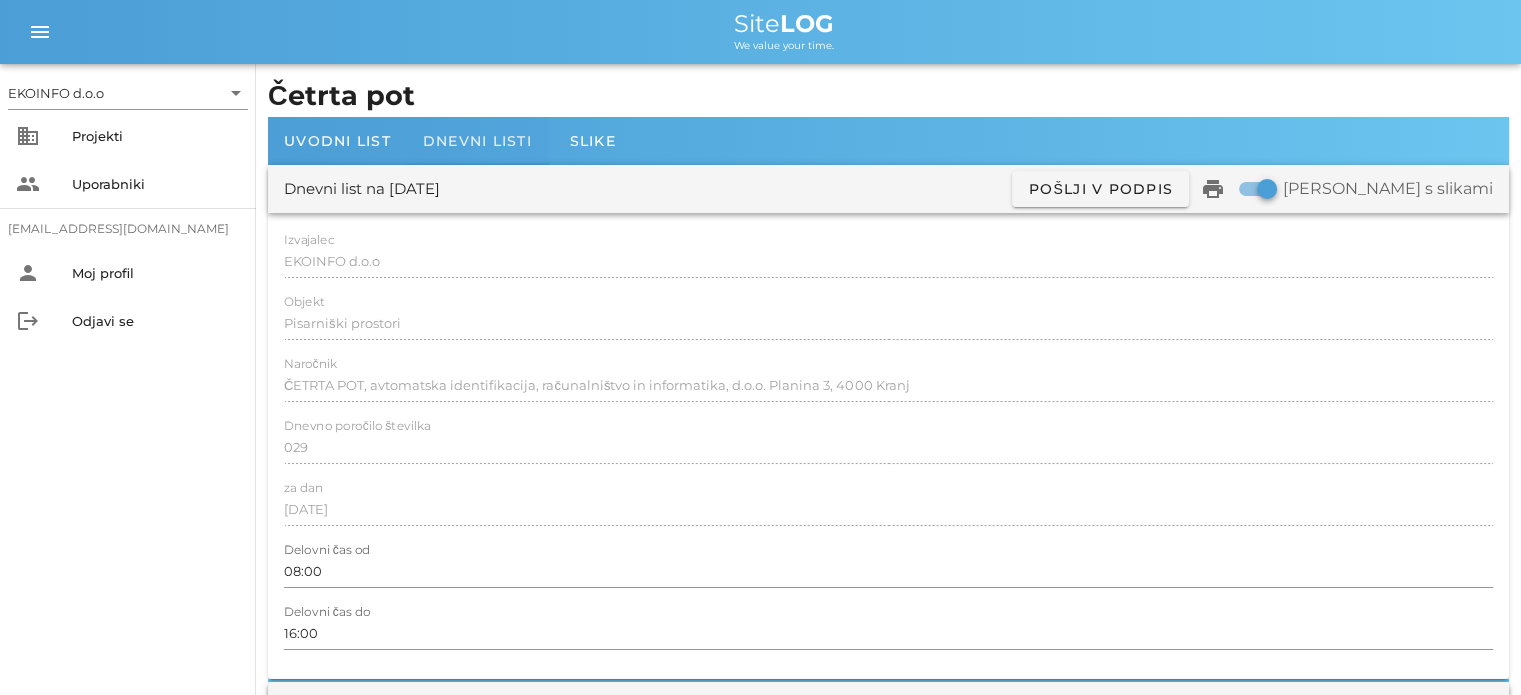 click on "Dnevni listi" at bounding box center [477, 141] 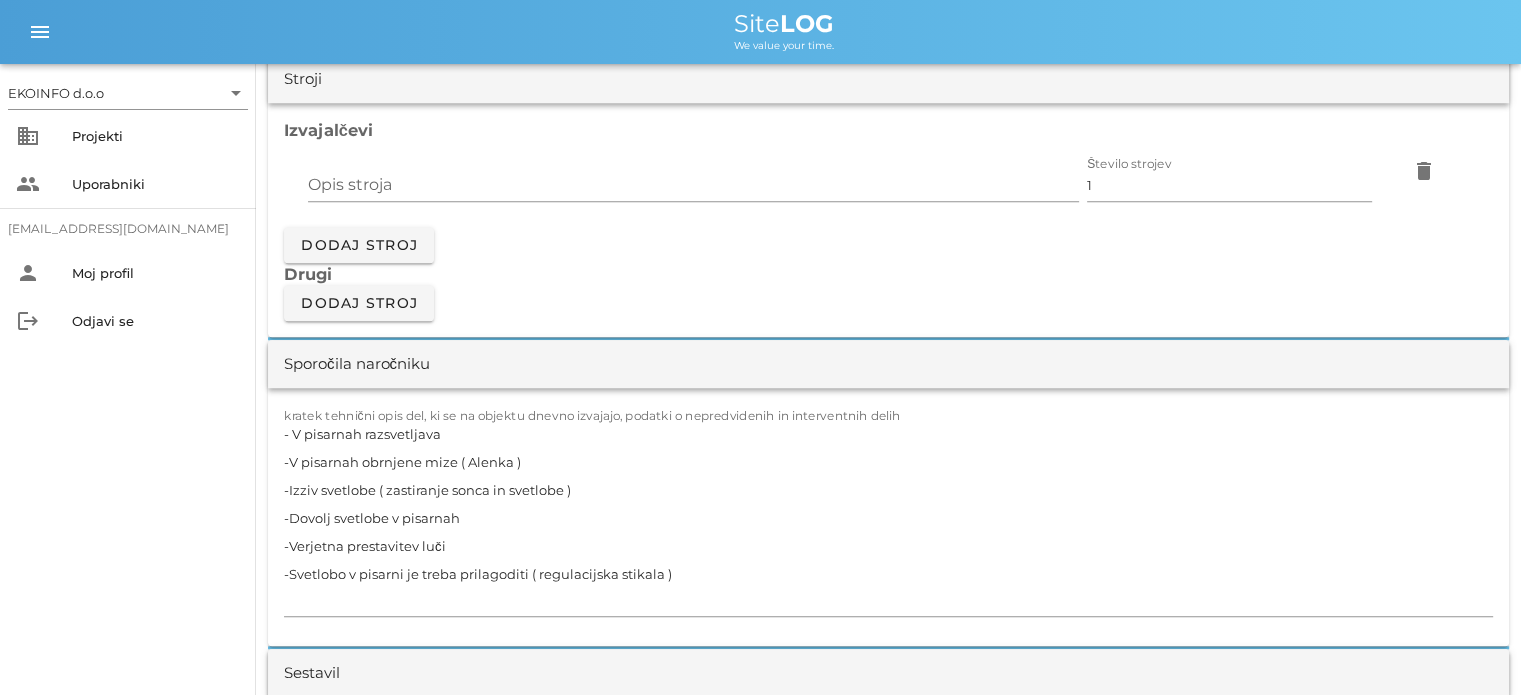 scroll, scrollTop: 1700, scrollLeft: 0, axis: vertical 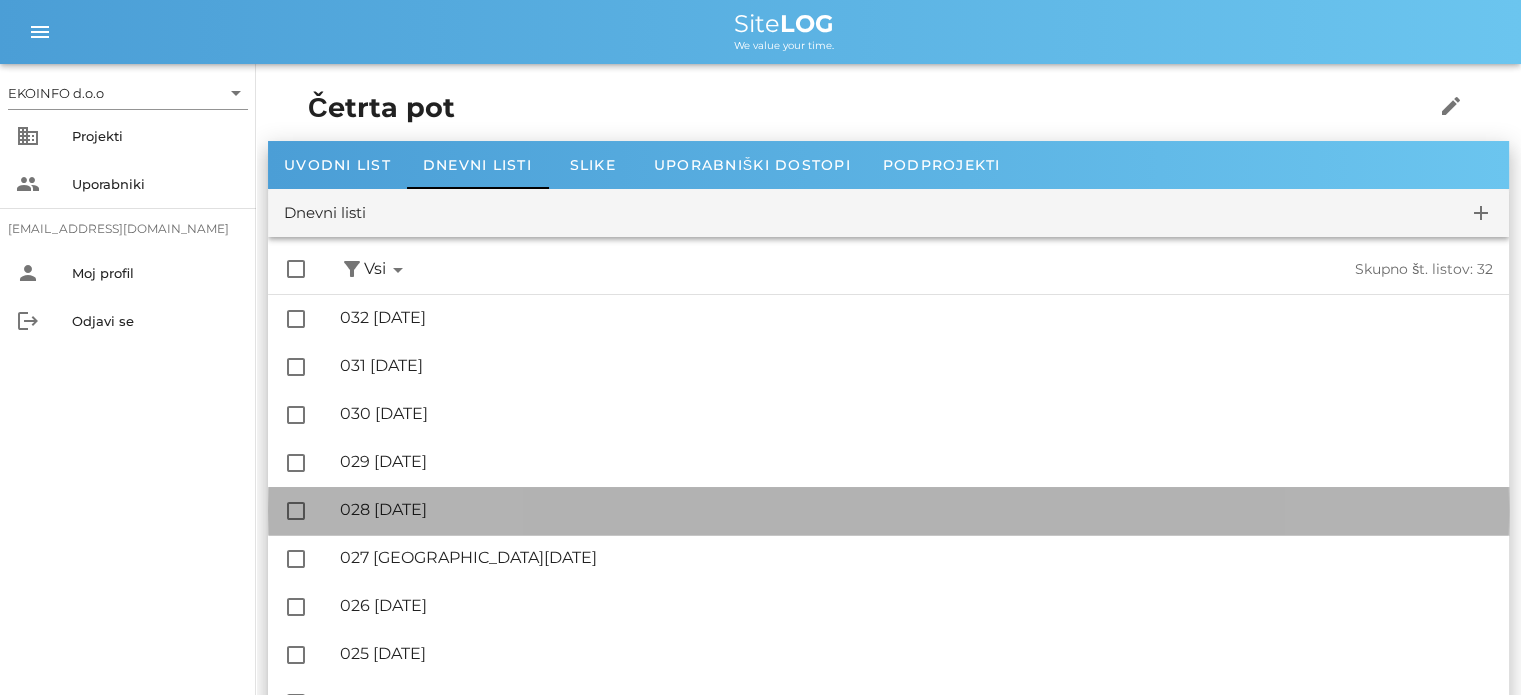 click on "🔏  028 [DATE]" at bounding box center (916, 509) 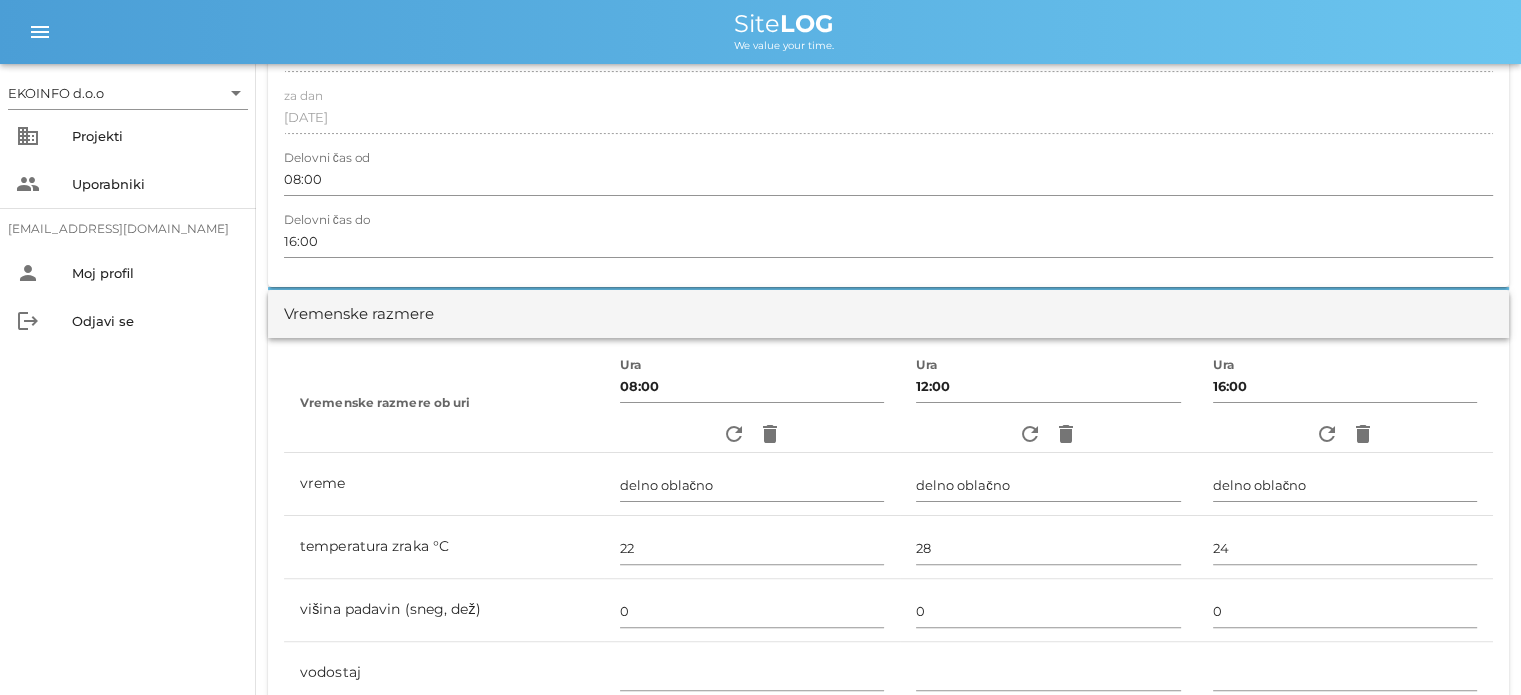 scroll, scrollTop: 0, scrollLeft: 0, axis: both 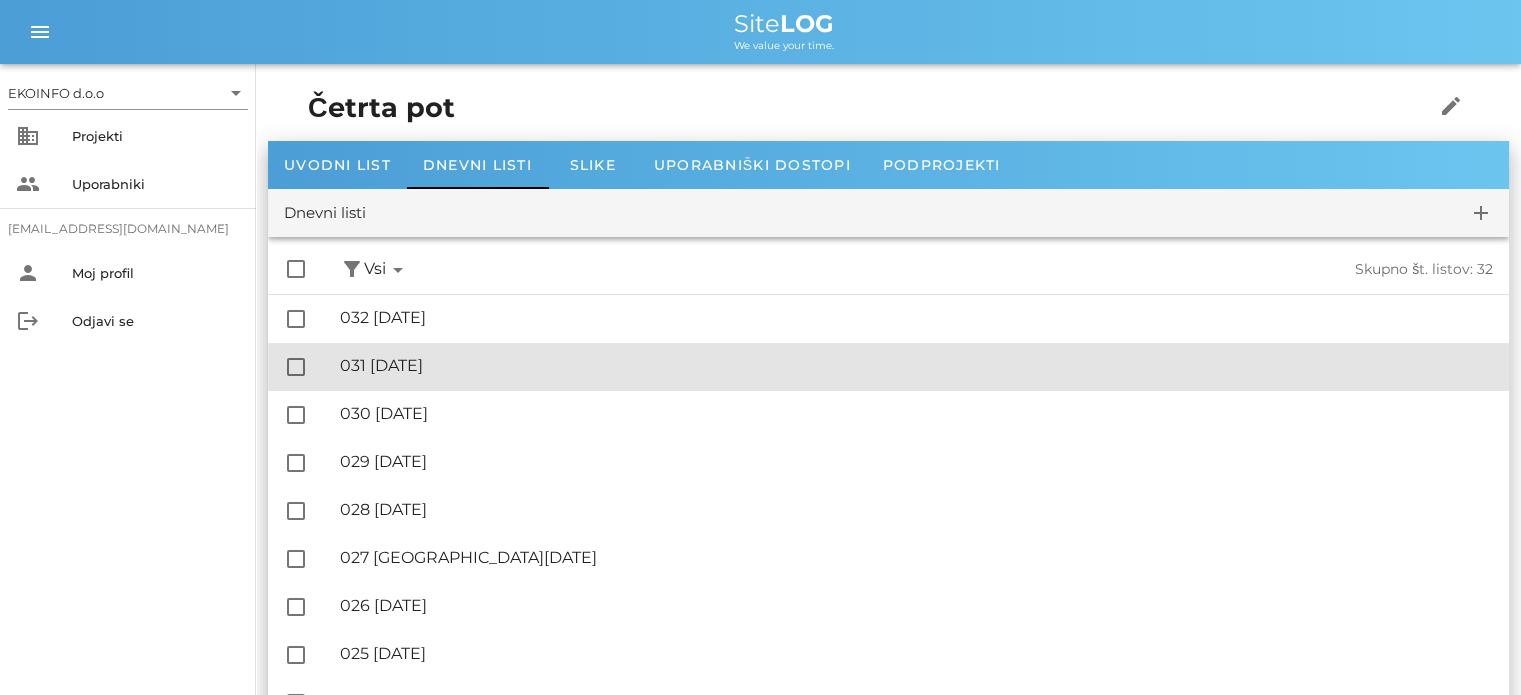 click on "🔏  031 [DATE]" at bounding box center [916, 365] 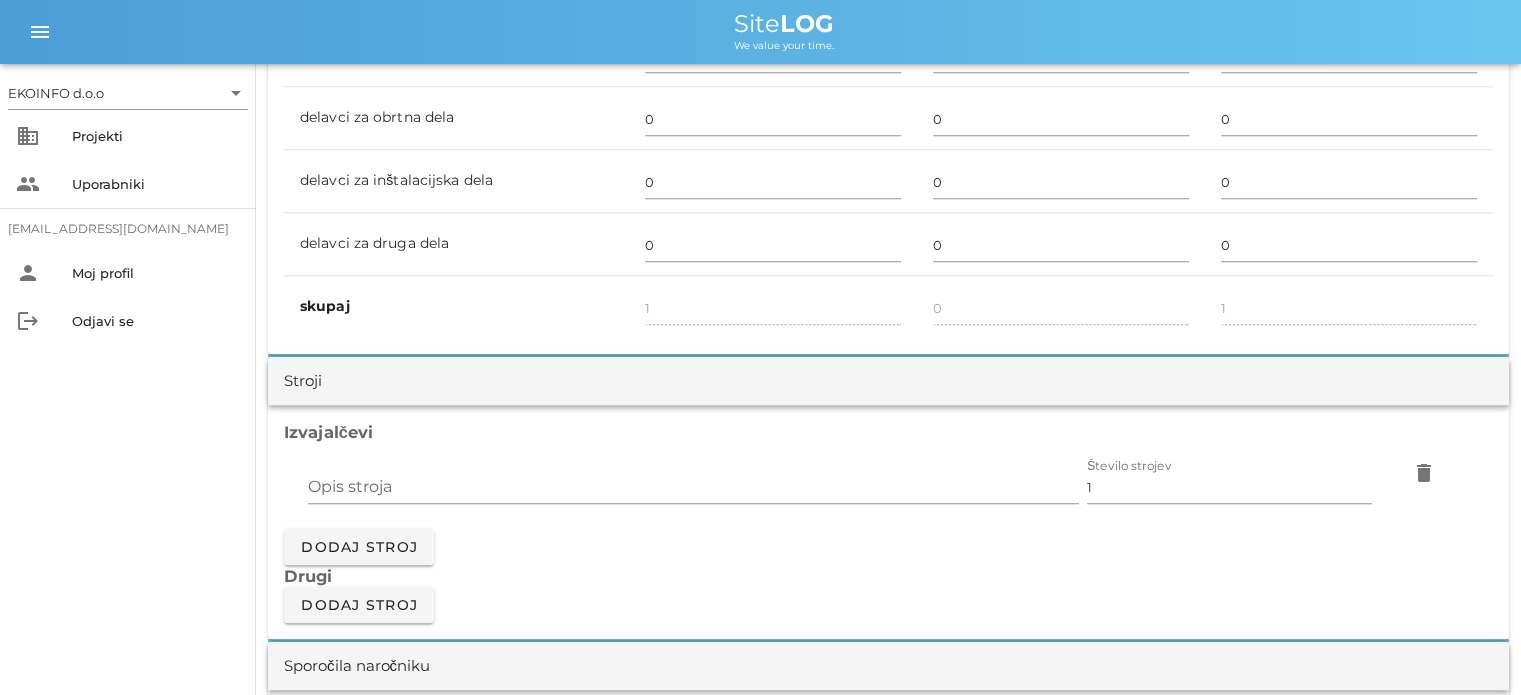 scroll, scrollTop: 1700, scrollLeft: 0, axis: vertical 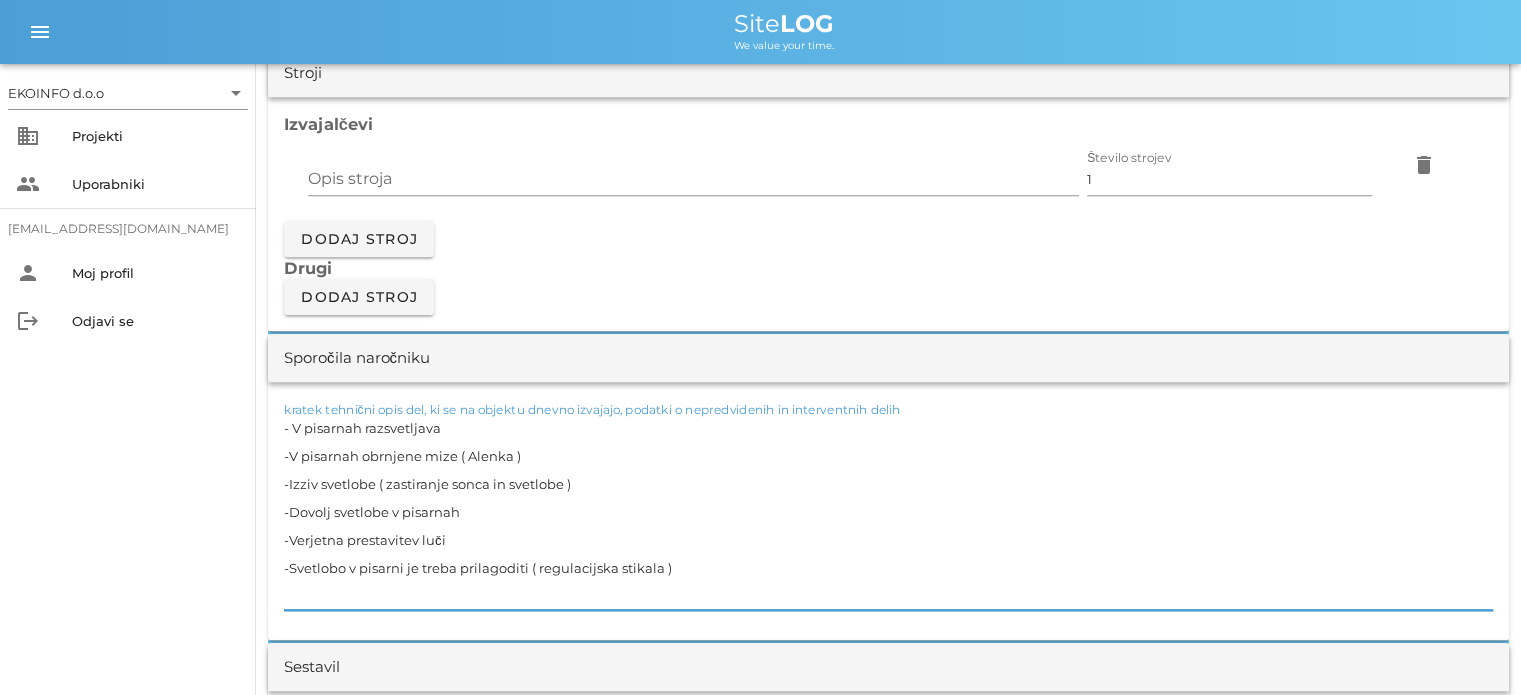 drag, startPoint x: 666, startPoint y: 567, endPoint x: 283, endPoint y: 422, distance: 409.529 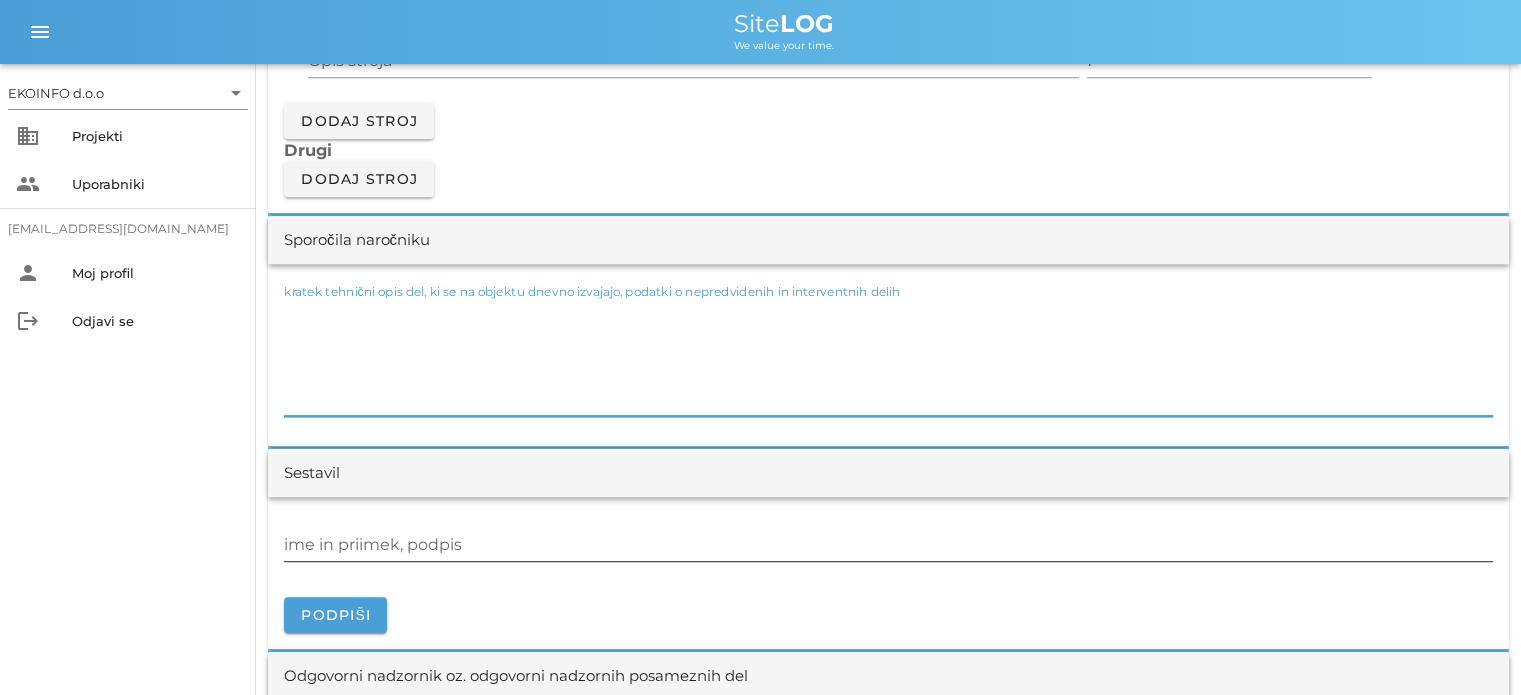 scroll, scrollTop: 1900, scrollLeft: 0, axis: vertical 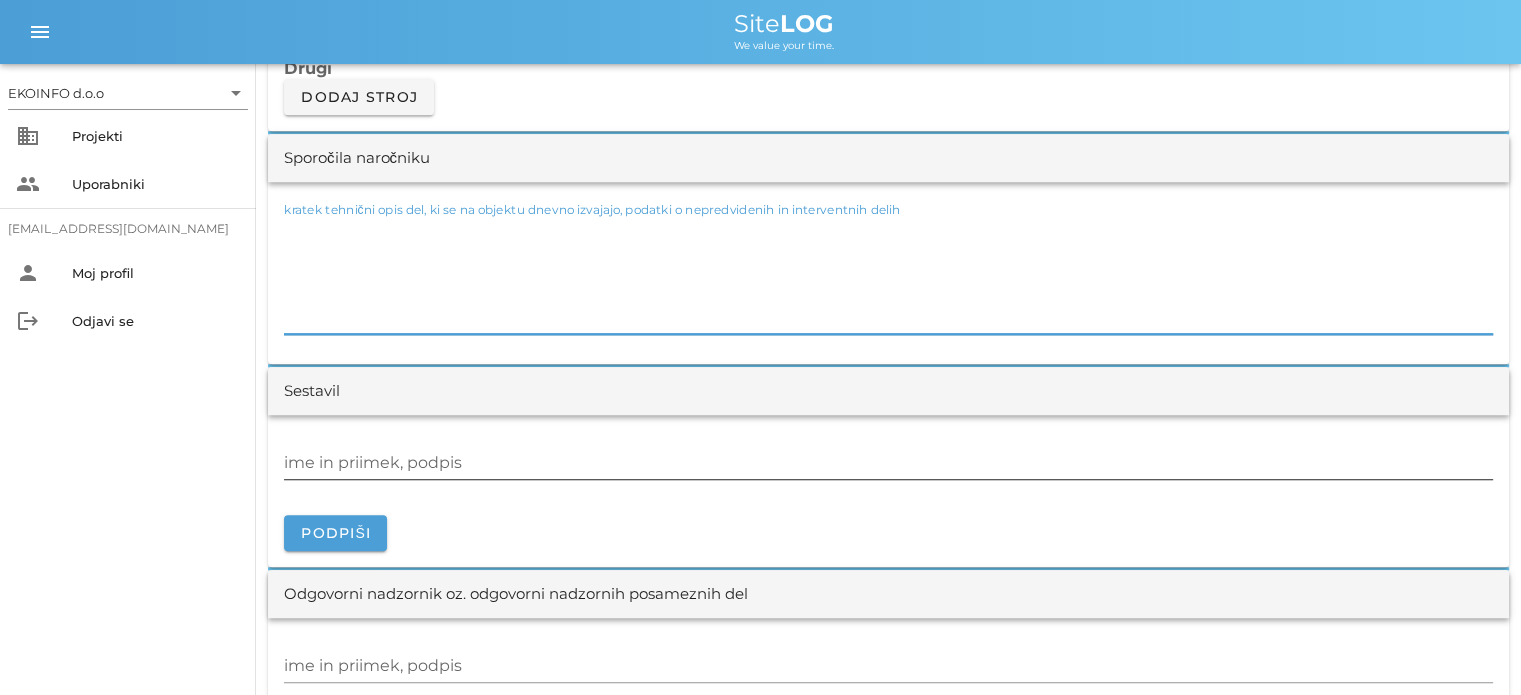 type 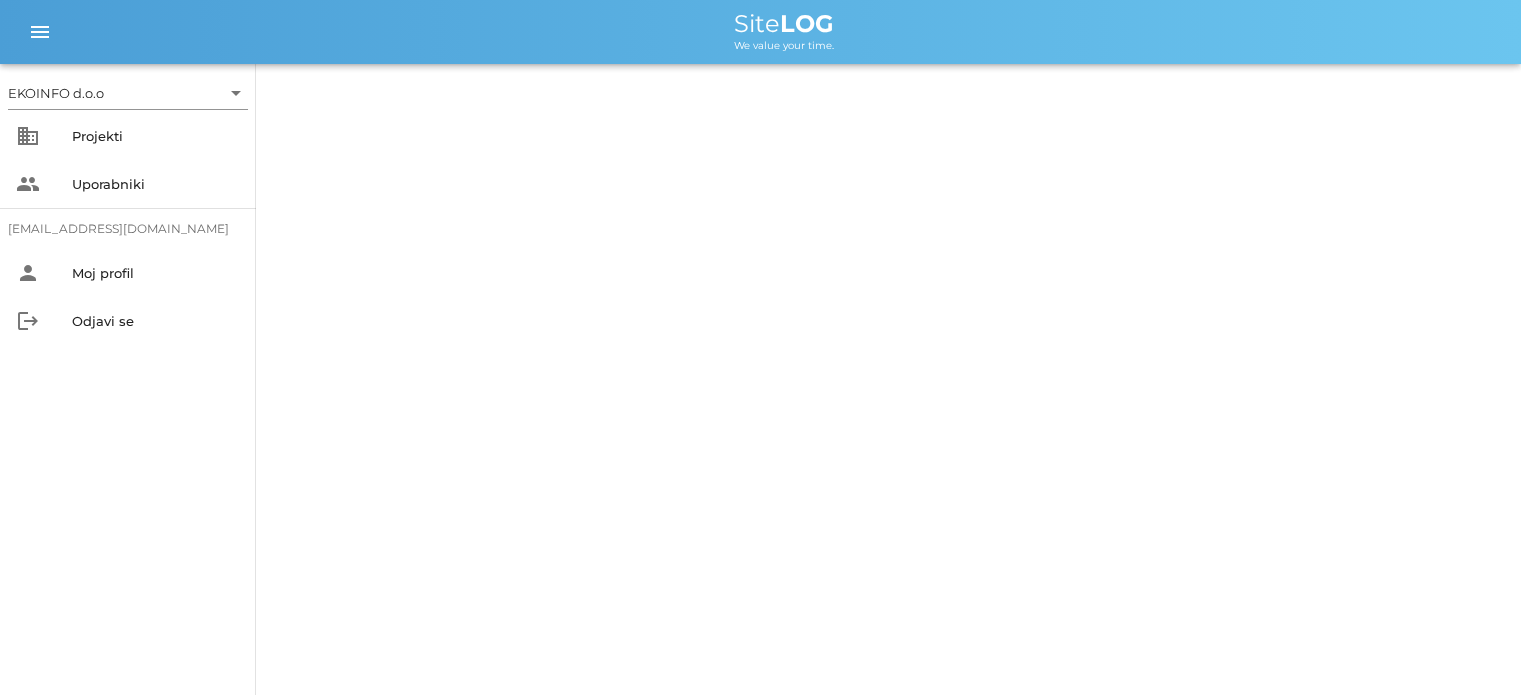 scroll, scrollTop: 0, scrollLeft: 0, axis: both 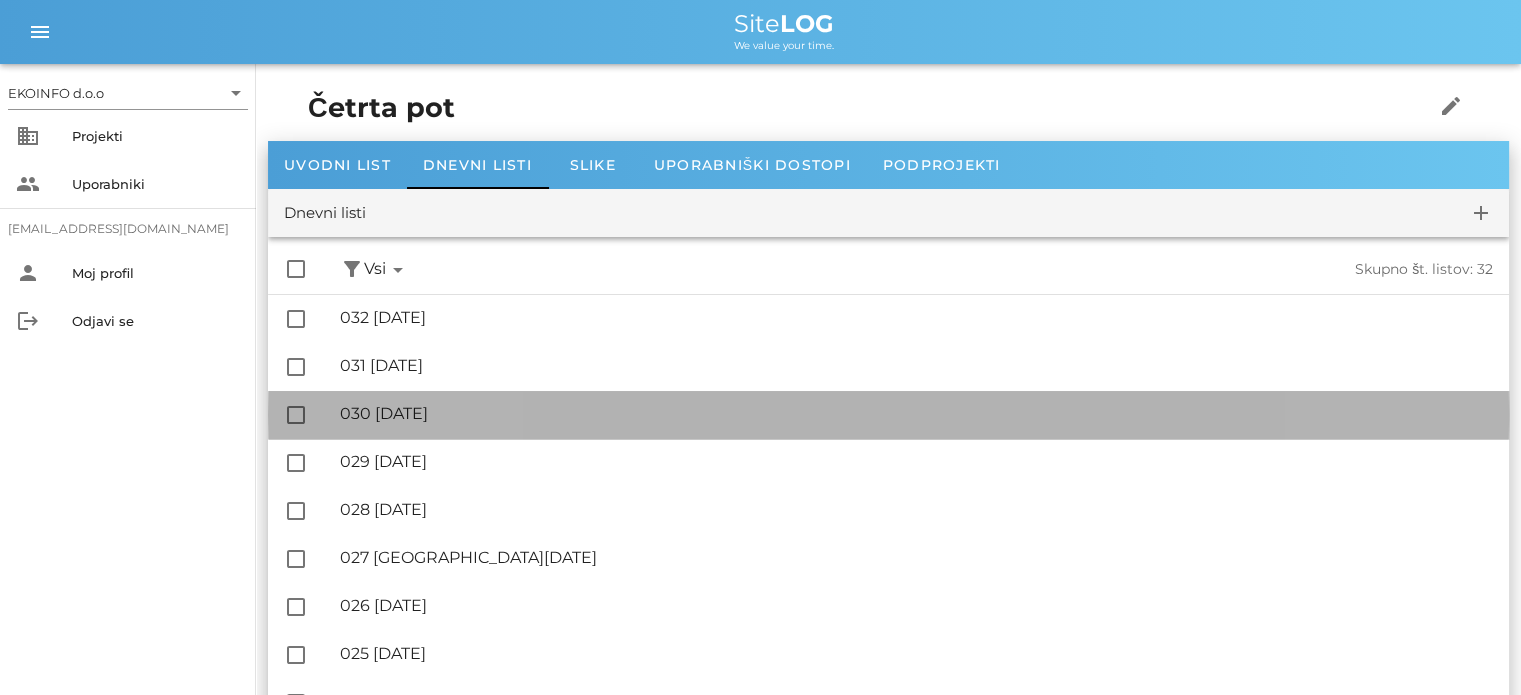click on "🔏  030 [DATE]" at bounding box center [916, 413] 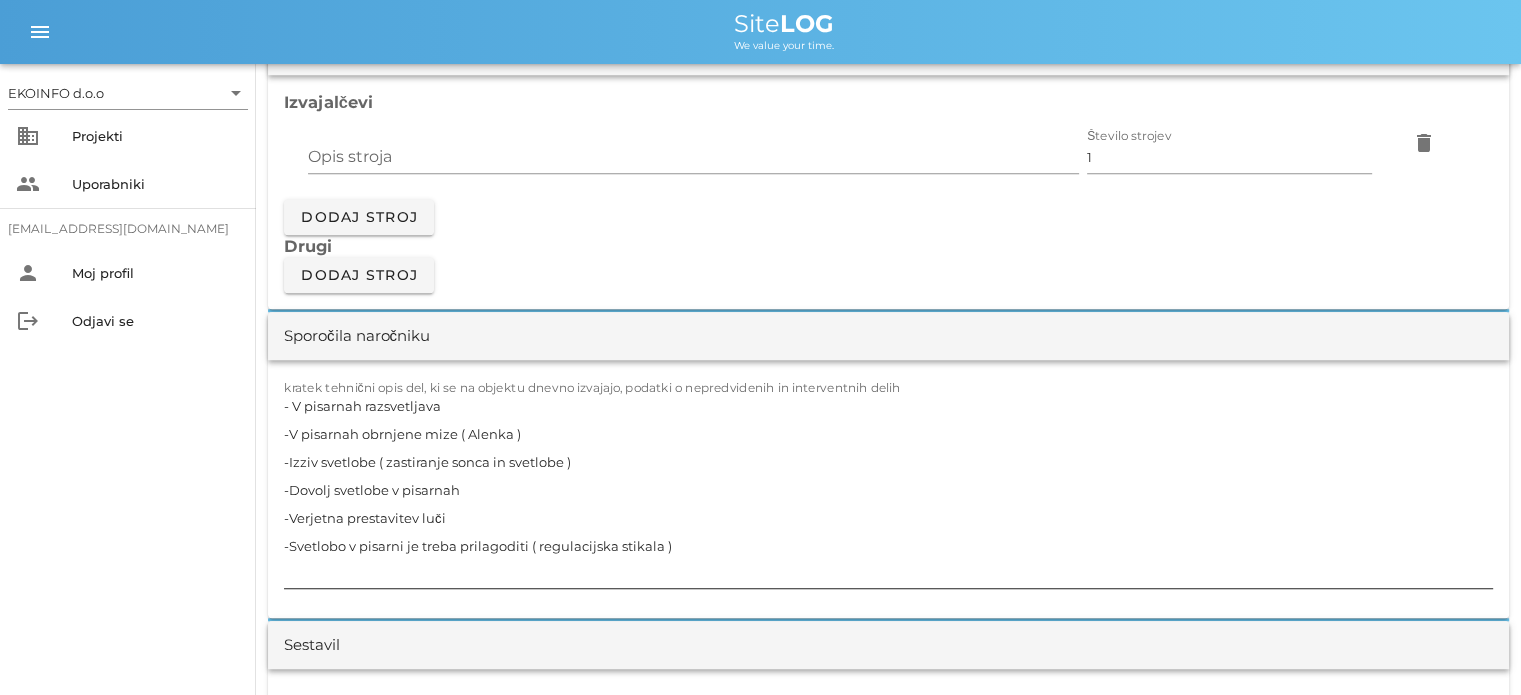 scroll, scrollTop: 1800, scrollLeft: 0, axis: vertical 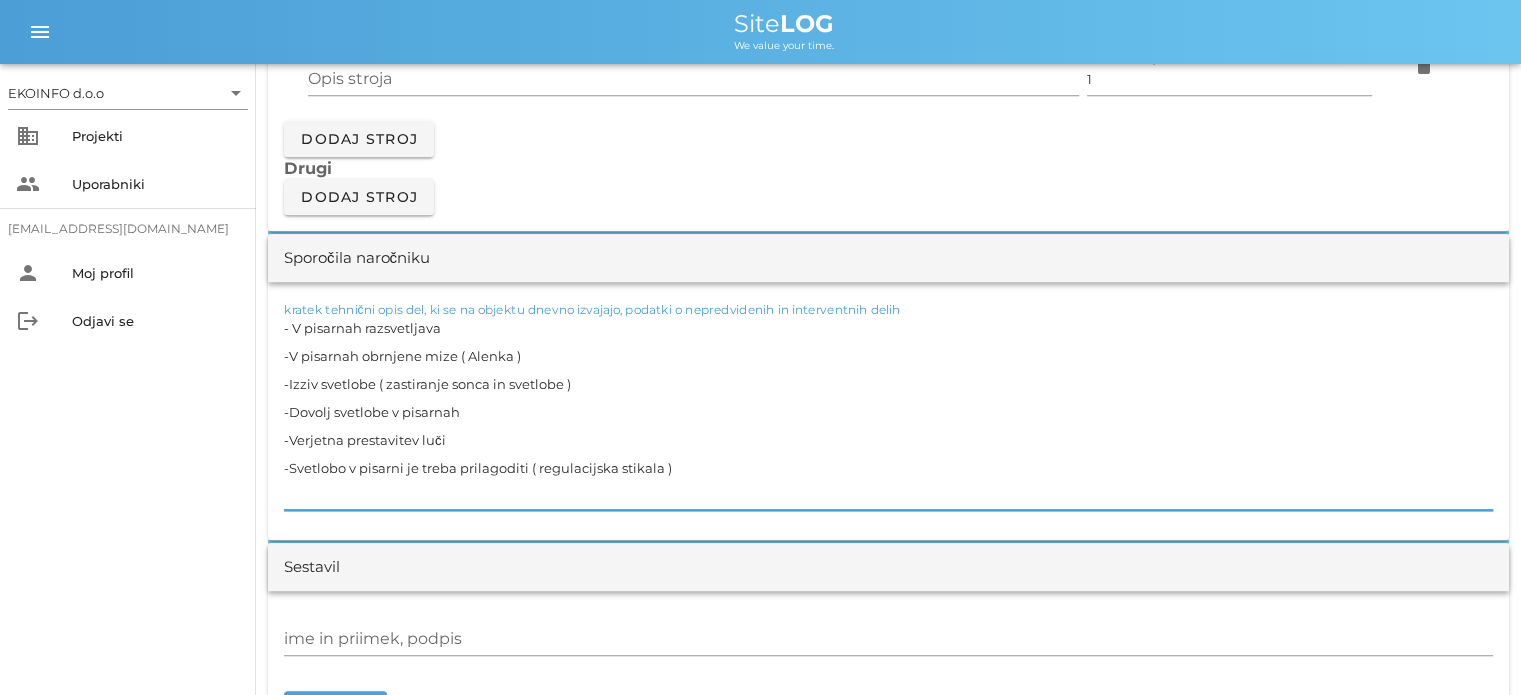 drag, startPoint x: 668, startPoint y: 464, endPoint x: 270, endPoint y: 326, distance: 421.24576 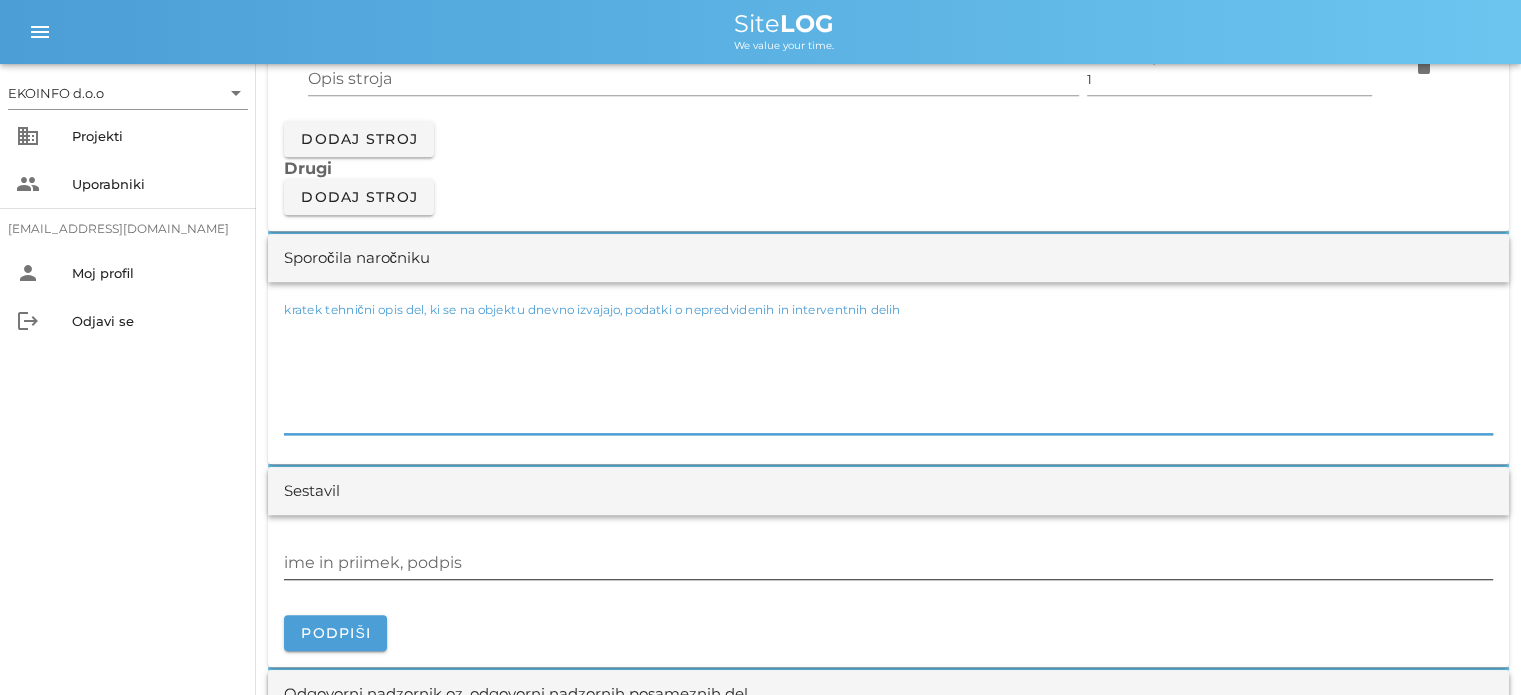 type 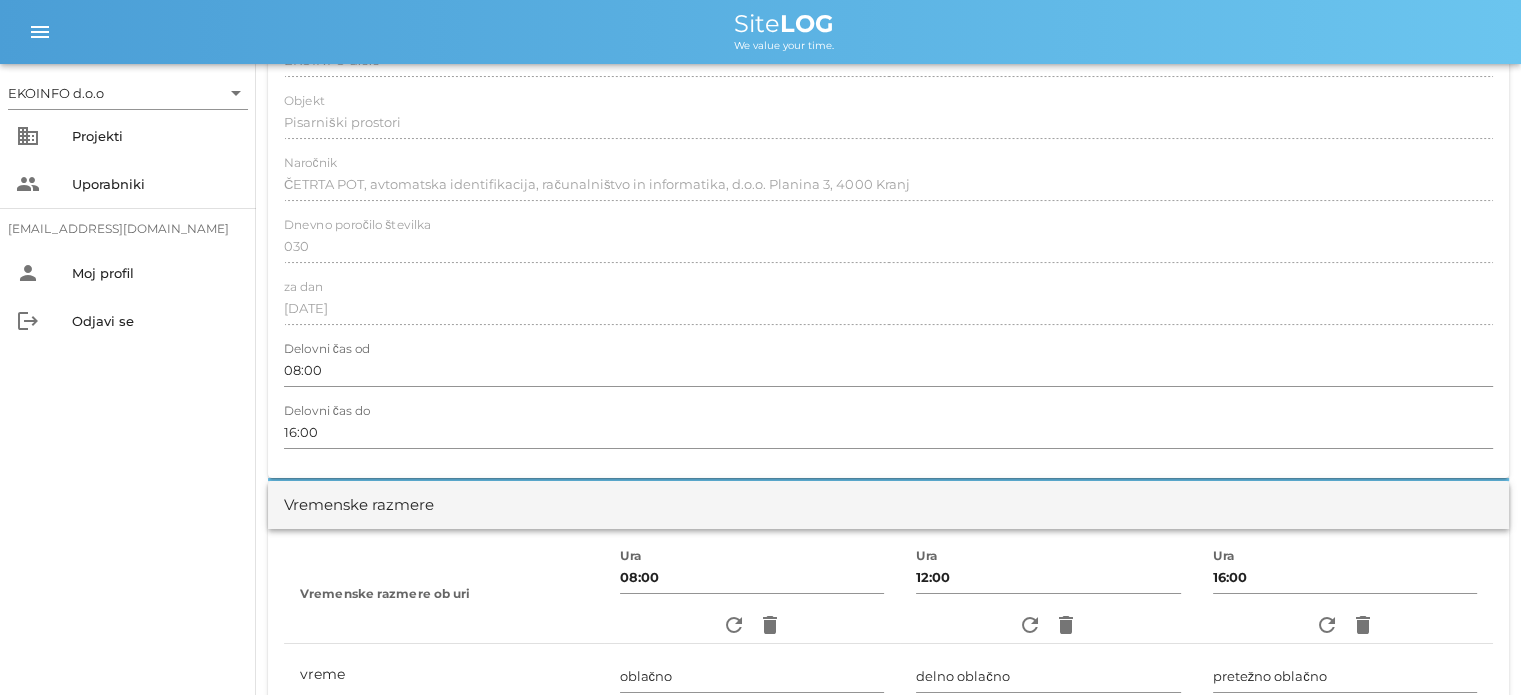scroll, scrollTop: 0, scrollLeft: 0, axis: both 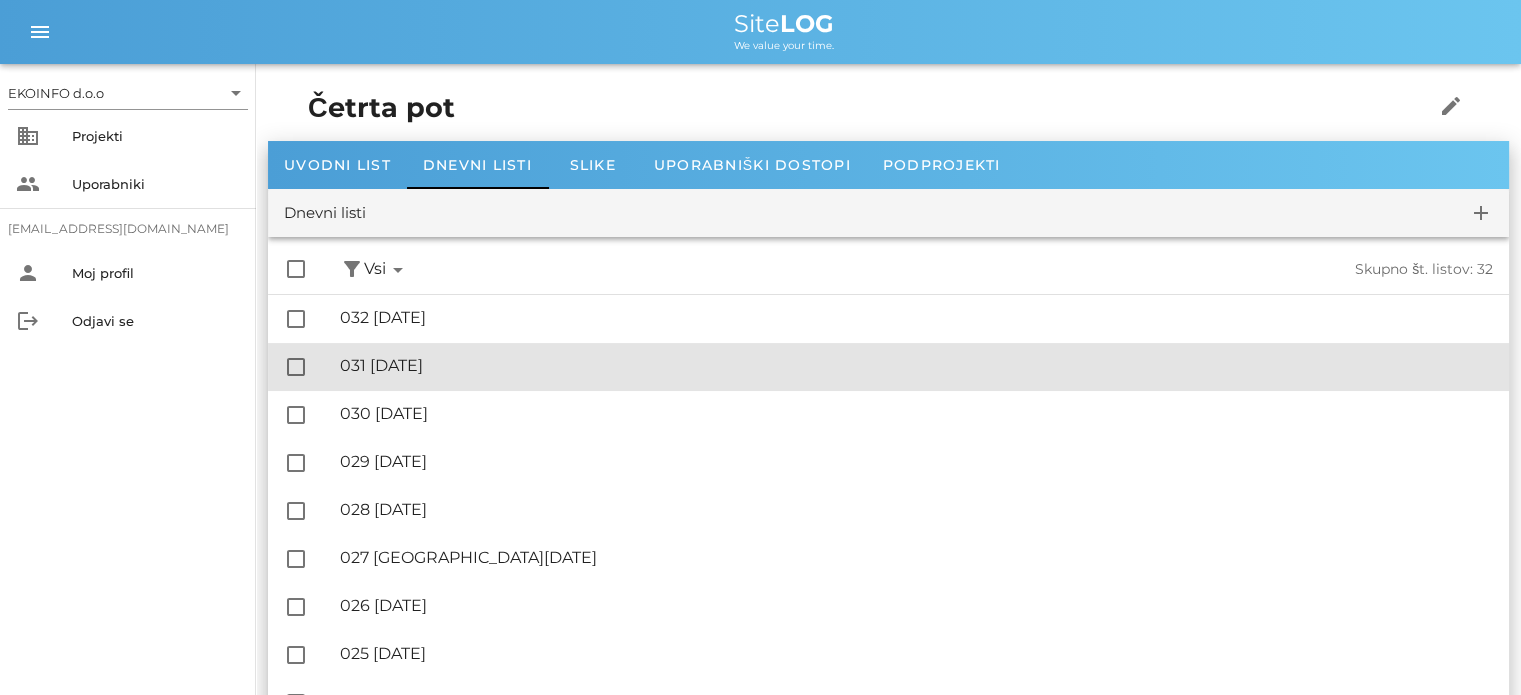 click on "🔏  031 [DATE]" at bounding box center (916, 365) 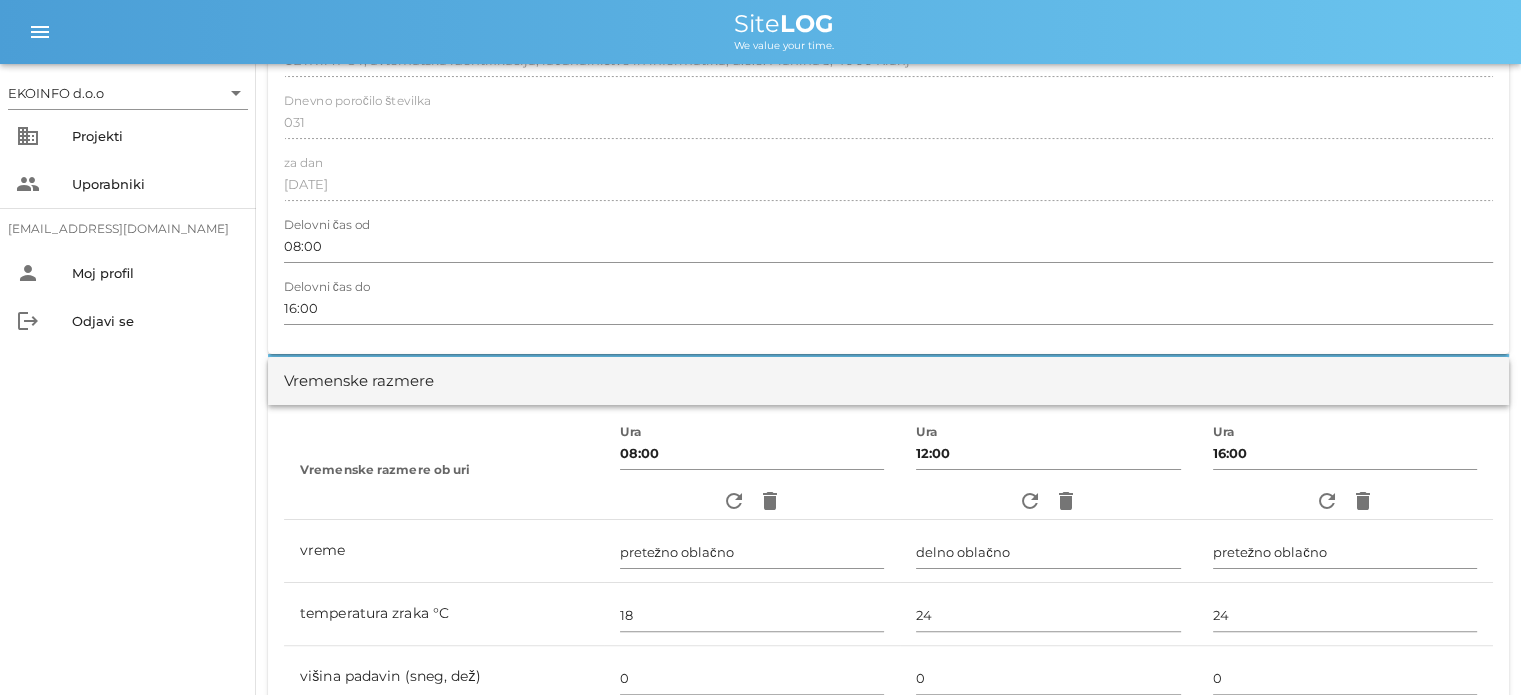 scroll, scrollTop: 0, scrollLeft: 0, axis: both 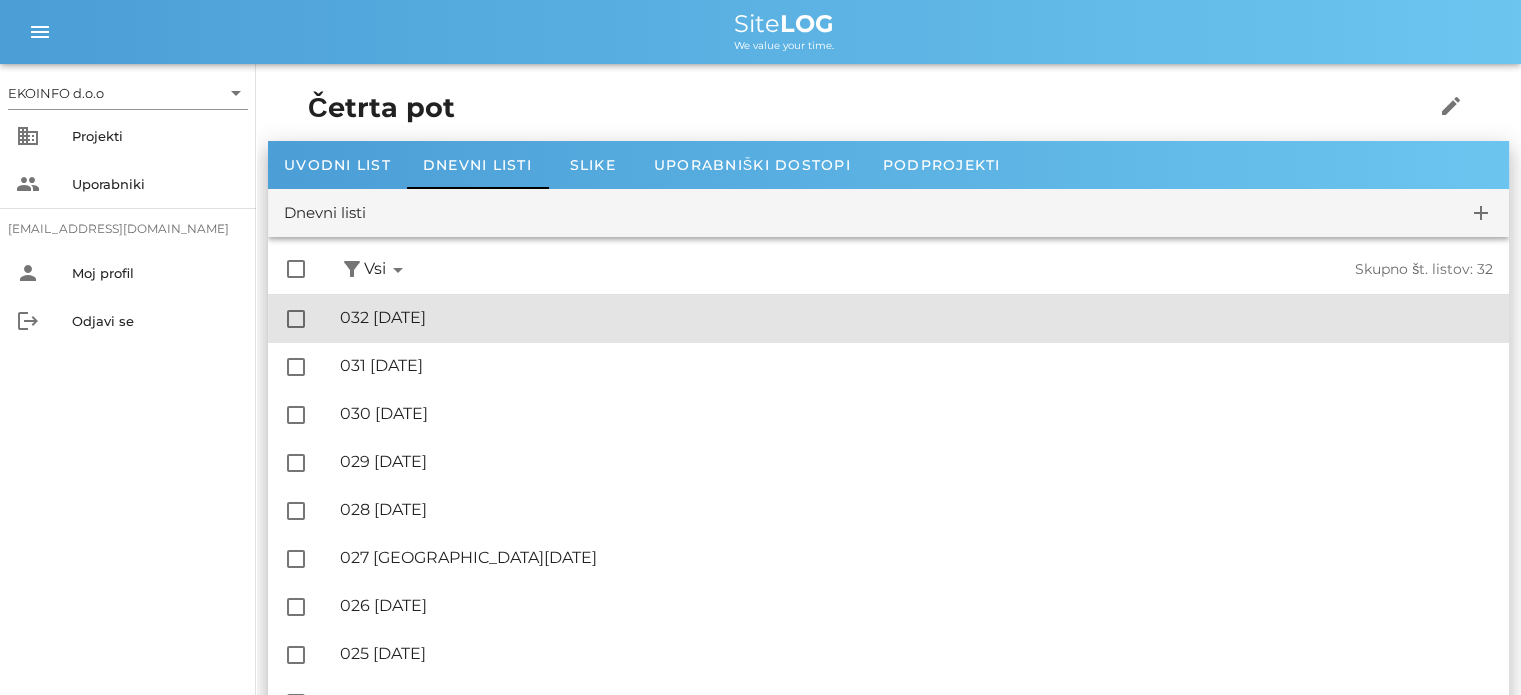 click on "🔏  032 [DATE]" at bounding box center (916, 317) 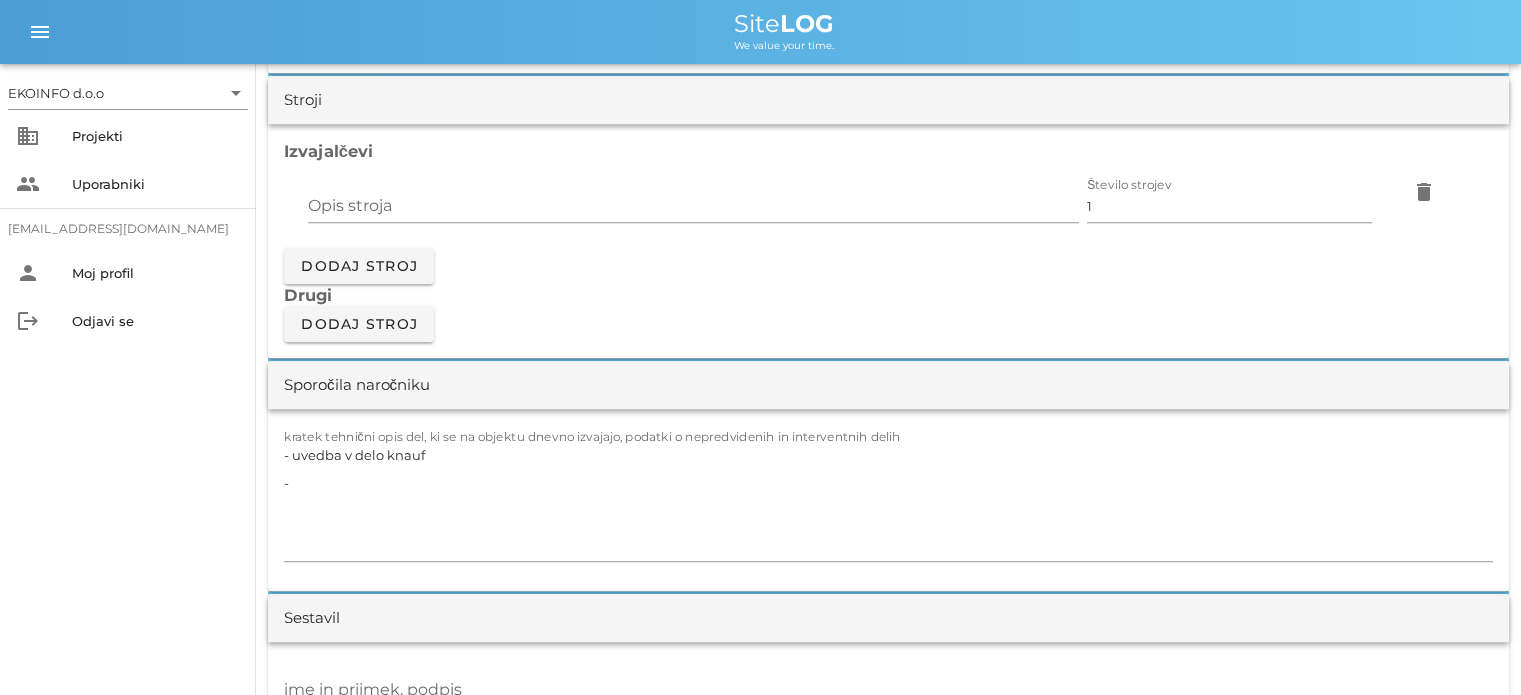 scroll, scrollTop: 1900, scrollLeft: 0, axis: vertical 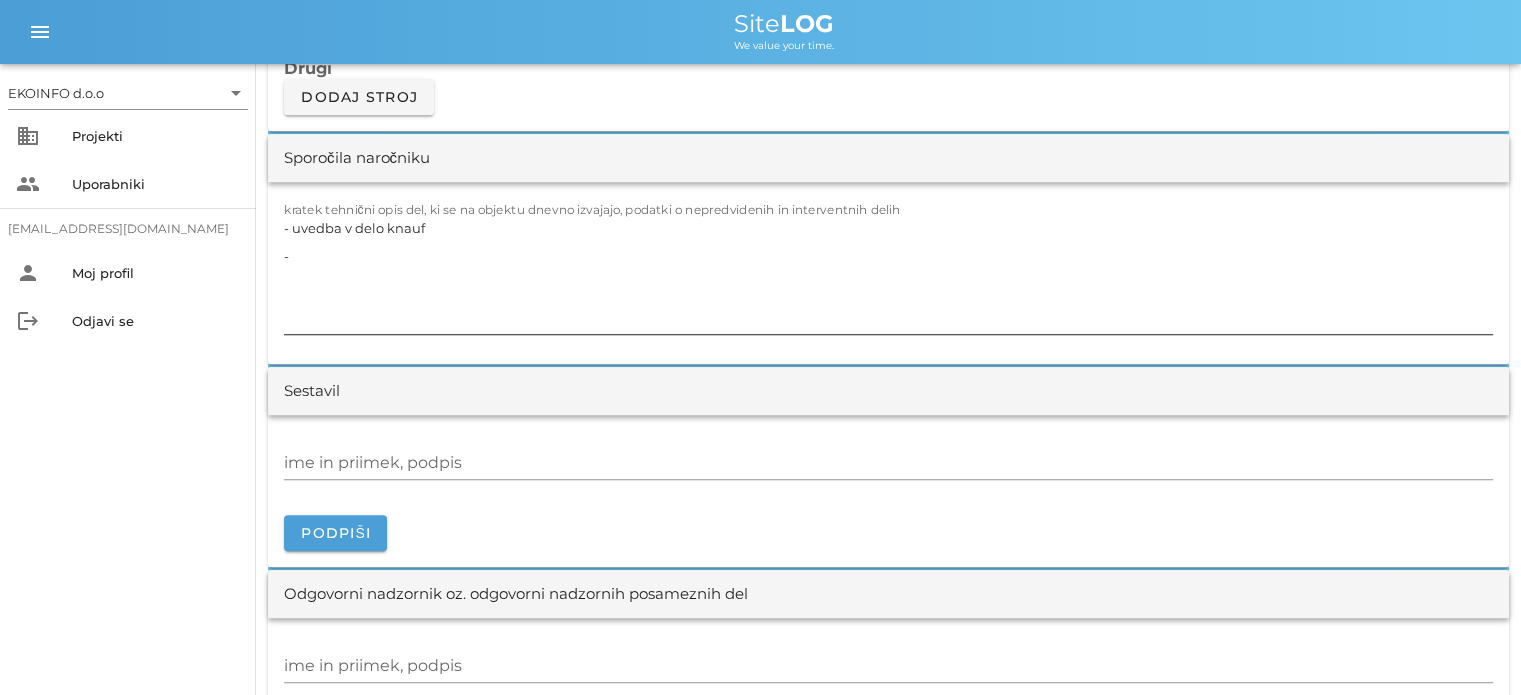 click on "- uvedba v delo knauf
-" at bounding box center (888, 274) 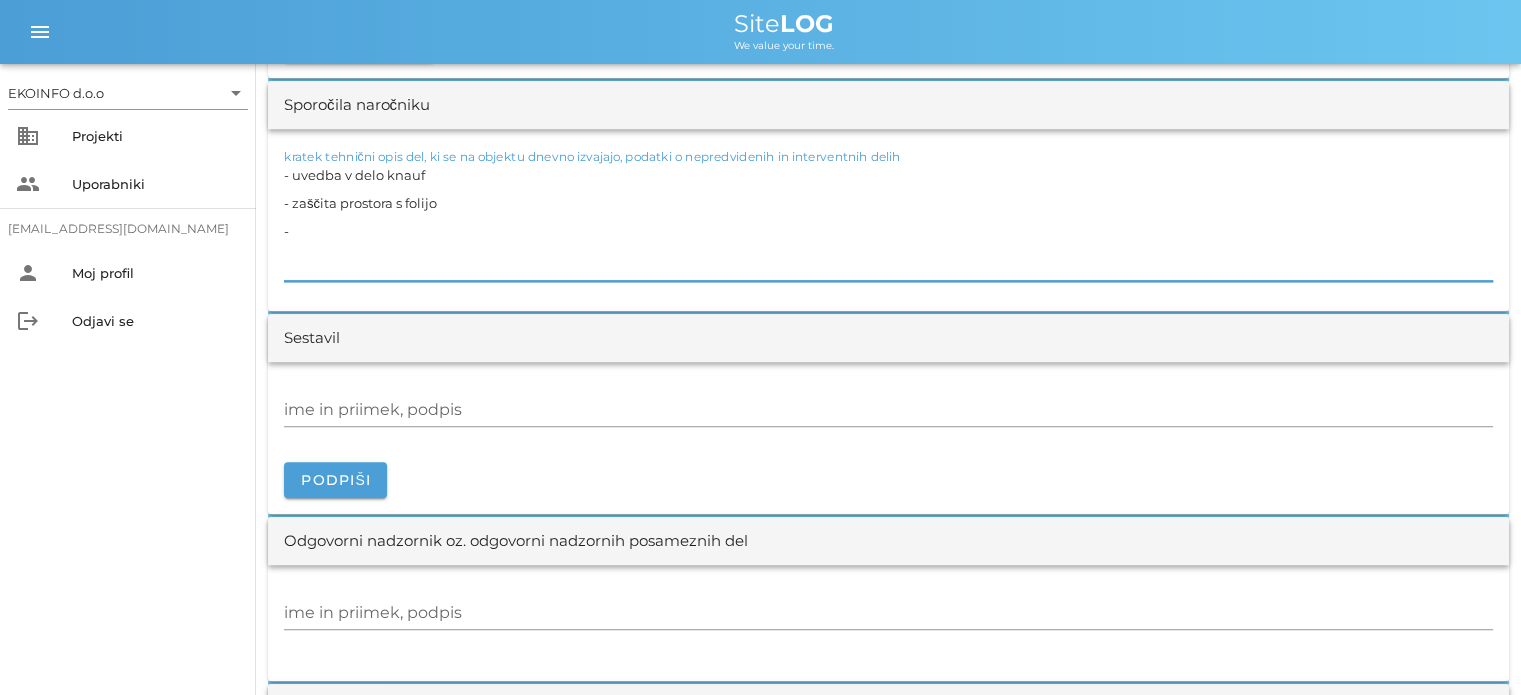 scroll, scrollTop: 2000, scrollLeft: 0, axis: vertical 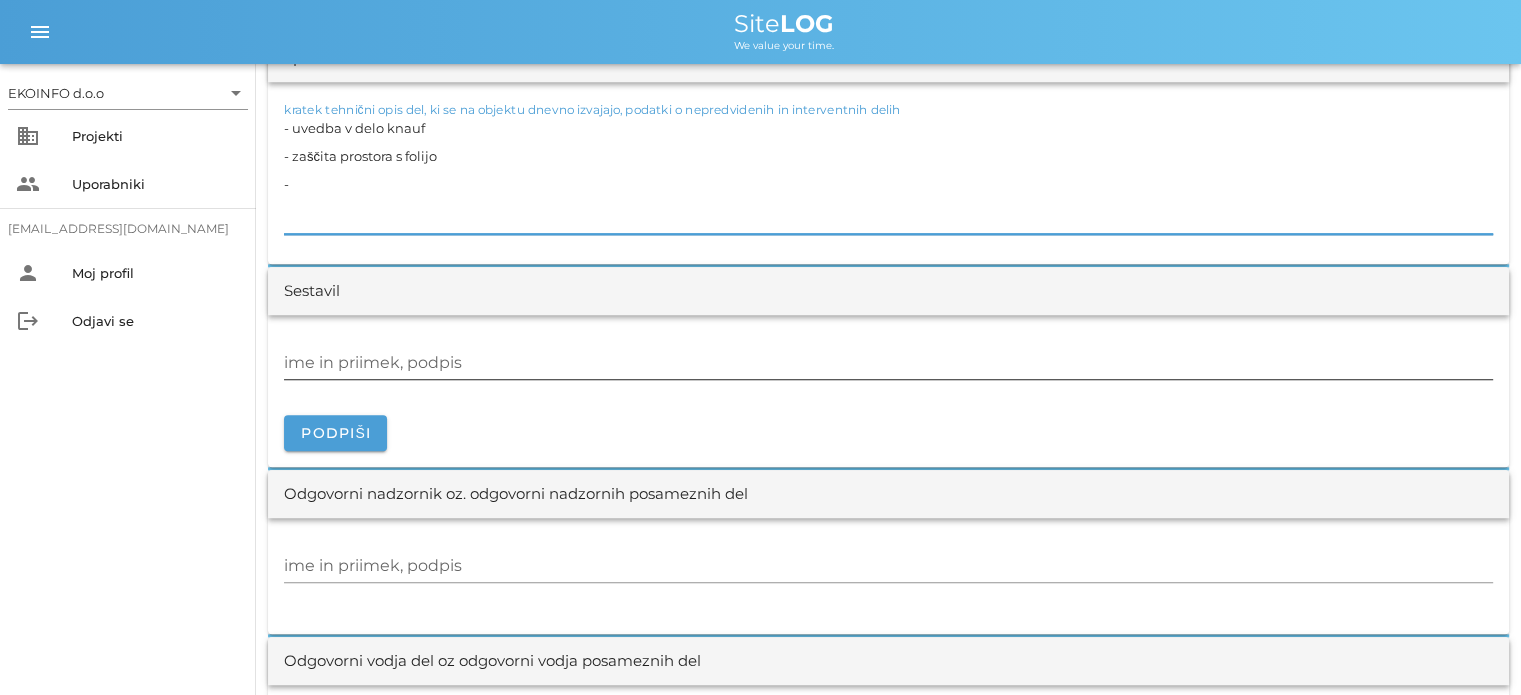 type on "- uvedba v delo knauf
- zaščita prostora s folijo
-" 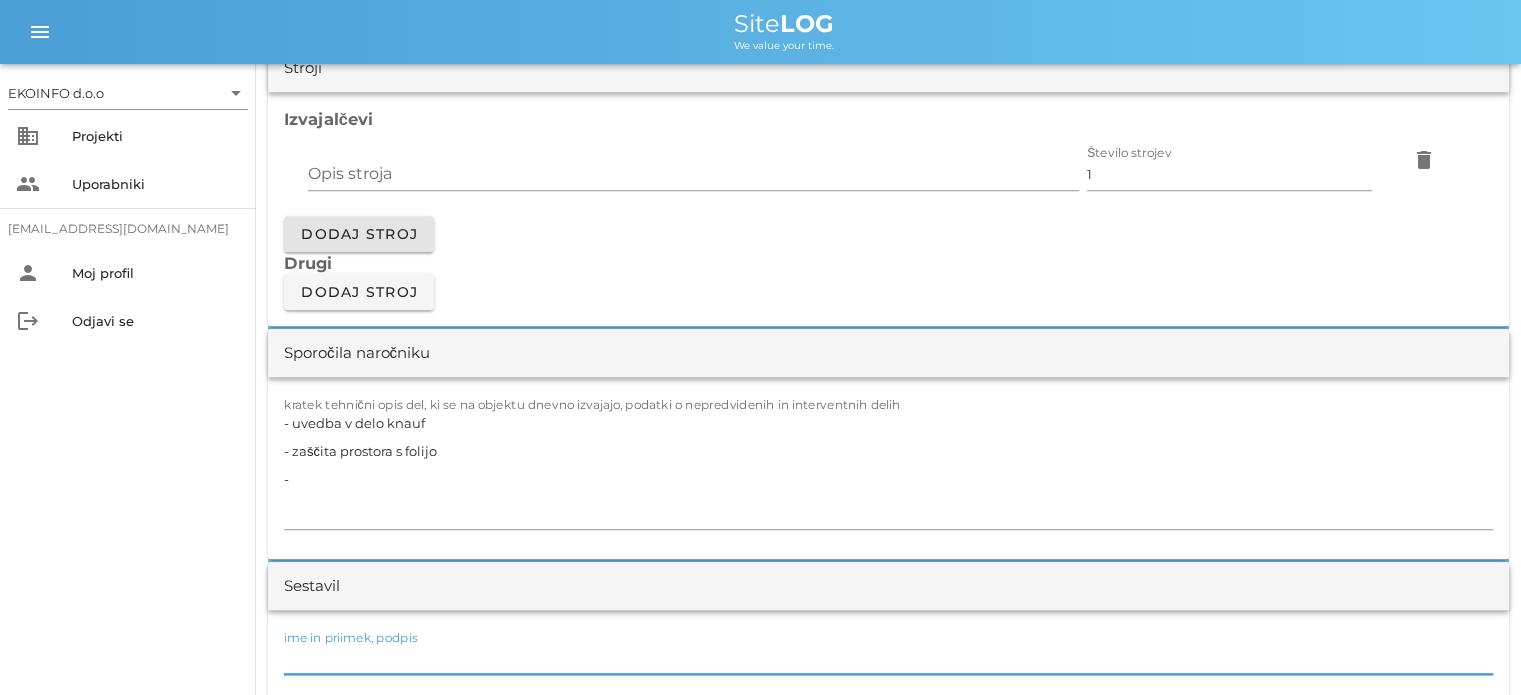 scroll, scrollTop: 1700, scrollLeft: 0, axis: vertical 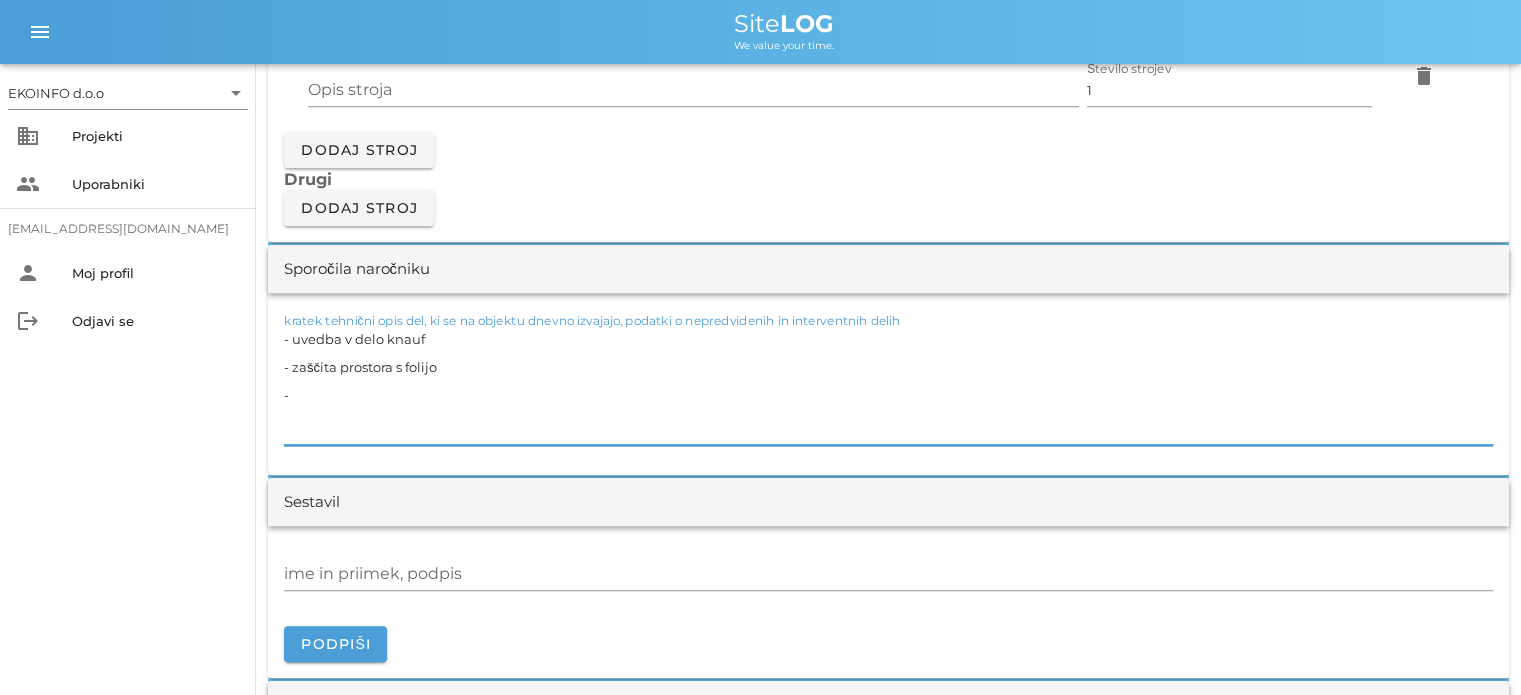 click on "- uvedba v delo knauf
- zaščita prostora s folijo
-" at bounding box center (888, 385) 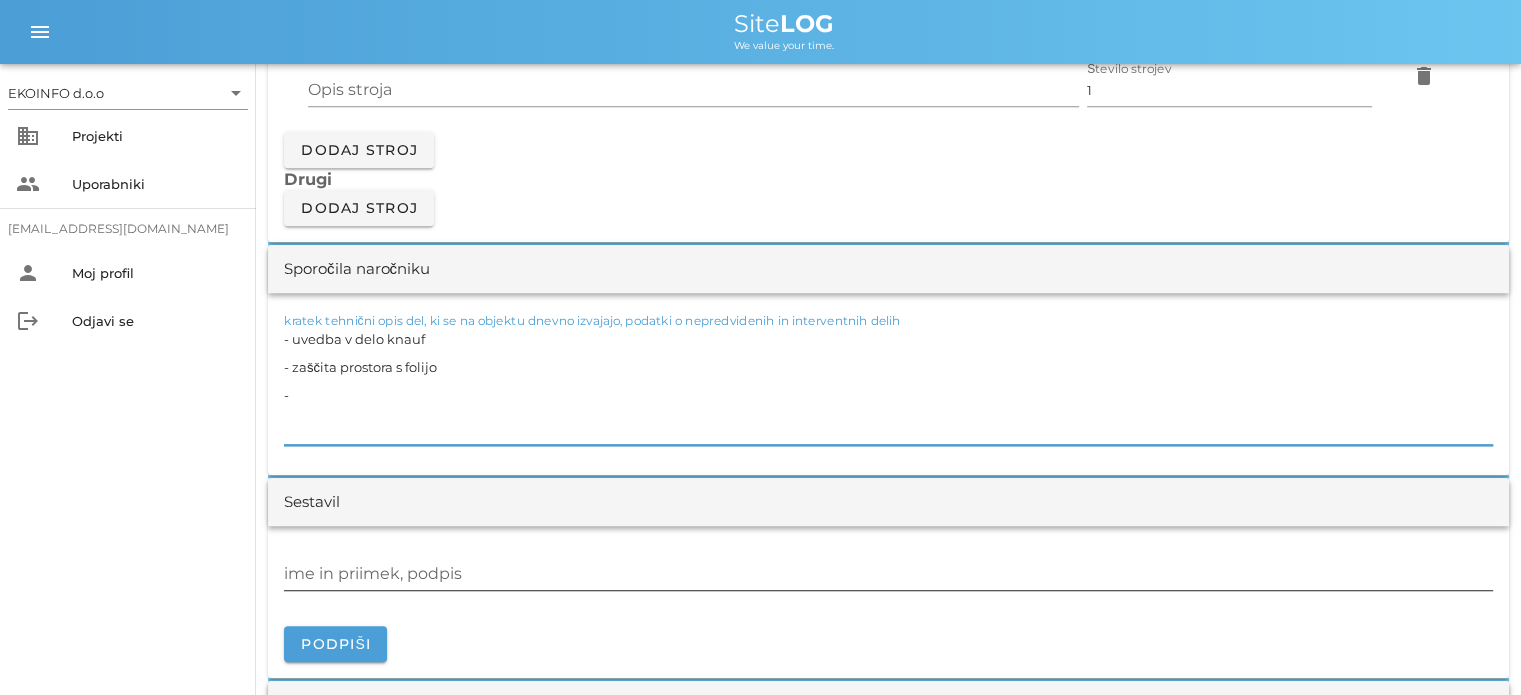 click on "ime in priimek, podpis" at bounding box center (888, 574) 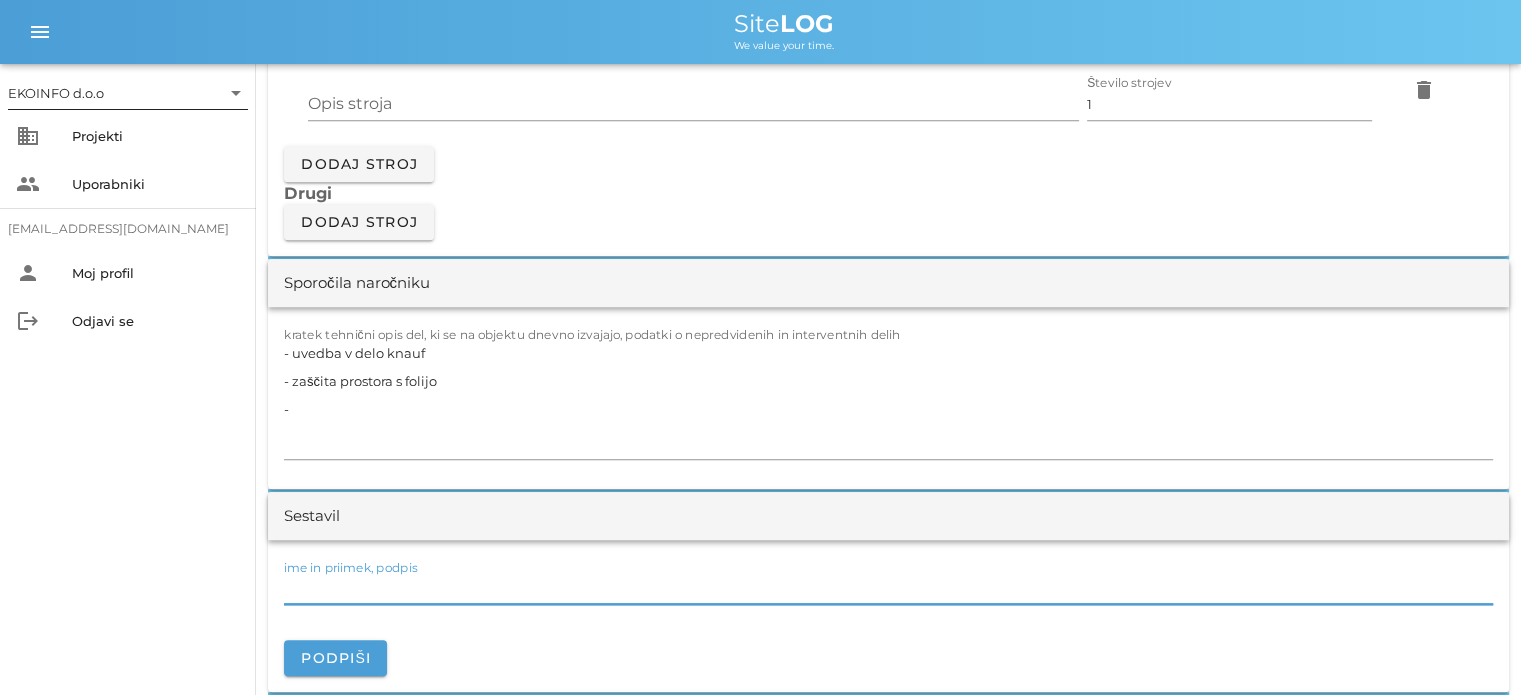 scroll, scrollTop: 1789, scrollLeft: 0, axis: vertical 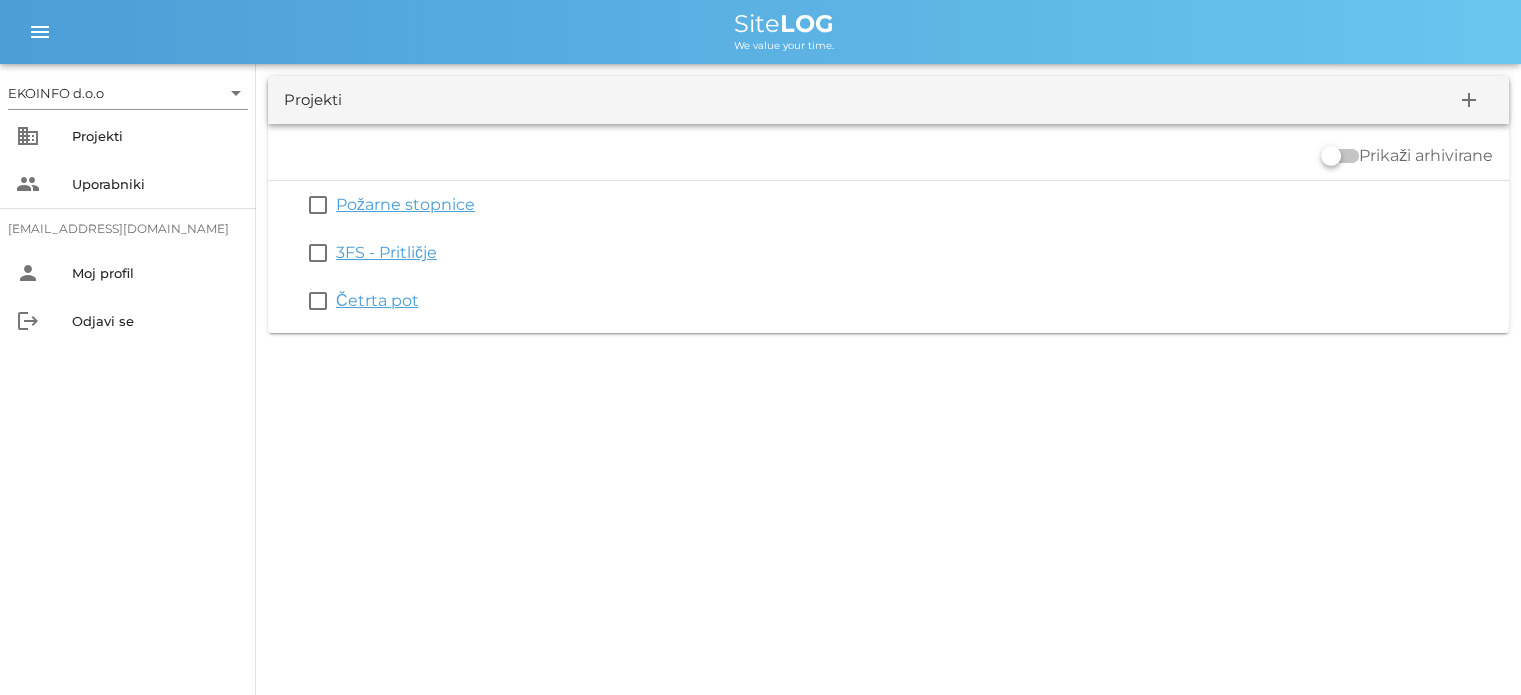 click on "Požarne stopnice" at bounding box center [405, 204] 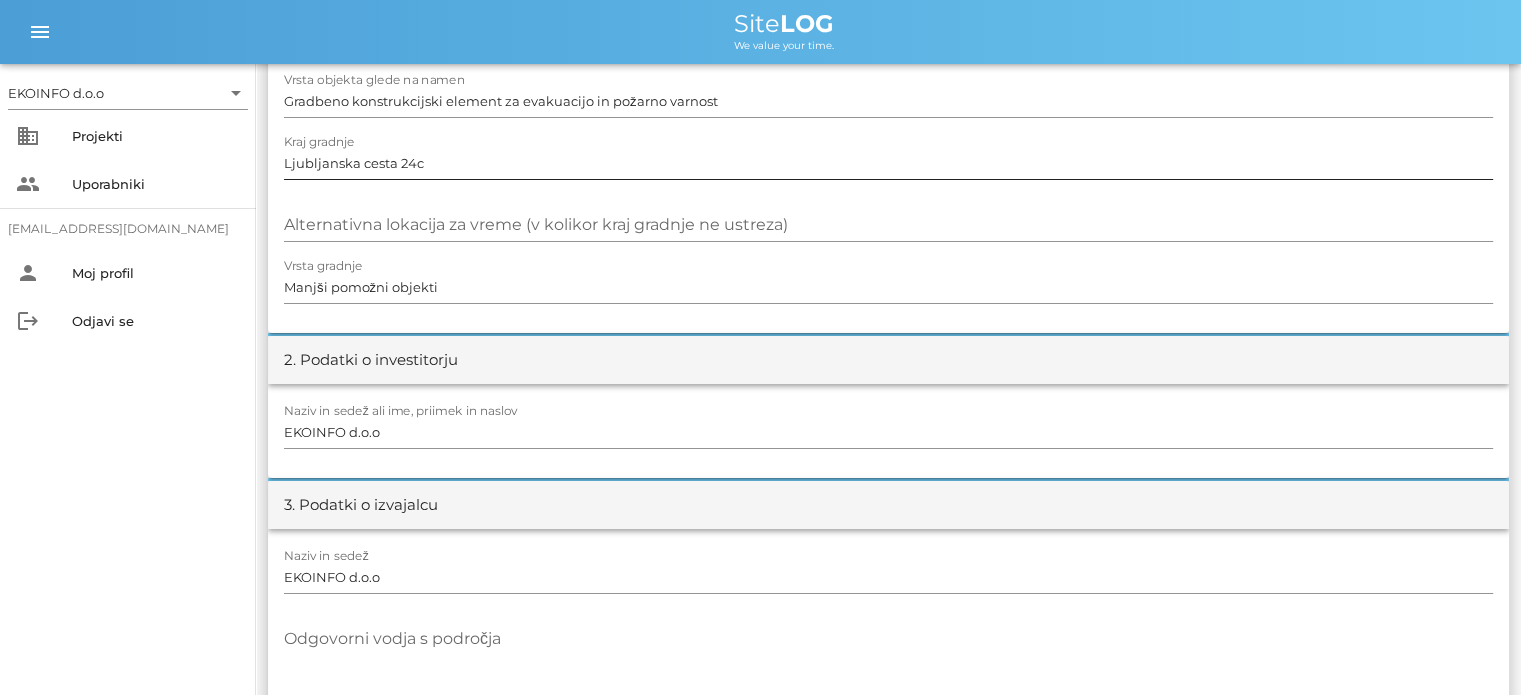 scroll, scrollTop: 0, scrollLeft: 0, axis: both 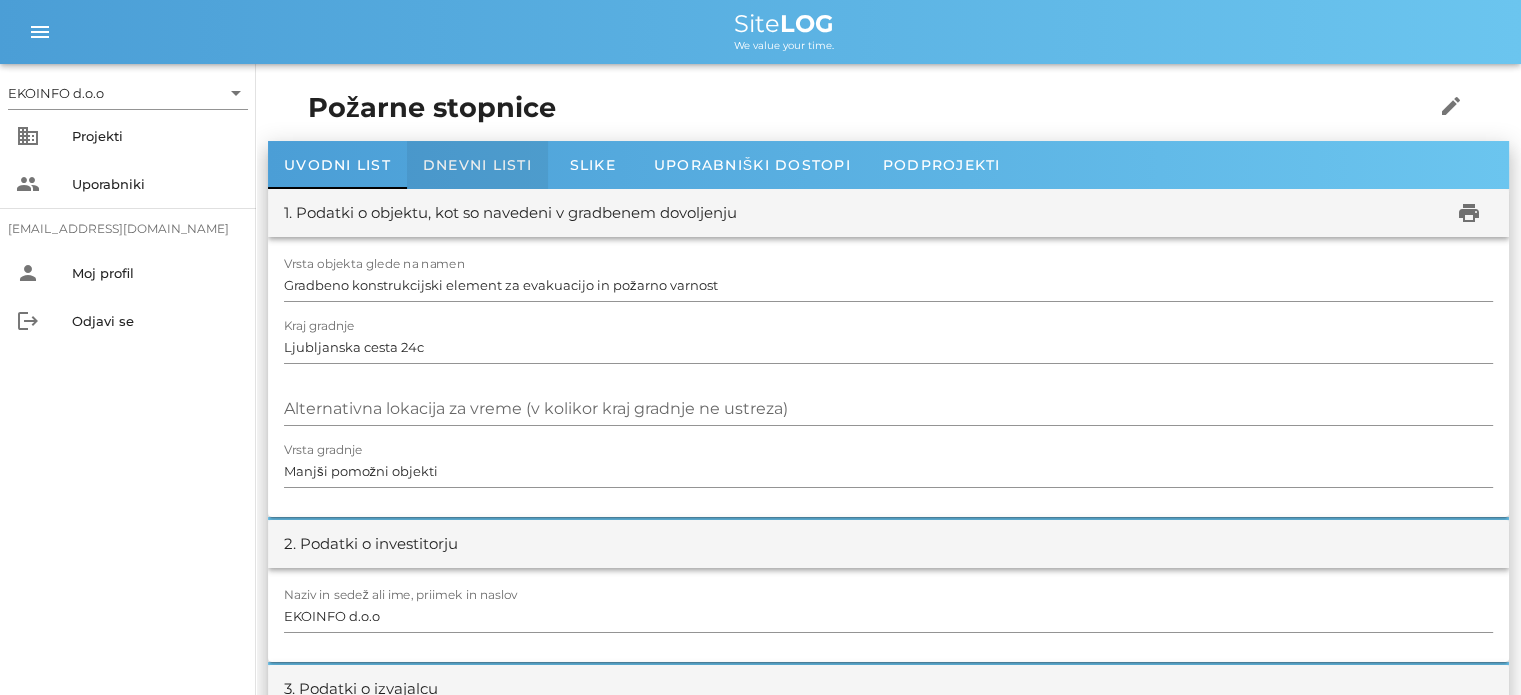 click on "Dnevni listi" at bounding box center (477, 165) 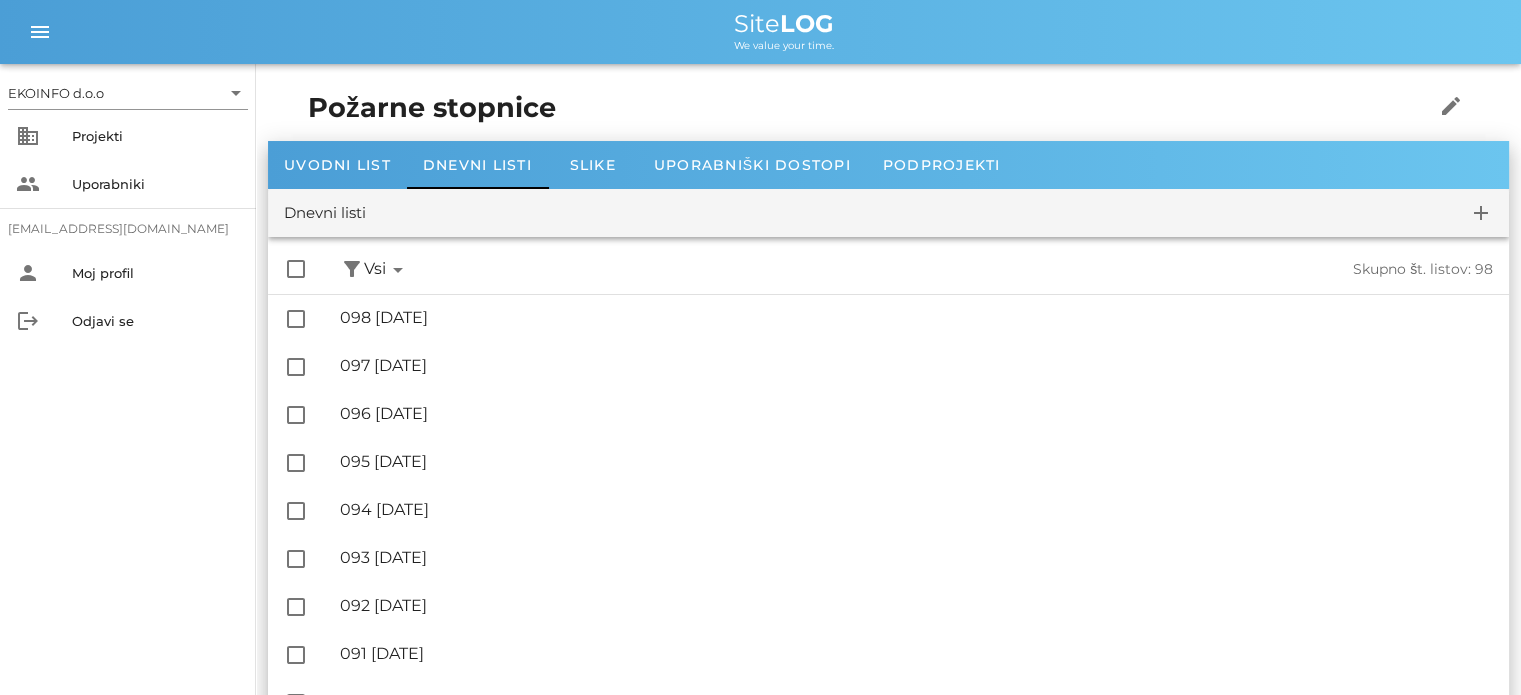scroll, scrollTop: 0, scrollLeft: 0, axis: both 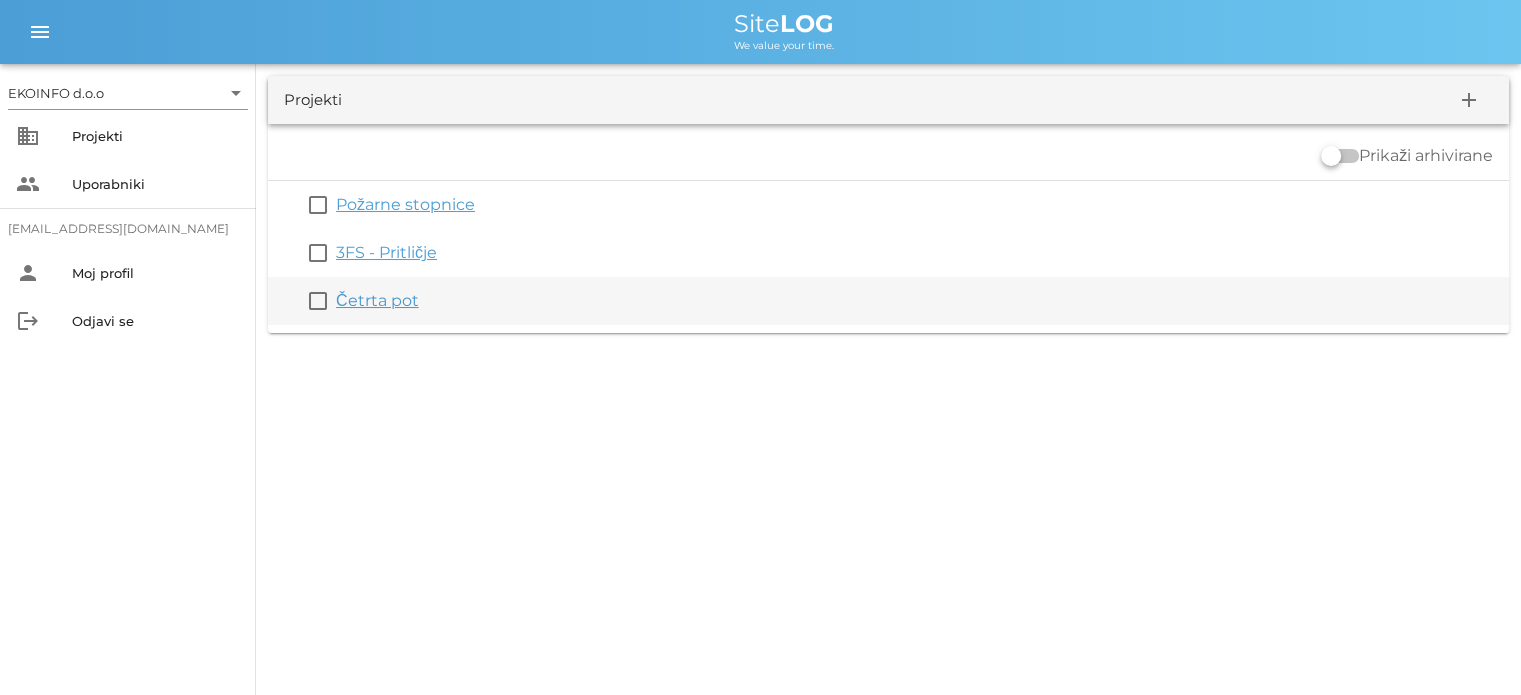 click on "Četrta pot" at bounding box center (377, 300) 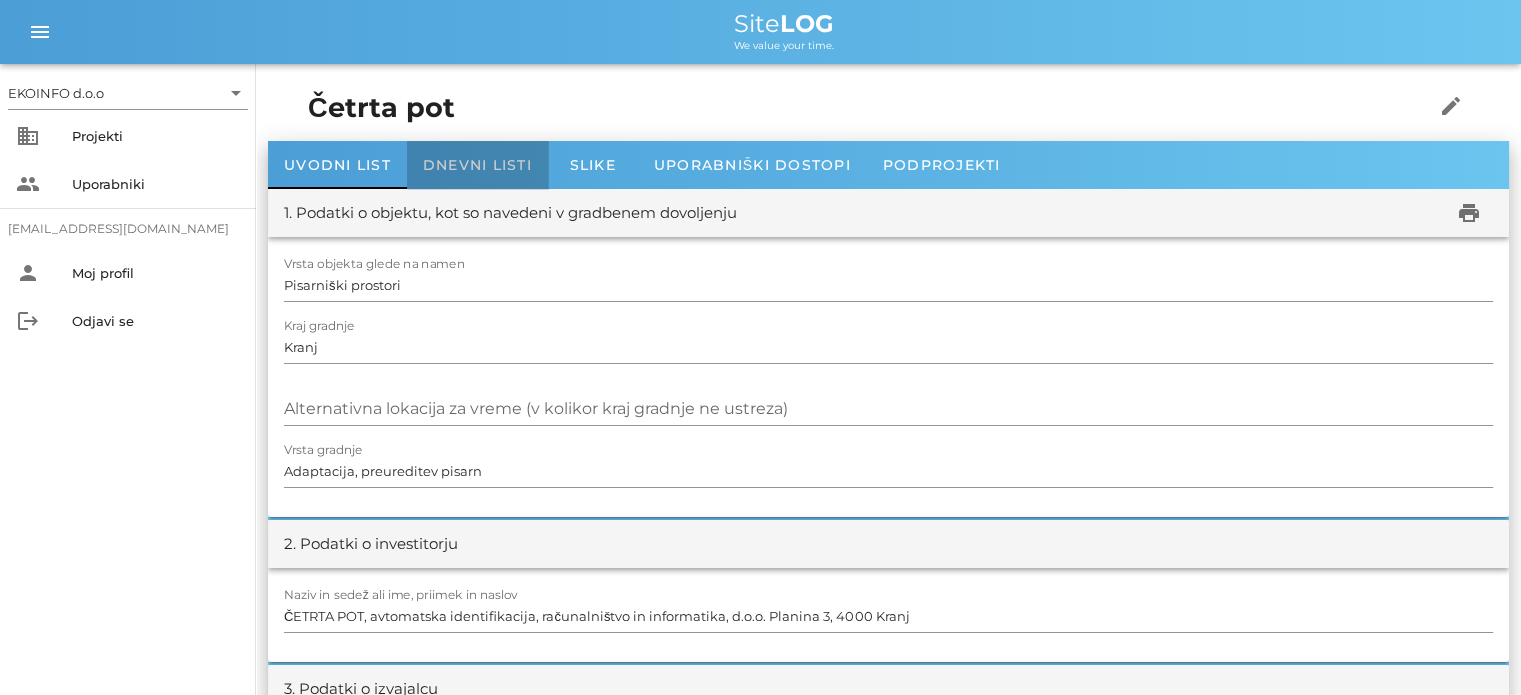 click on "Dnevni listi" at bounding box center (477, 165) 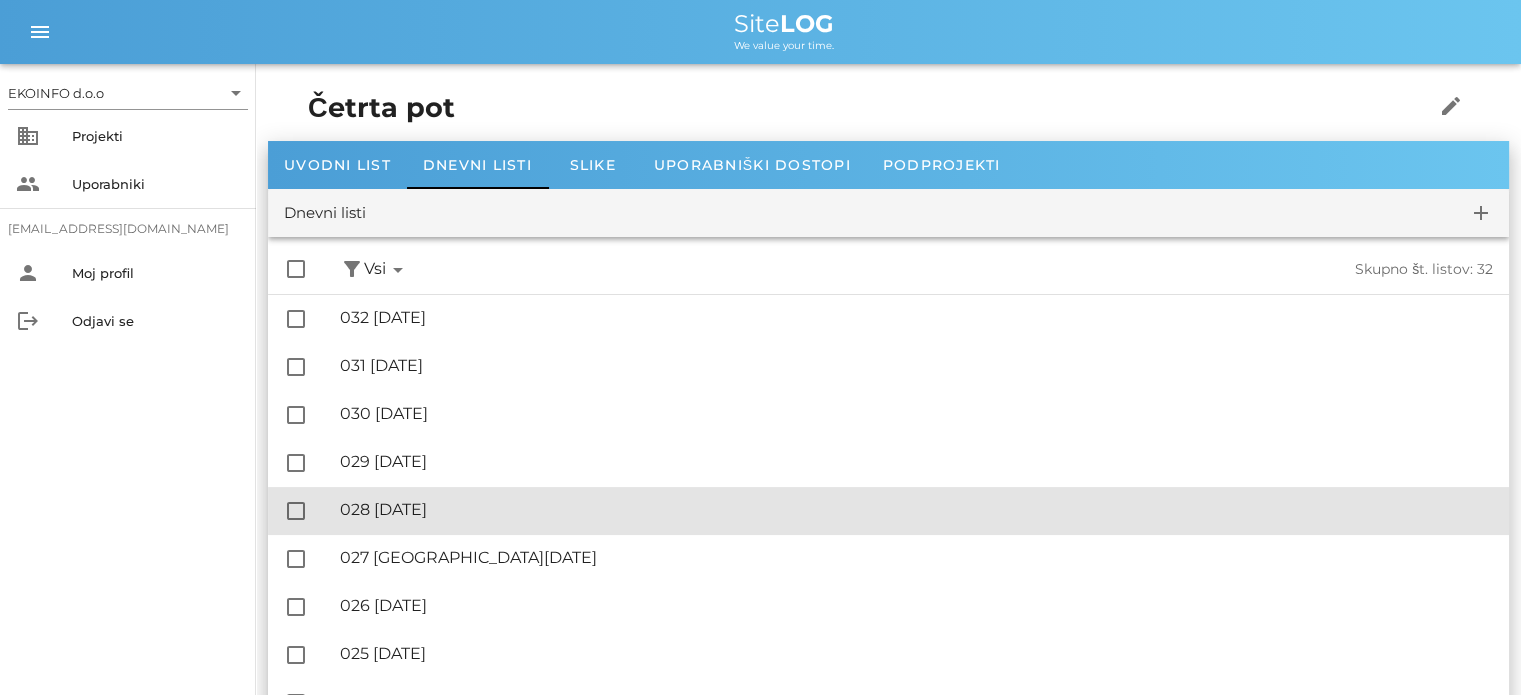 click on "🔏  028 [DATE]" at bounding box center [916, 509] 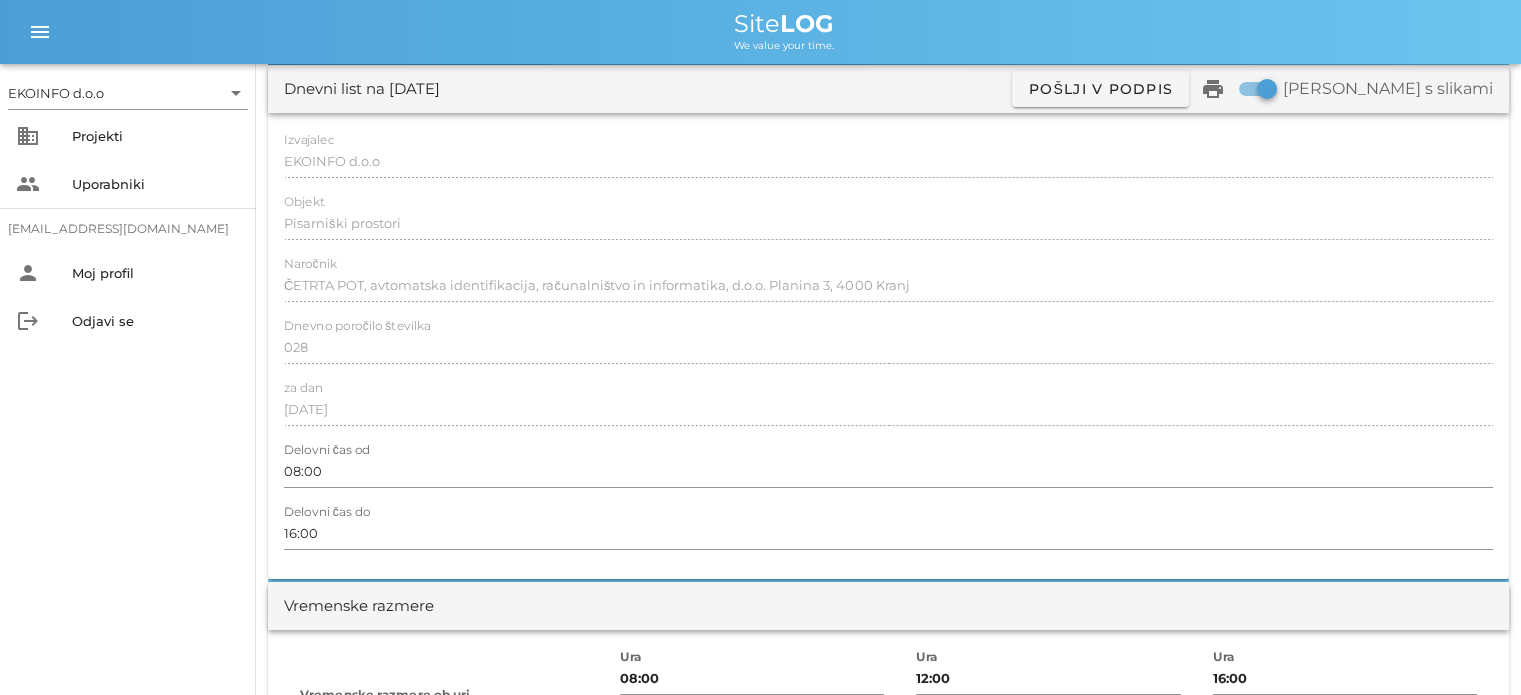scroll, scrollTop: 0, scrollLeft: 0, axis: both 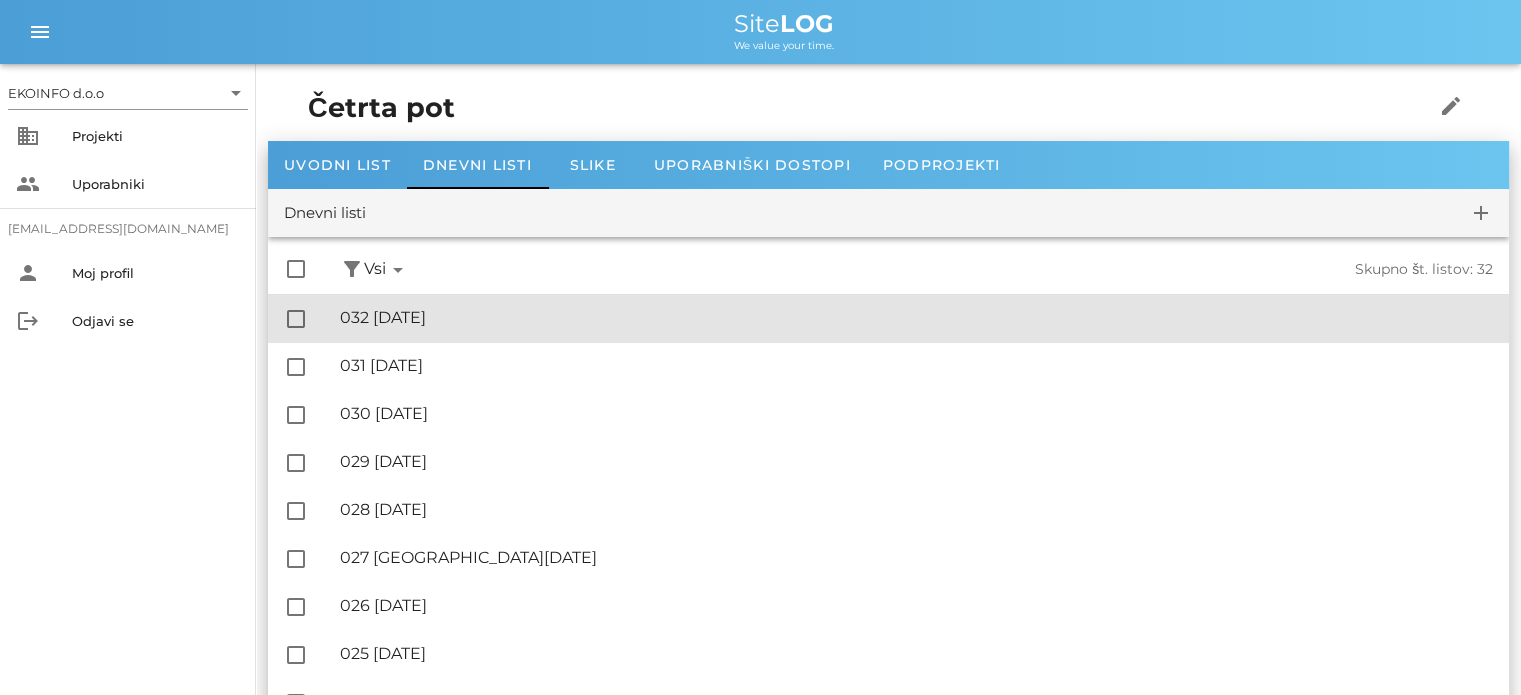 click on "🔏  032 [DATE]" at bounding box center [916, 317] 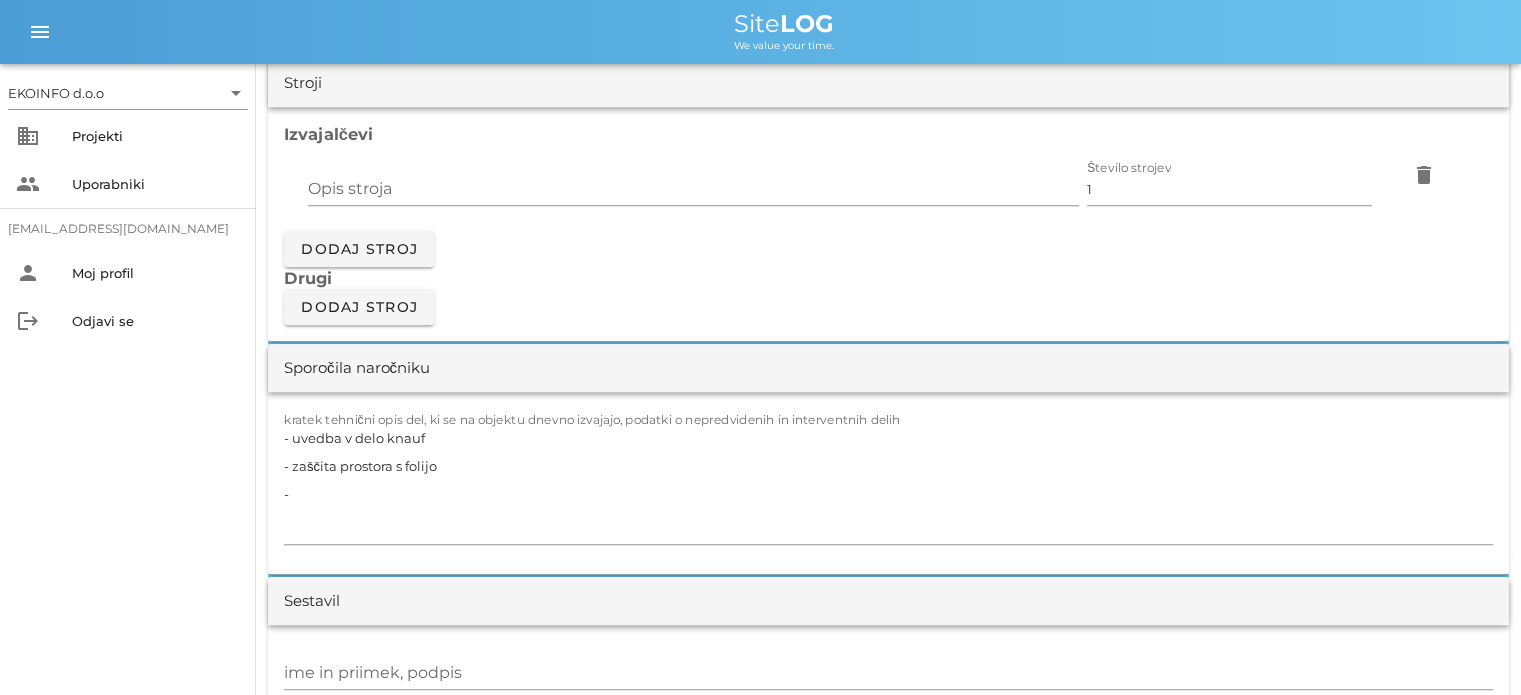 scroll, scrollTop: 1700, scrollLeft: 0, axis: vertical 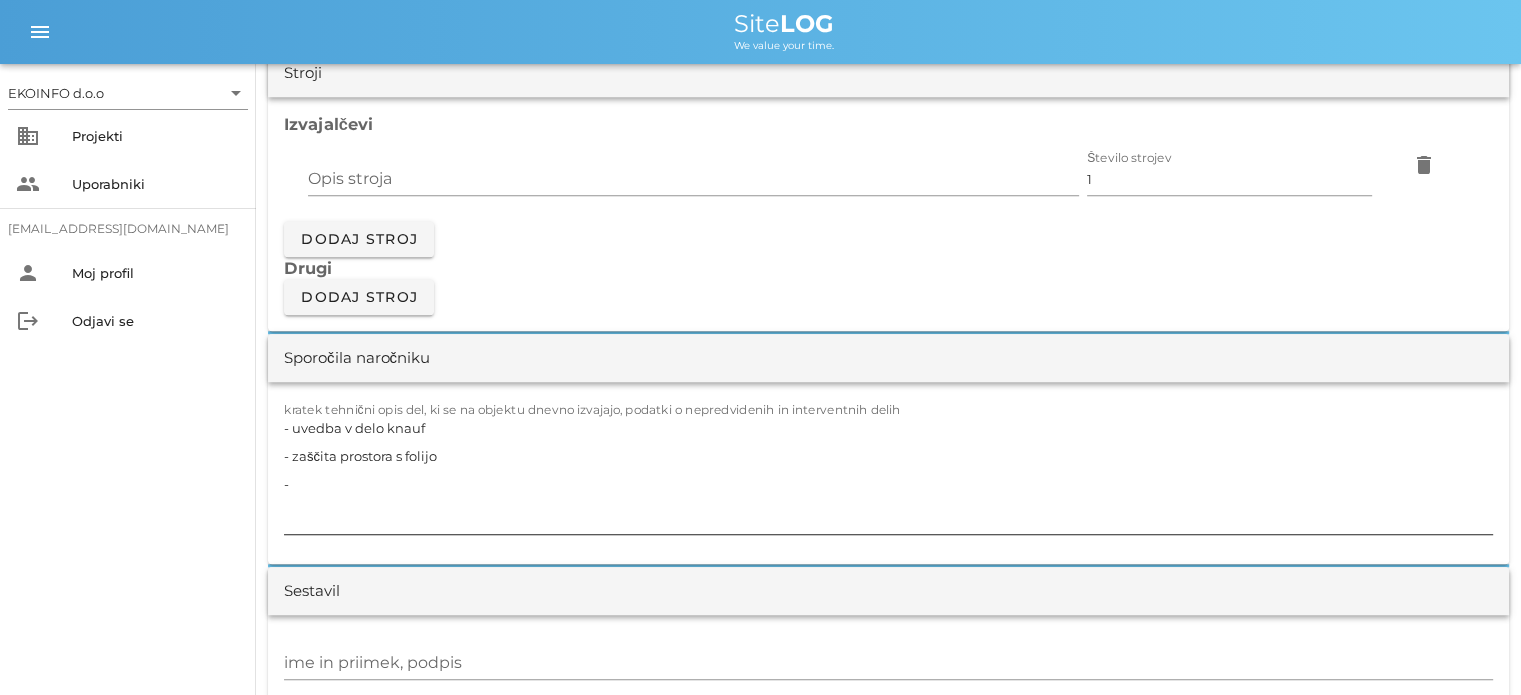 click on "- uvedba v delo knauf
- zaščita prostora s folijo
-" at bounding box center [888, 474] 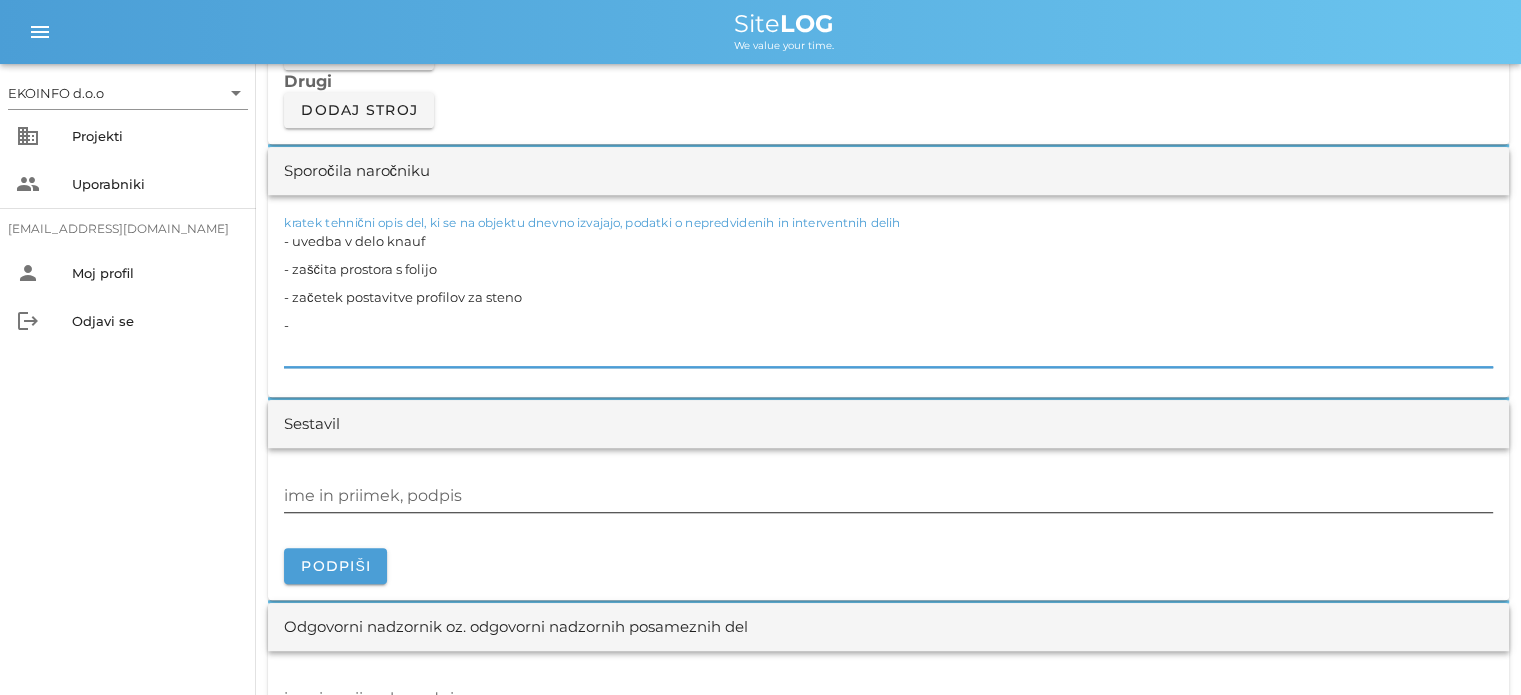 scroll, scrollTop: 1900, scrollLeft: 0, axis: vertical 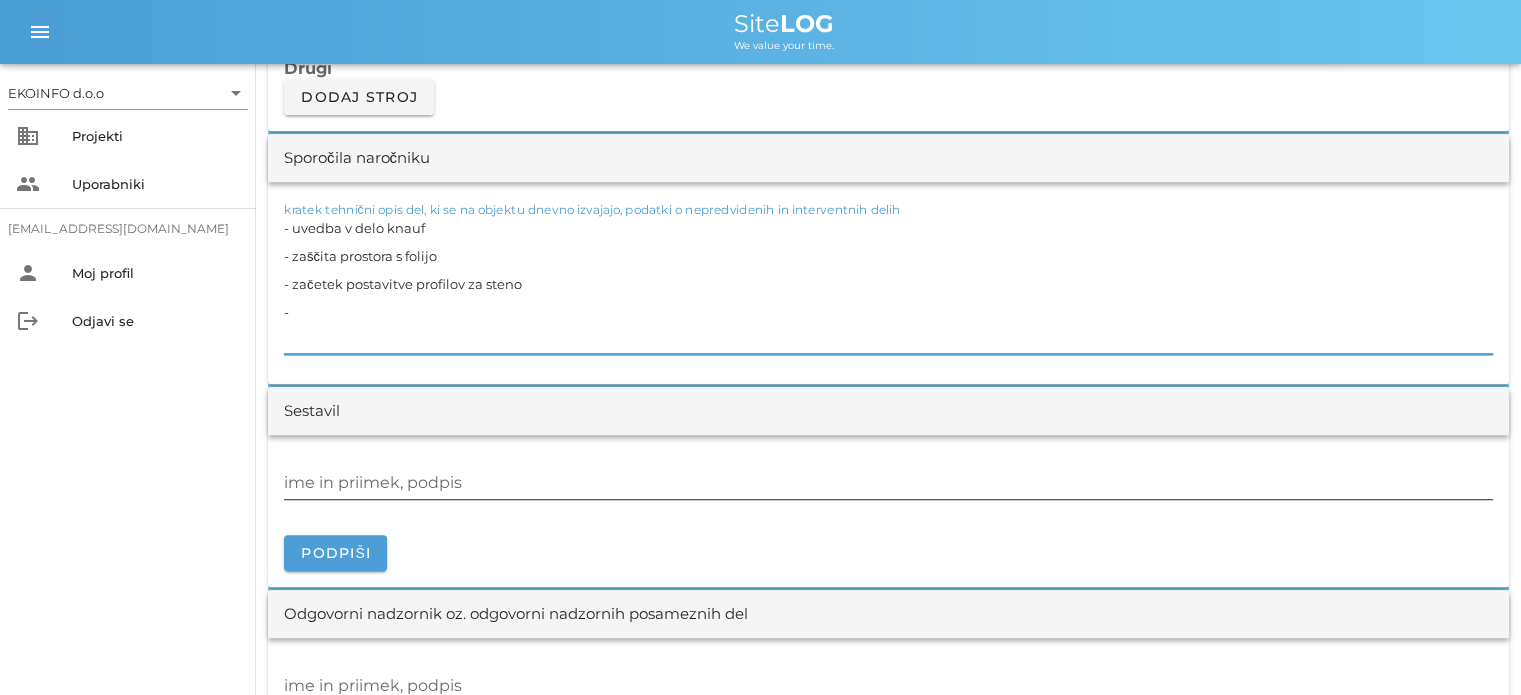 click on "ime in priimek, podpis" at bounding box center [888, 483] 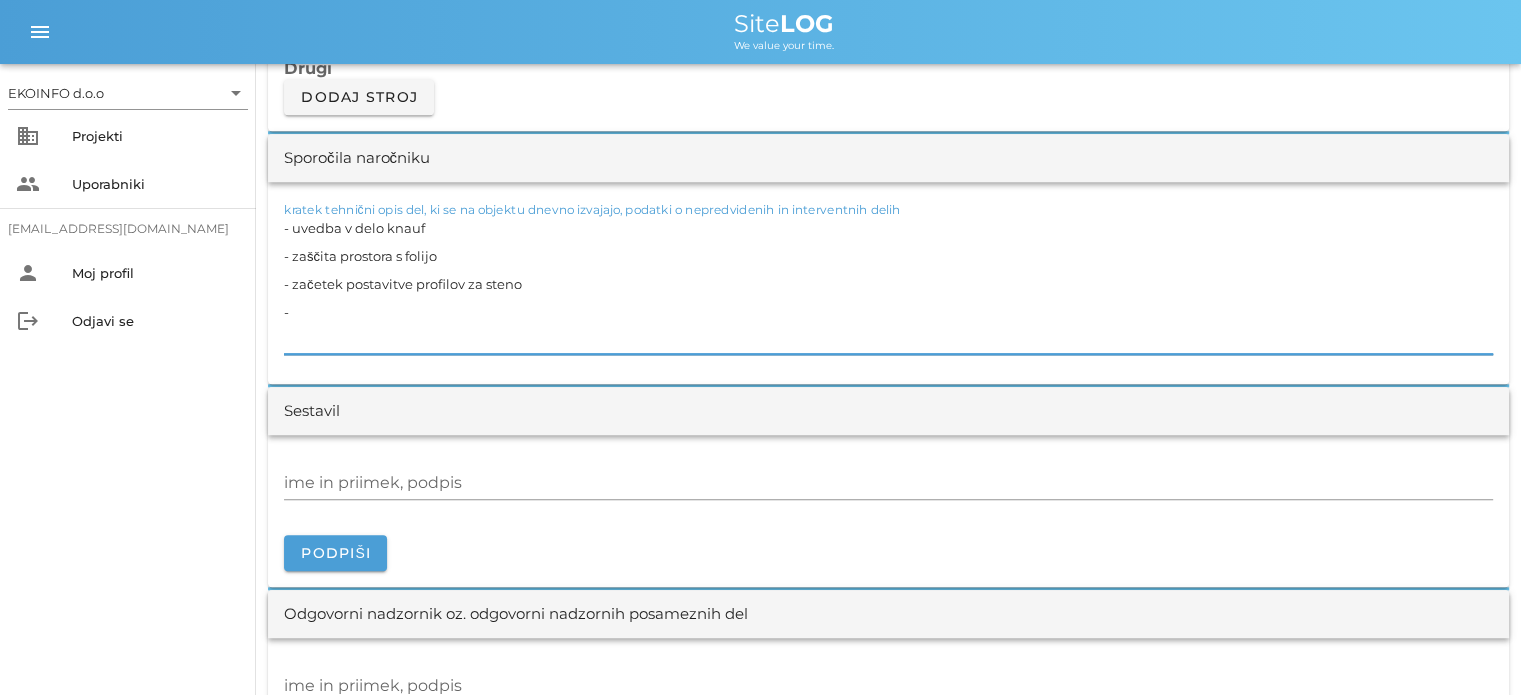 drag, startPoint x: 448, startPoint y: 251, endPoint x: 304, endPoint y: 259, distance: 144.22205 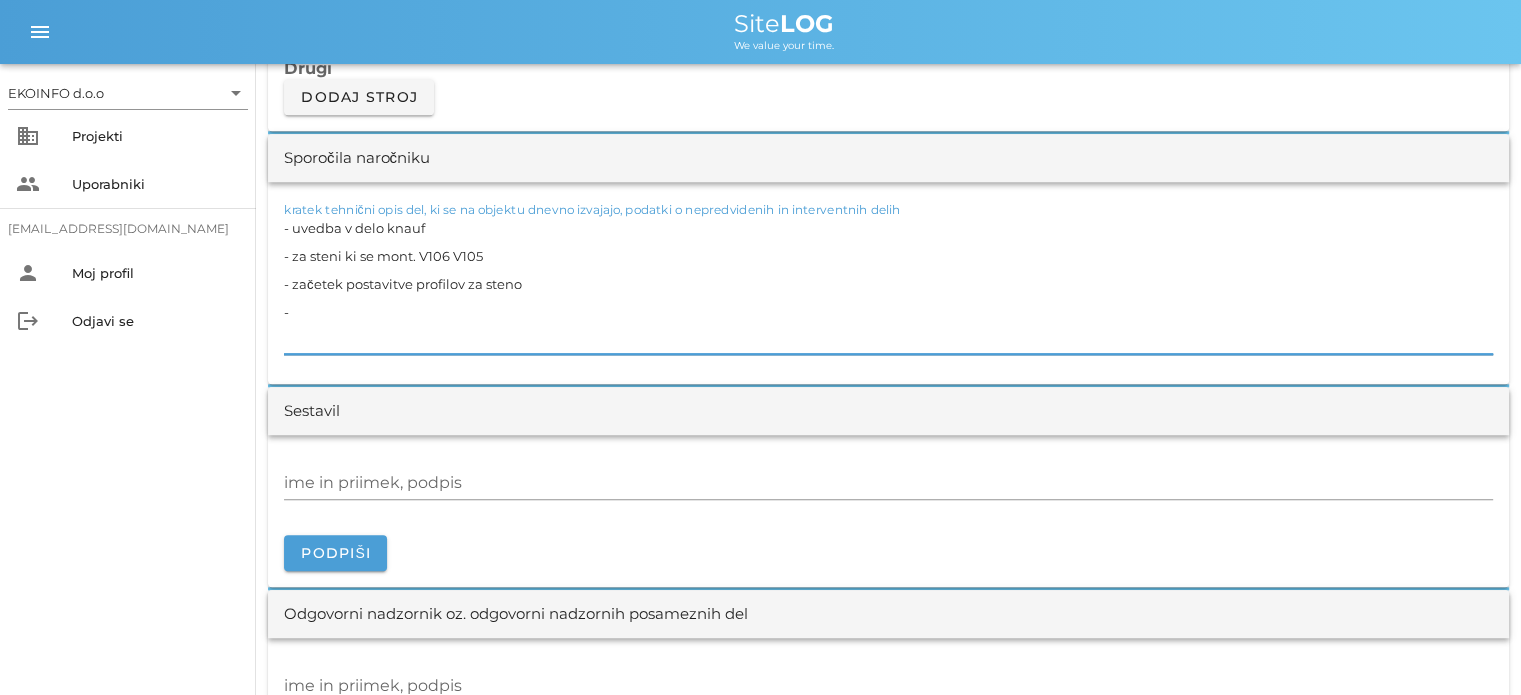 click on "- uvedba v delo knauf
- za steni ki se mont. V106 V105
- začetek postavitve profilov za steno
-" at bounding box center (888, 284) 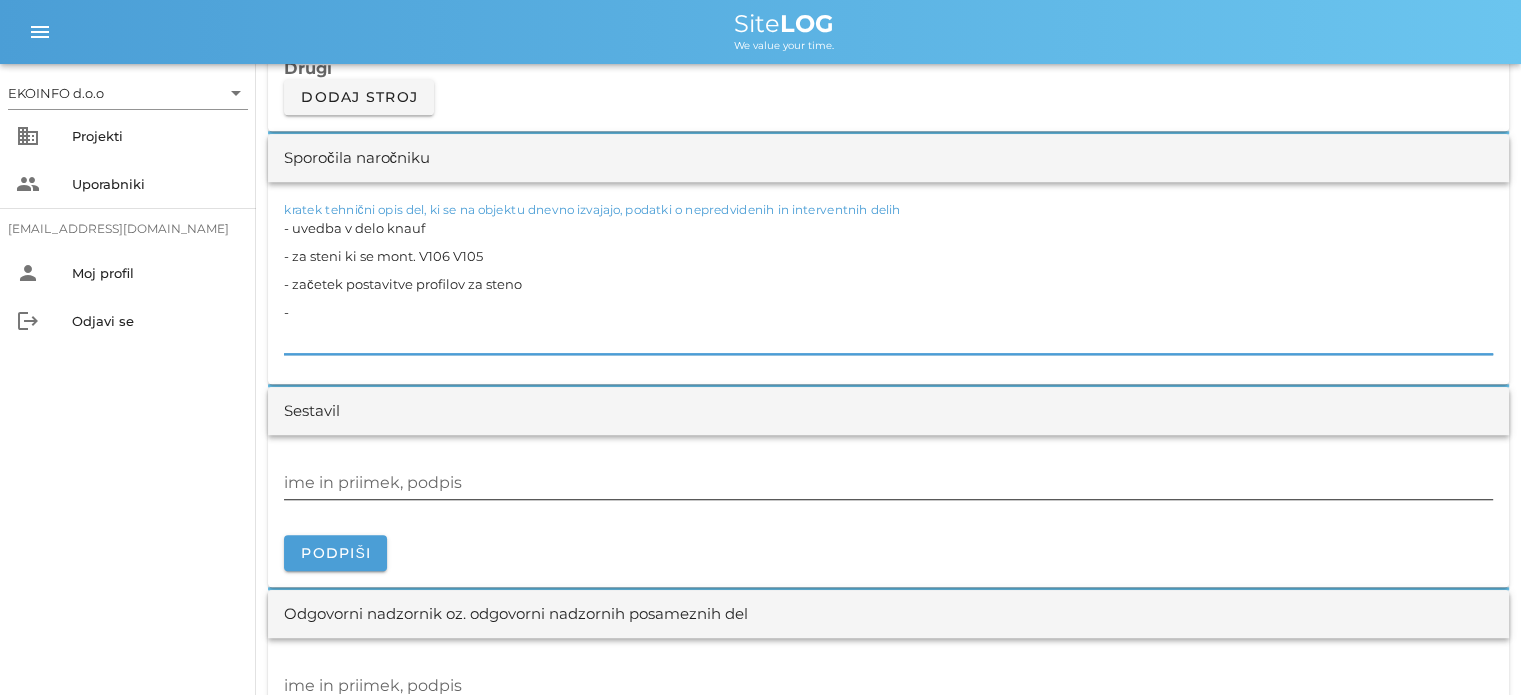 type on "- uvedba v delo knauf
- za steni ki se mont. V106 V105
- začetek postavitve profilov za steno
-" 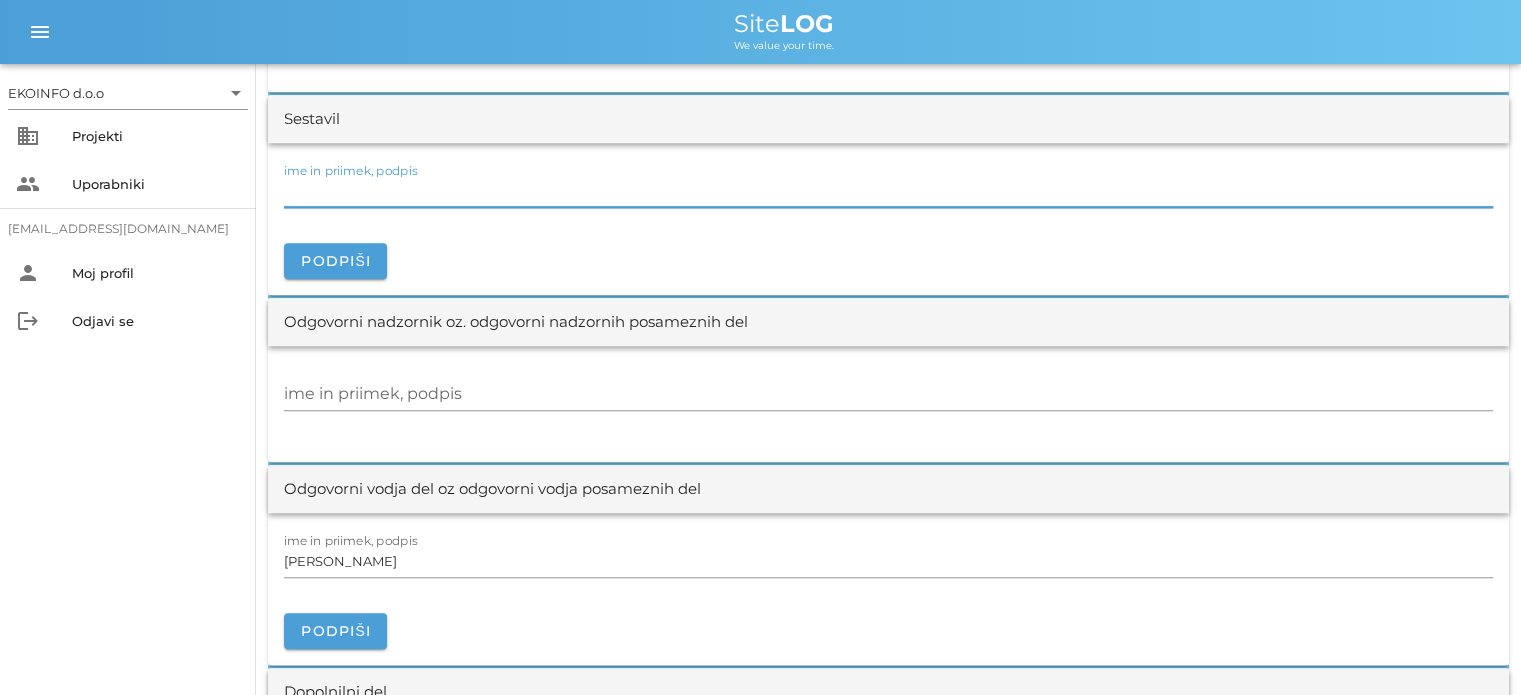 scroll, scrollTop: 2100, scrollLeft: 0, axis: vertical 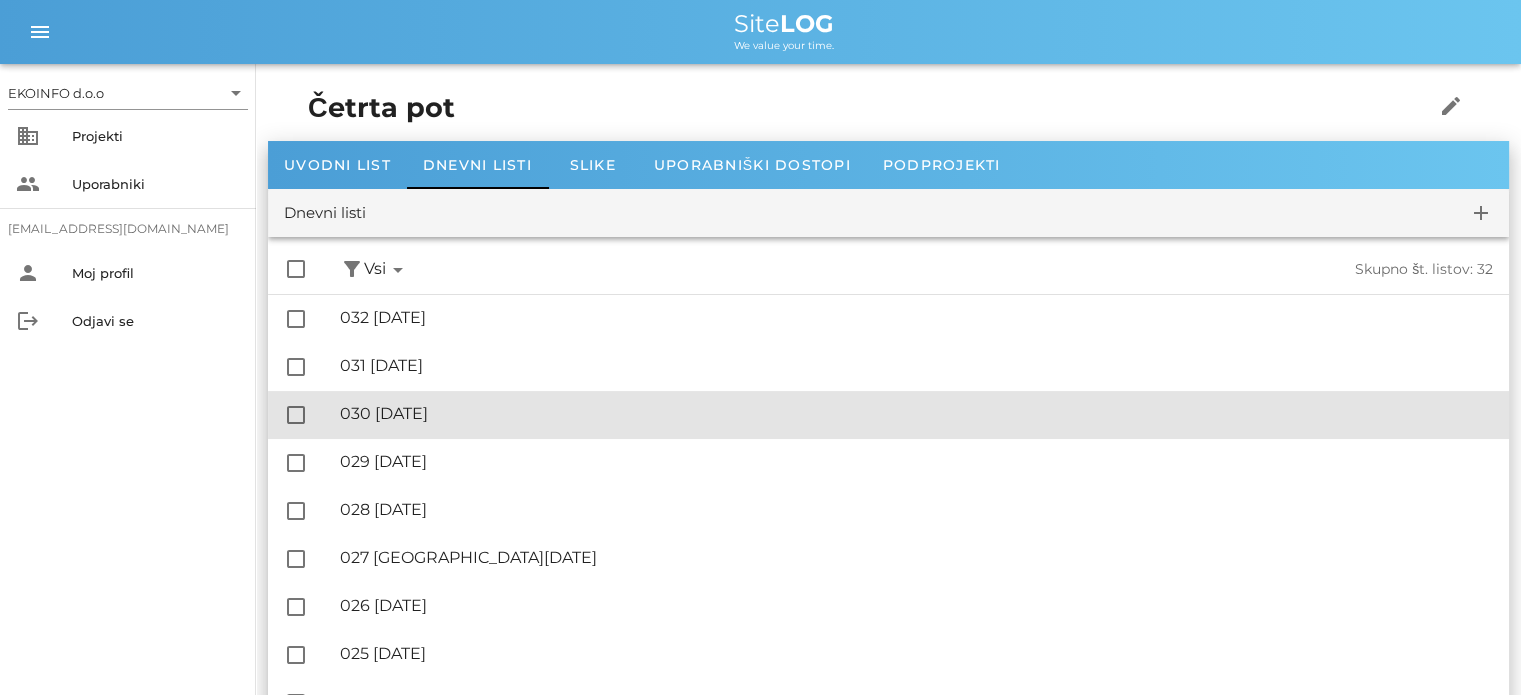 click on "🔏  030 [DATE]" at bounding box center (916, 413) 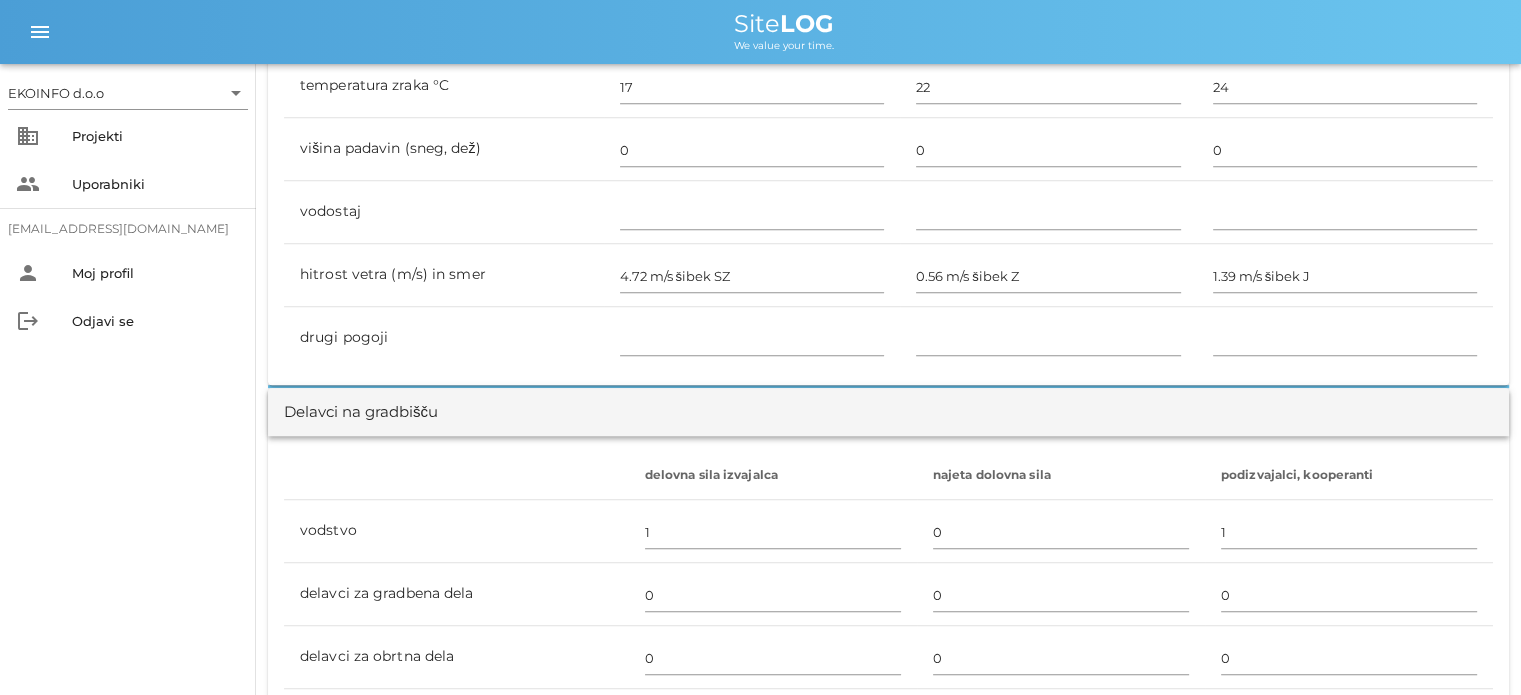 scroll, scrollTop: 900, scrollLeft: 0, axis: vertical 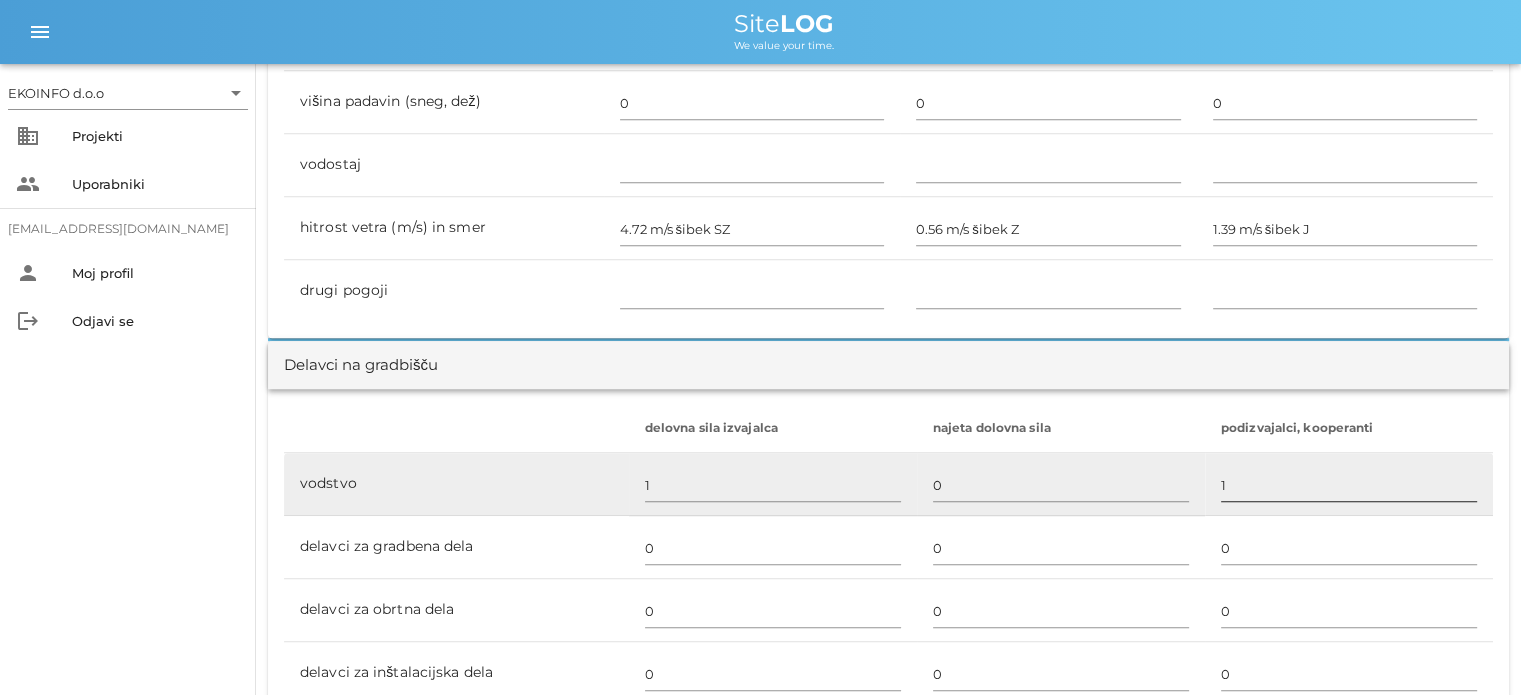click on "1" at bounding box center [1349, 485] 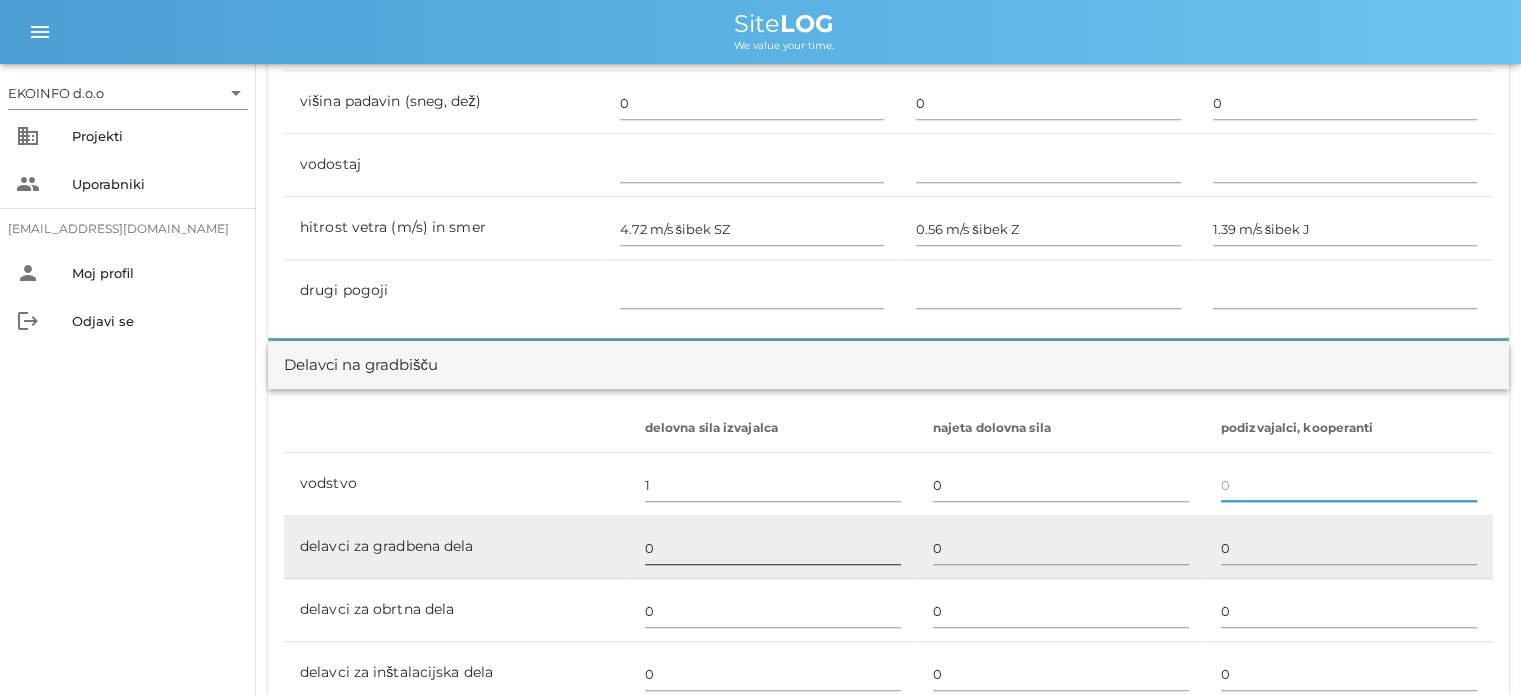 type 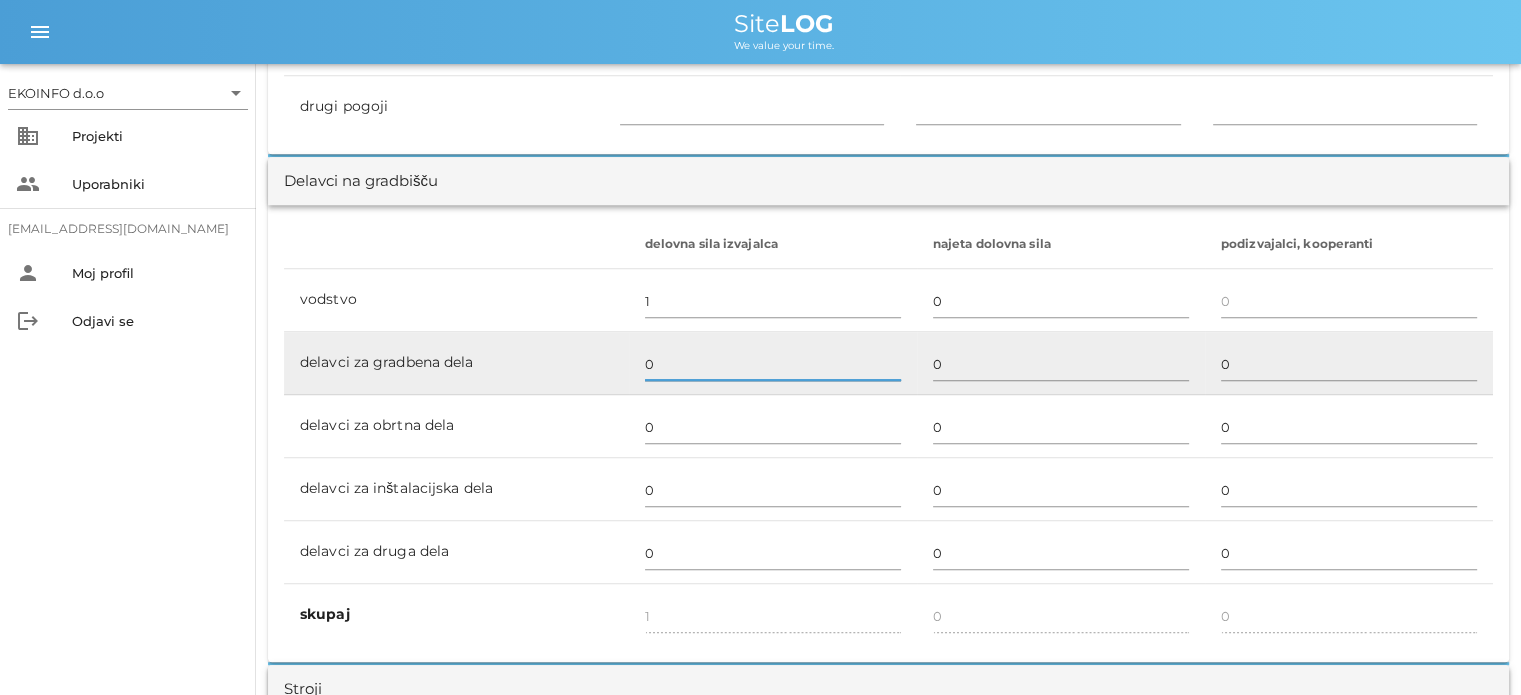 scroll, scrollTop: 1100, scrollLeft: 0, axis: vertical 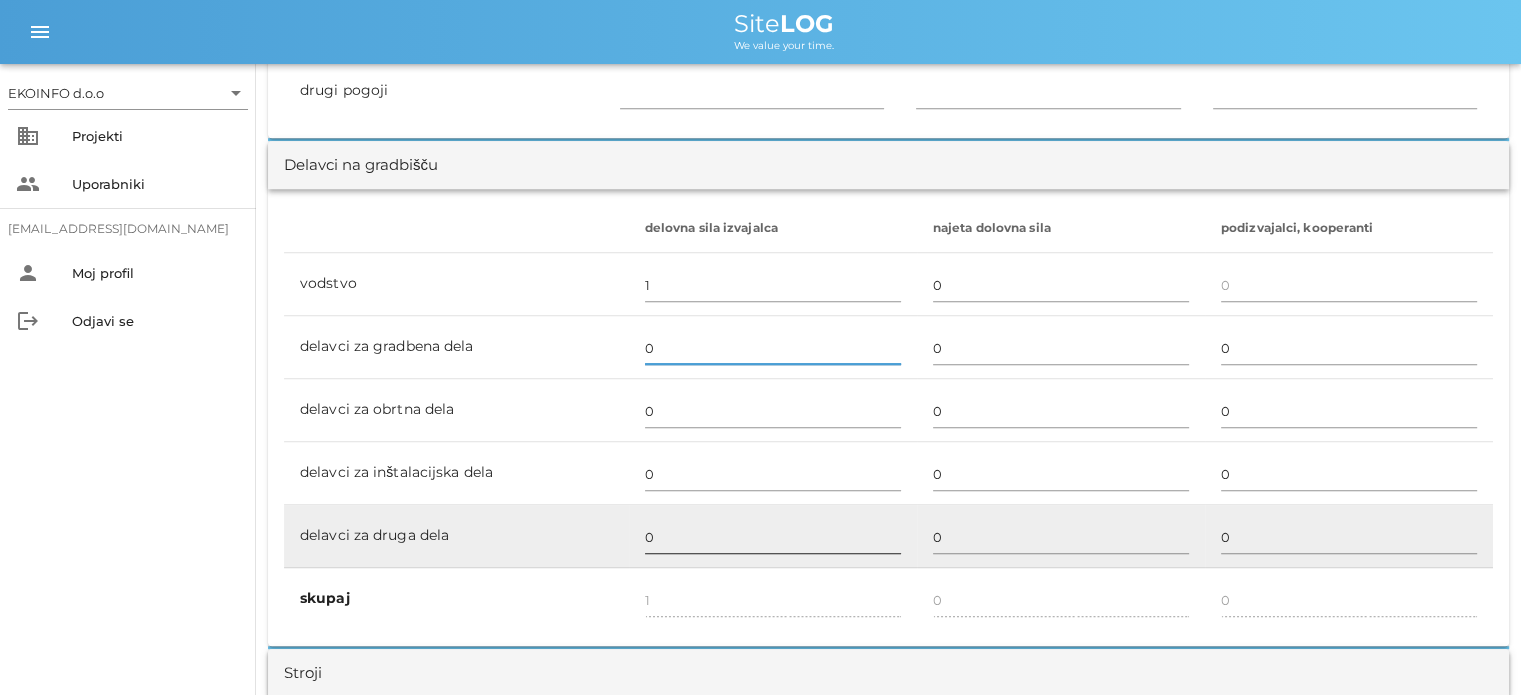 click on "0" at bounding box center (773, 537) 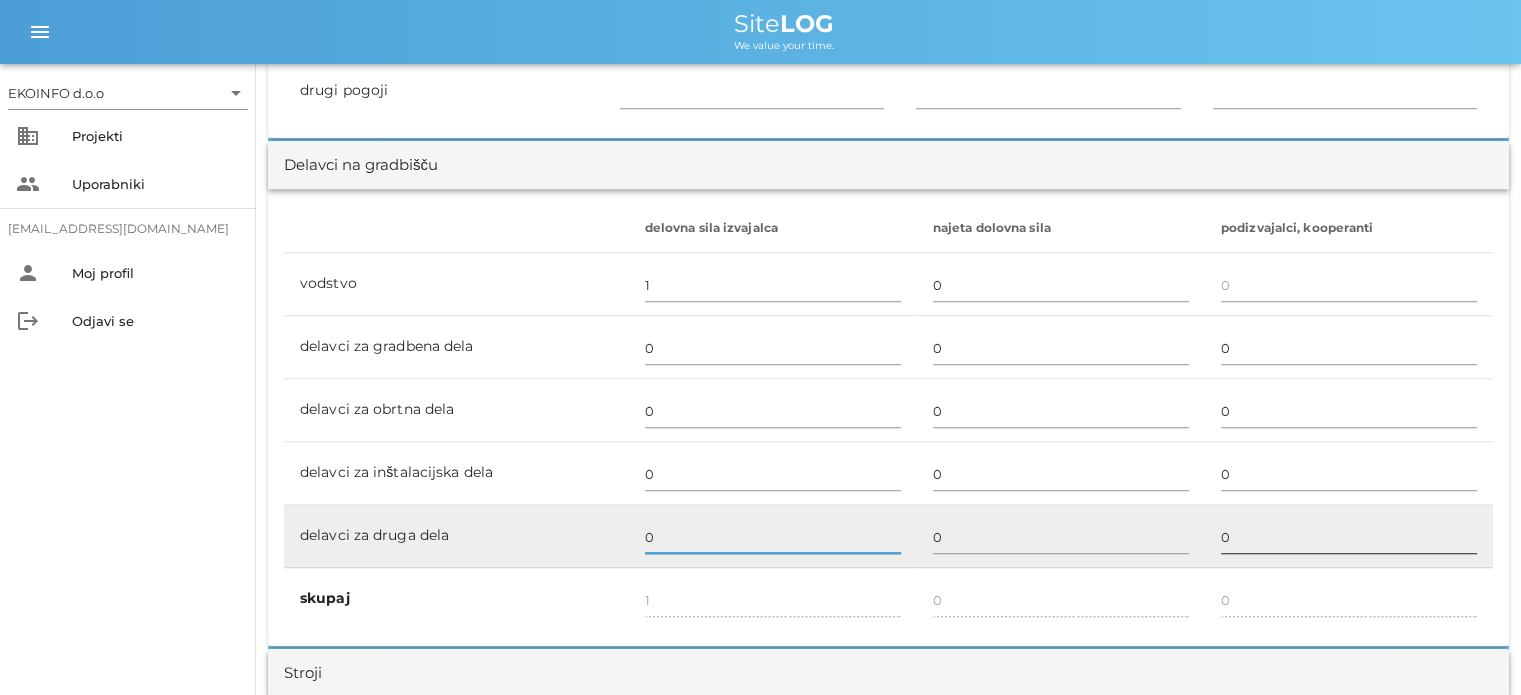 click on "0" at bounding box center [1349, 537] 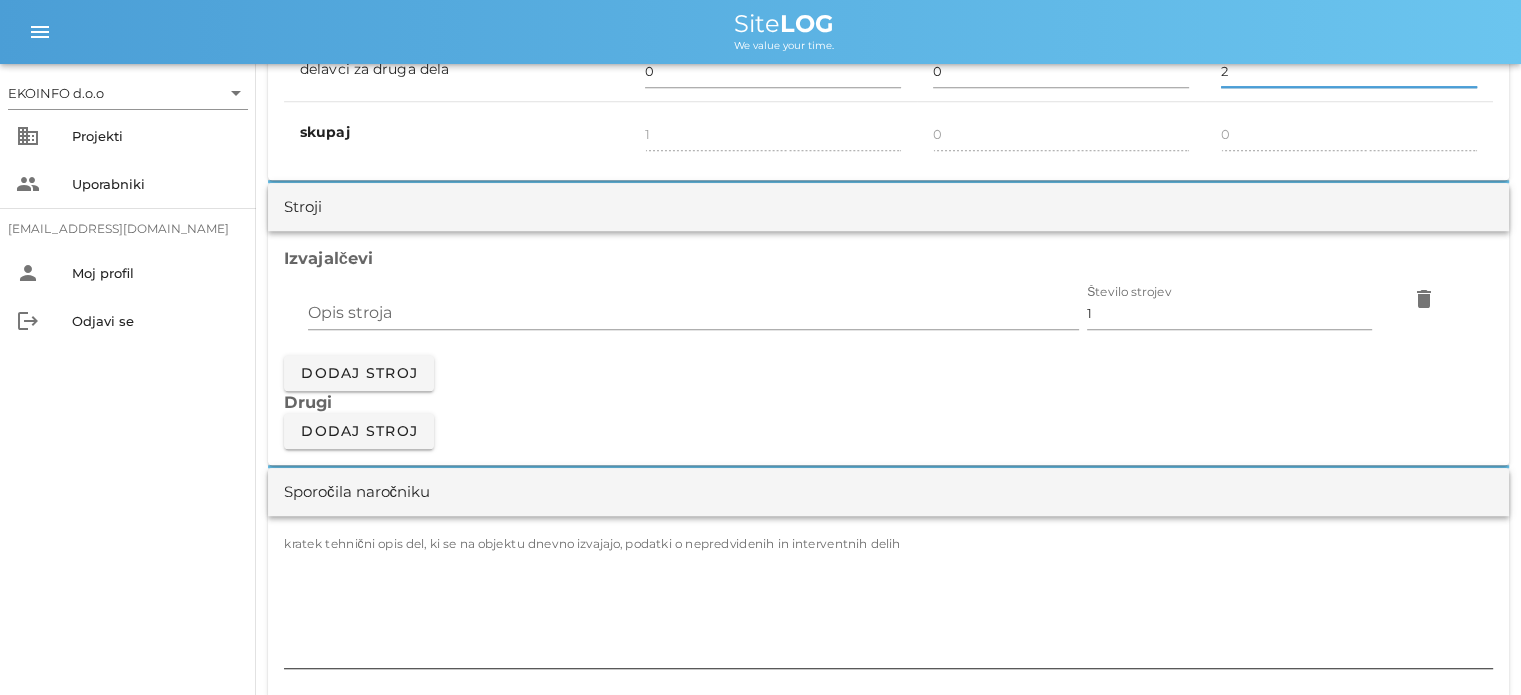 scroll, scrollTop: 1600, scrollLeft: 0, axis: vertical 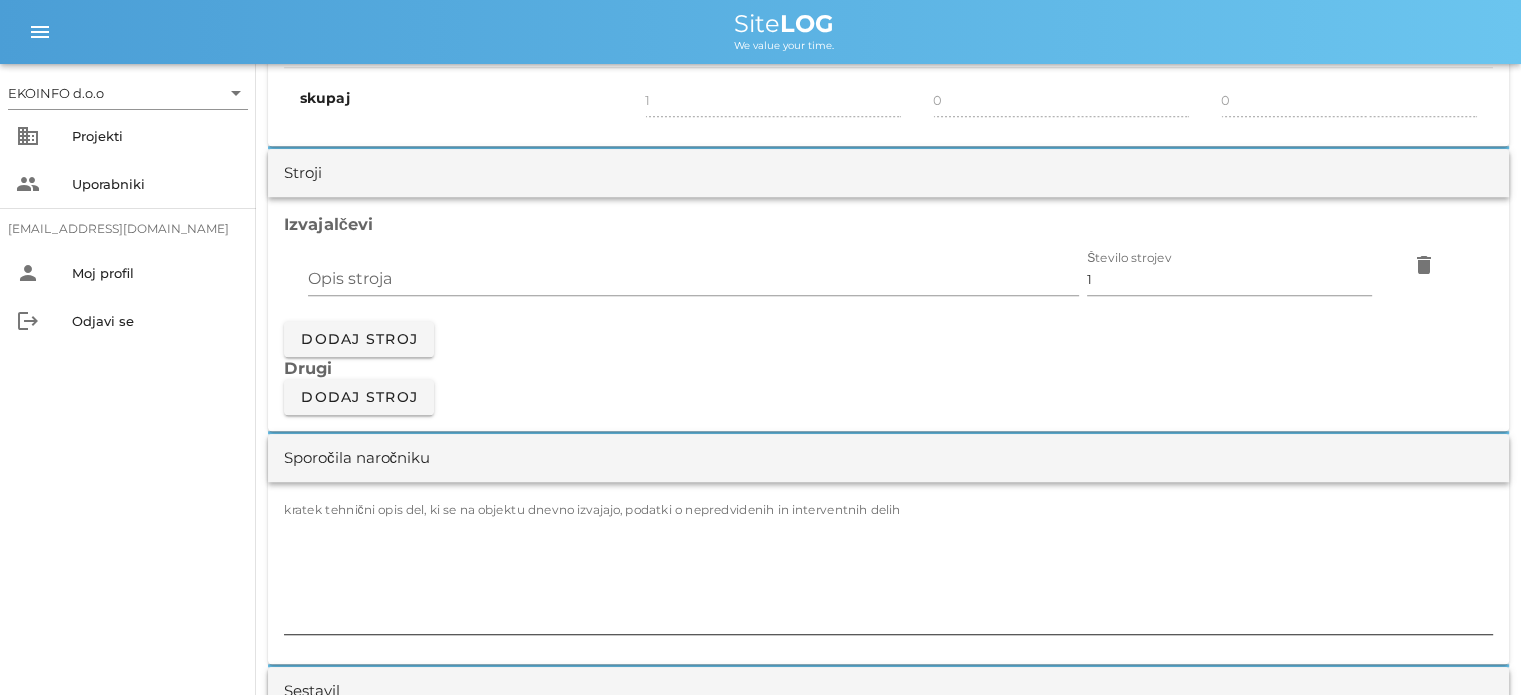 type on "2" 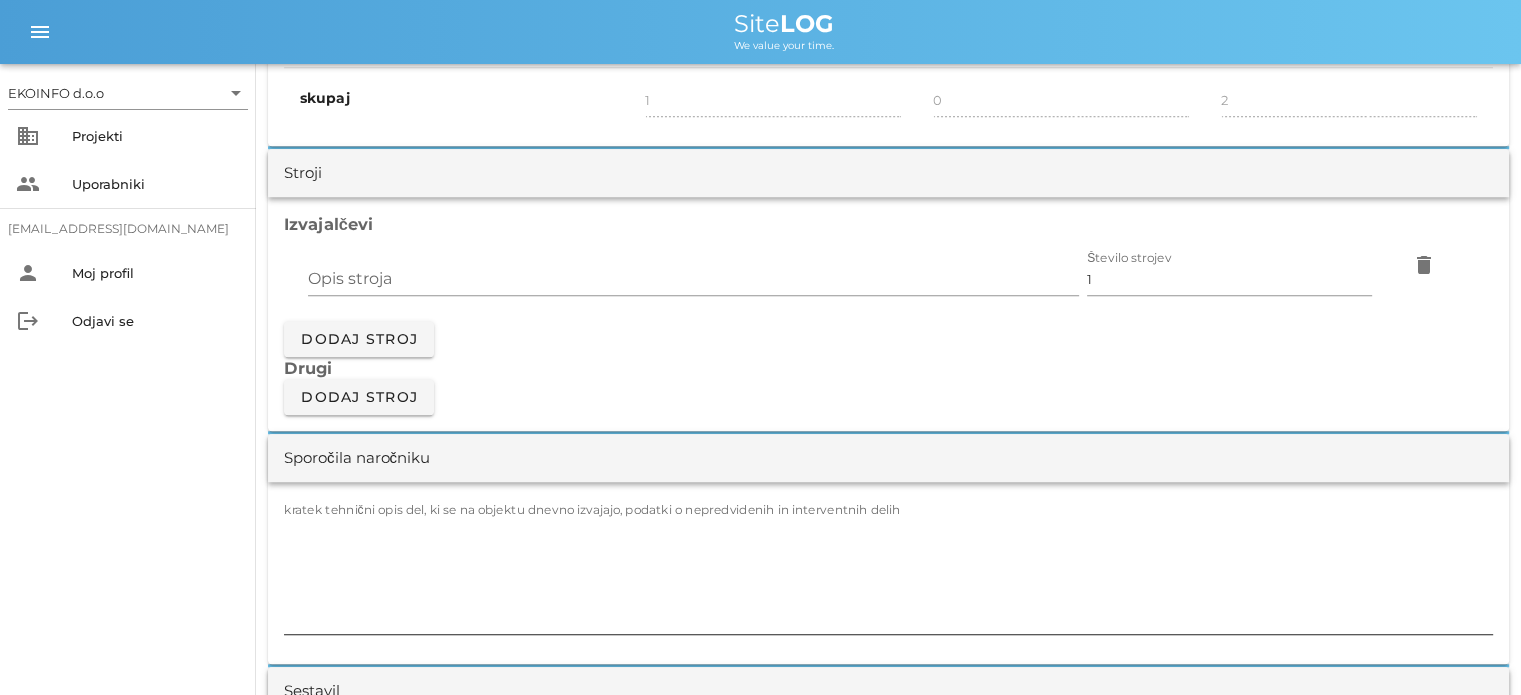 click on "kratek tehnični opis del, ki se na objektu dnevno izvajajo, podatki o nepredvidenih in interventnih delih" at bounding box center (888, 574) 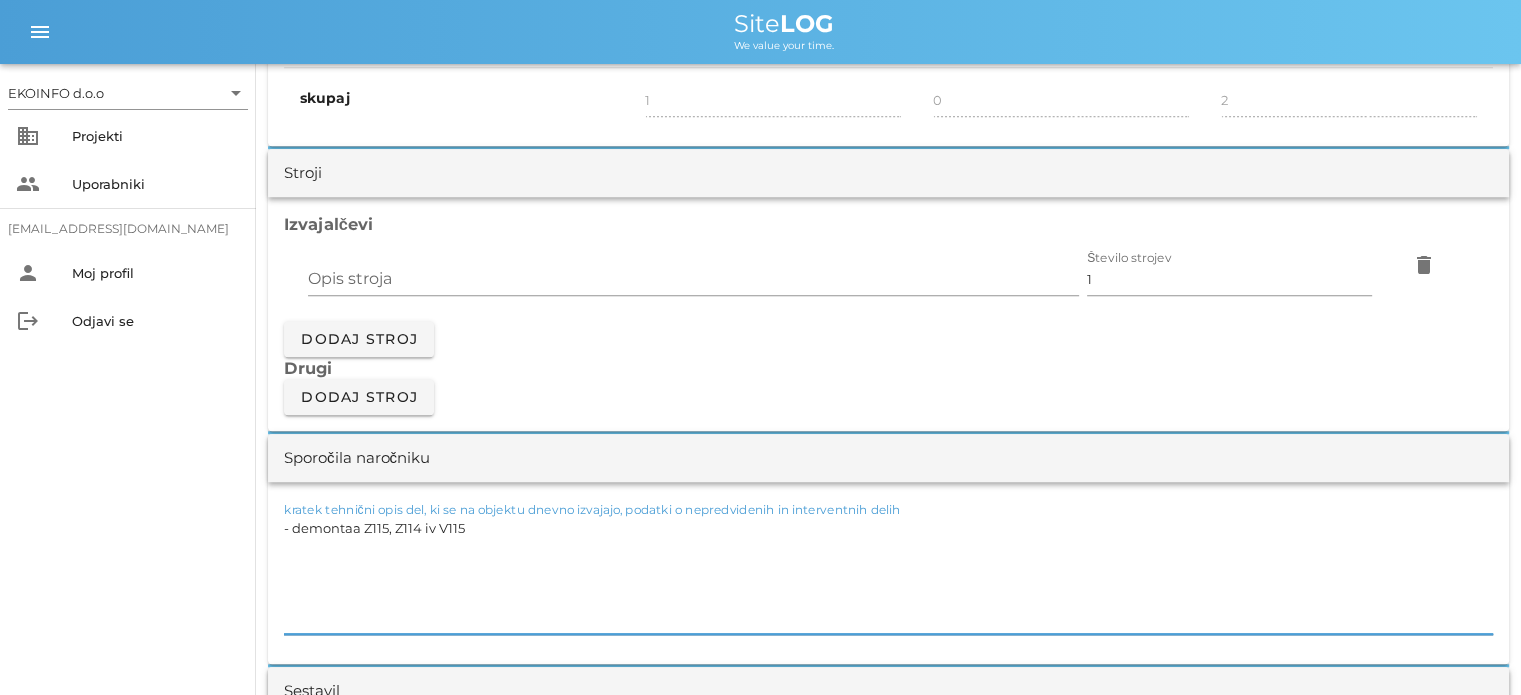 click on "- demontaa Z115, Z114 iv V115" at bounding box center [888, 574] 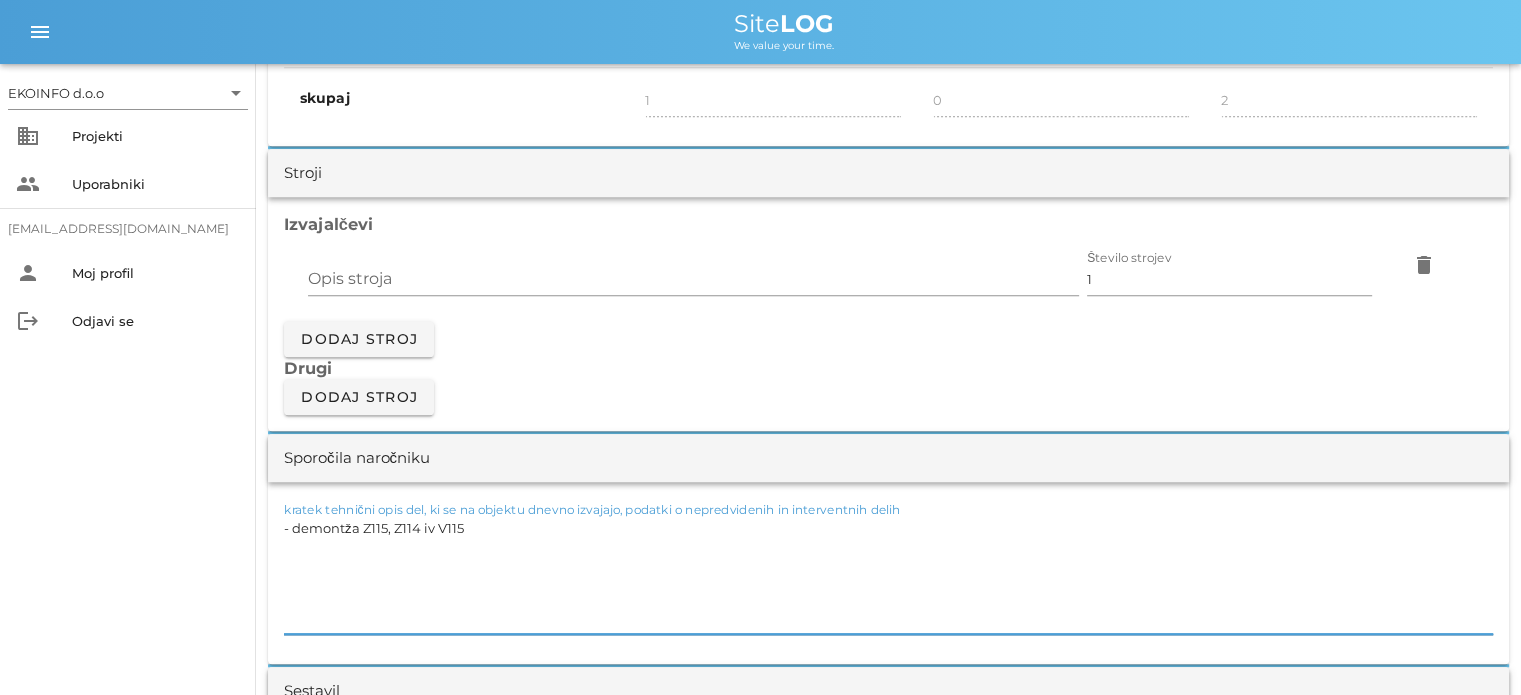 click on "- demontža Z115, Z114 iv V115" at bounding box center (888, 574) 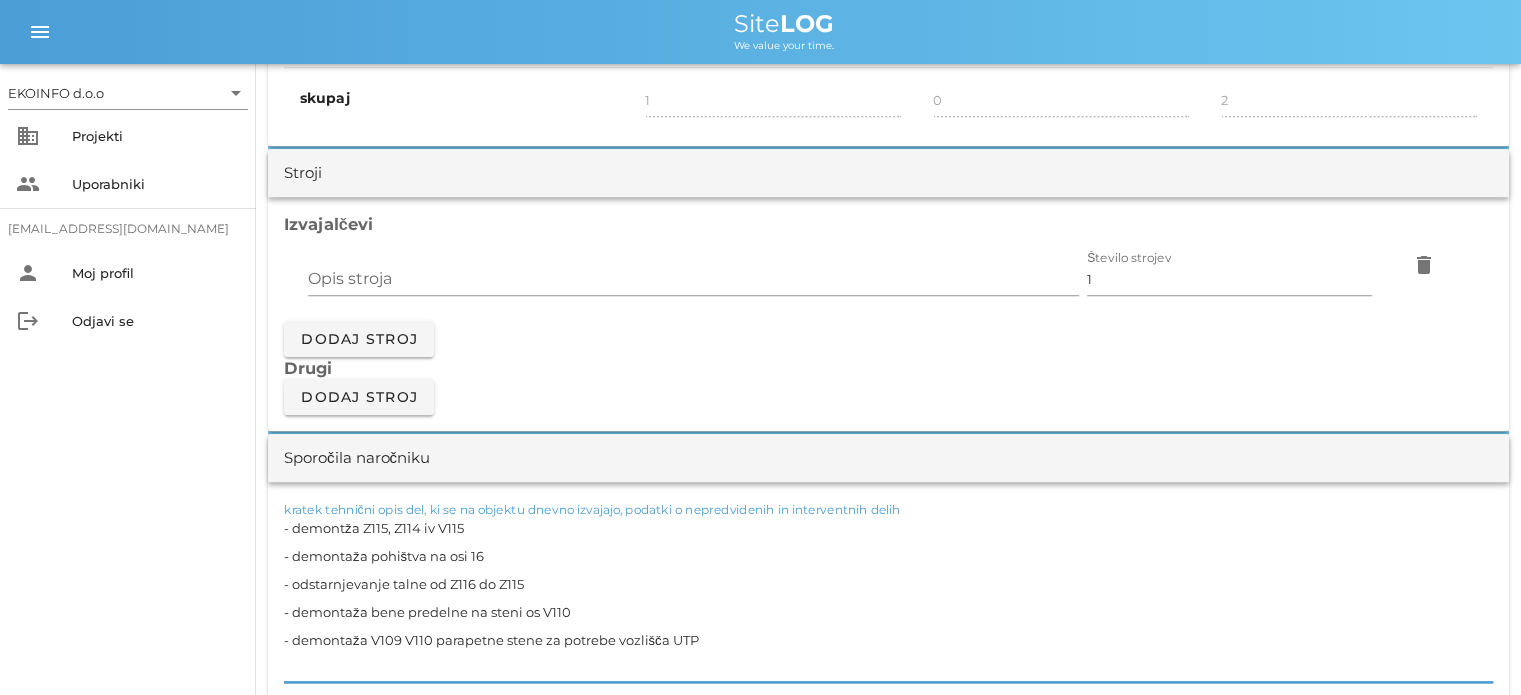 click on "- demontža Z115, Z114 iv V115
- demontaža pohištva na osi 16
- odstarnjevanje talne od Z116 do Z115
- demontaža bene predelne na steni os V110
- demontaža V109 V110 parapetne stene za potrebe vozlišča UTP" at bounding box center [888, 598] 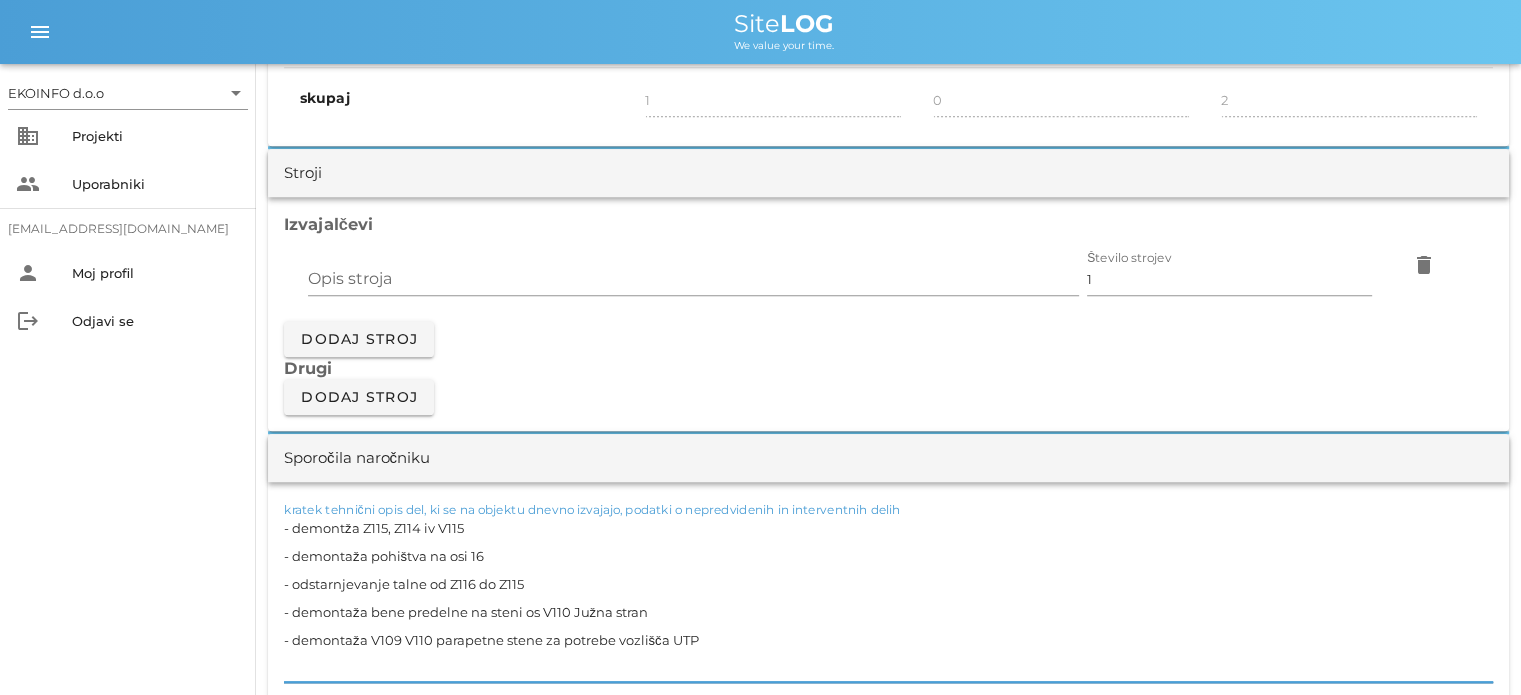 click on "- demontža Z115, Z114 iv V115
- demontaža pohištva na osi 16
- odstarnjevanje talne od Z116 do Z115
- demontaža bene predelne na steni os V110 Južna stran
- demontaža V109 V110 parapetne stene za potrebe vozlišča UTP" at bounding box center (888, 598) 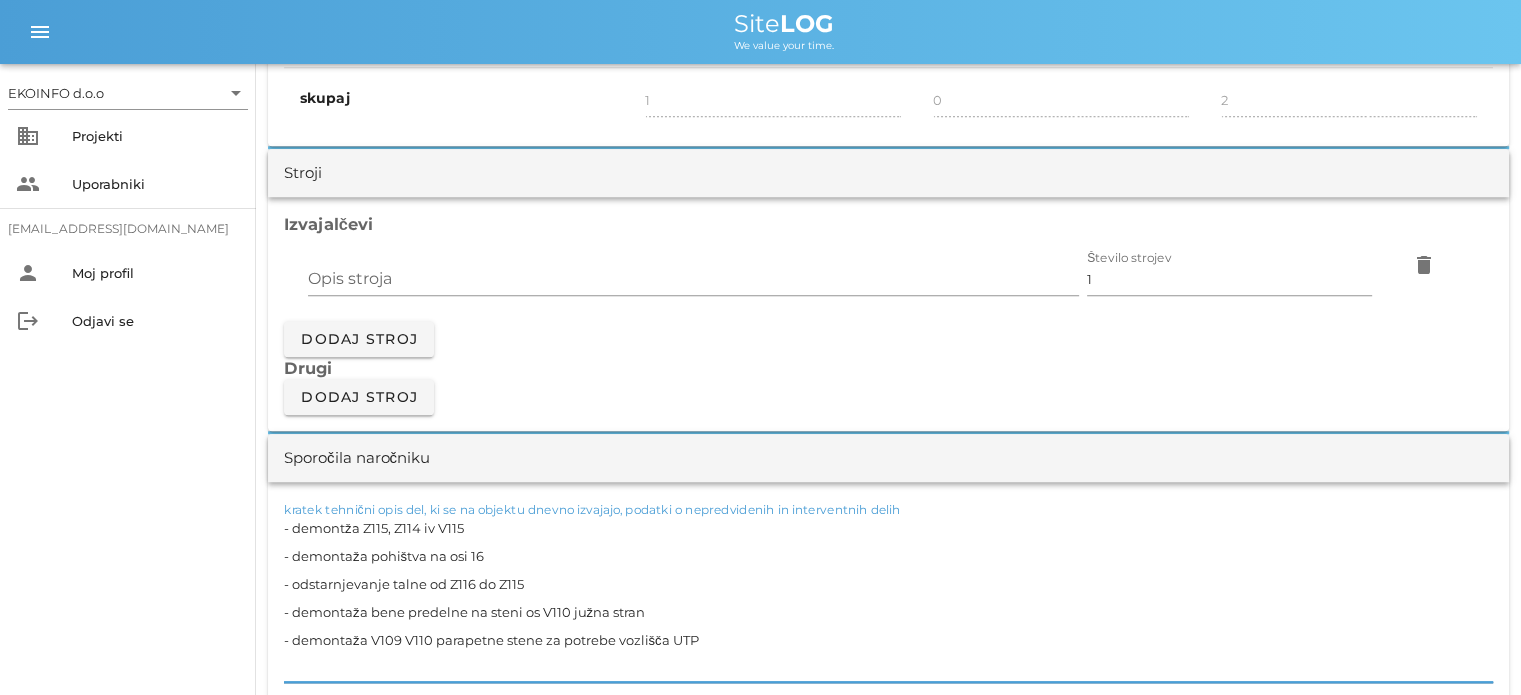 click on "- demontža Z115, Z114 iv V115
- demontaža pohištva na osi 16
- odstarnjevanje talne od Z116 do Z115
- demontaža bene predelne na steni os V110 južna stran
- demontaža V109 V110 parapetne stene za potrebe vozlišča UTP" at bounding box center (888, 598) 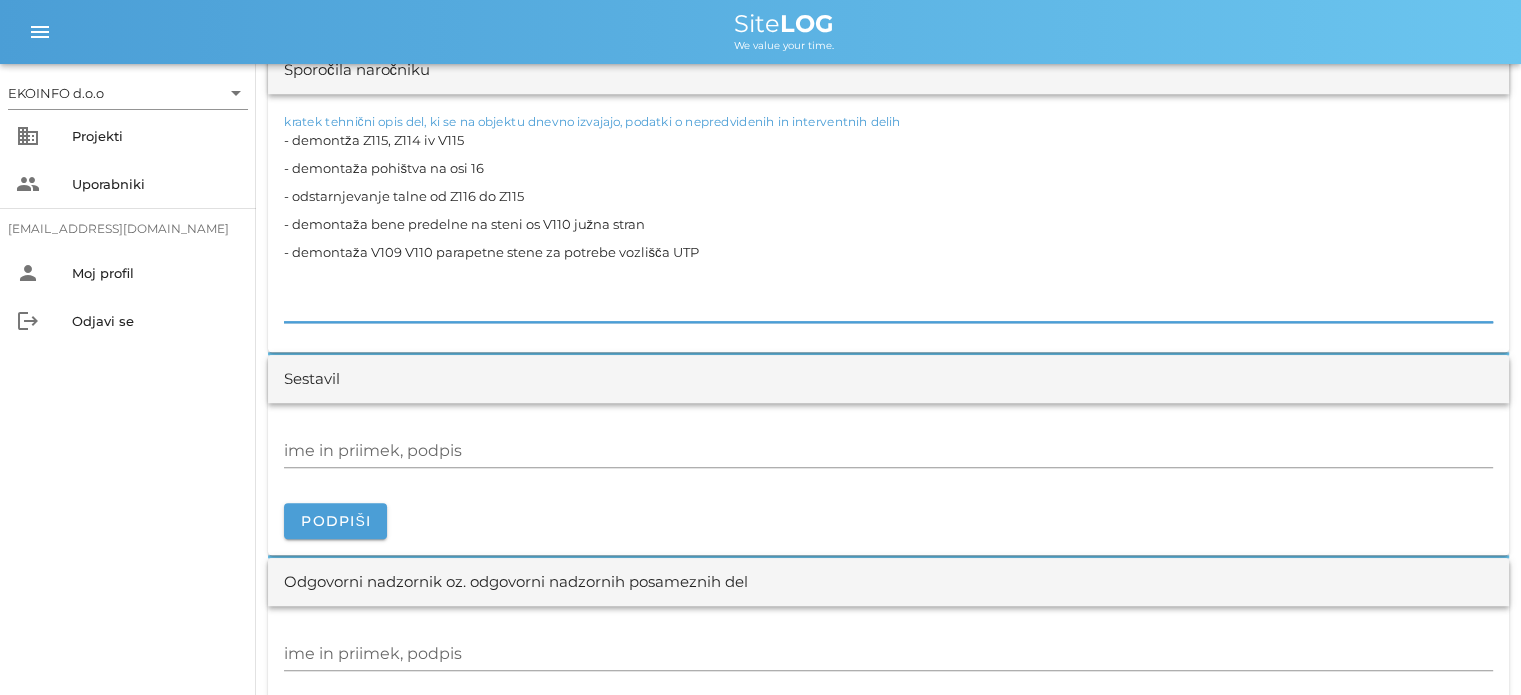 scroll, scrollTop: 2006, scrollLeft: 0, axis: vertical 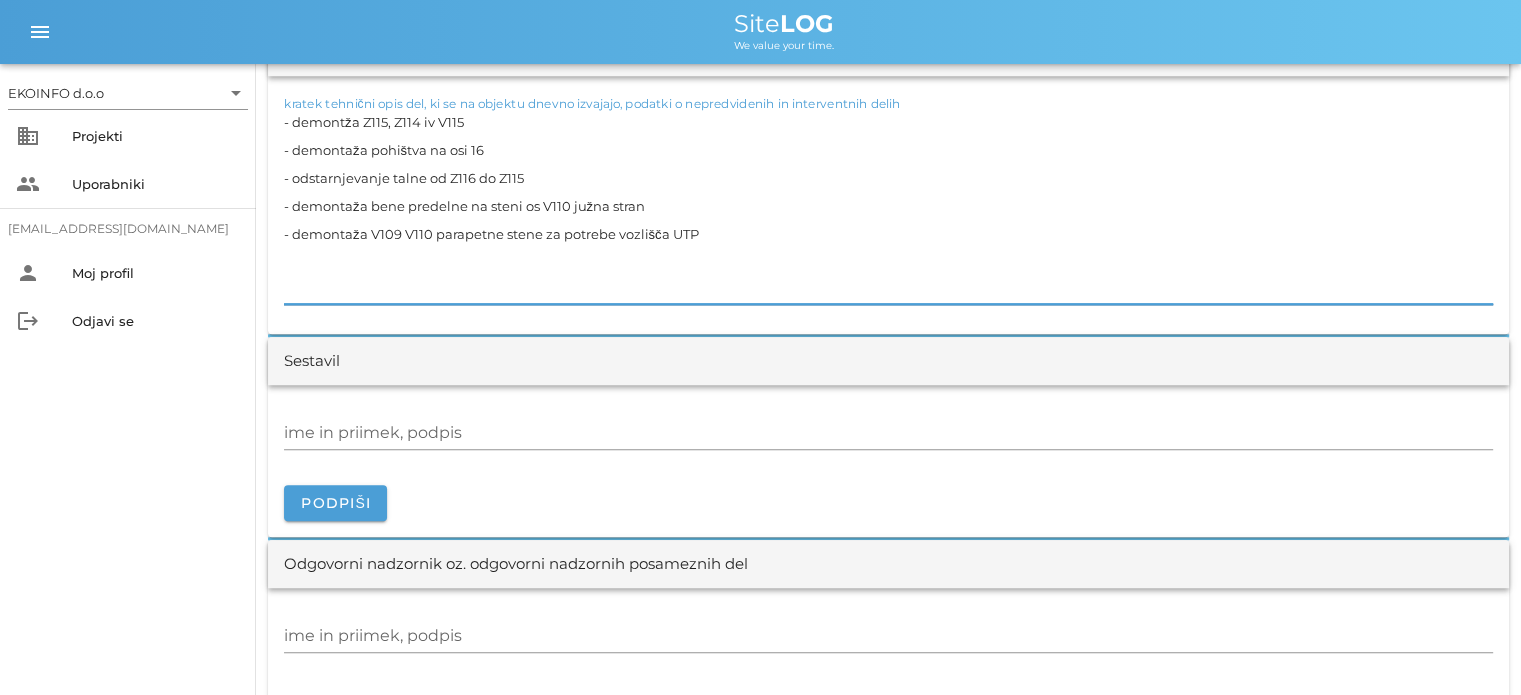 click on "- demontža Z115, Z114 iv V115
- demontaža pohištva na osi 16
- odstarnjevanje talne od Z116 do Z115
- demontaža bene predelne na steni os V110 južna stran
- demontaža V109 V110 parapetne stene za potrebe vozlišča UTP" at bounding box center [888, 206] 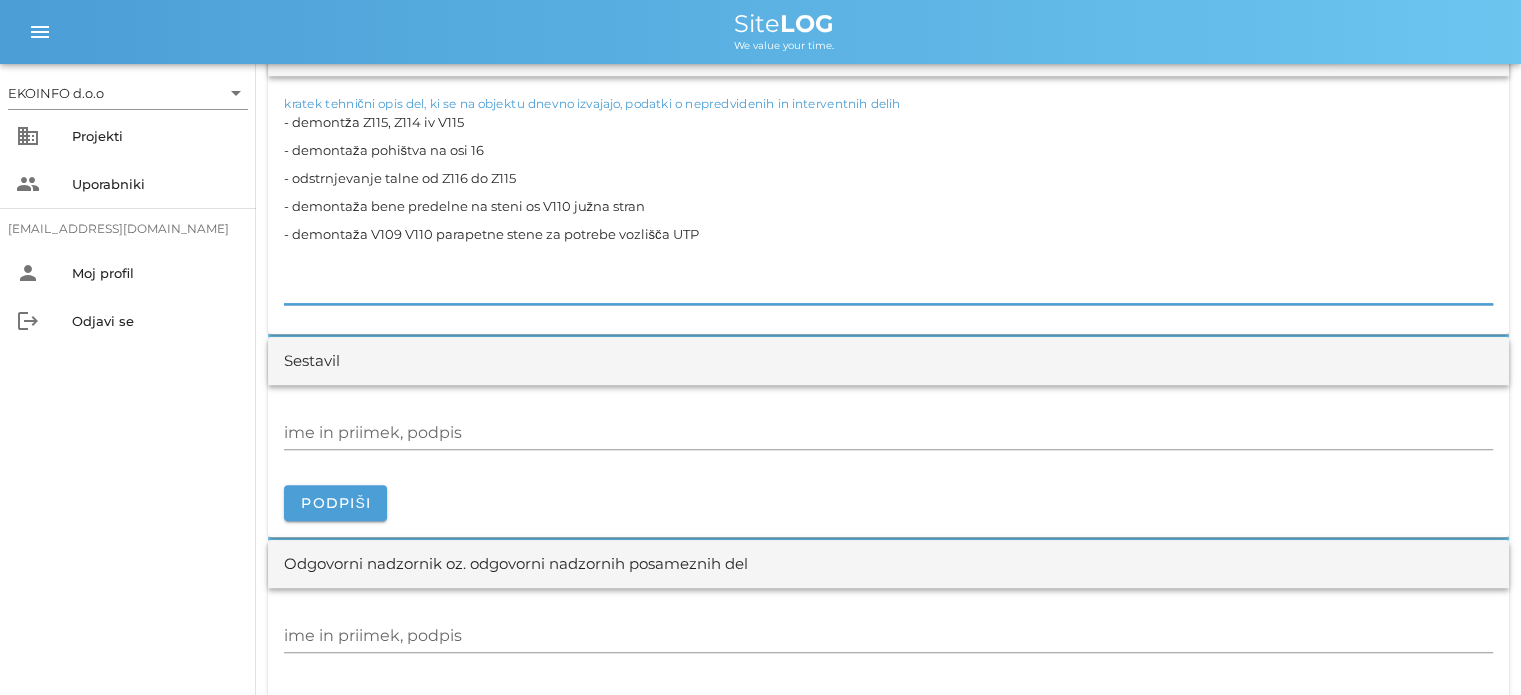 click on "- demontža Z115, Z114 iv V115
- demontaža pohištva na osi 16
- odstrnjevanje talne od Z116 do Z115
- demontaža bene predelne na steni os V110 južna stran
- demontaža V109 V110 parapetne stene za potrebe vozlišča UTP" at bounding box center (888, 206) 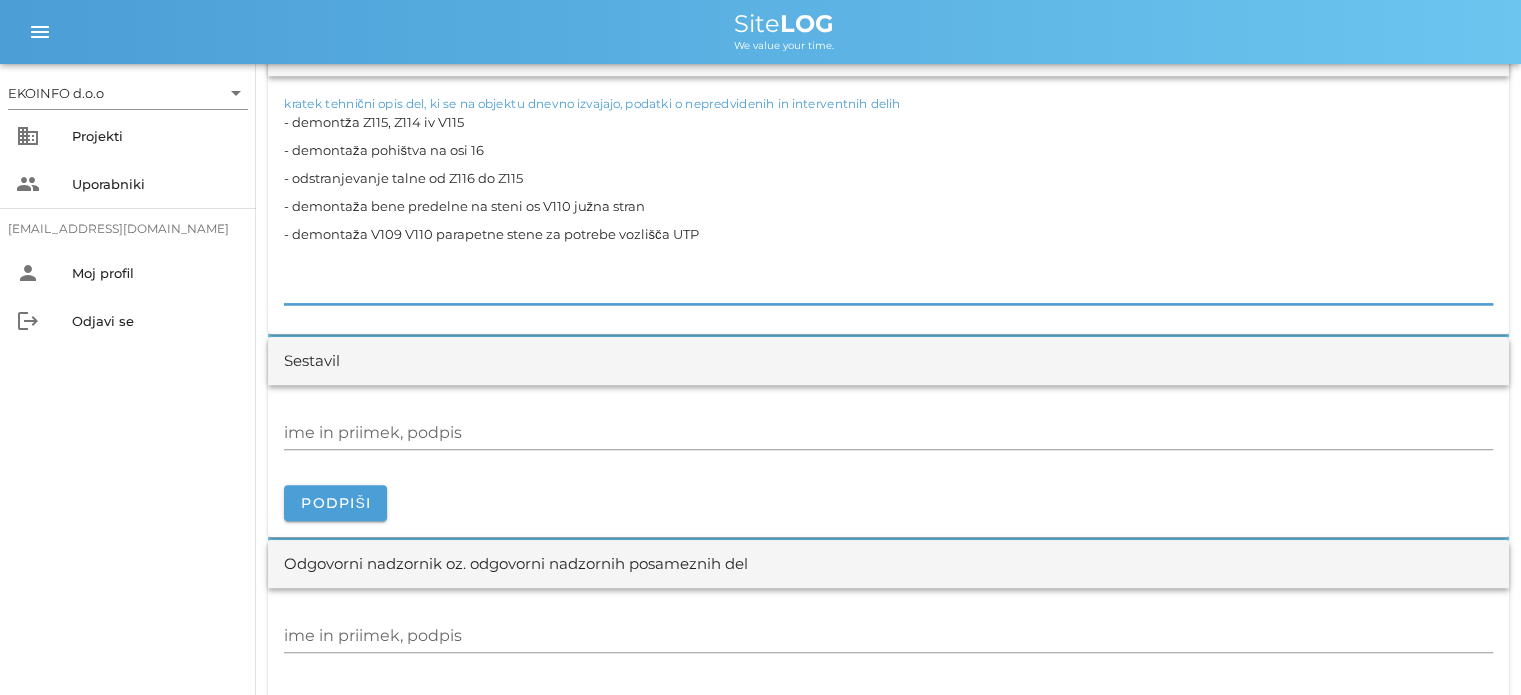 click on "- demontža Z115, Z114 iv V115
- demontaža pohištva na osi 16
- odstranjevanje talne od Z116 do Z115
- demontaža bene predelne na steni os V110 južna stran
- demontaža V109 V110 parapetne stene za potrebe vozlišča UTP" at bounding box center (888, 206) 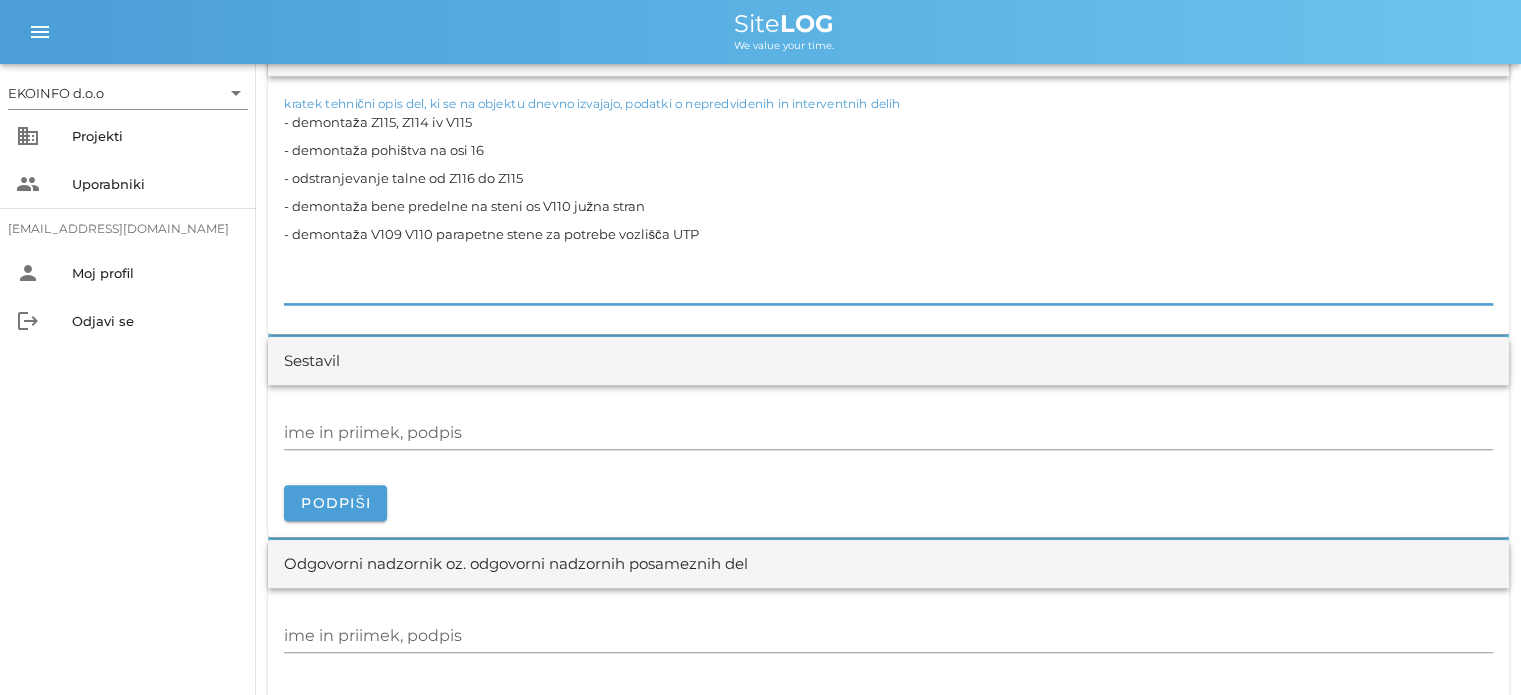 click on "- demontaža Z115, Z114 iv V115
- demontaža pohištva na osi 16
- odstranjevanje talne od Z116 do Z115
- demontaža bene predelne na steni os V110 južna stran
- demontaža V109 V110 parapetne stene za potrebe vozlišča UTP" at bounding box center (888, 206) 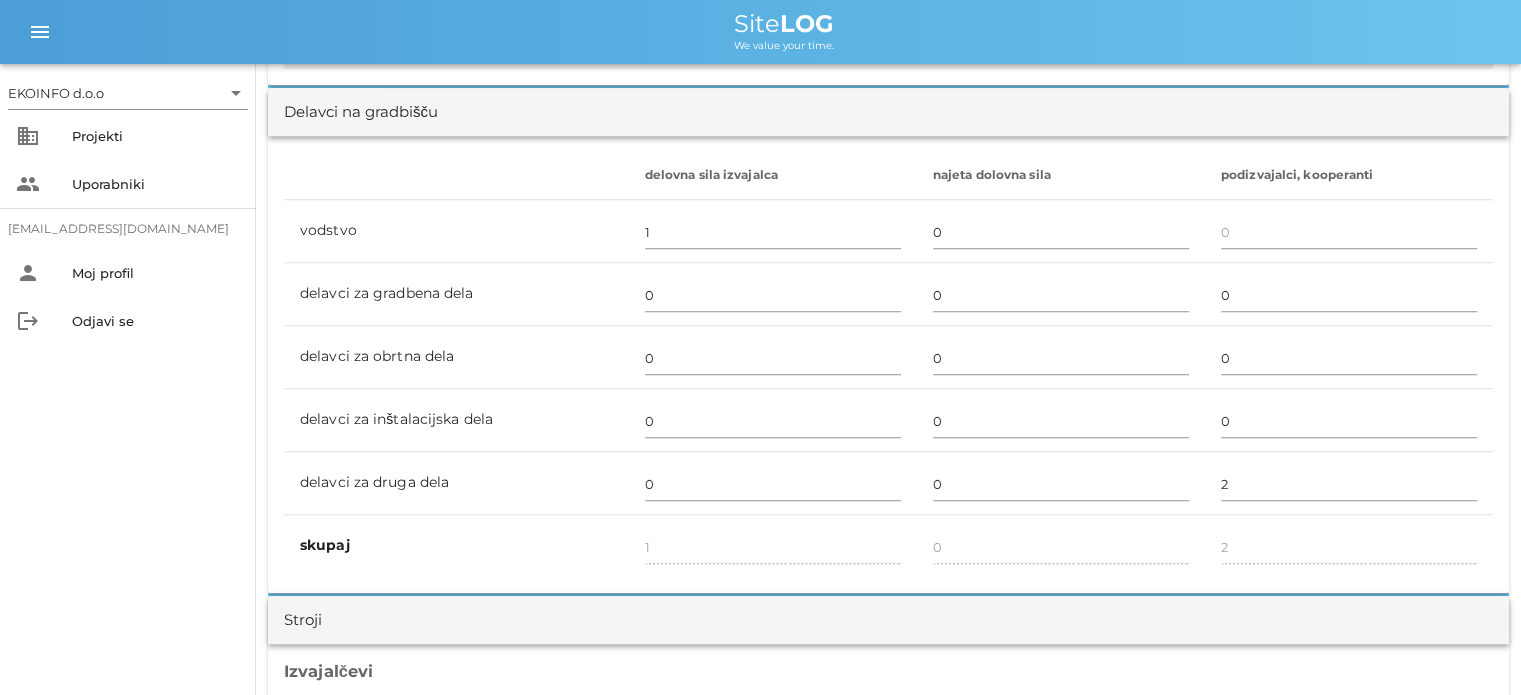 scroll, scrollTop: 1200, scrollLeft: 0, axis: vertical 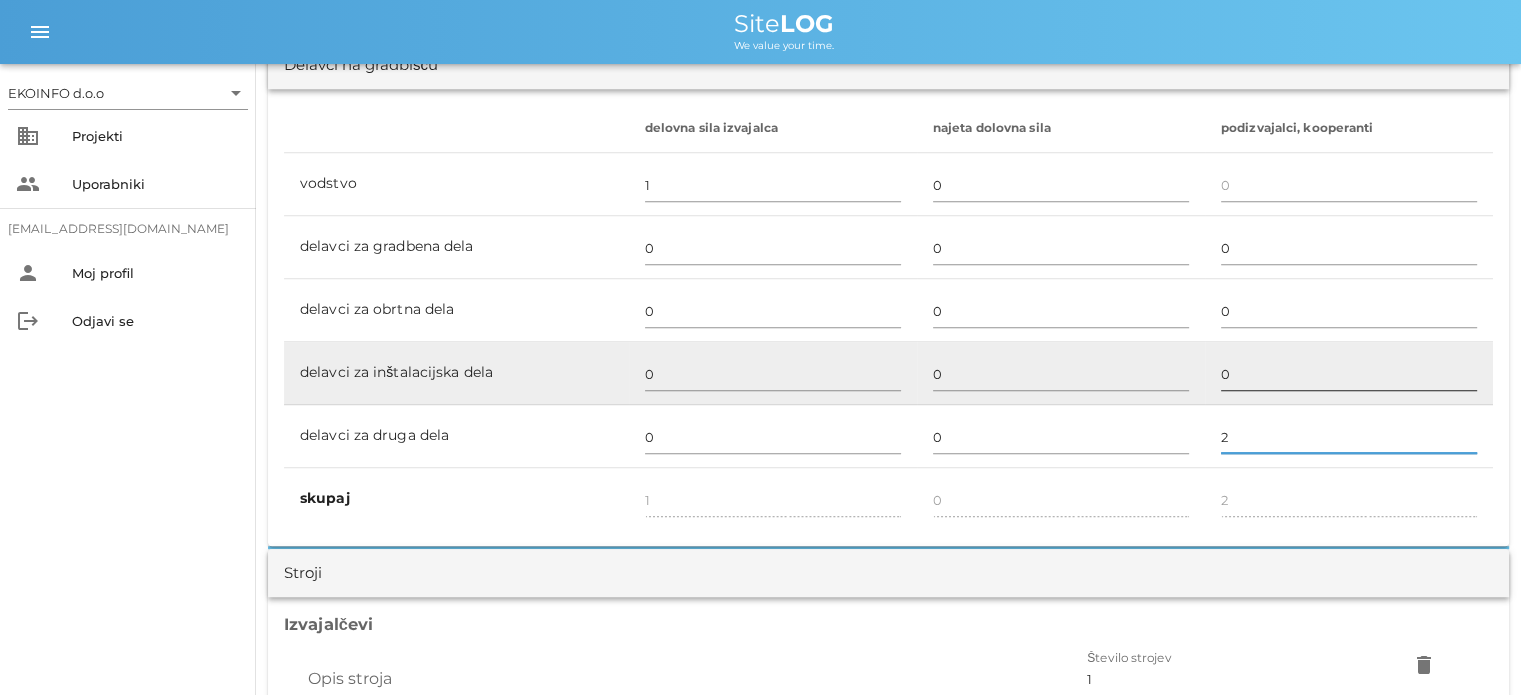 click on "0" at bounding box center (1349, 374) 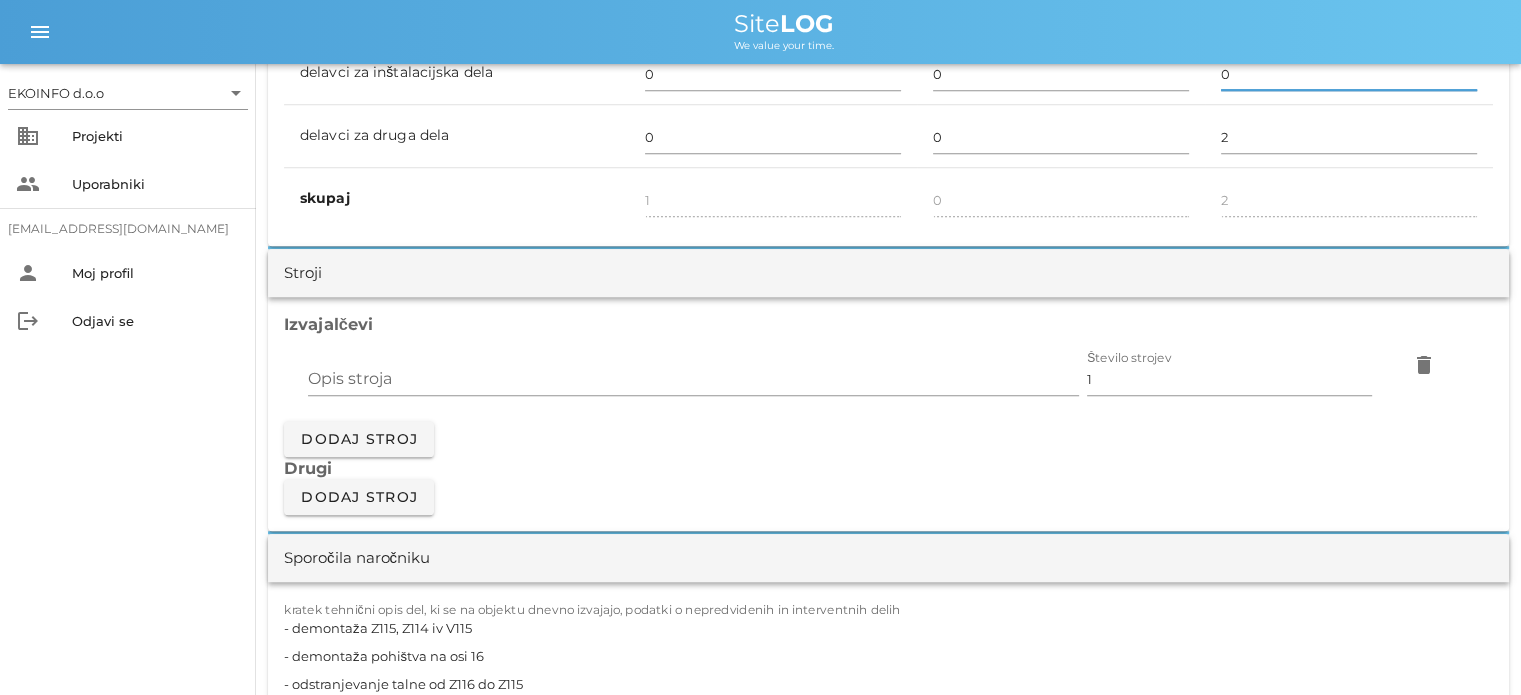 scroll, scrollTop: 1800, scrollLeft: 0, axis: vertical 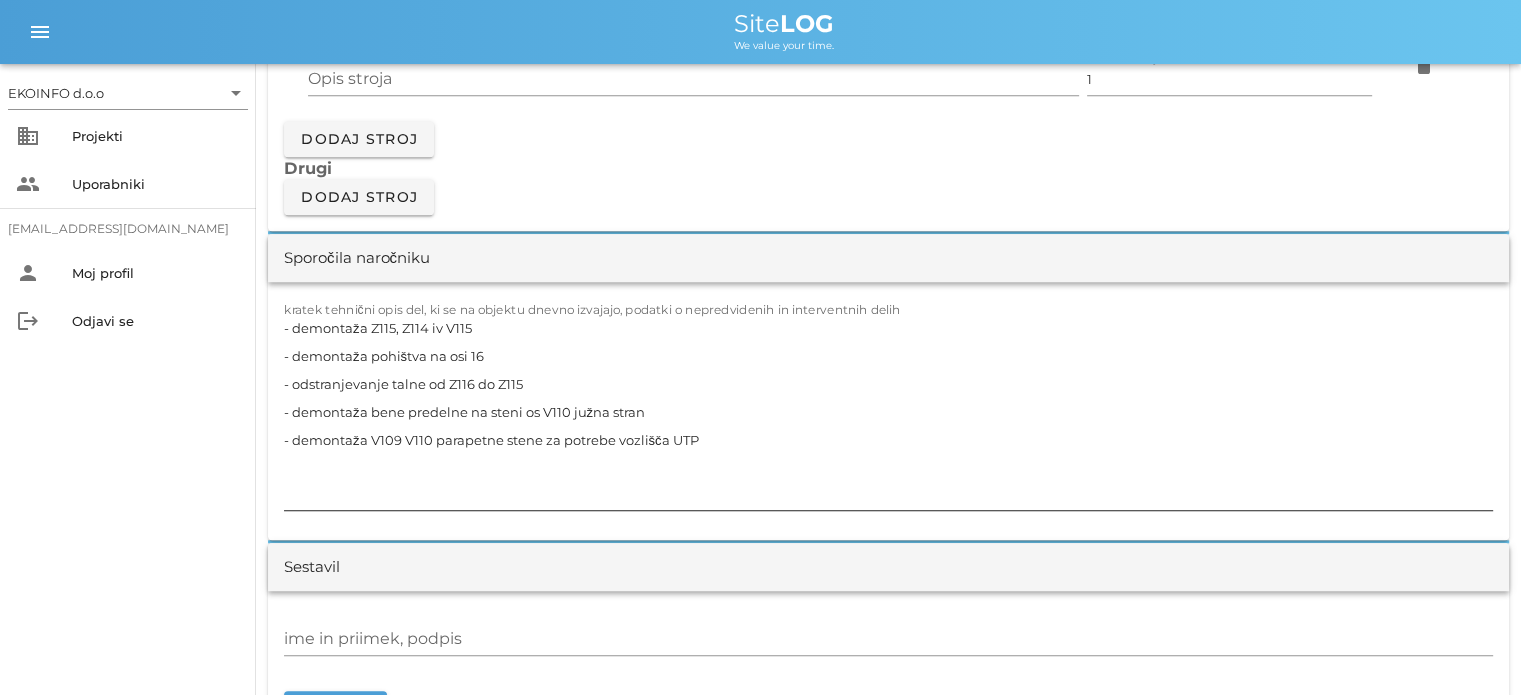 click on "- demontaža Z115, Z114 iv V115
- demontaža pohištva na osi 16
- odstranjevanje talne od Z116 do Z115
- demontaža bene predelne na steni os V110 južna stran
- demontaža V109 V110 parapetne stene za potrebe vozlišča UTP" at bounding box center (888, 412) 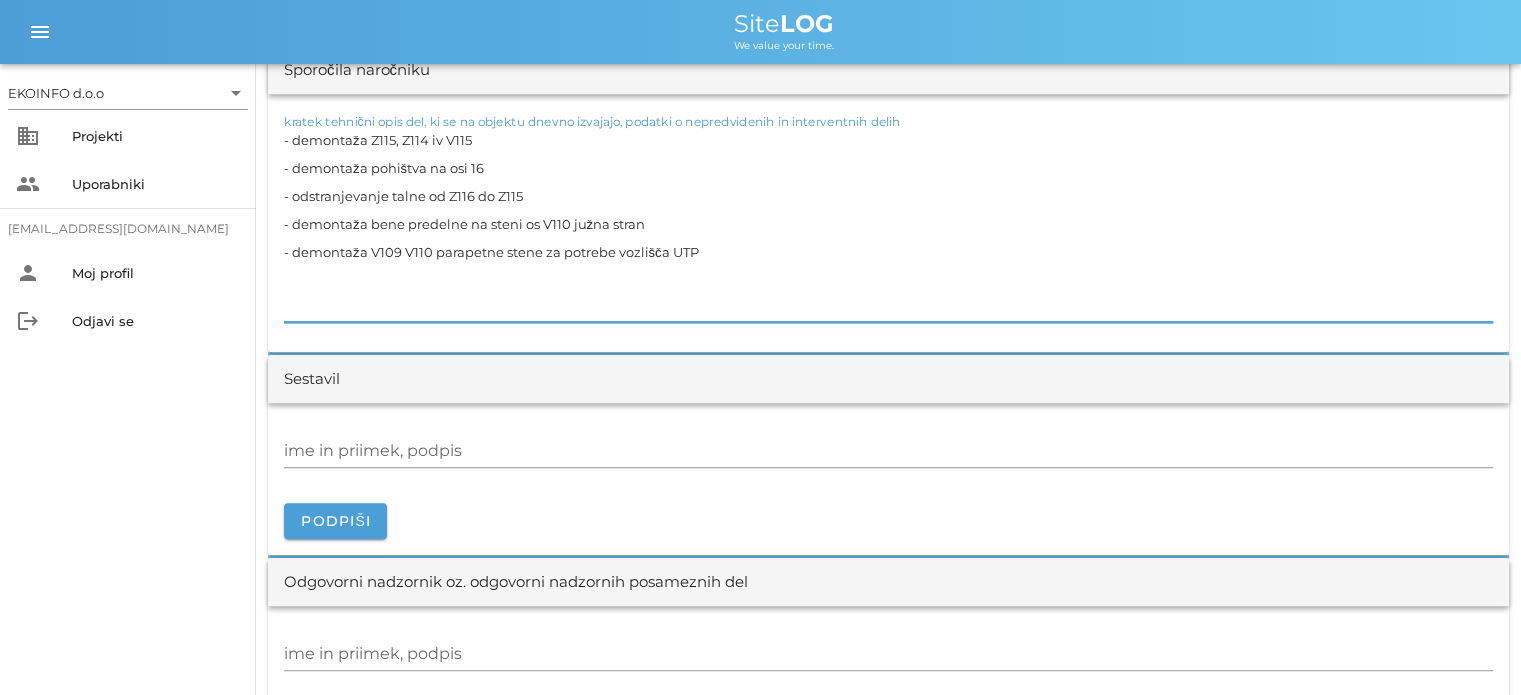 scroll, scrollTop: 2000, scrollLeft: 0, axis: vertical 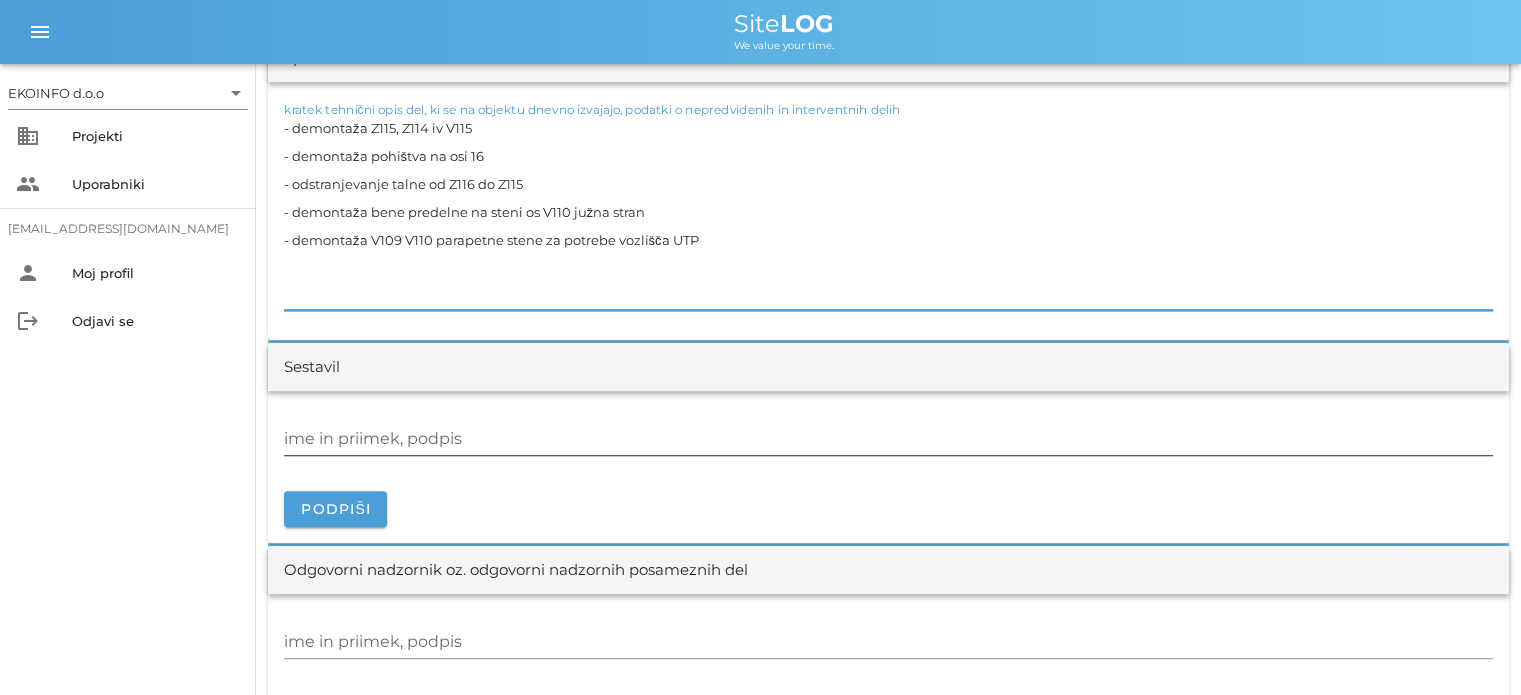 click on "ime in priimek, podpis" at bounding box center (888, 439) 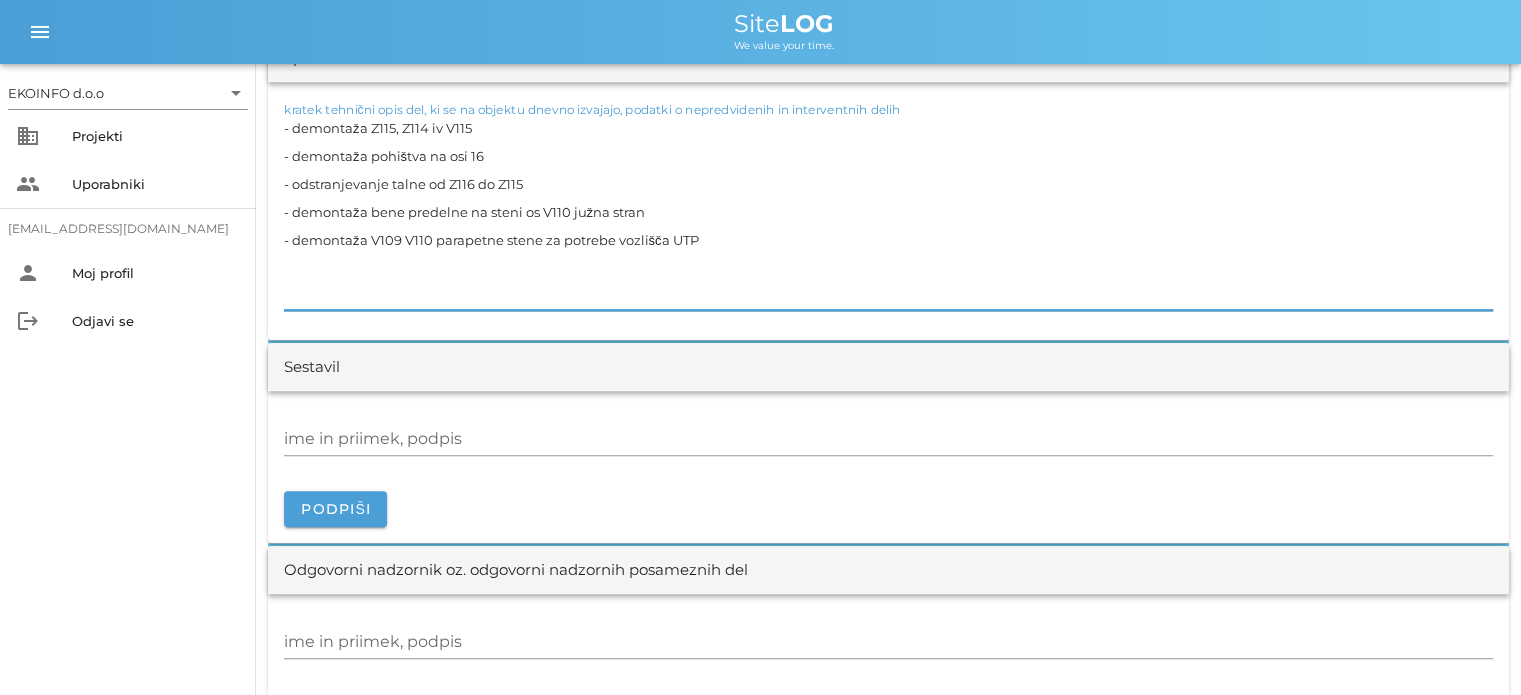click on "- demontaža Z115, Z114 iv V115
- demontaža pohištva na osi 16
- odstranjevanje talne od Z116 do Z115
- demontaža bene predelne na steni os V110 južna stran
- demontaža V109 V110 parapetne stene za potrebe vozlišča UTP" at bounding box center [888, 212] 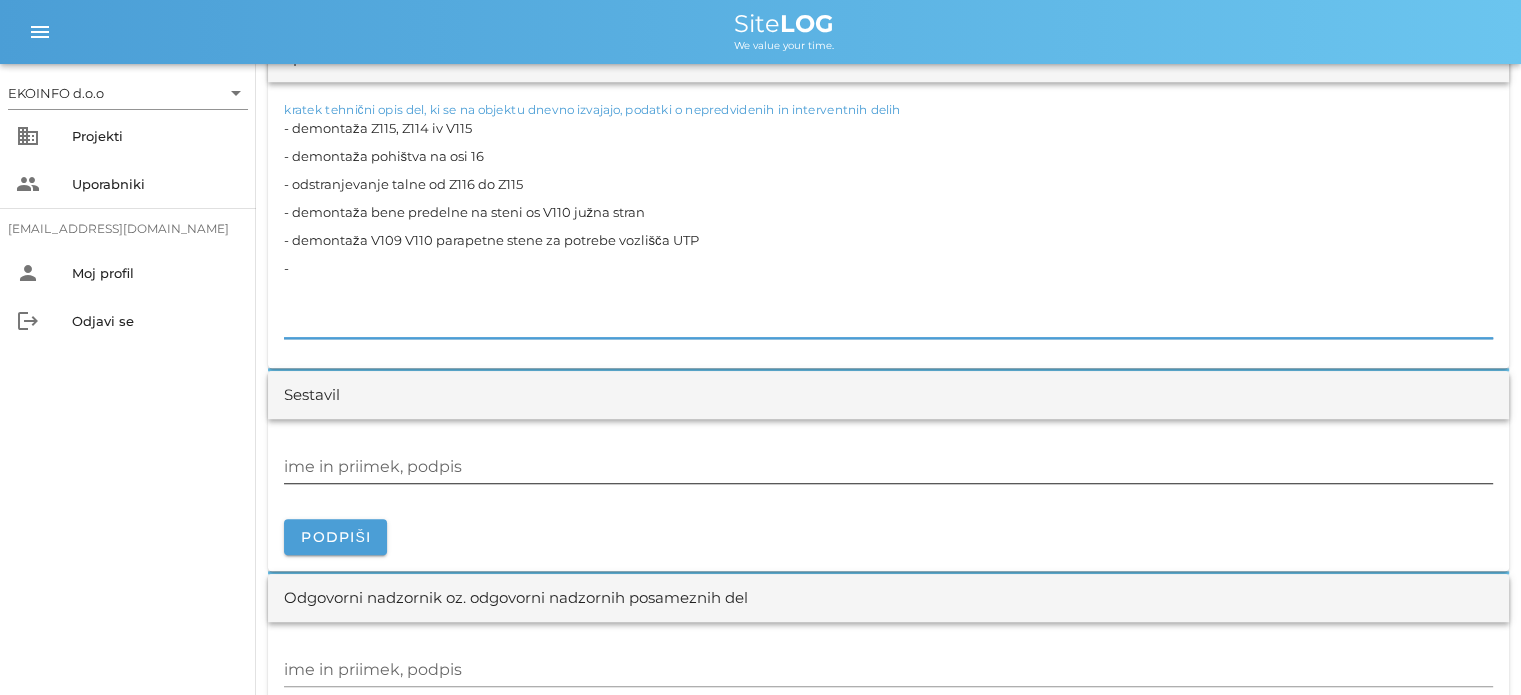 click on "ime in priimek, podpis" at bounding box center (888, 467) 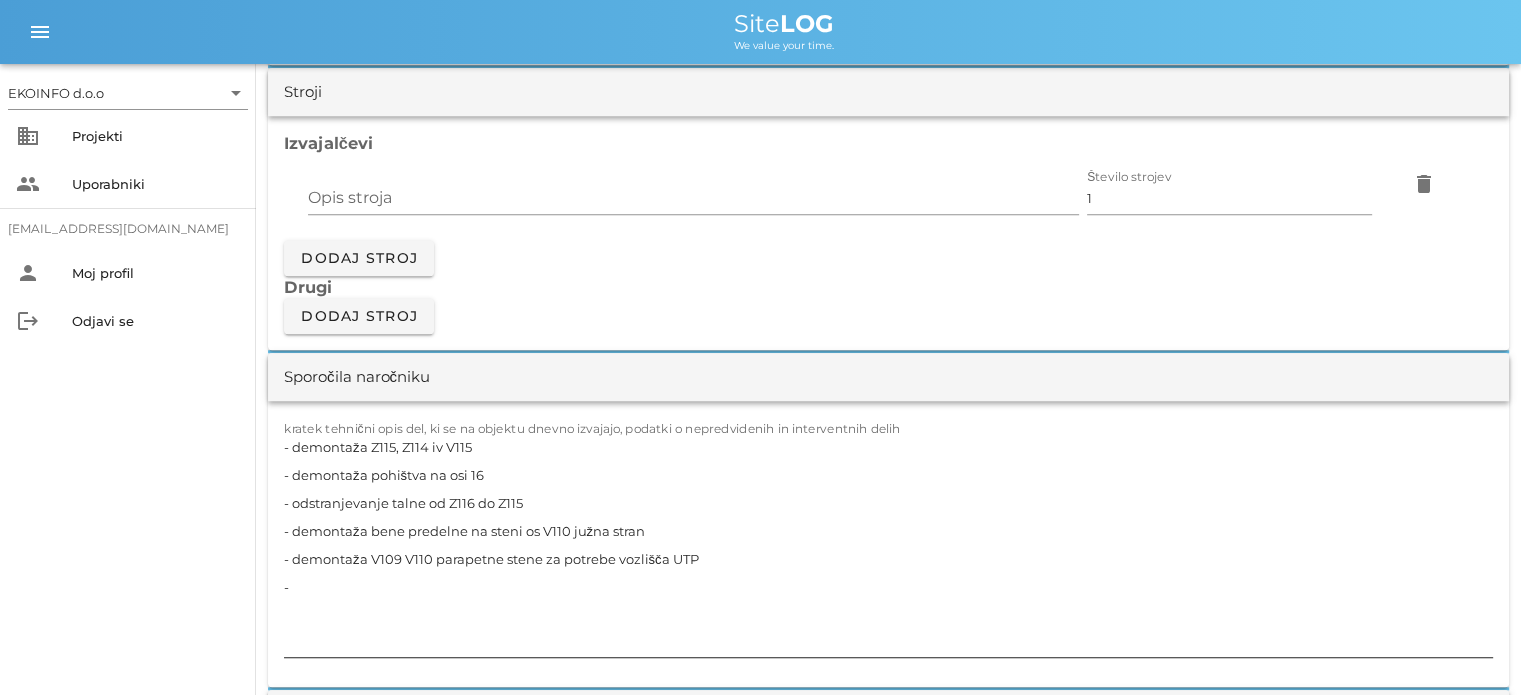 scroll, scrollTop: 1900, scrollLeft: 0, axis: vertical 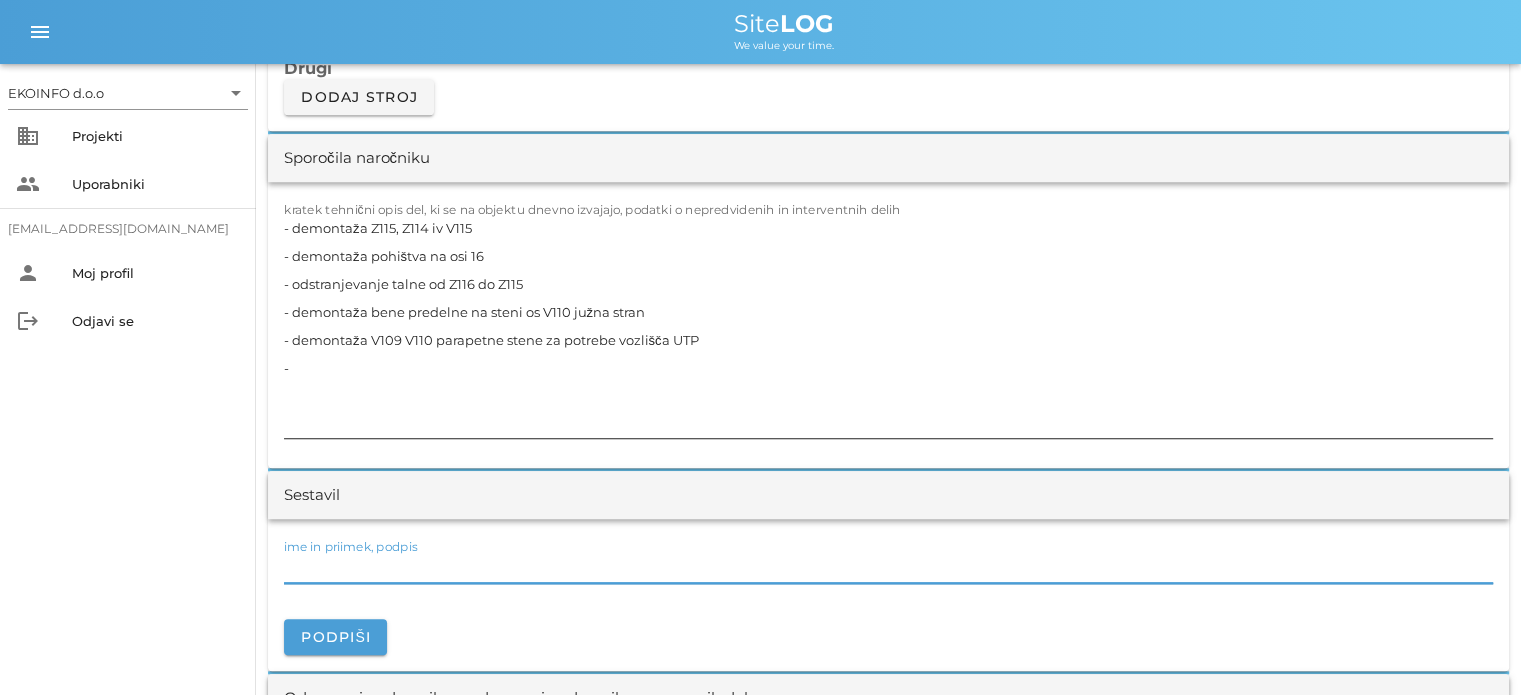 click on "- demontaža Z115, Z114 iv V115
- demontaža pohištva na osi 16
- odstranjevanje talne od Z116 do Z115
- demontaža bene predelne na steni os V110 južna stran
- demontaža V109 V110 parapetne stene za potrebe vozlišča UTP
-" at bounding box center (888, 326) 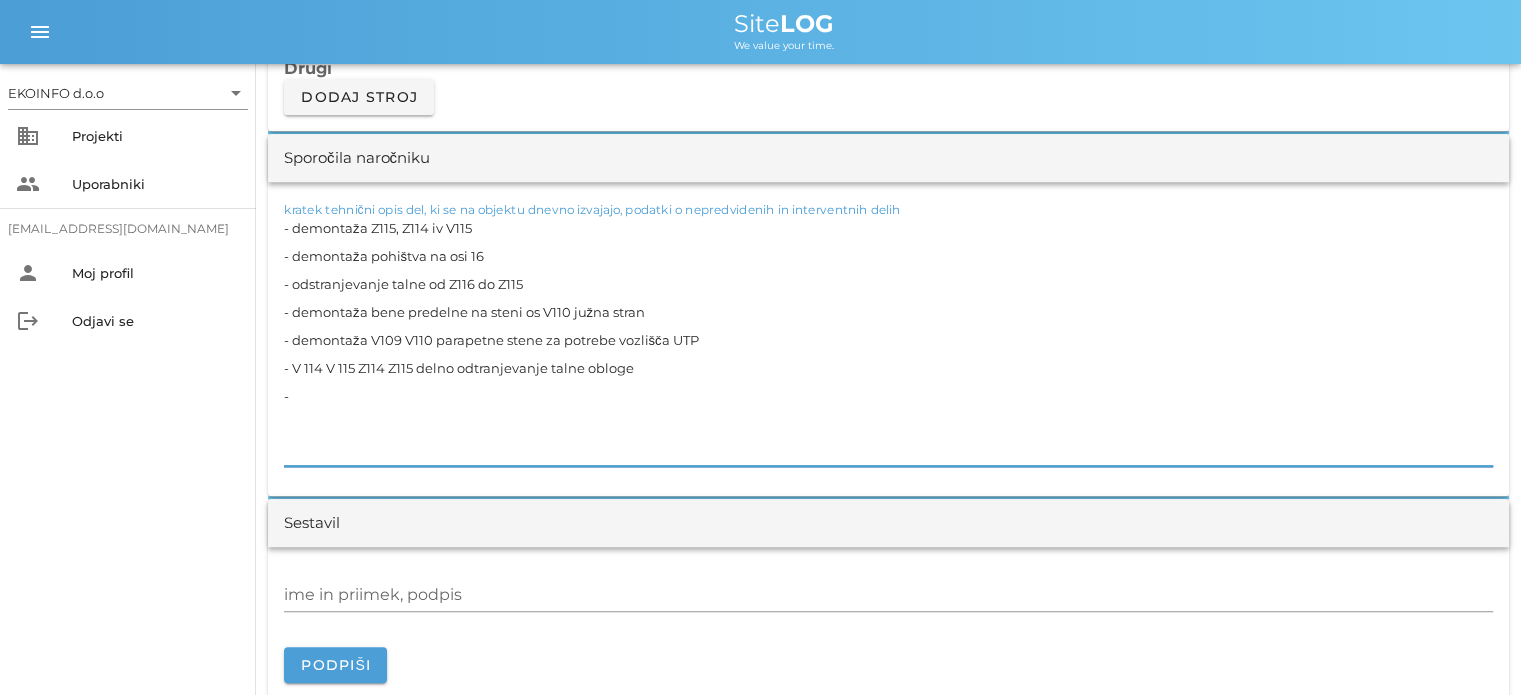 click on "- demontaža Z115, Z114 iv V115
- demontaža pohištva na osi 16
- odstranjevanje talne od Z116 do Z115
- demontaža bene predelne na steni os V110 južna stran
- demontaža V109 V110 parapetne stene za potrebe vozlišča UTP
- V 114 V 115 Z114 Z115 delno odtranjevanje talne obloge
-" at bounding box center (888, 340) 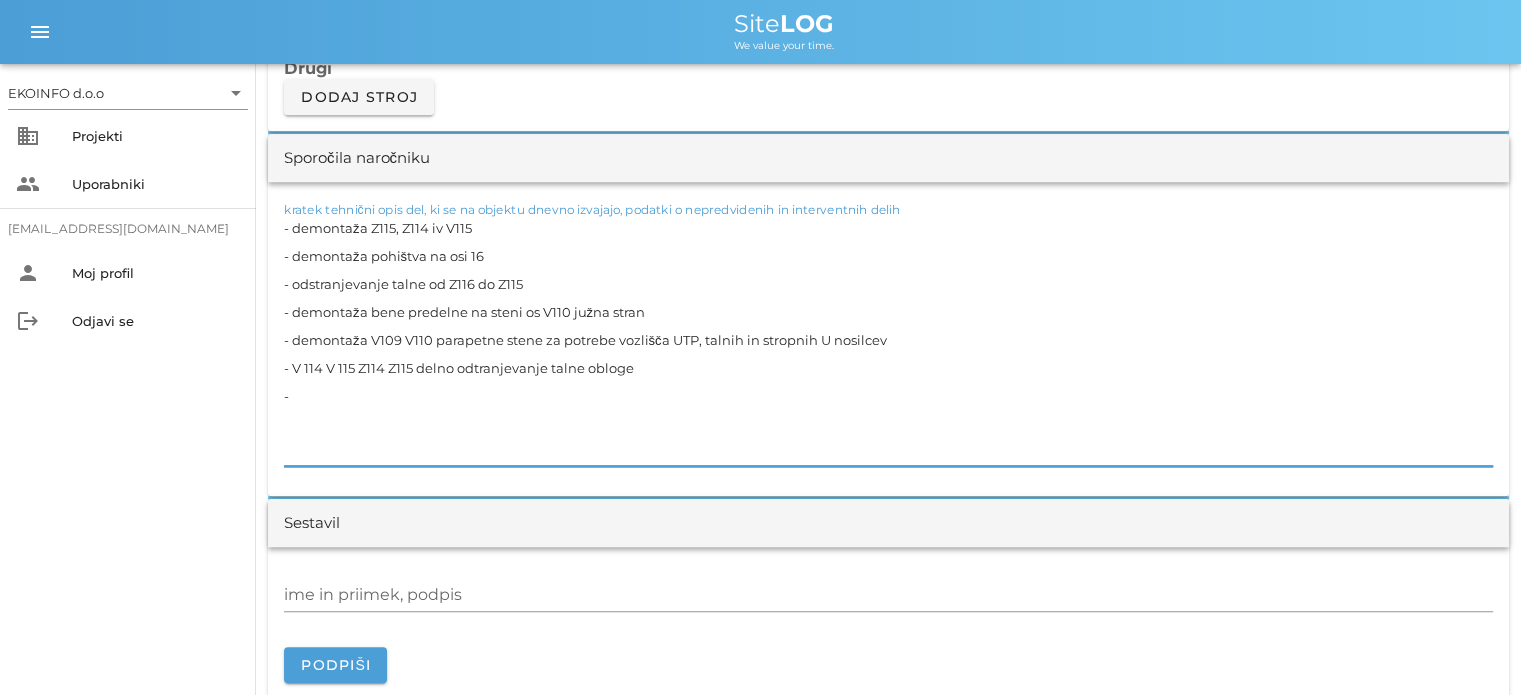click on "- demontaža Z115, Z114 iv V115
- demontaža pohištva na osi 16
- odstranjevanje talne od Z116 do Z115
- demontaža bene predelne na steni os V110 južna stran
- demontaža V109 V110 parapetne stene za potrebe vozlišča UTP, talnih in stropnih U nosilcev
- V 114 V 115 Z114 Z115 delno odtranjevanje talne obloge
-" at bounding box center [888, 340] 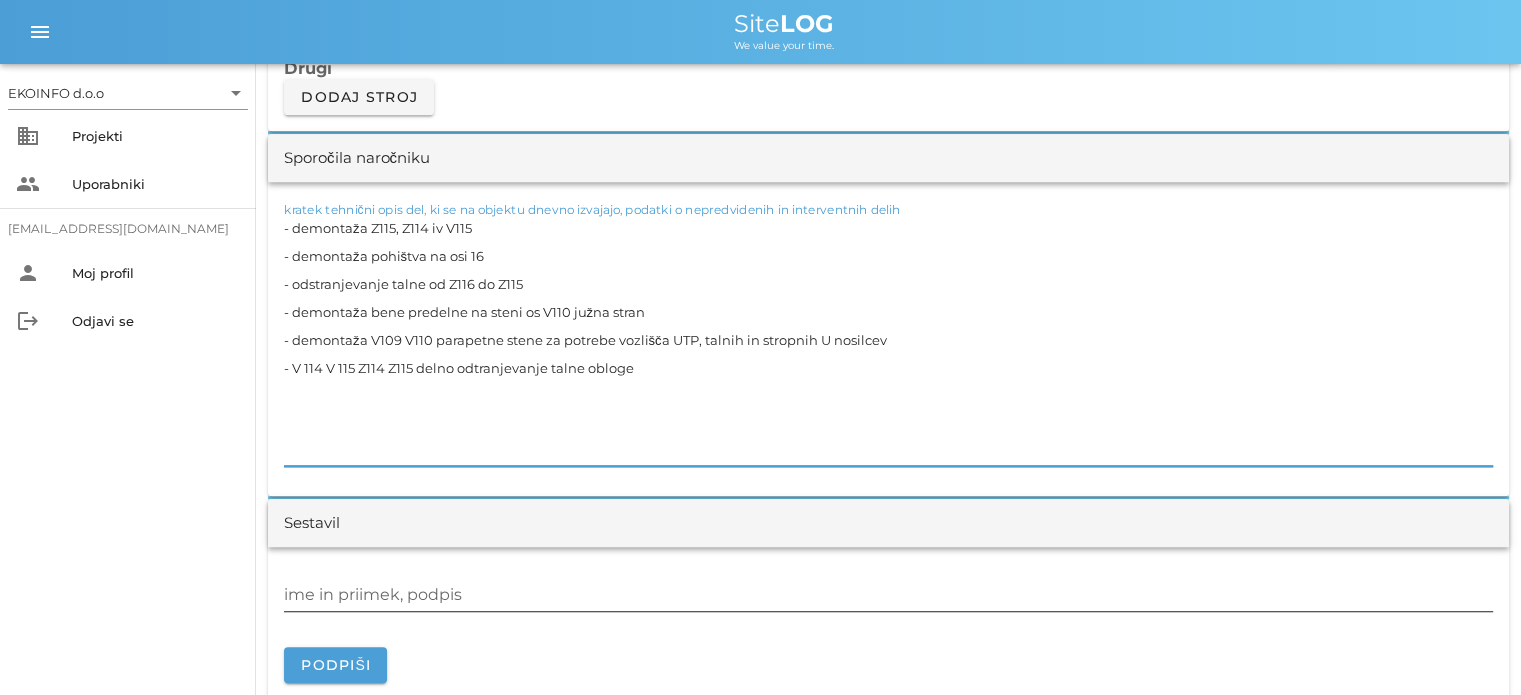 type on "- demontaža Z115, Z114 iv V115
- demontaža pohištva na osi 16
- odstranjevanje talne od Z116 do Z115
- demontaža bene predelne na steni os V110 južna stran
- demontaža V109 V110 parapetne stene za potrebe vozlišča UTP, talnih in stropnih U nosilcev
- V 114 V 115 Z114 Z115 delno odtranjevanje talne obloge" 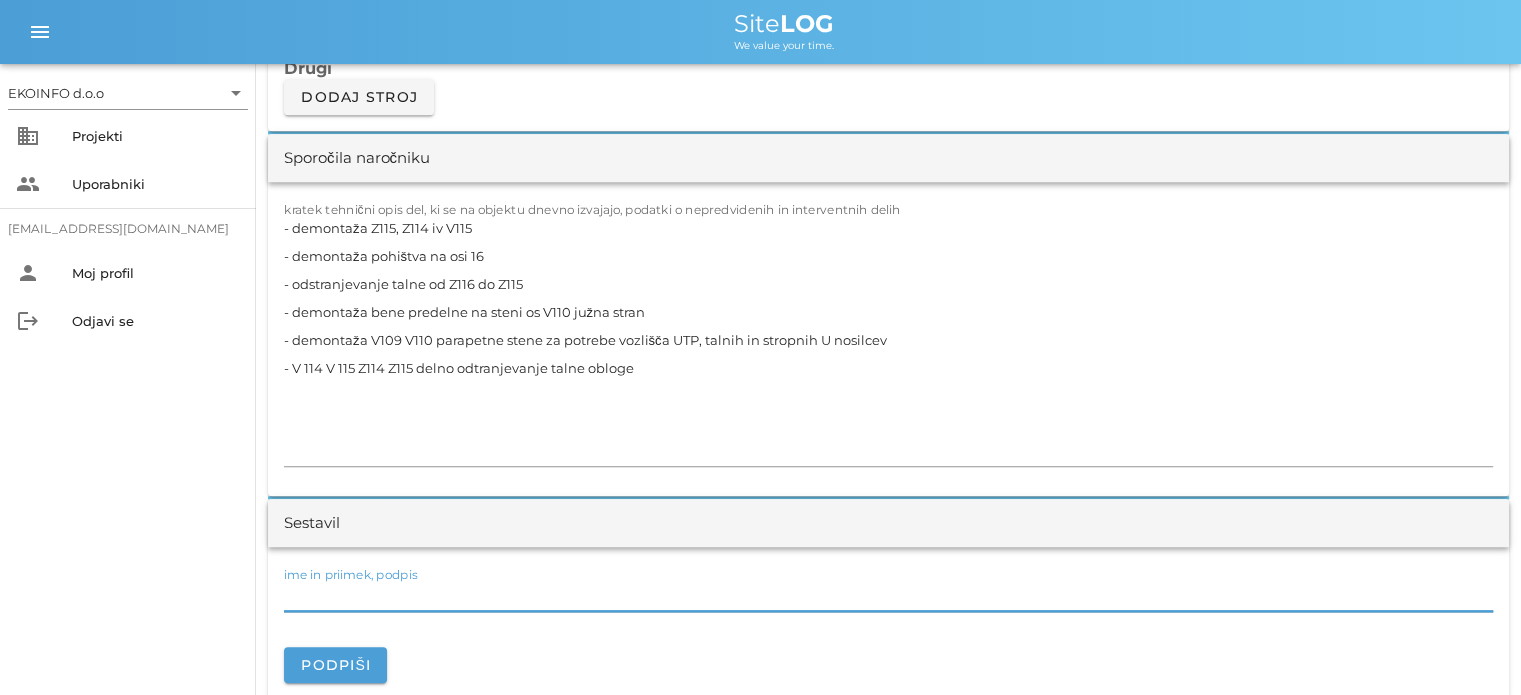 click on "ime in priimek, podpis" at bounding box center [888, 595] 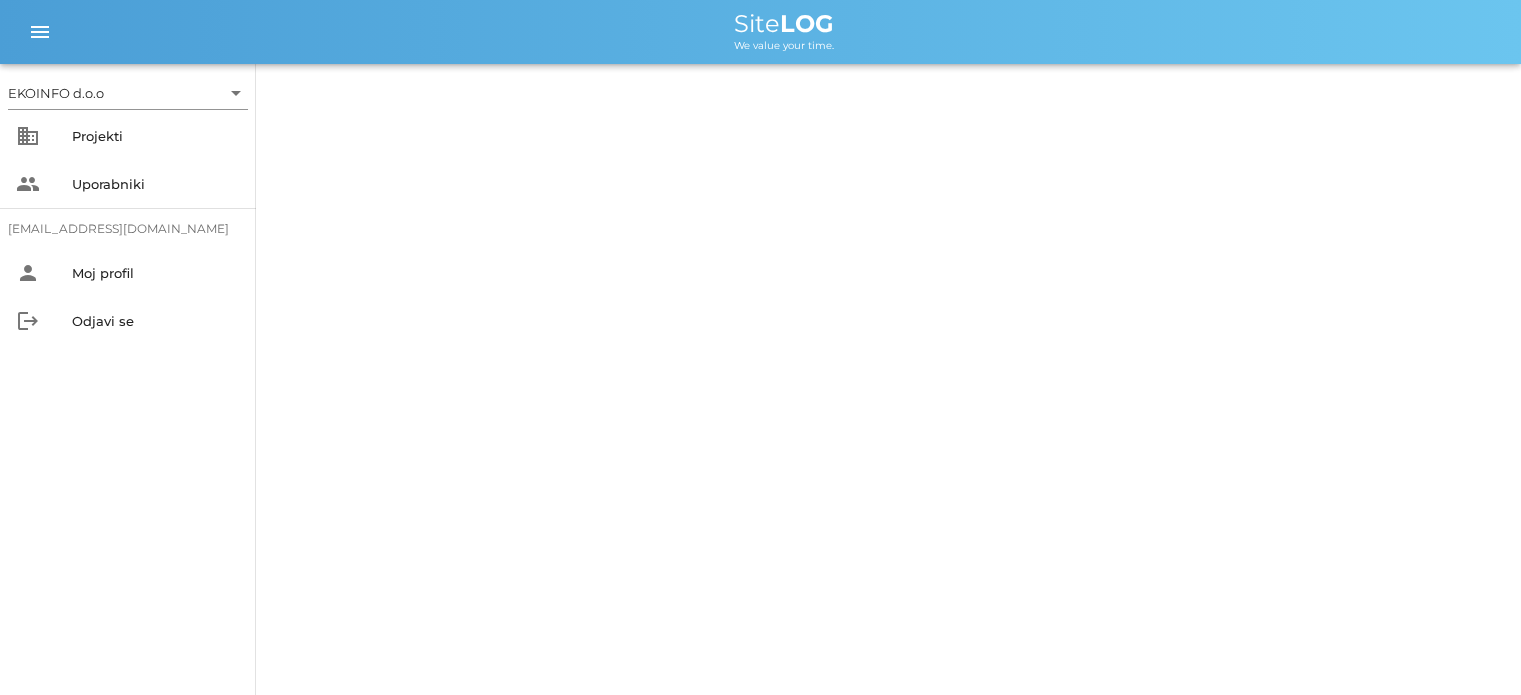 scroll, scrollTop: 0, scrollLeft: 0, axis: both 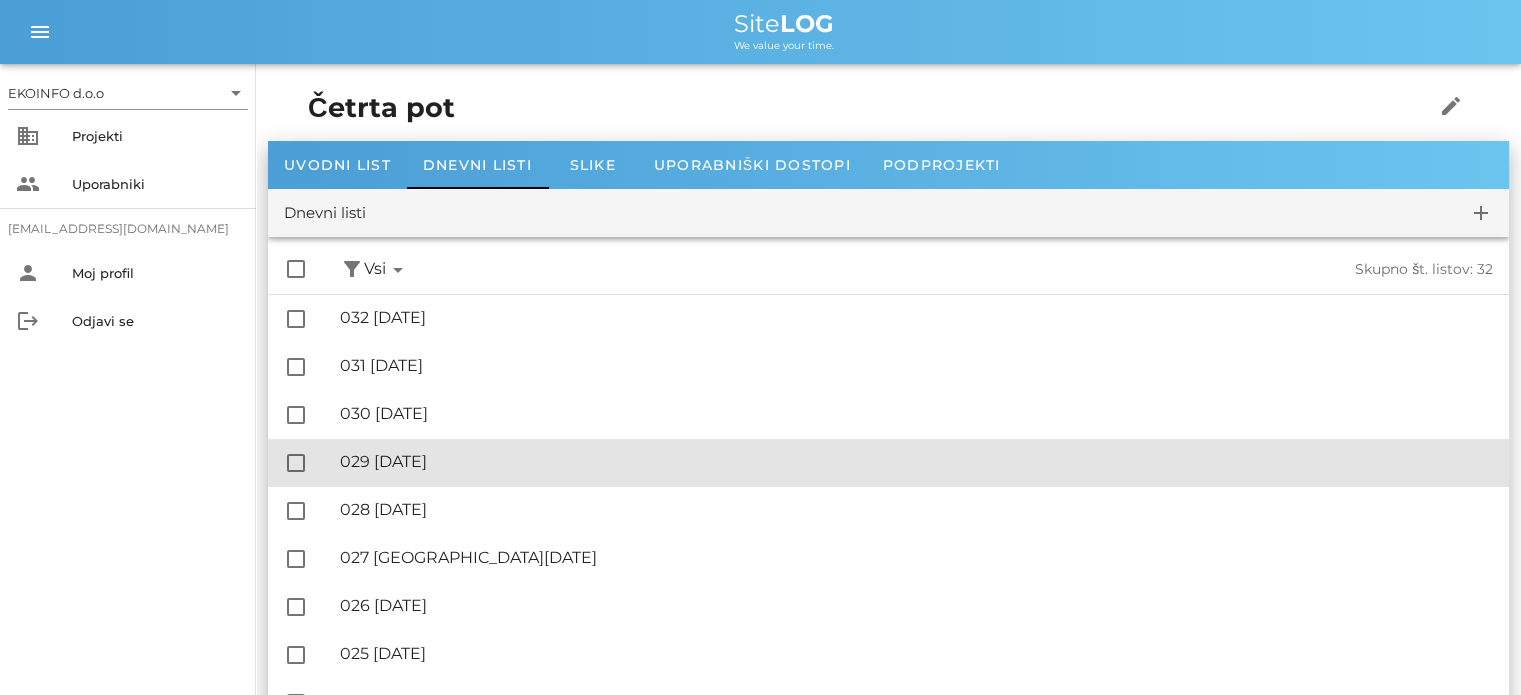 click on "🔏  029 [DATE]" at bounding box center [916, 461] 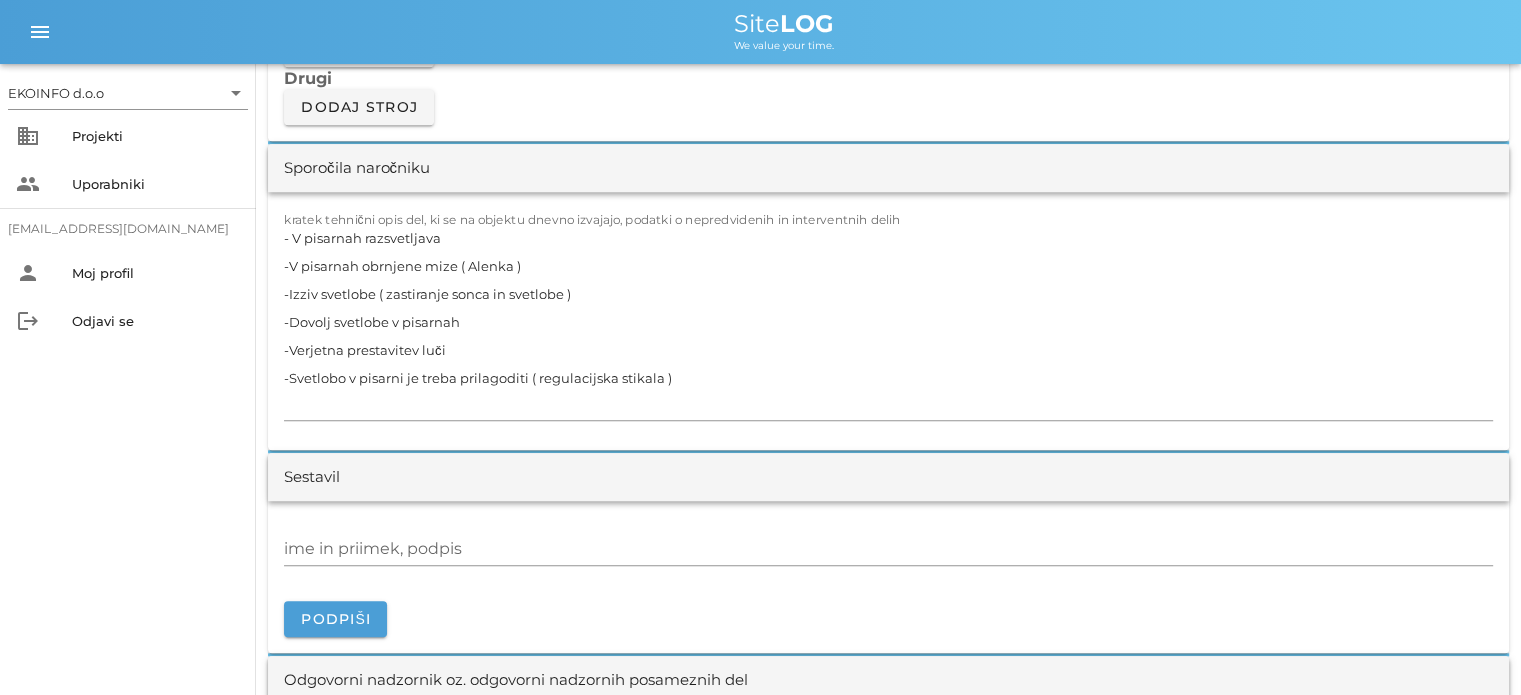 scroll, scrollTop: 1900, scrollLeft: 0, axis: vertical 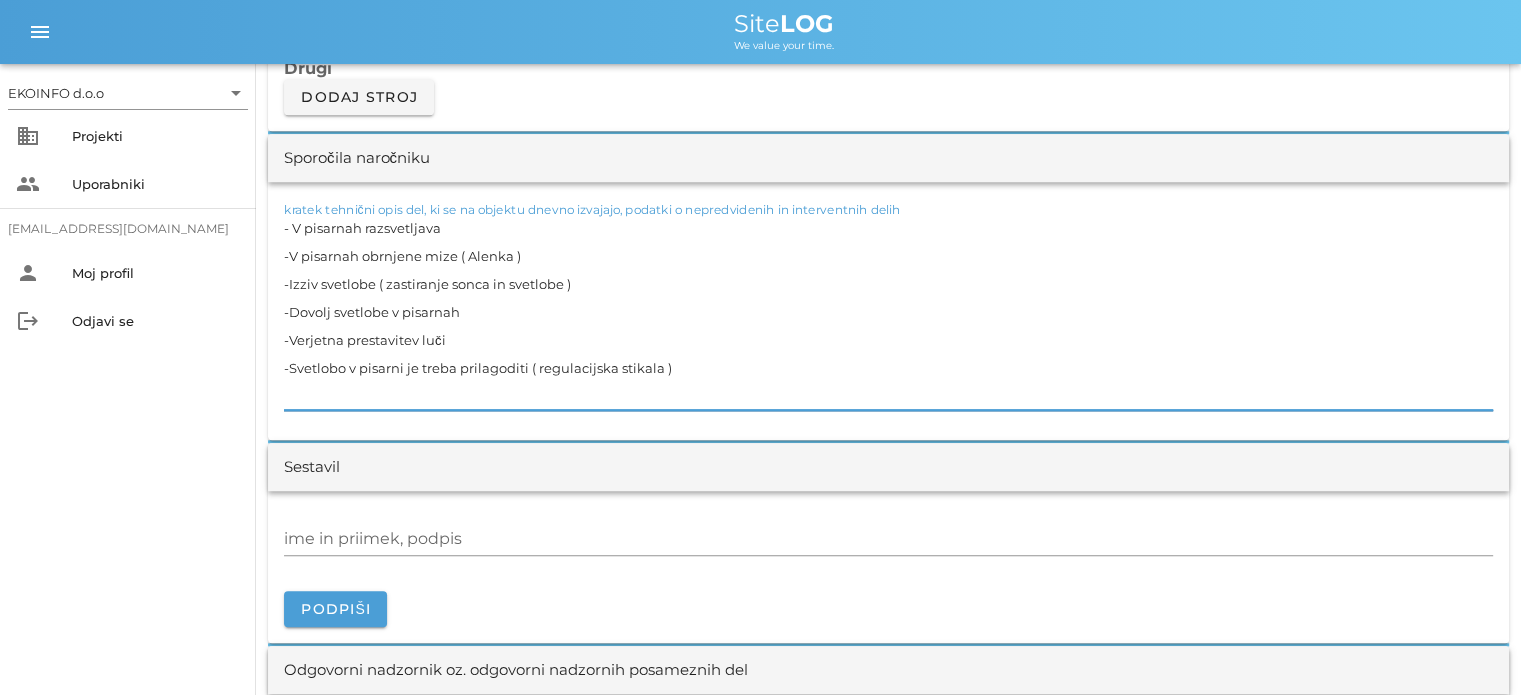 drag, startPoint x: 678, startPoint y: 360, endPoint x: 286, endPoint y: 225, distance: 414.59497 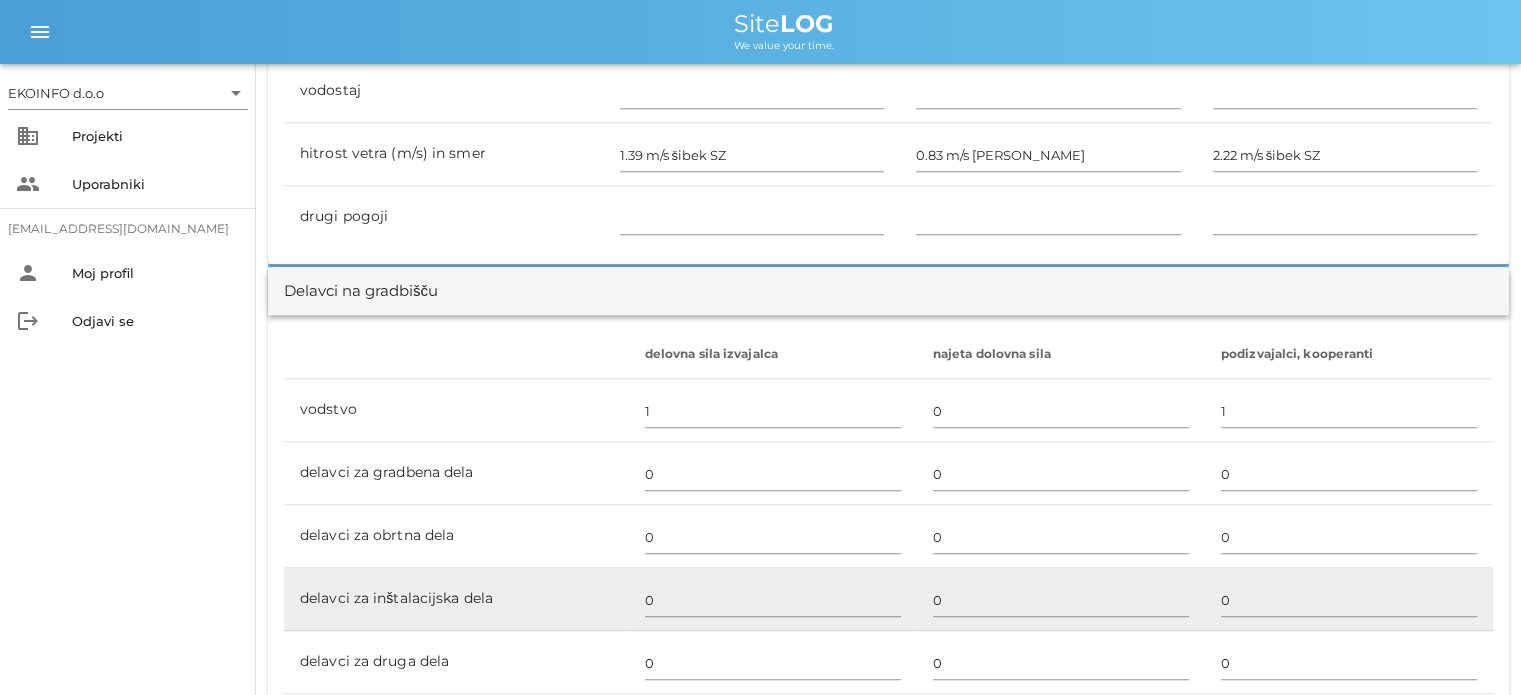 scroll, scrollTop: 1200, scrollLeft: 0, axis: vertical 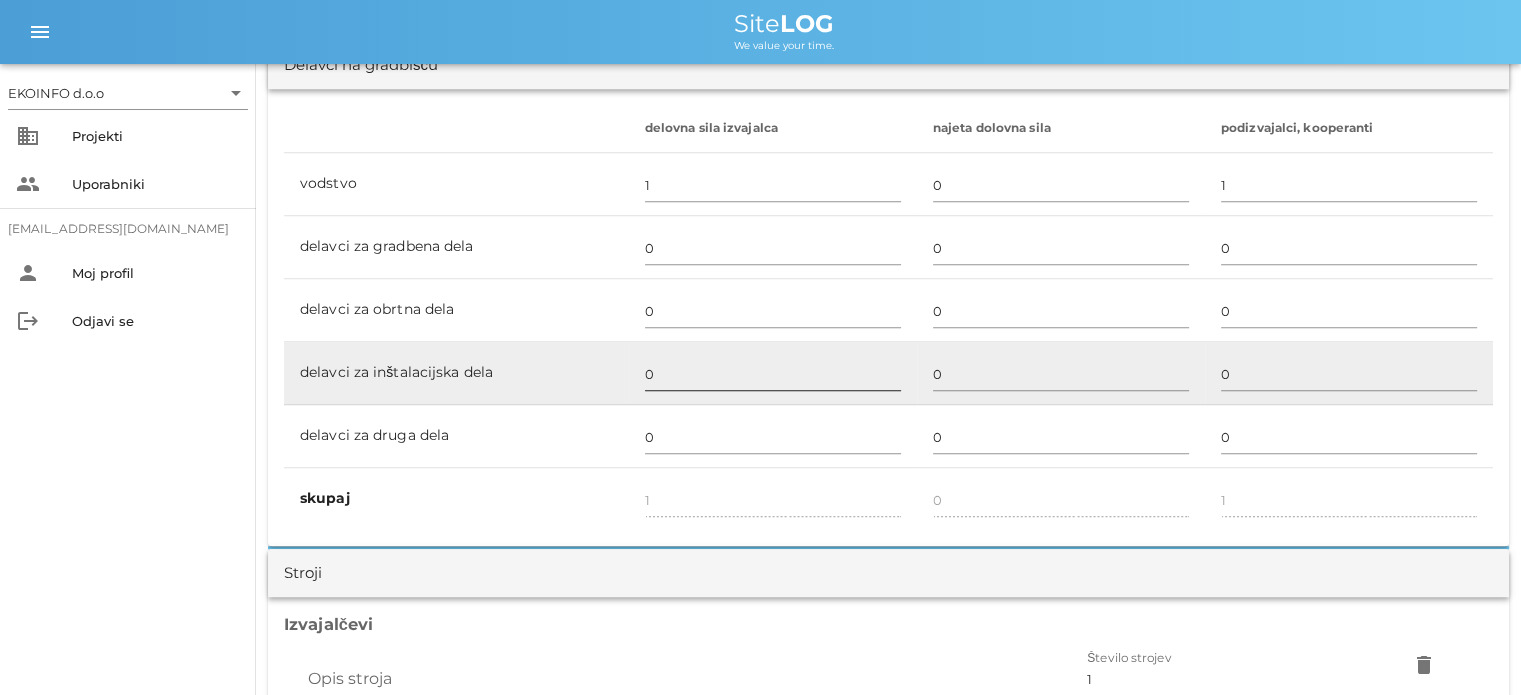 type on "- demontaža elektroinstalacij, stikala požarne varnosti.
- demontaža starih elektro napeljev" 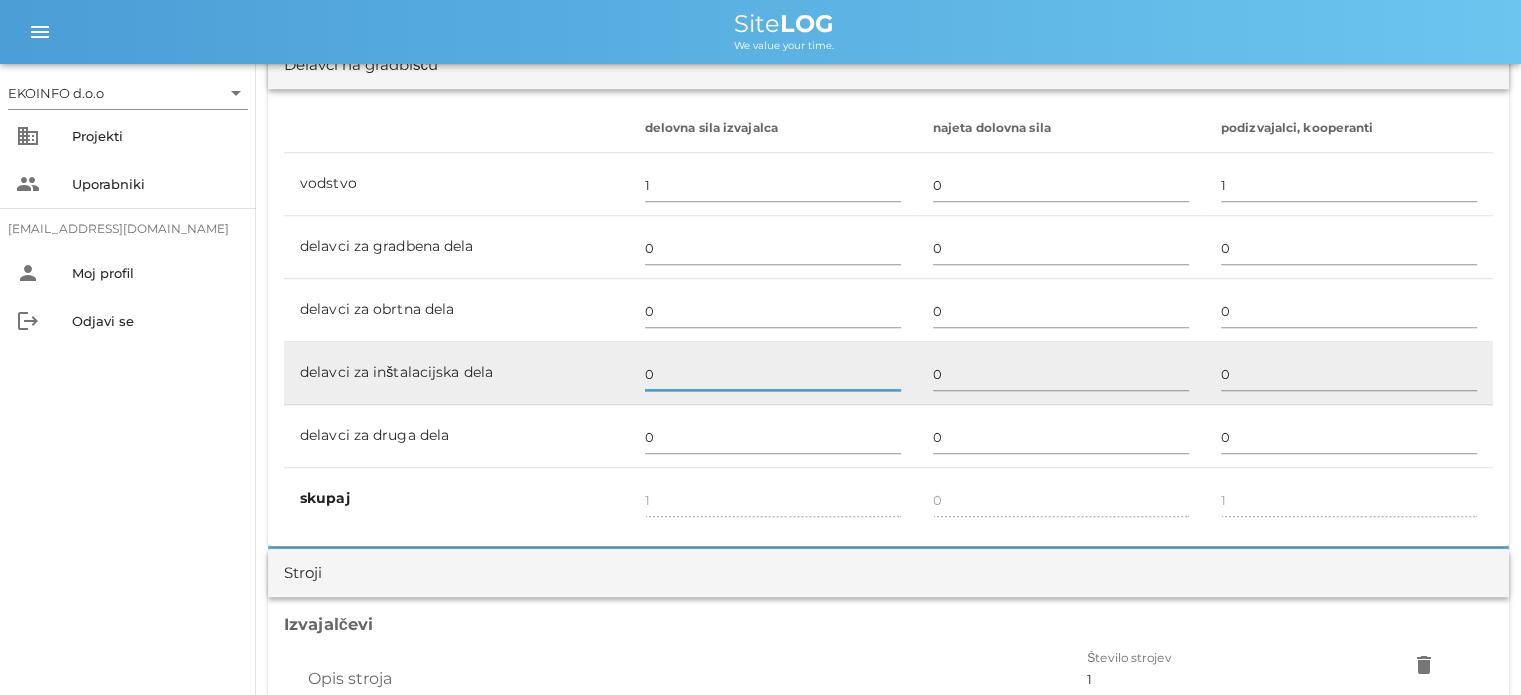 click on "0" at bounding box center [773, 374] 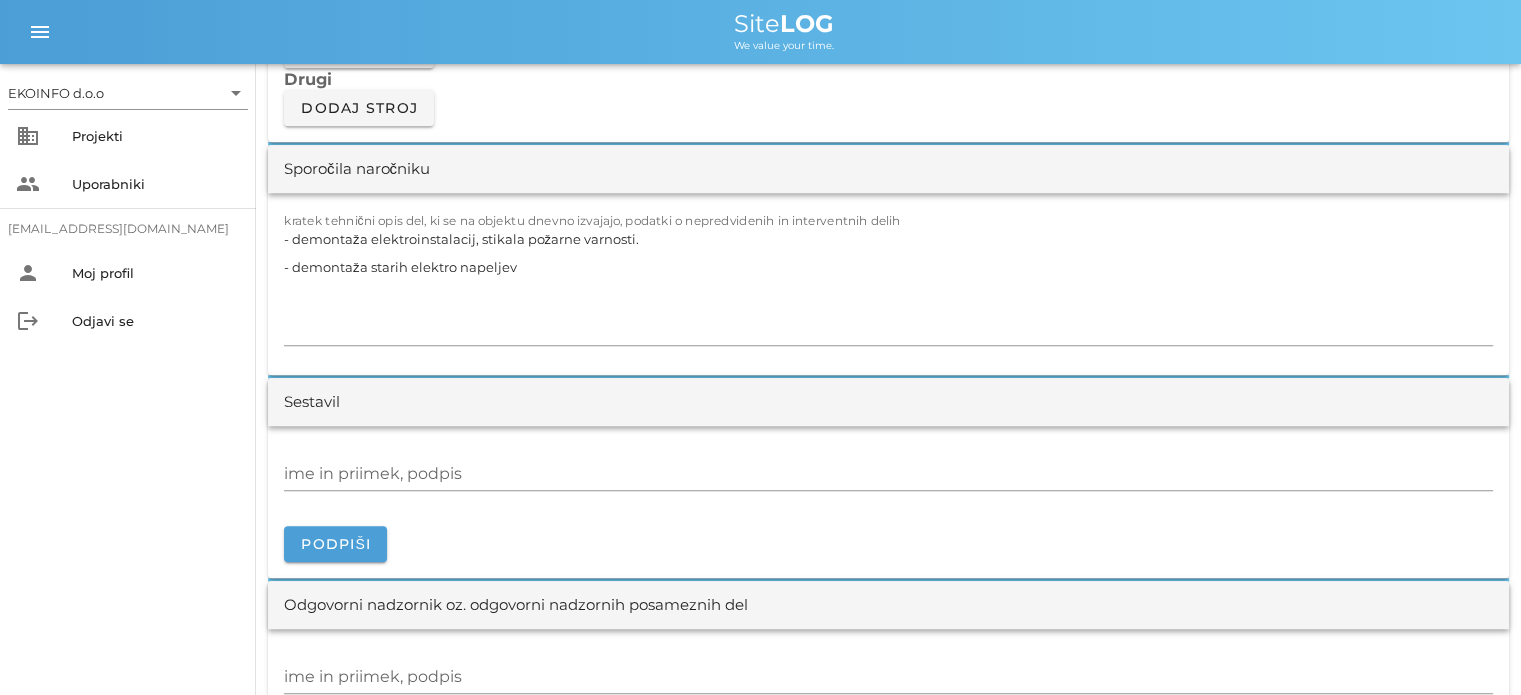 scroll, scrollTop: 1900, scrollLeft: 0, axis: vertical 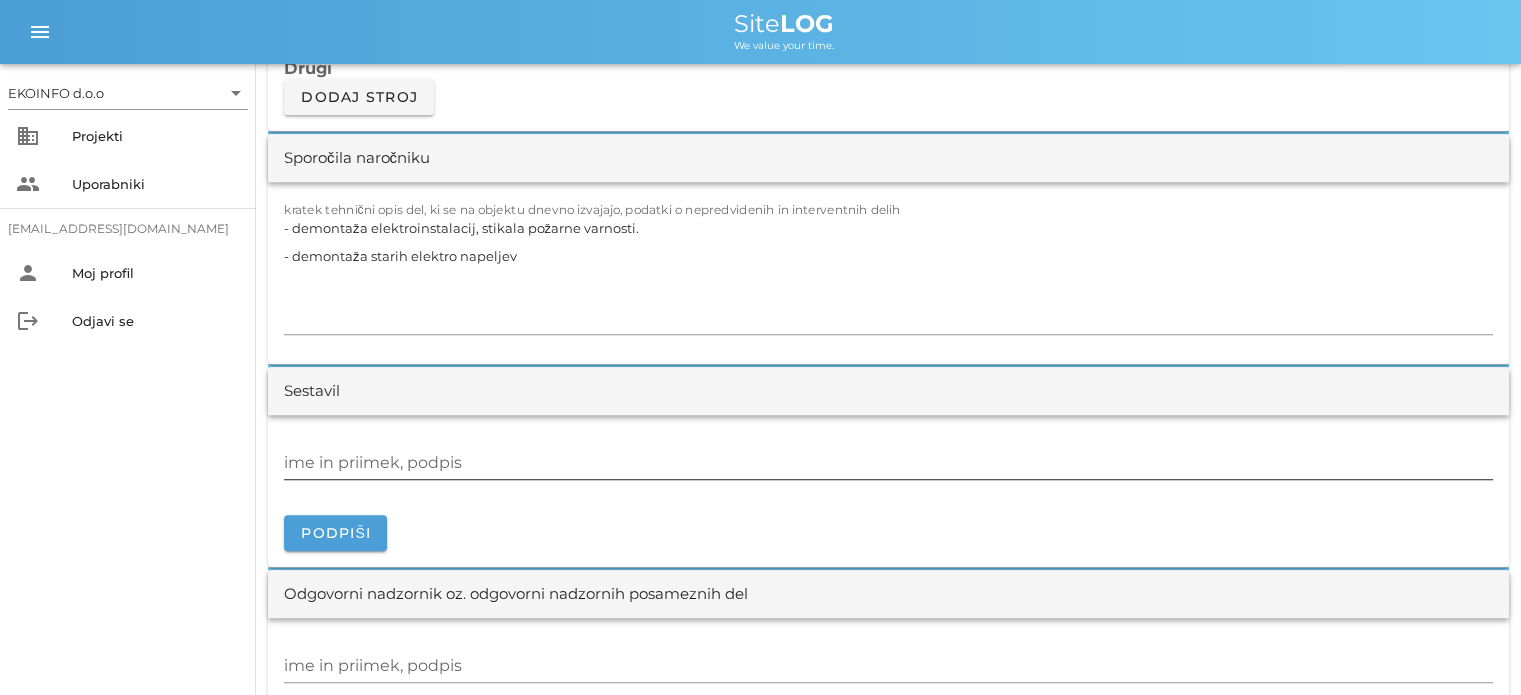type on "1" 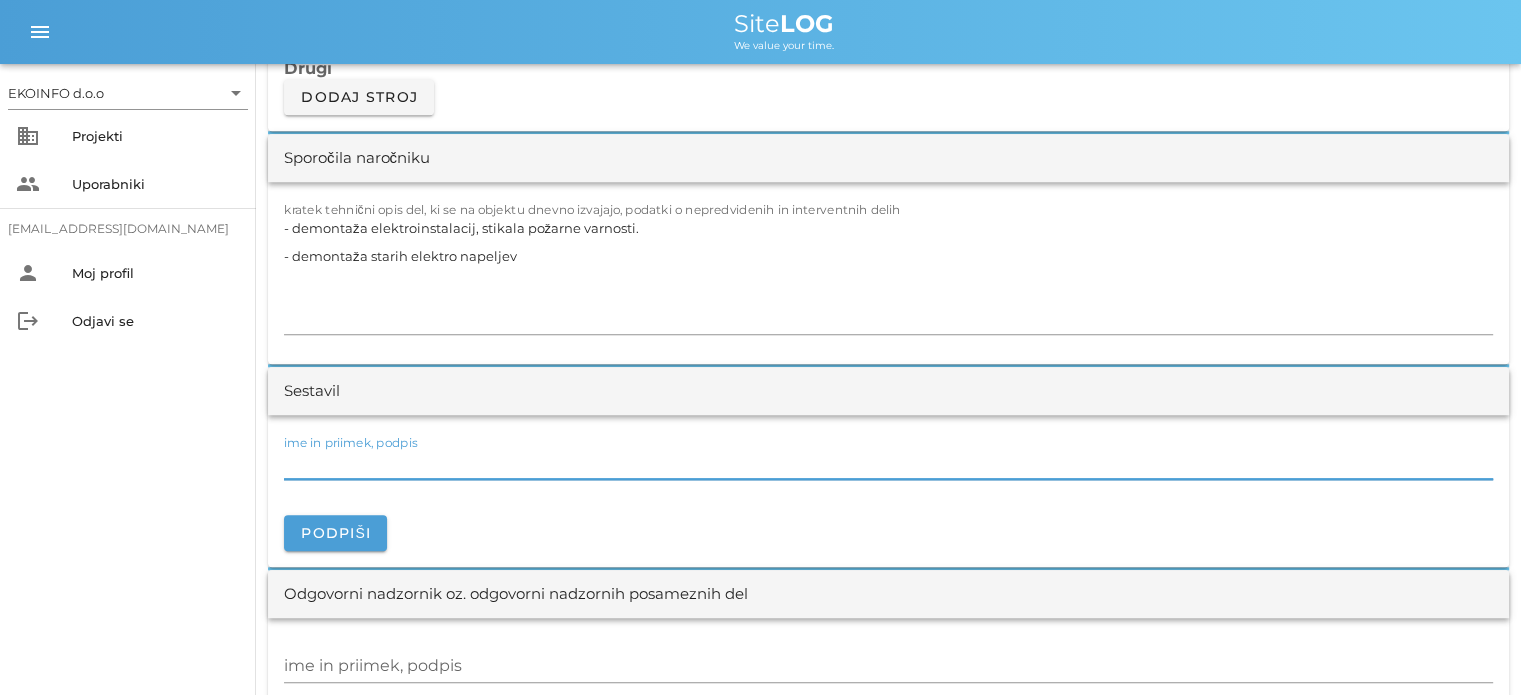 scroll, scrollTop: 0, scrollLeft: 0, axis: both 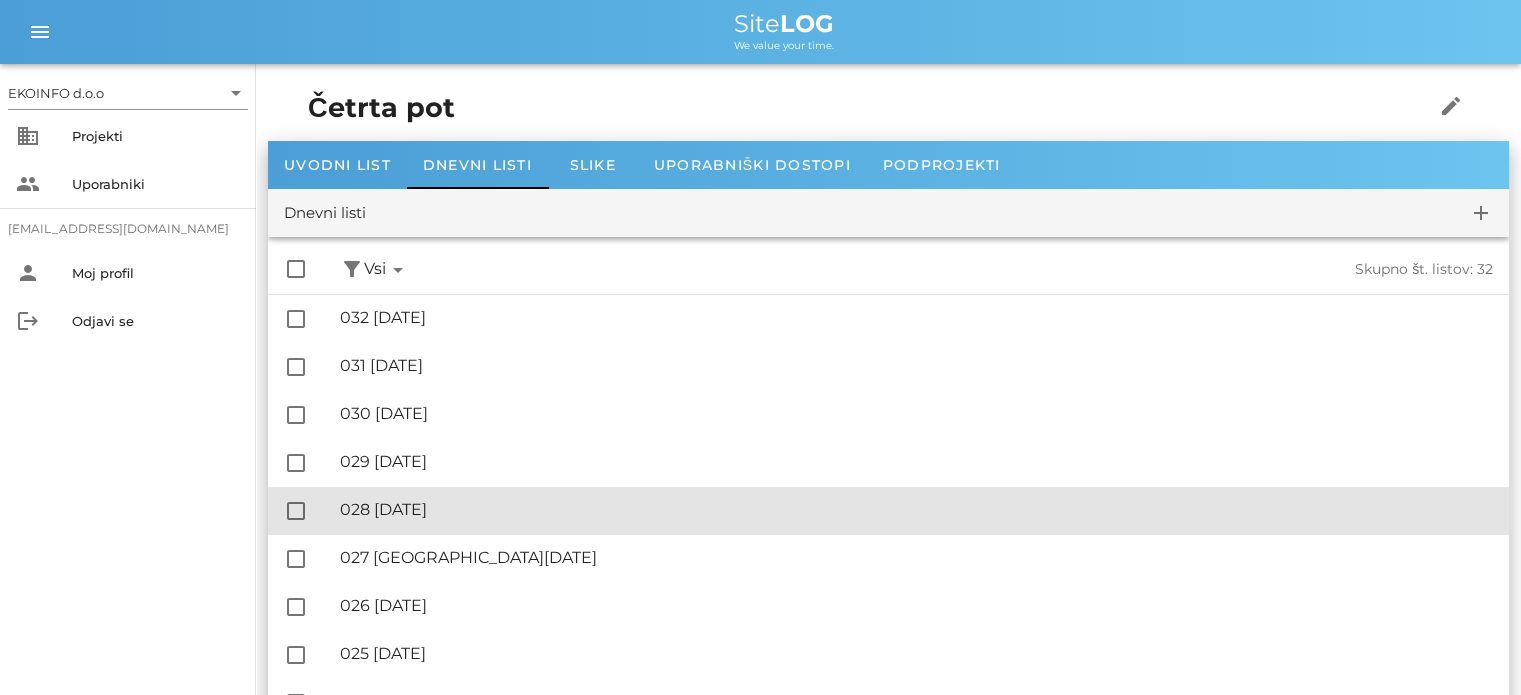 click on "🔏  028 [DATE]" at bounding box center [916, 509] 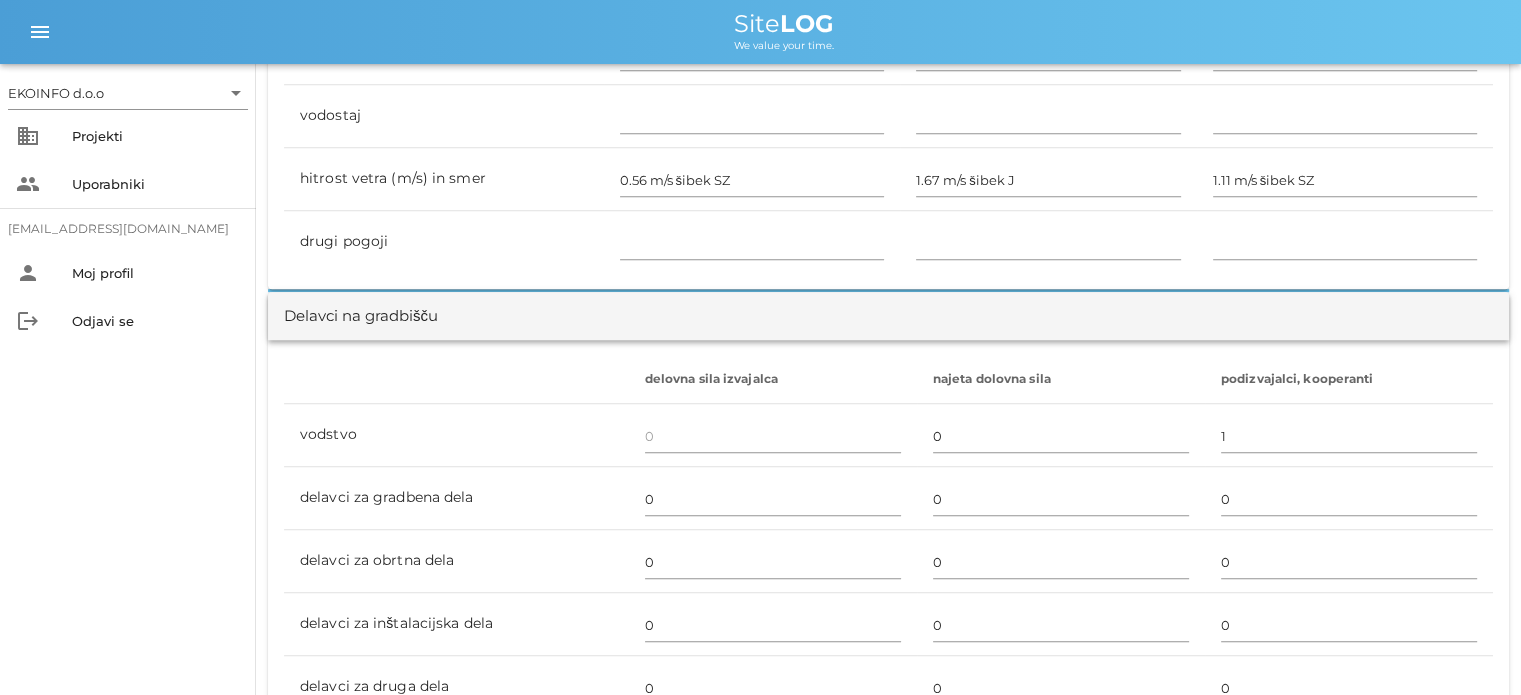 scroll, scrollTop: 1100, scrollLeft: 0, axis: vertical 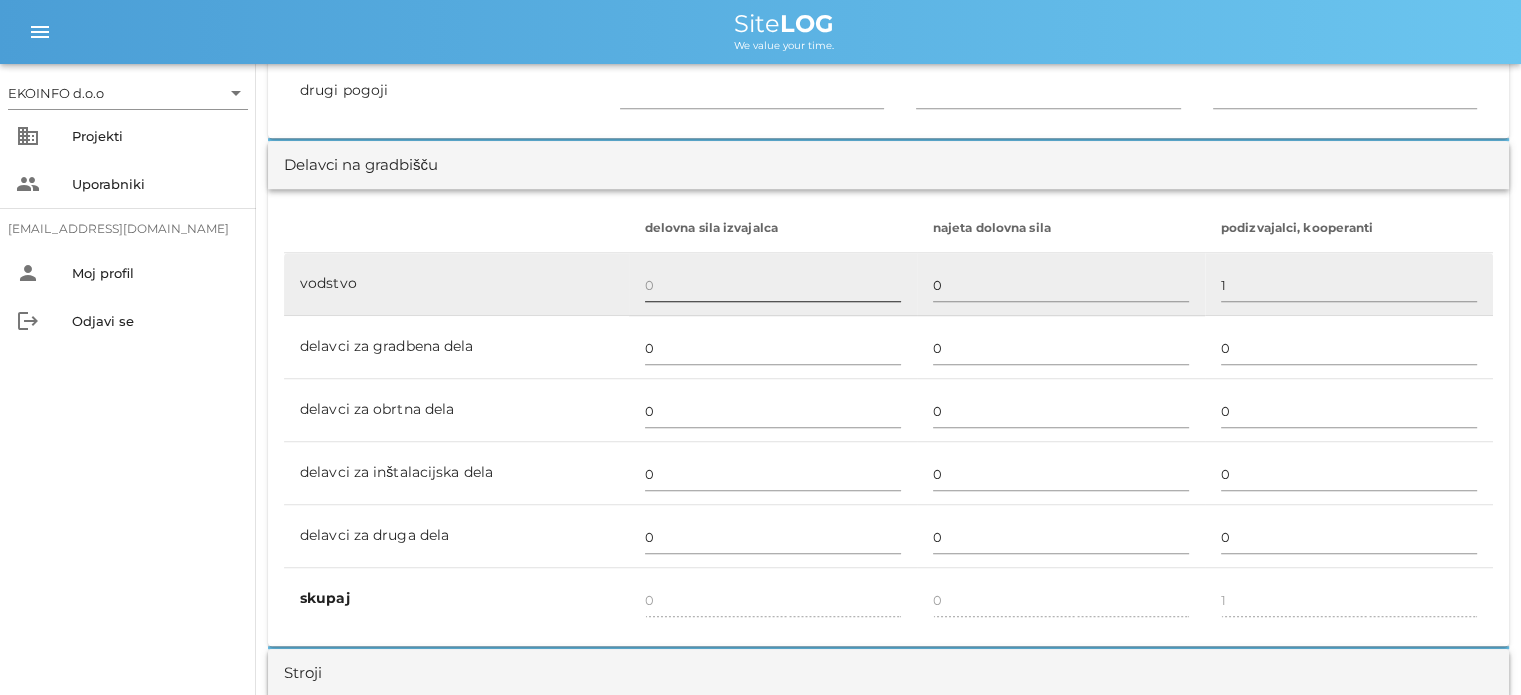 click at bounding box center (773, 285) 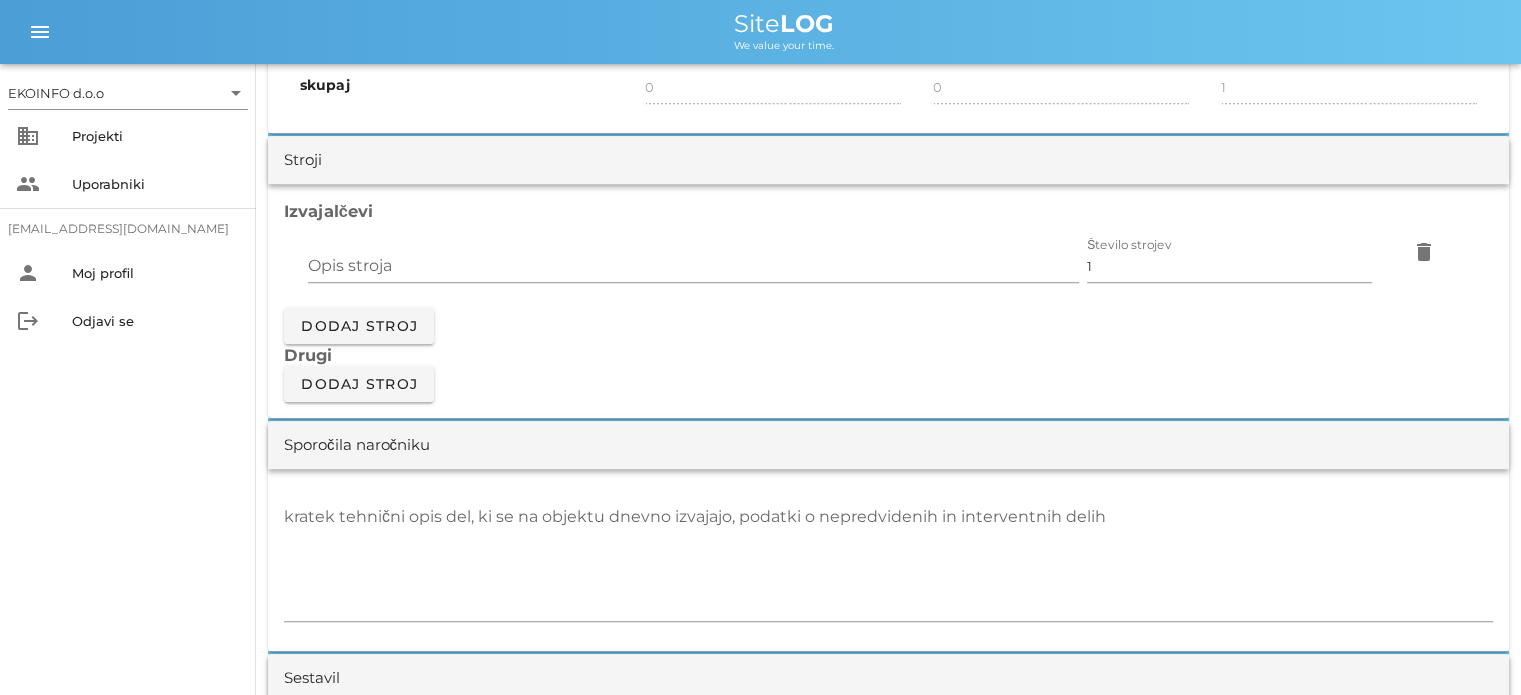 scroll, scrollTop: 1800, scrollLeft: 0, axis: vertical 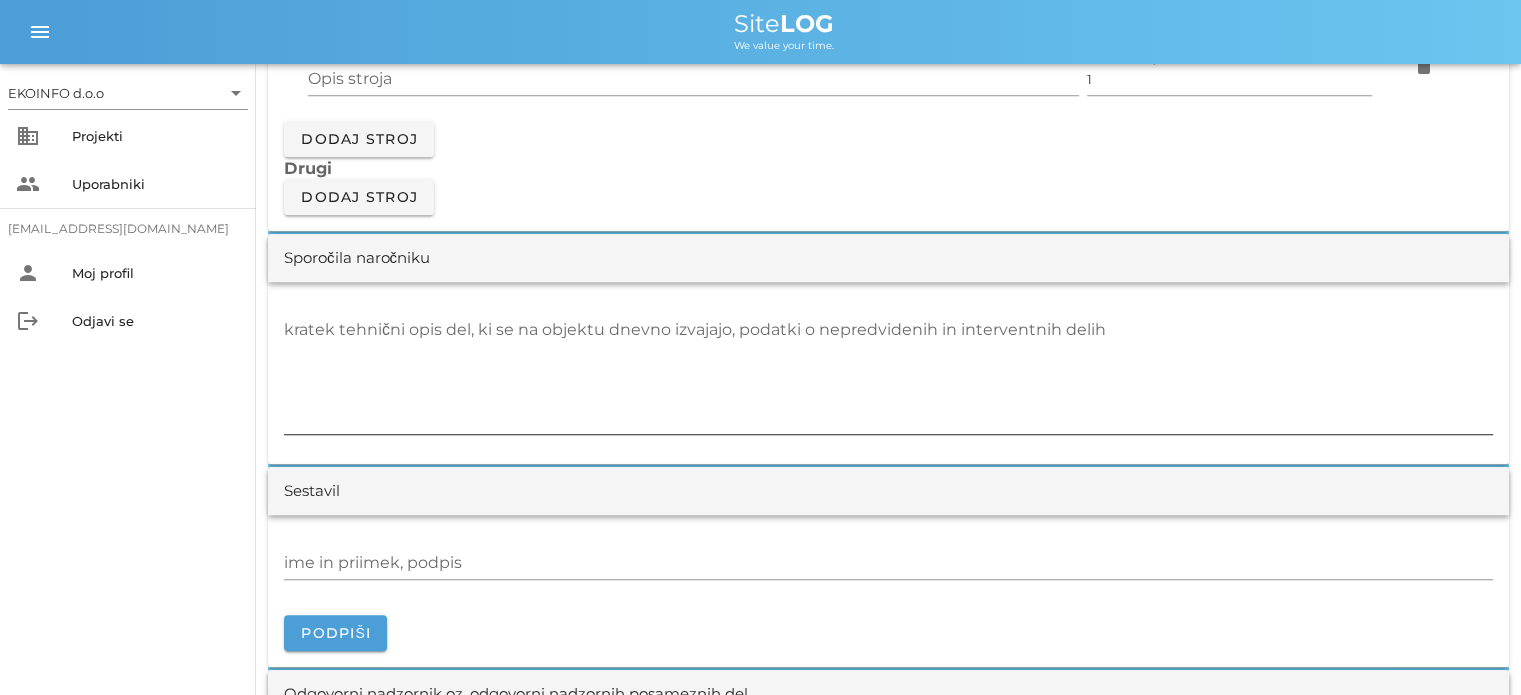 type on "1" 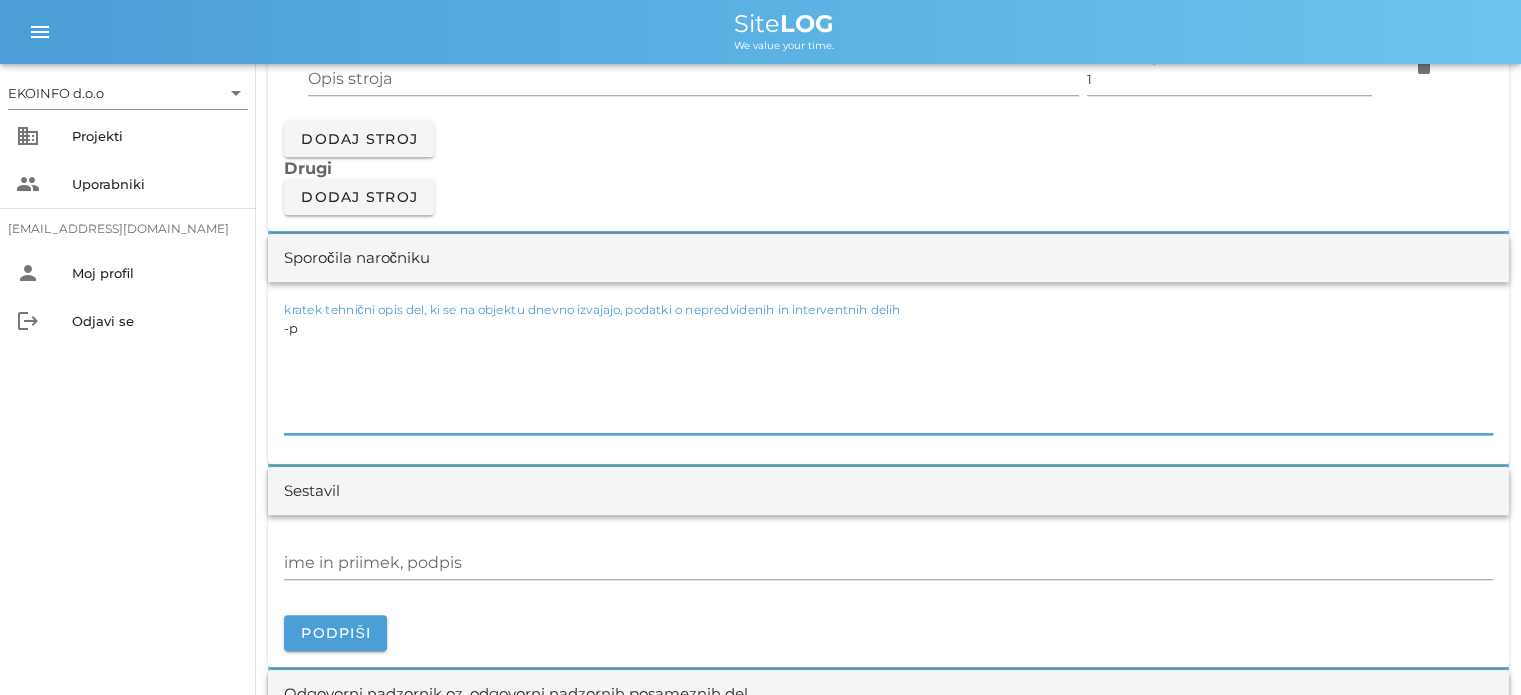type on "-" 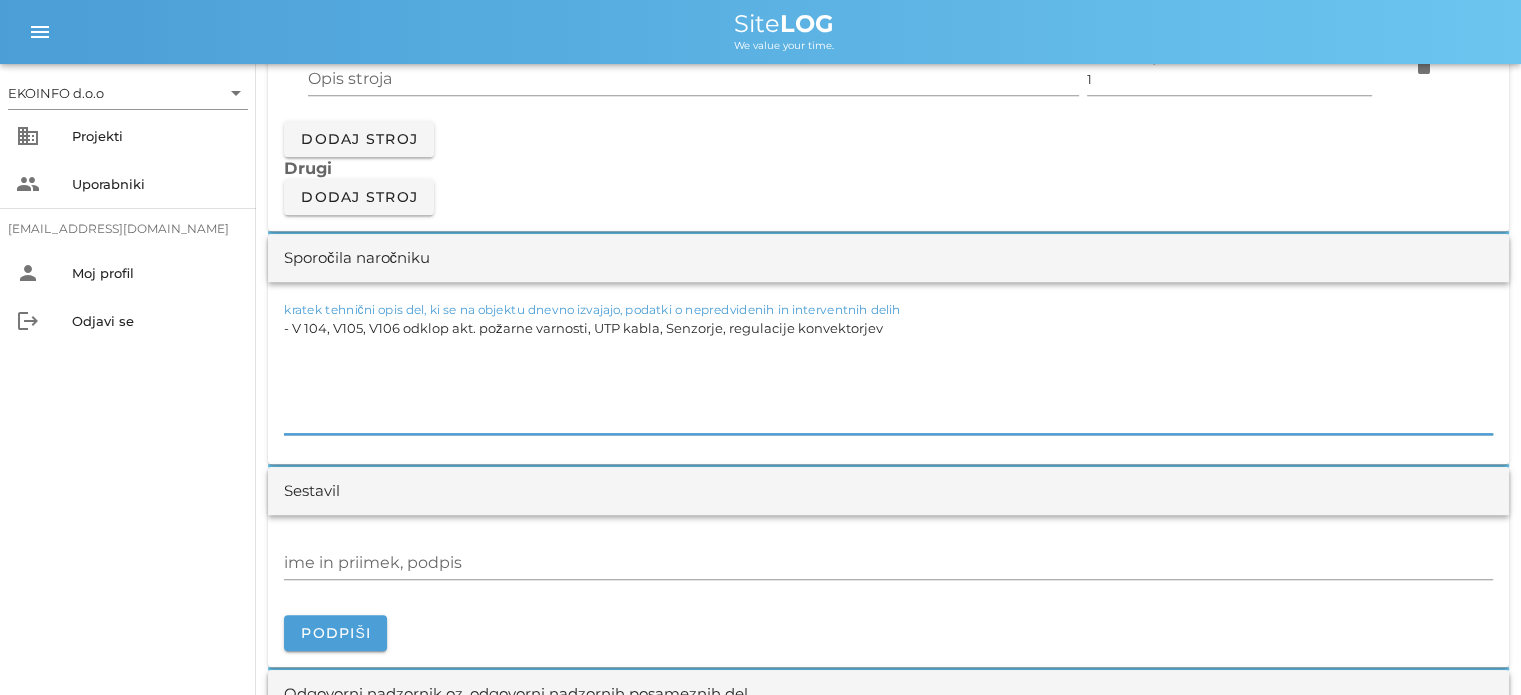 click on "- V 104, V105, V106 odklop akt. požarne varnosti, UTP kabla, Senzorje, regulacije konvektorjev" at bounding box center (888, 374) 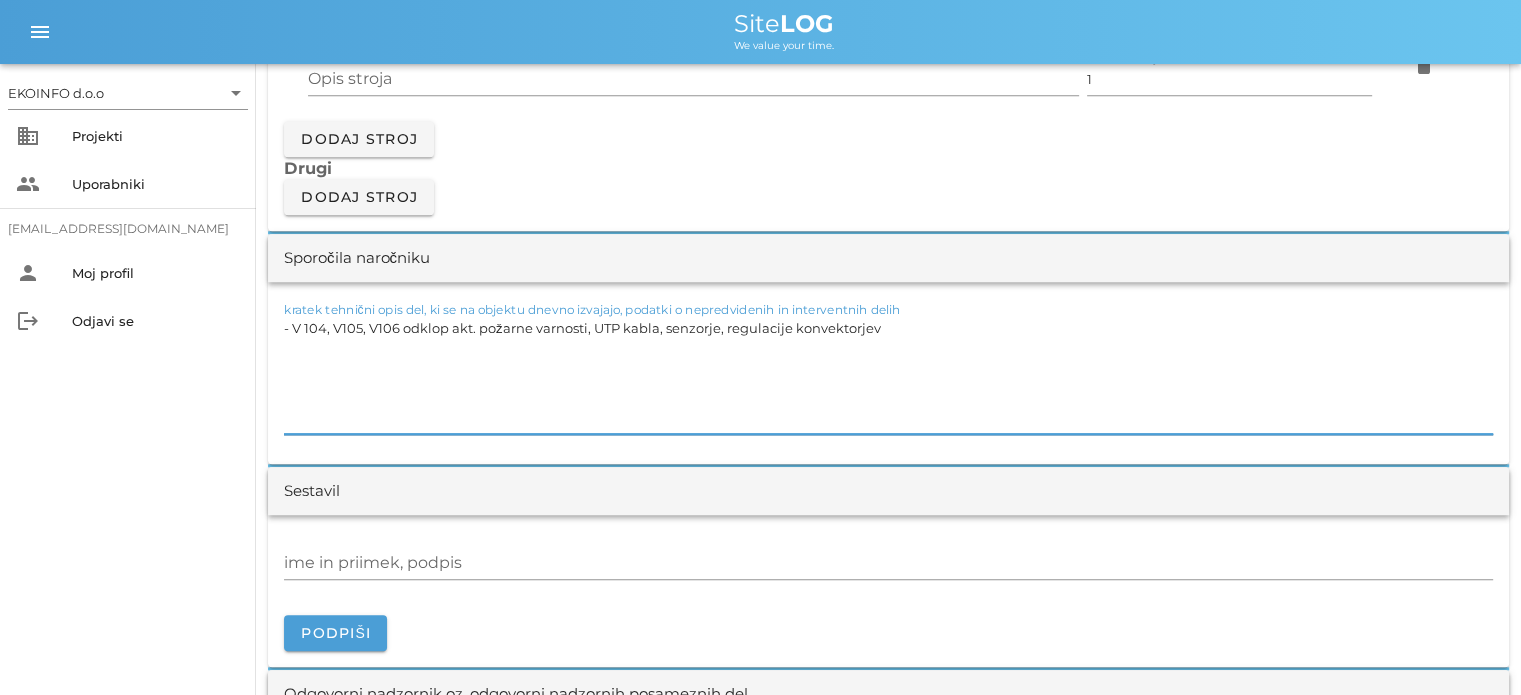 click on "- V 104, V105, V106 odklop akt. požarne varnosti, UTP kabla, senzorje, regulacije konvektorjev" at bounding box center [888, 374] 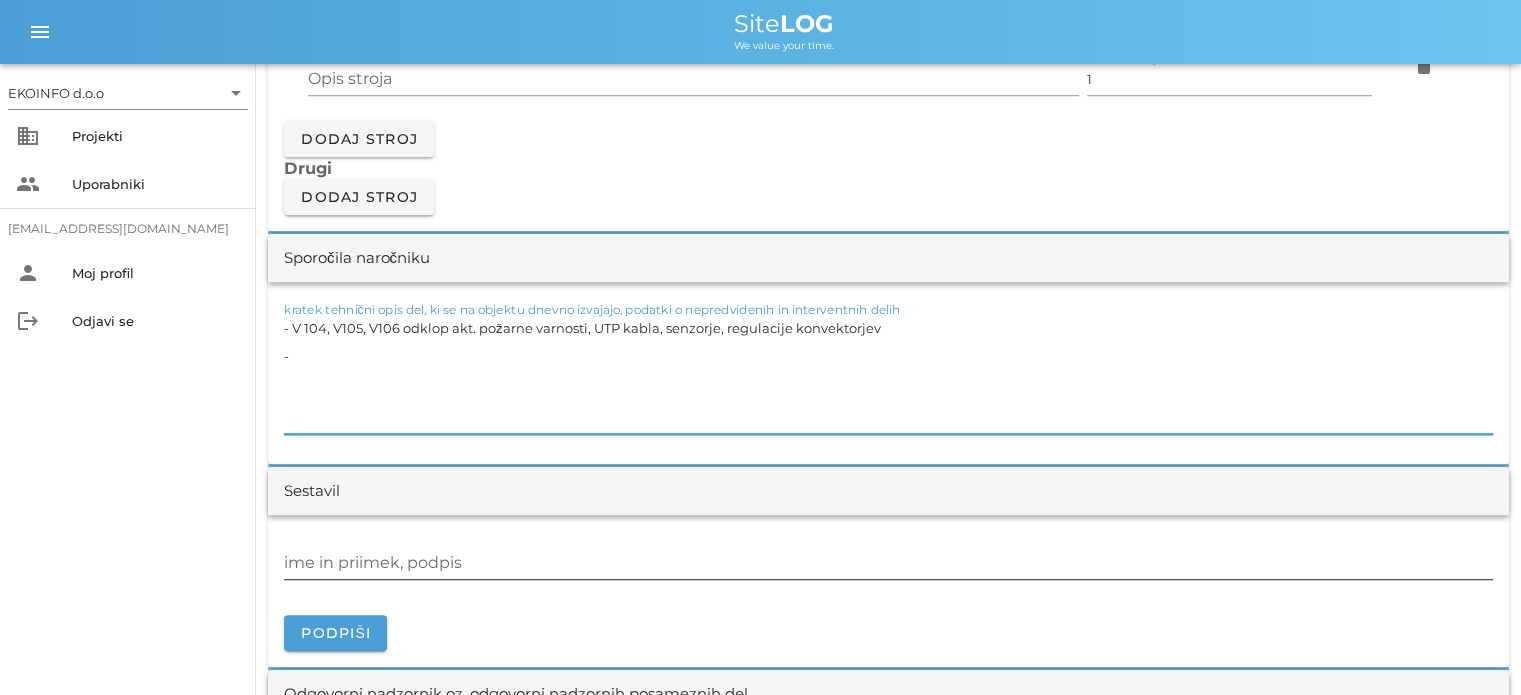 type on "- V 104, V105, V106 odklop akt. požarne varnosti, UTP kabla, senzorje, regulacije konvektorjev
-" 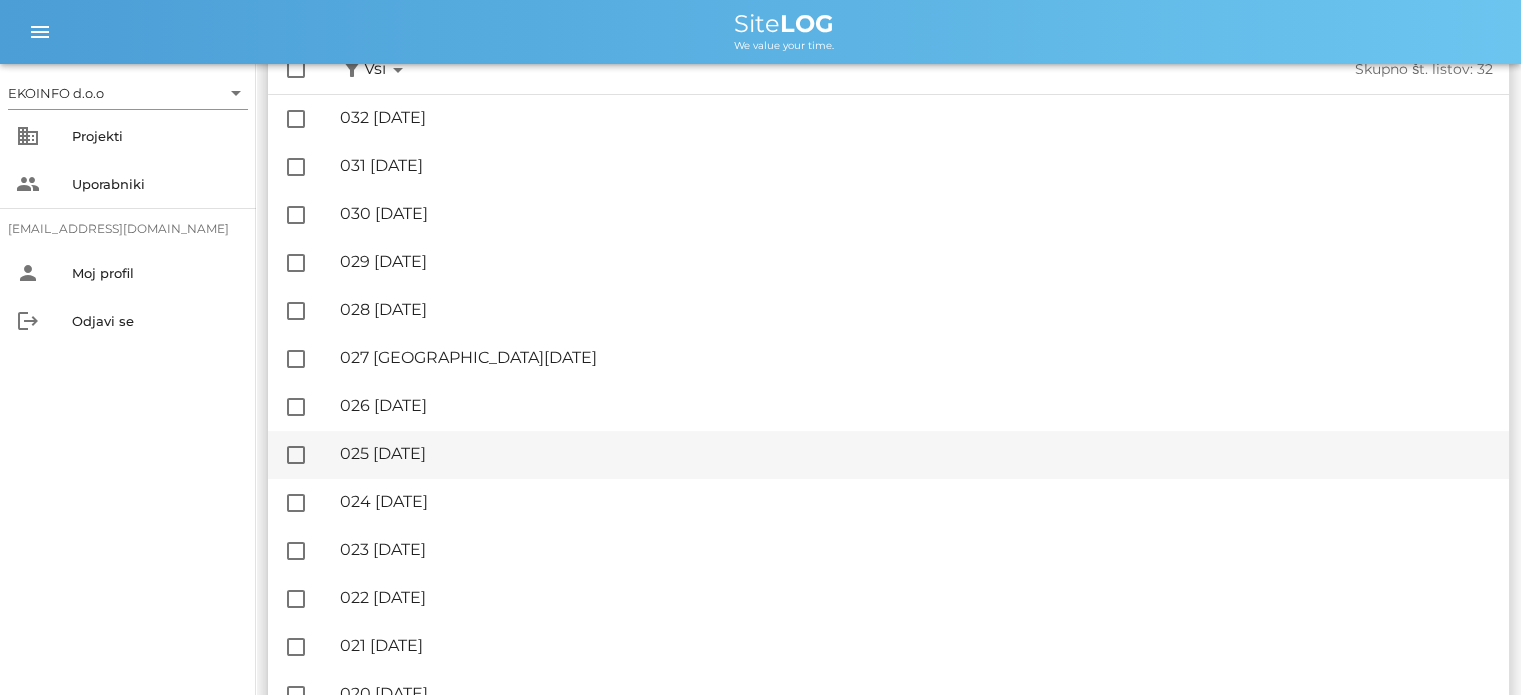 scroll, scrollTop: 300, scrollLeft: 0, axis: vertical 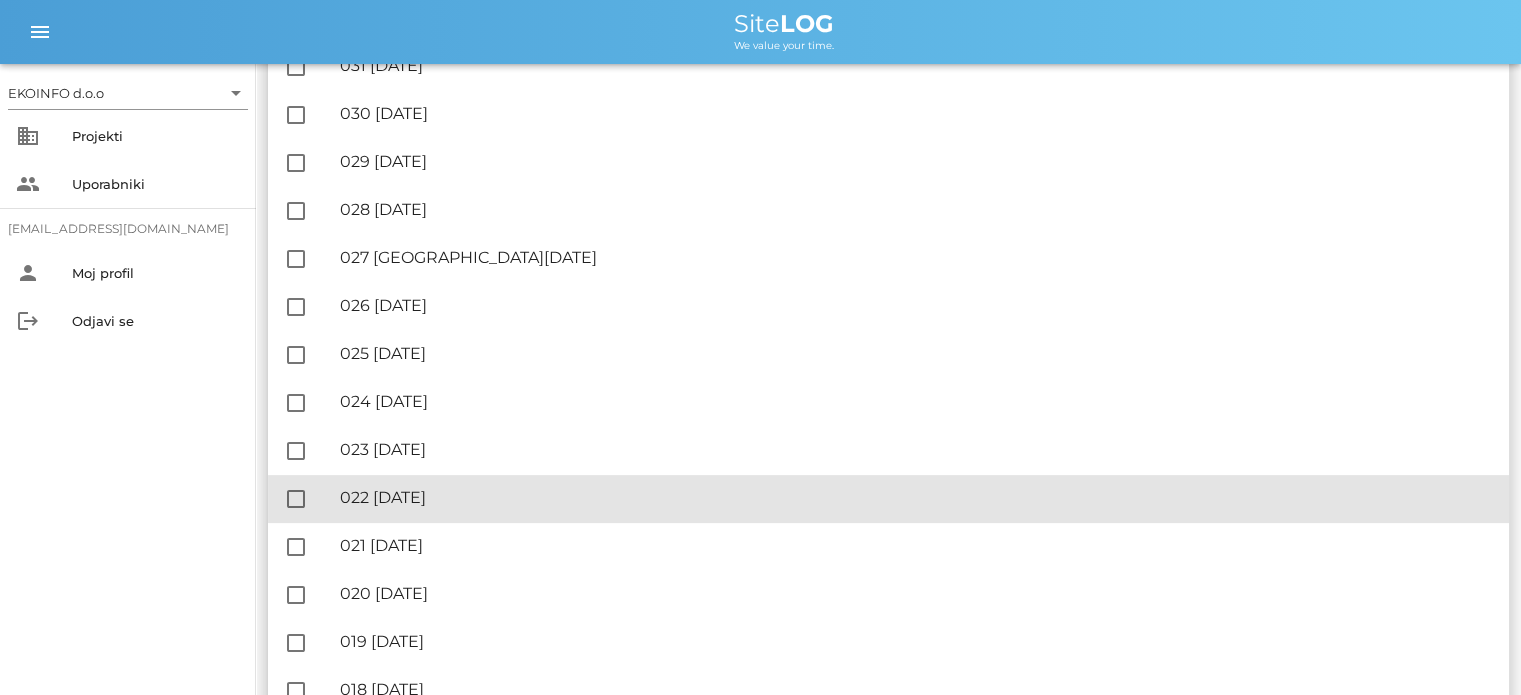 click on "🔏  022 [DATE]" at bounding box center [916, 497] 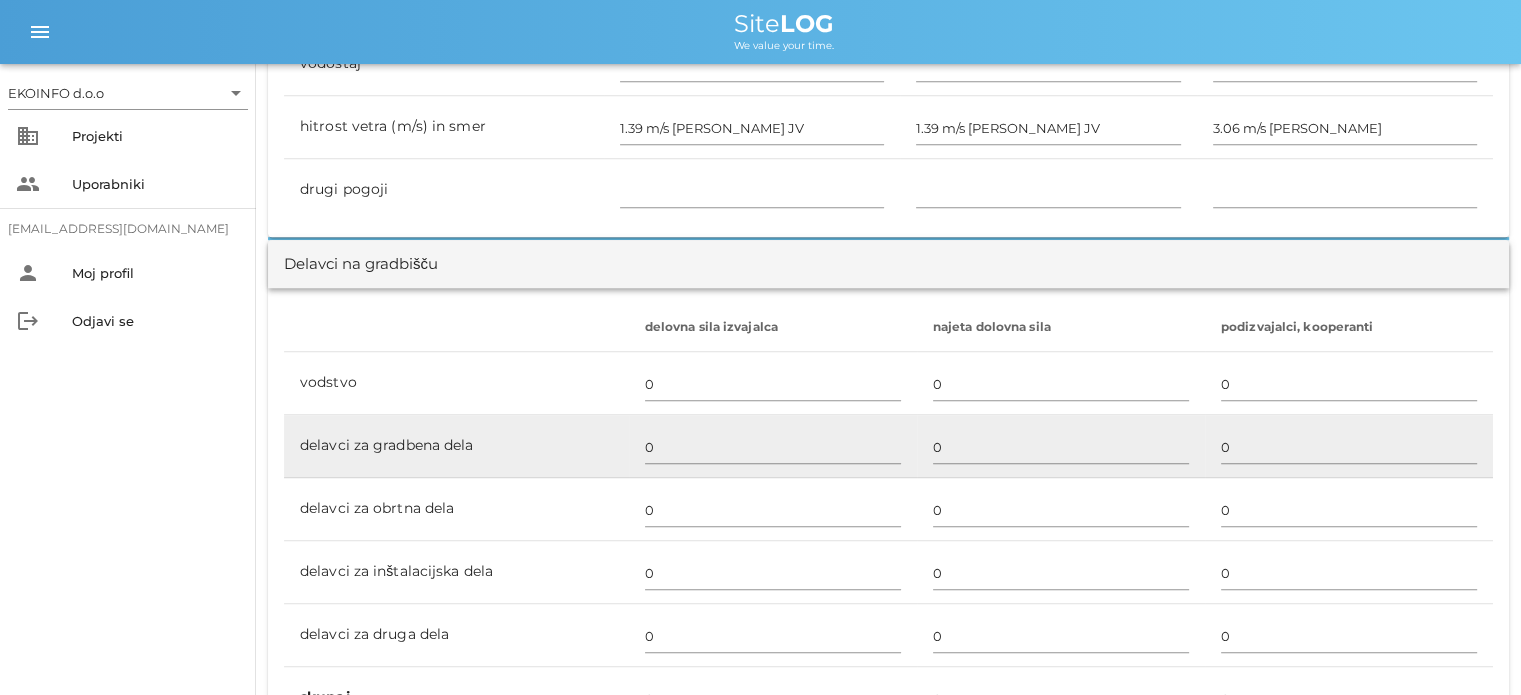 scroll, scrollTop: 1000, scrollLeft: 0, axis: vertical 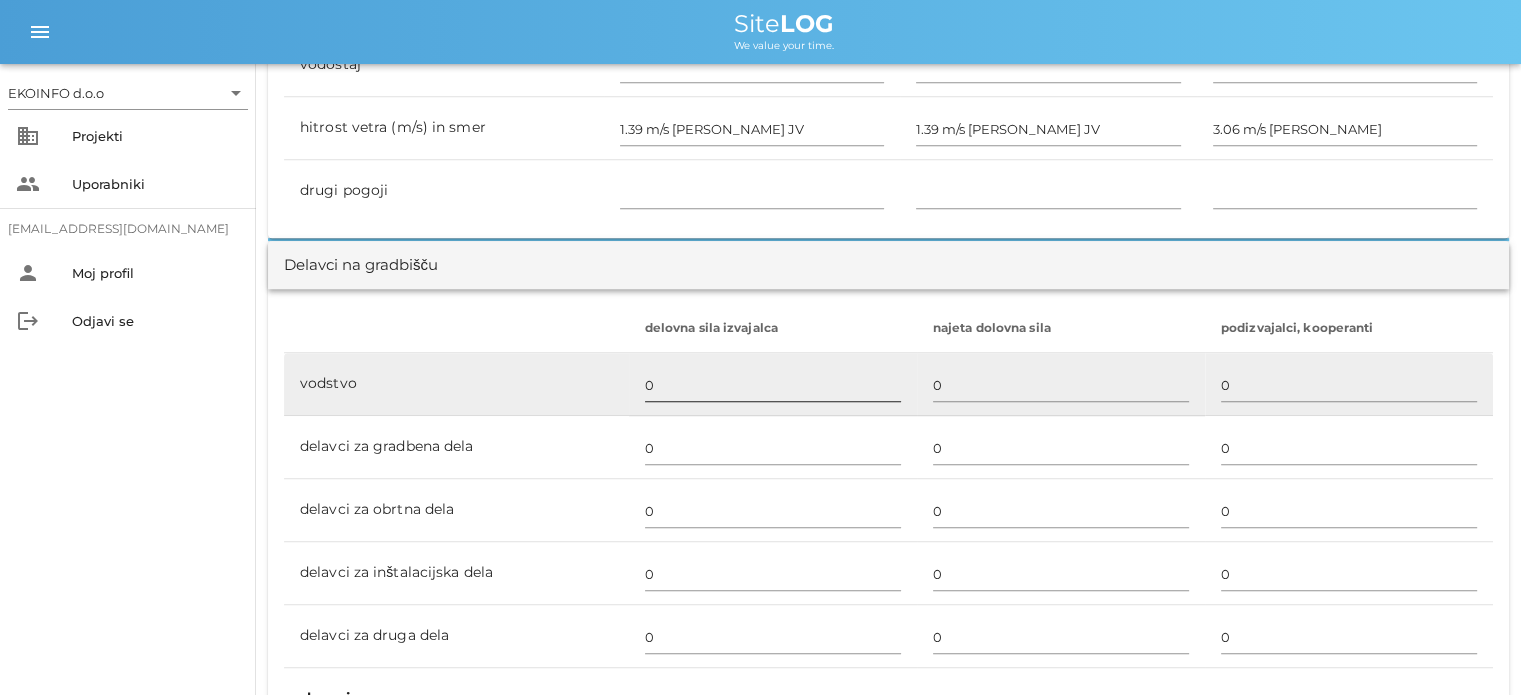 click on "0" at bounding box center (773, 385) 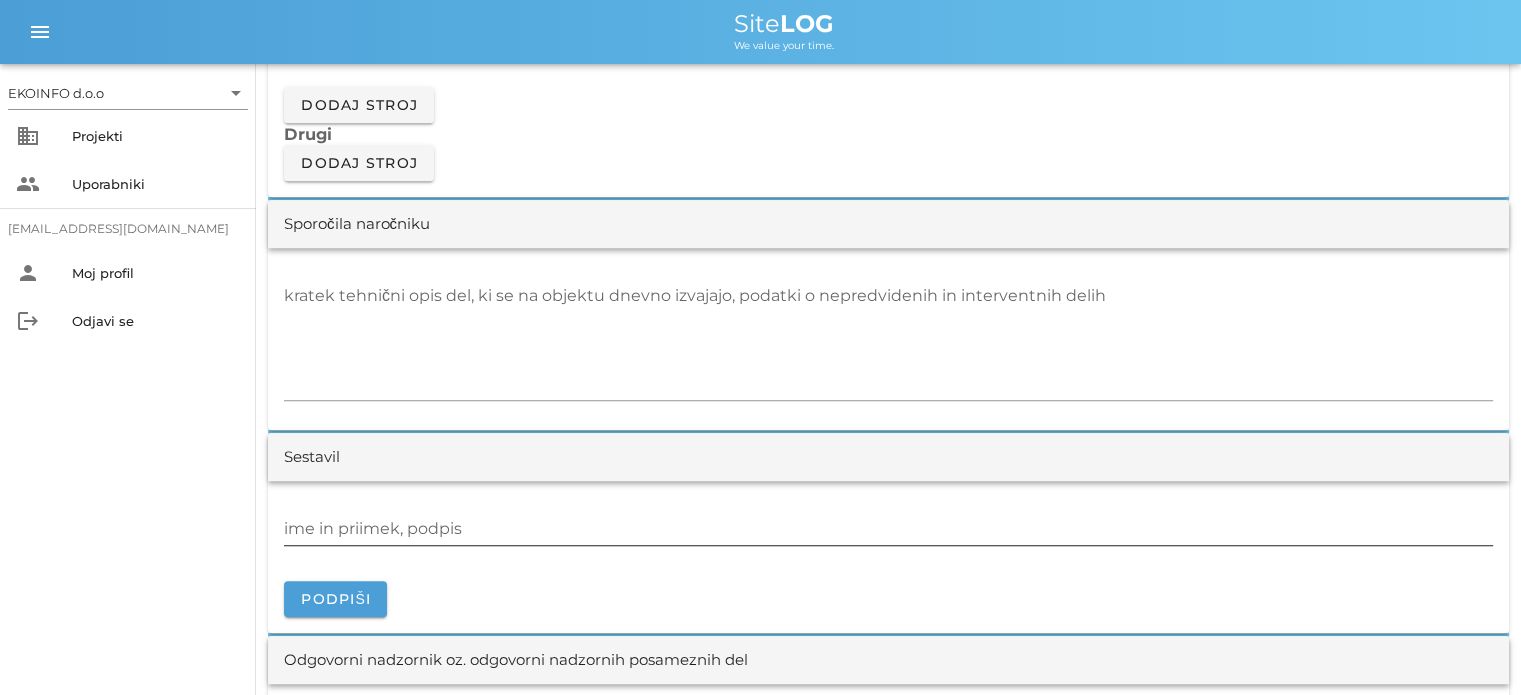 scroll, scrollTop: 2000, scrollLeft: 0, axis: vertical 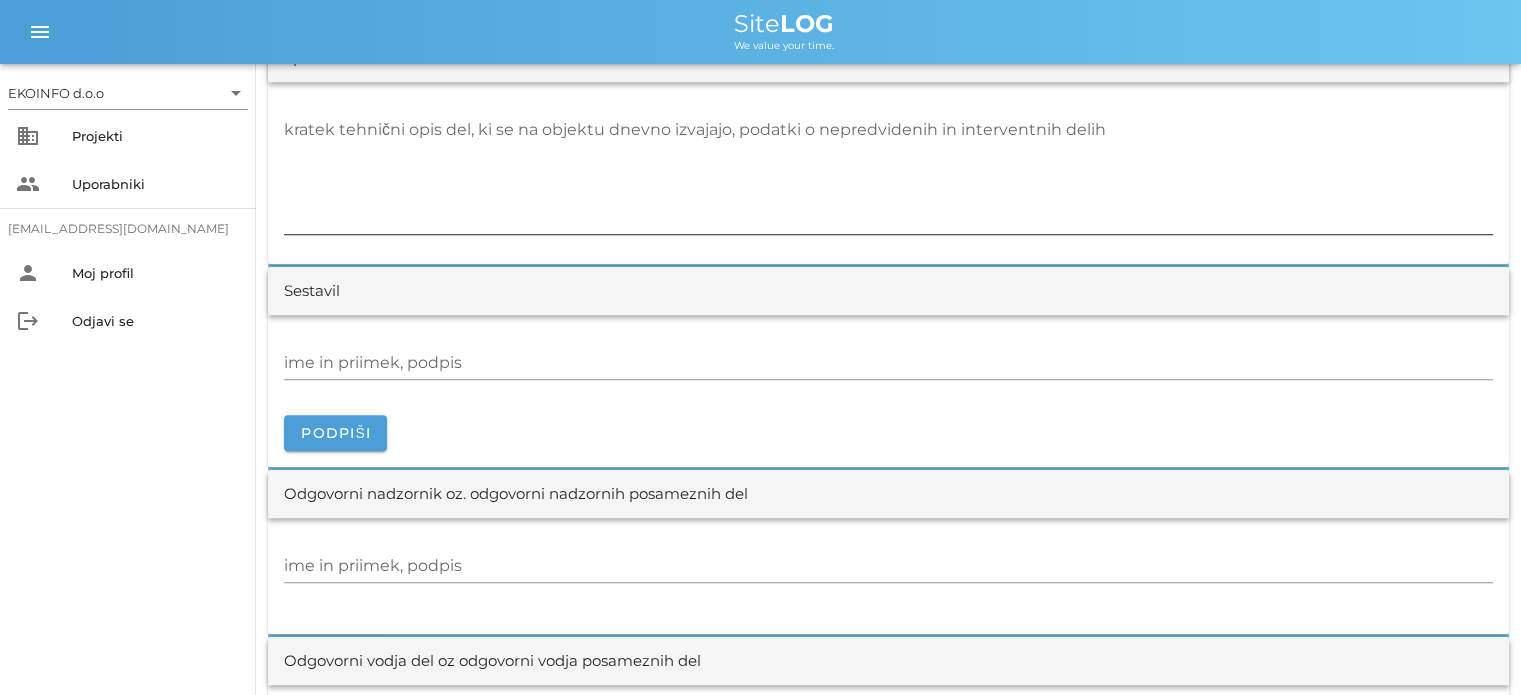 type on "1" 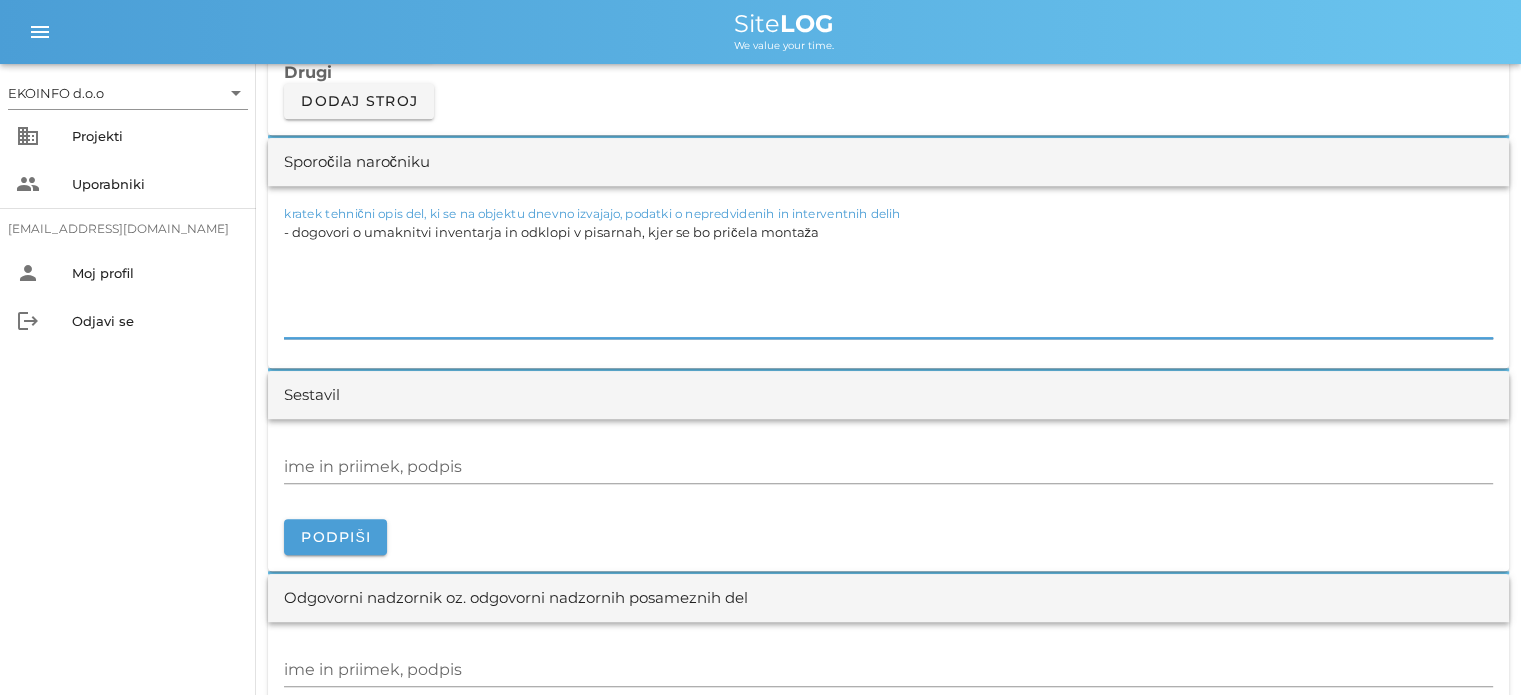 scroll, scrollTop: 2000, scrollLeft: 0, axis: vertical 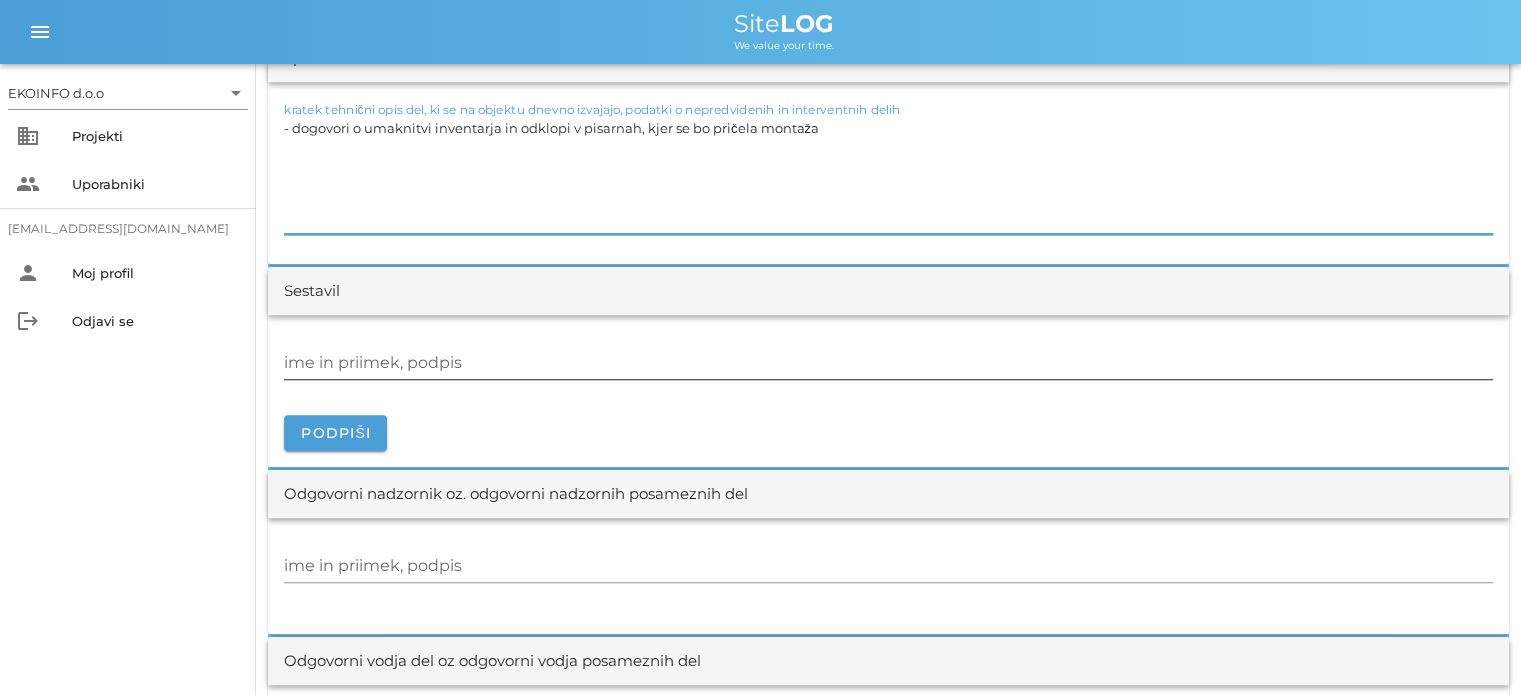 type on "- dogovori o umaknitvi inventarja in odklopi v pisarnah, kjer se bo pričela montaža" 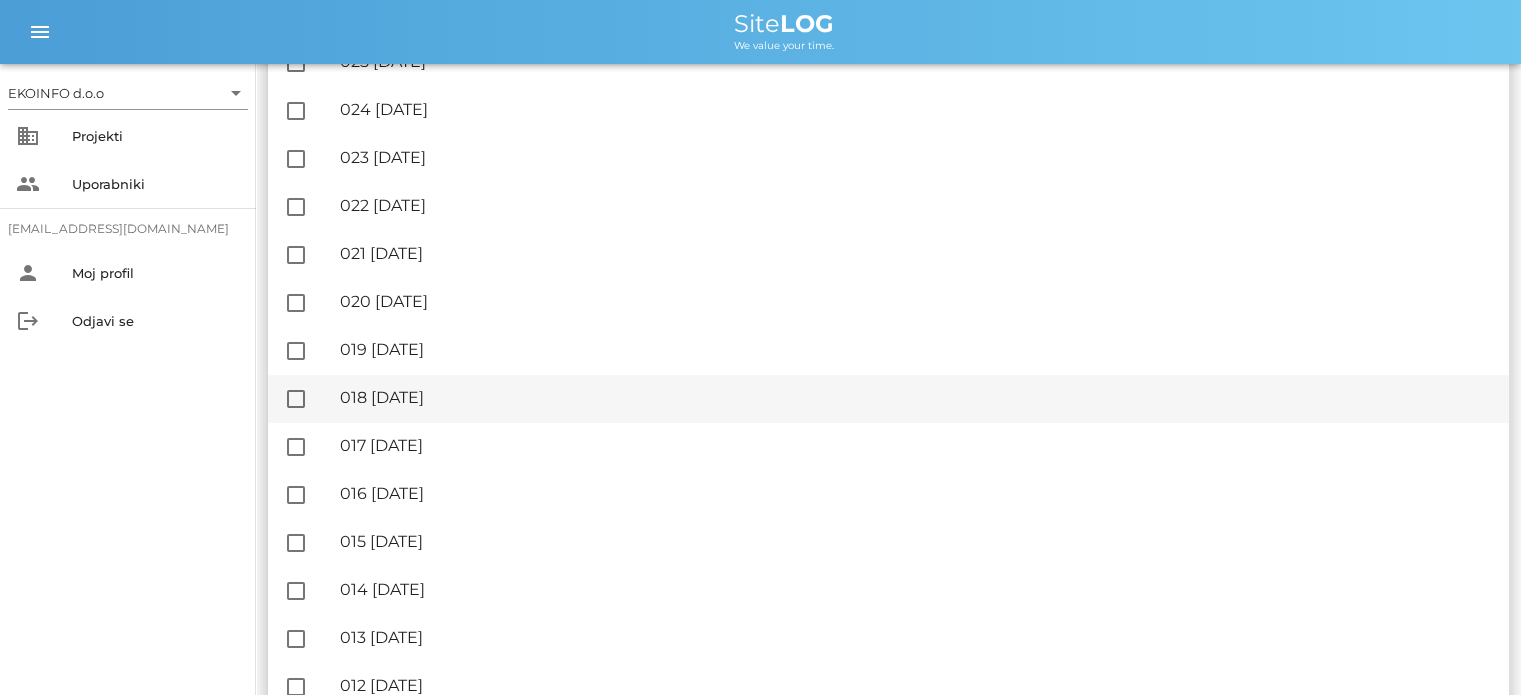 scroll, scrollTop: 600, scrollLeft: 0, axis: vertical 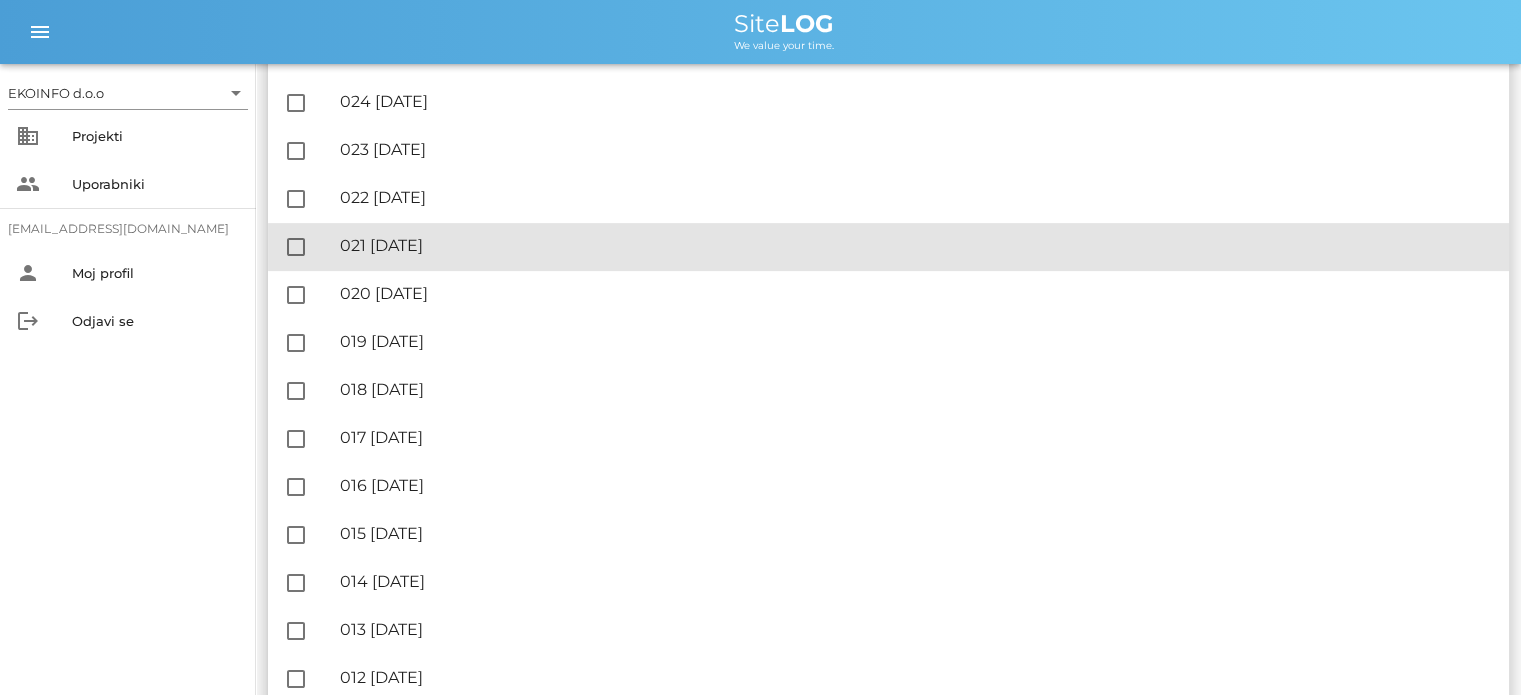 click on "🔏  021 [DATE]" at bounding box center (916, 245) 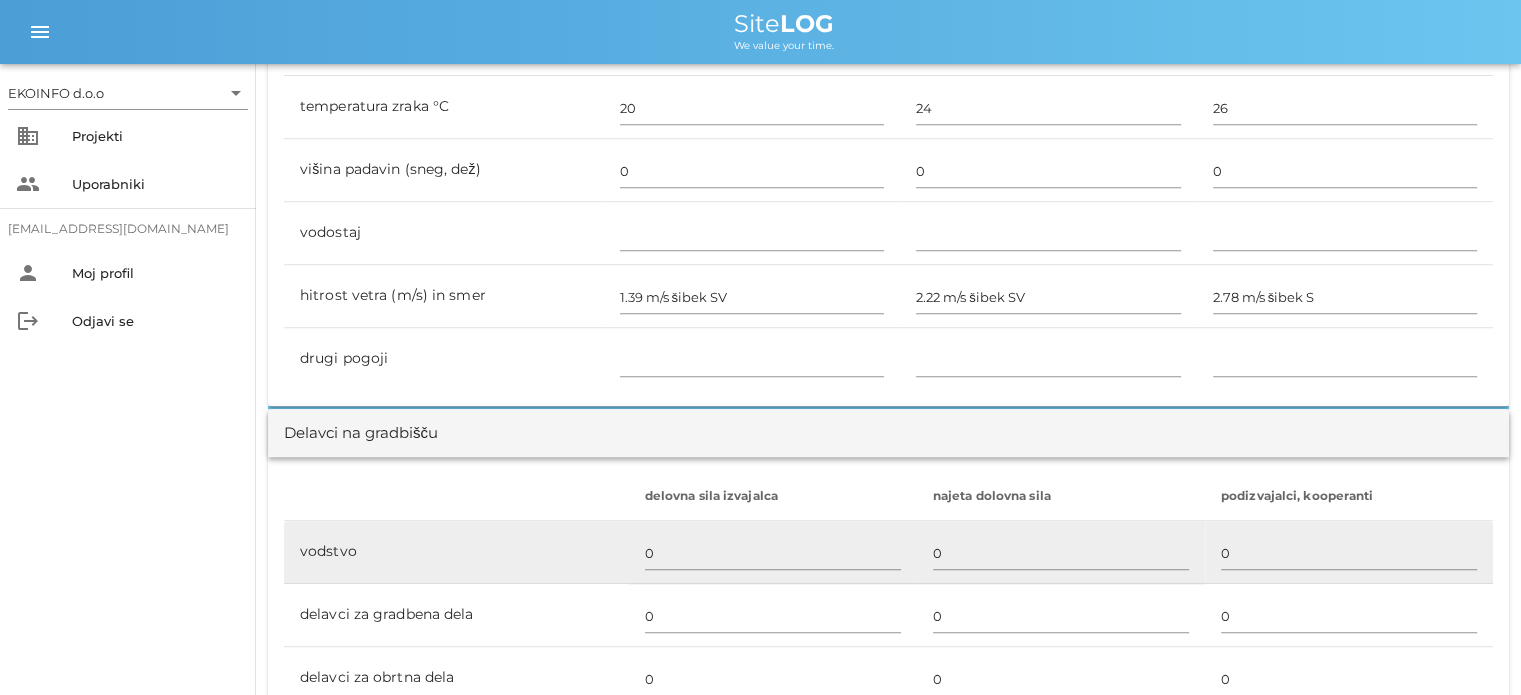 scroll, scrollTop: 1000, scrollLeft: 0, axis: vertical 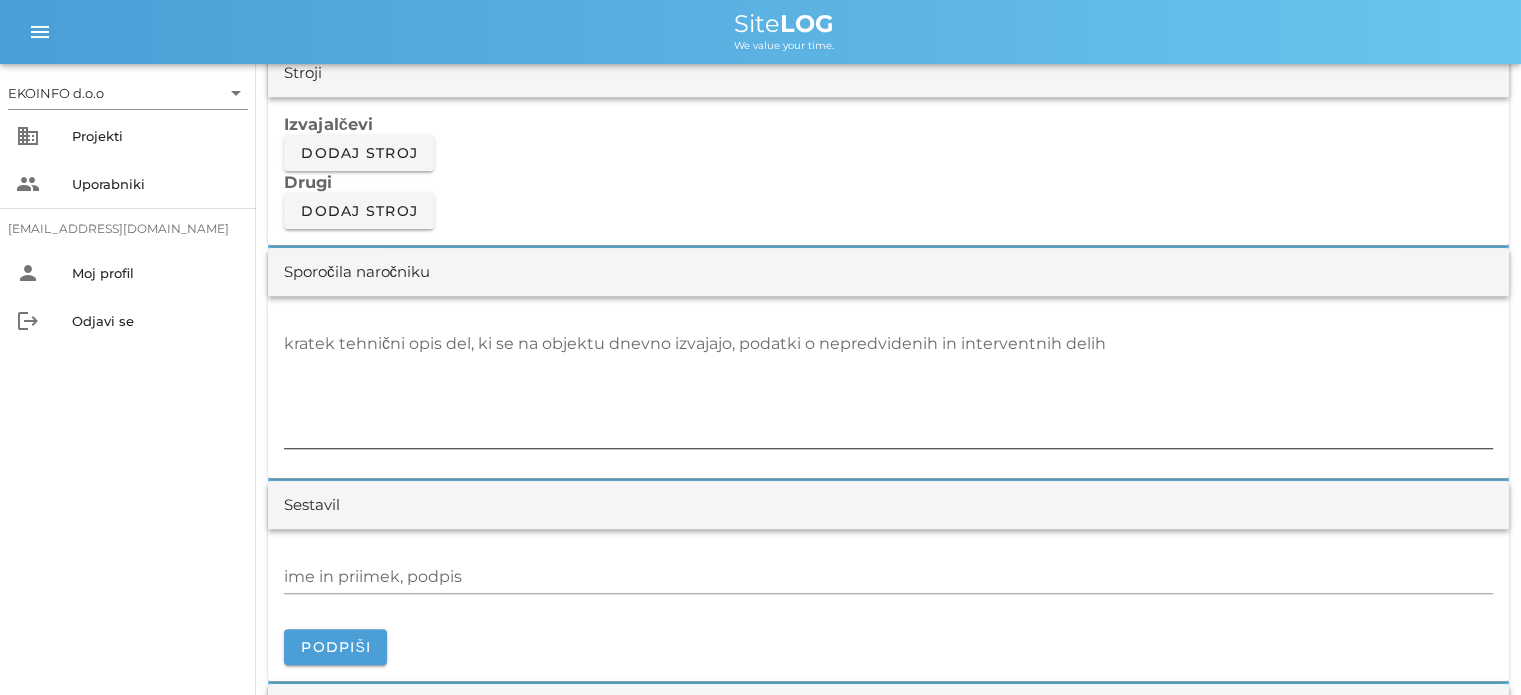 type on "1" 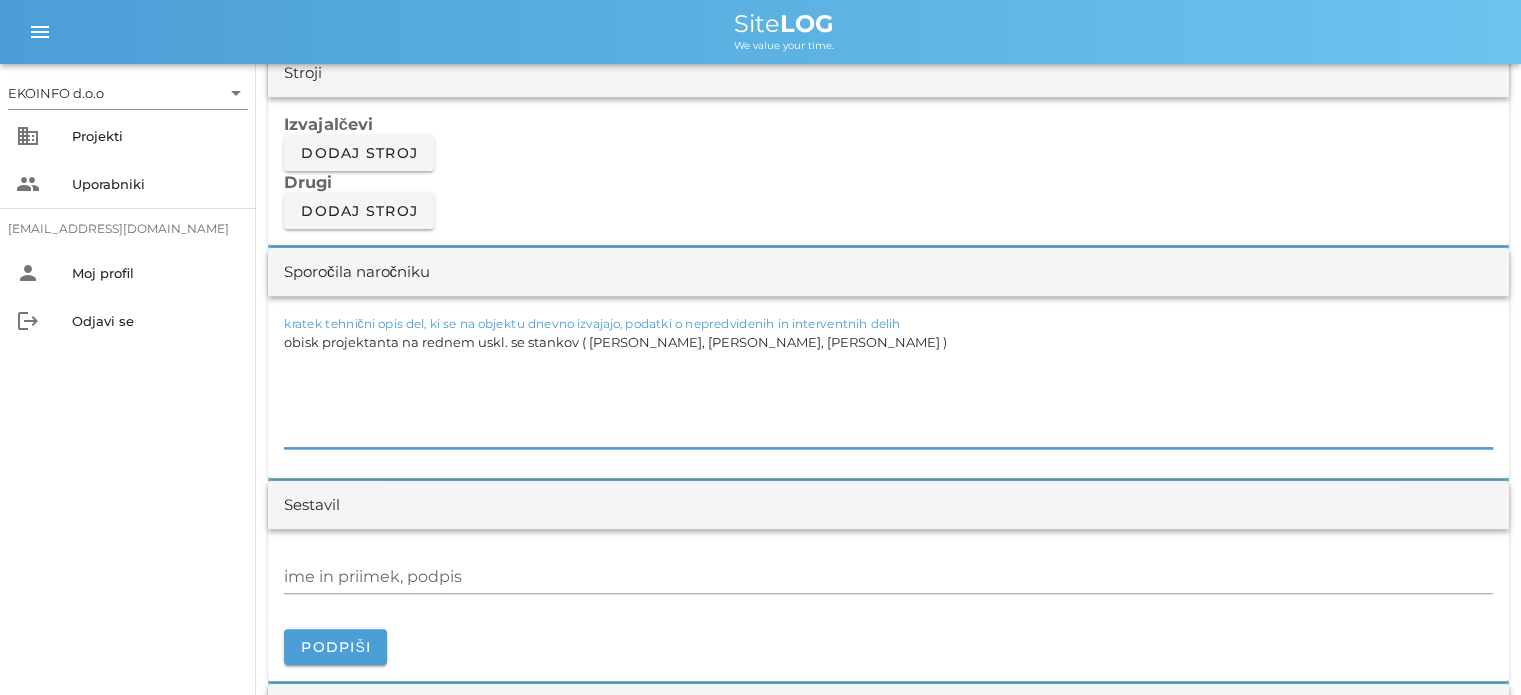 click on "obisk projektanta na rednem uskl. se stankov ( [PERSON_NAME], [PERSON_NAME], [PERSON_NAME] )" at bounding box center [888, 388] 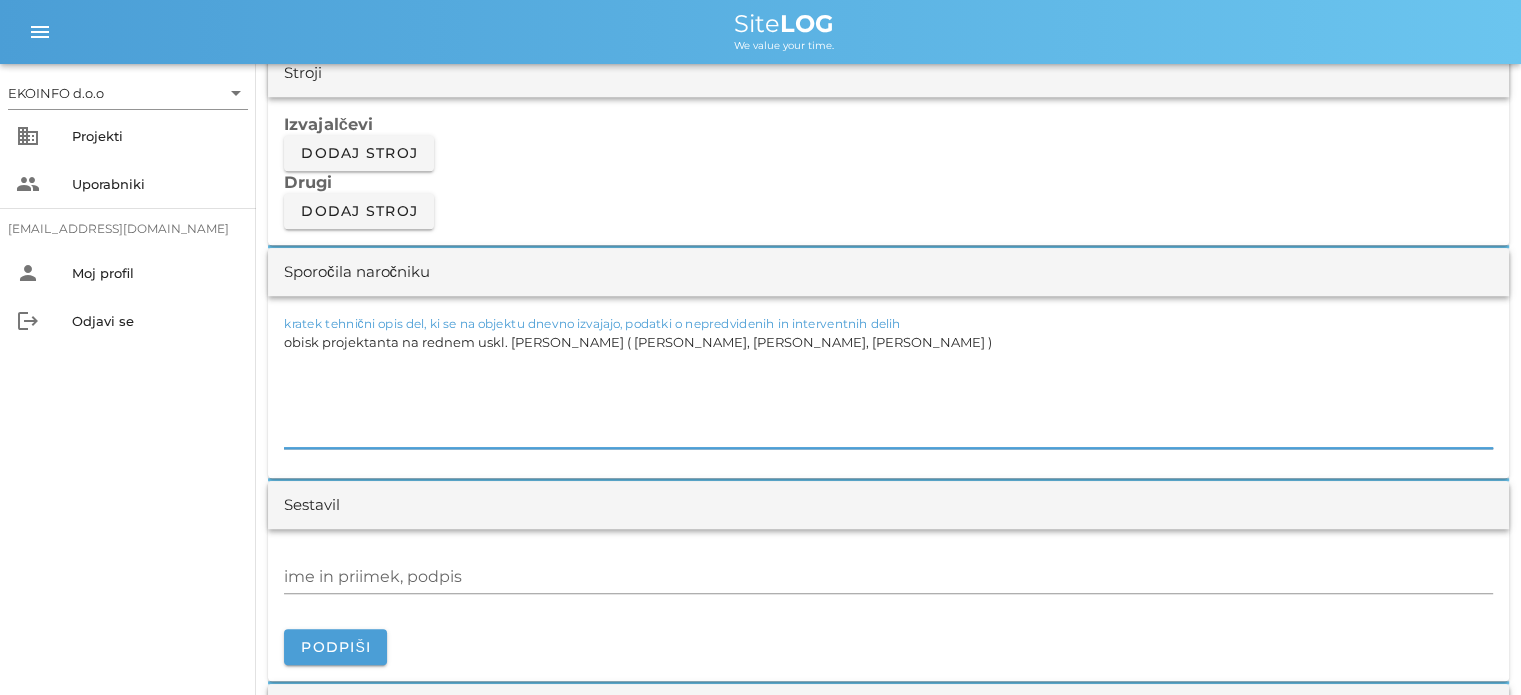 click on "obisk projektanta na rednem uskl. [PERSON_NAME] ( [PERSON_NAME], [PERSON_NAME], [PERSON_NAME] )" at bounding box center [888, 388] 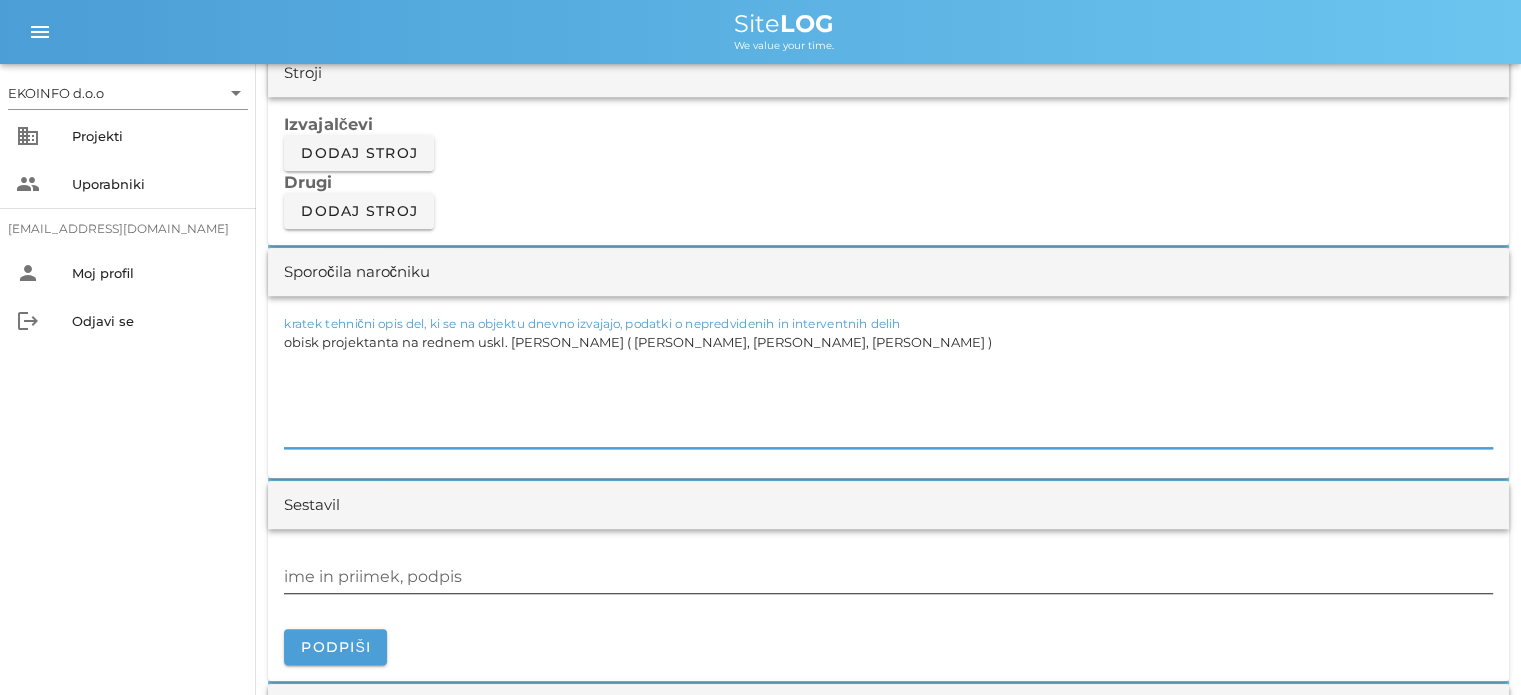 type on "obisk projektanta na rednem uskl. [PERSON_NAME] ( [PERSON_NAME], [PERSON_NAME], [PERSON_NAME] )" 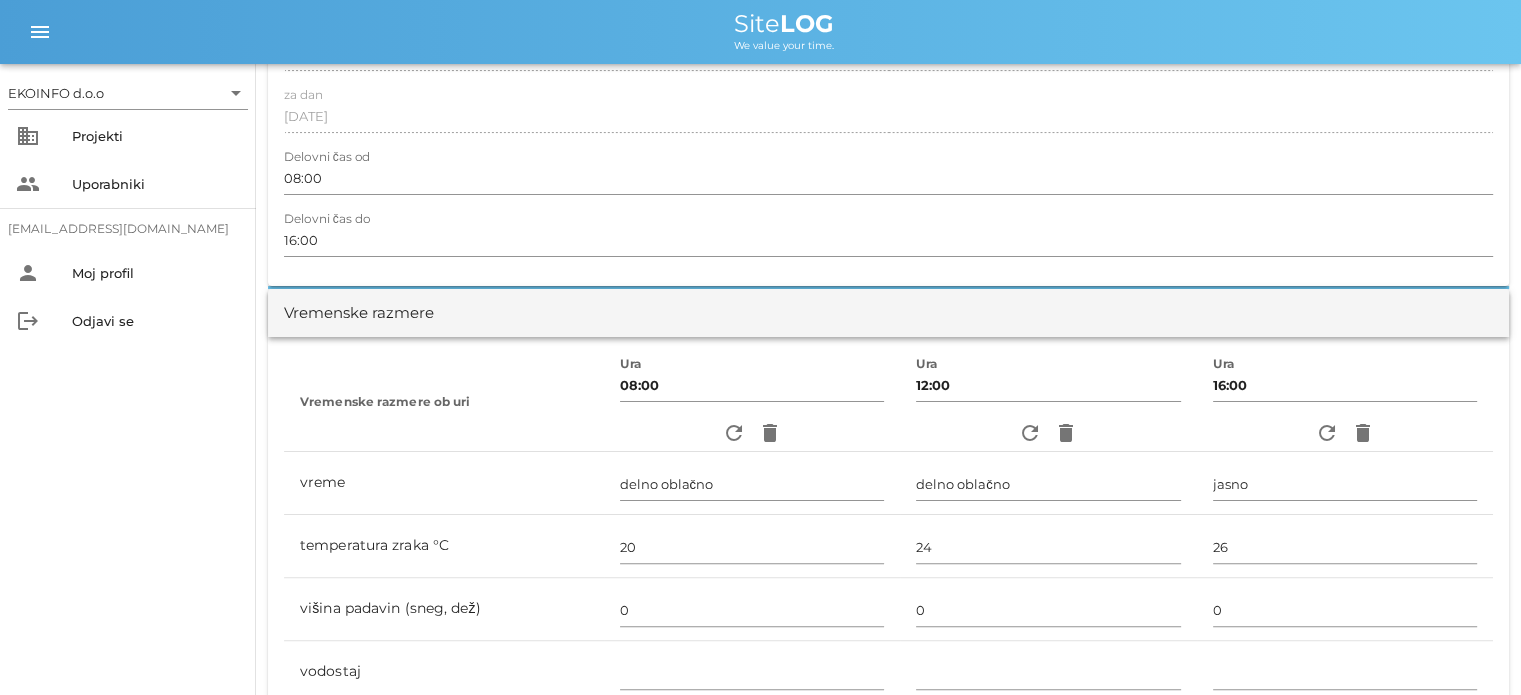 scroll, scrollTop: 300, scrollLeft: 0, axis: vertical 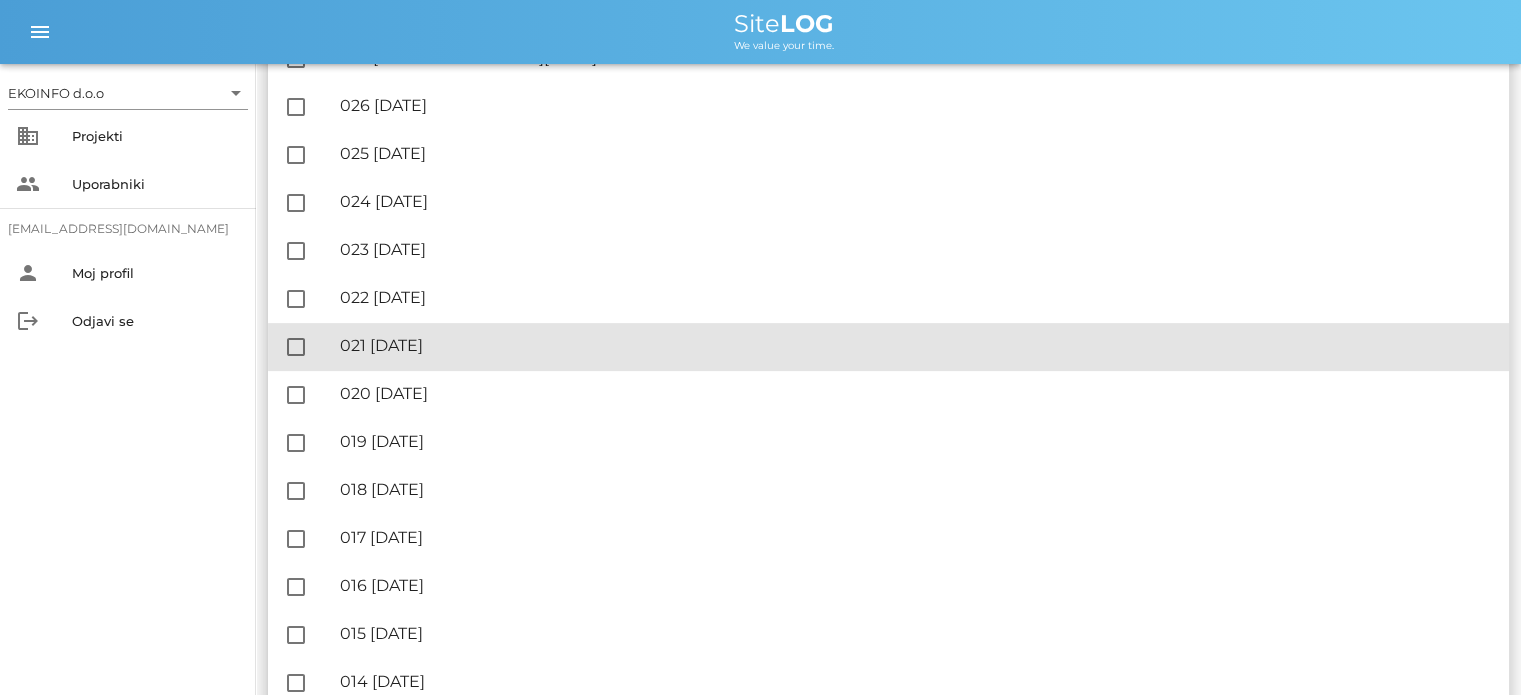 click on "🔏  021 [DATE]" at bounding box center [916, 345] 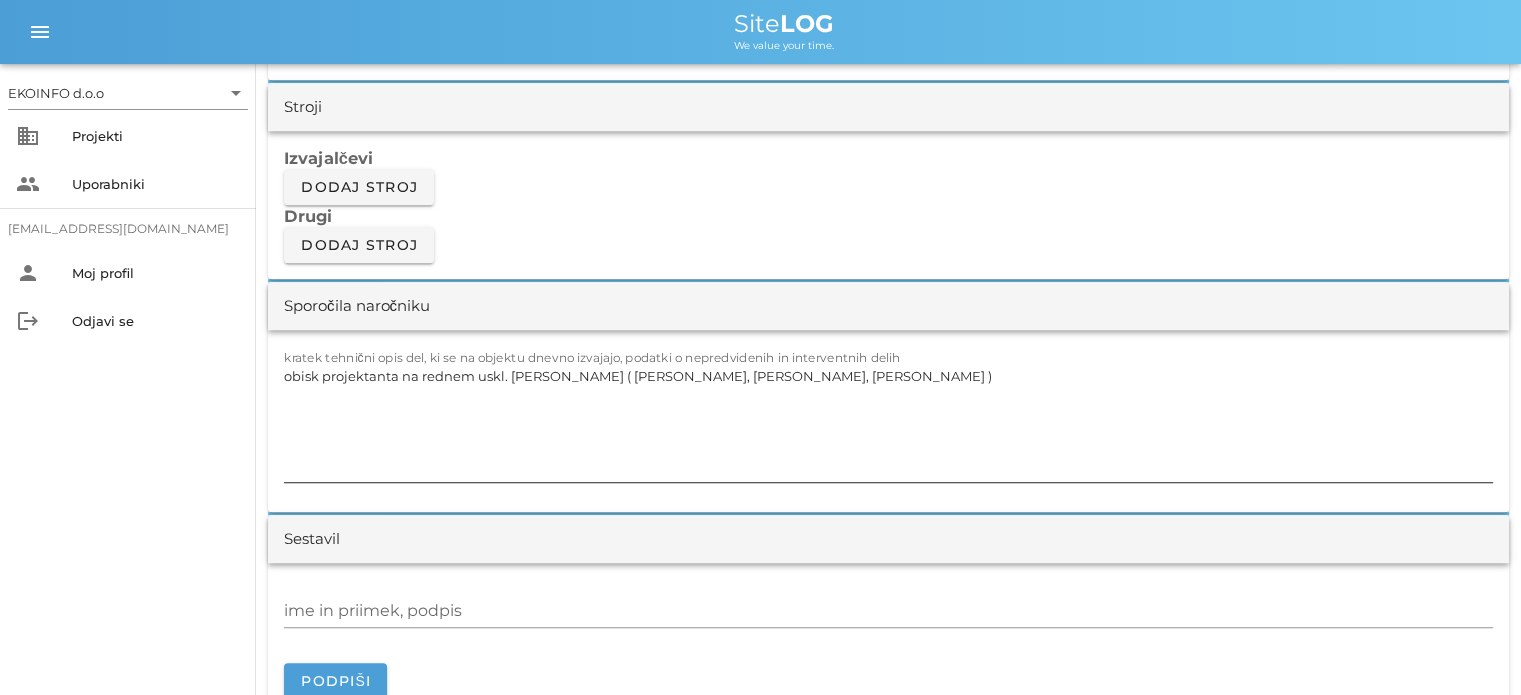scroll, scrollTop: 1700, scrollLeft: 0, axis: vertical 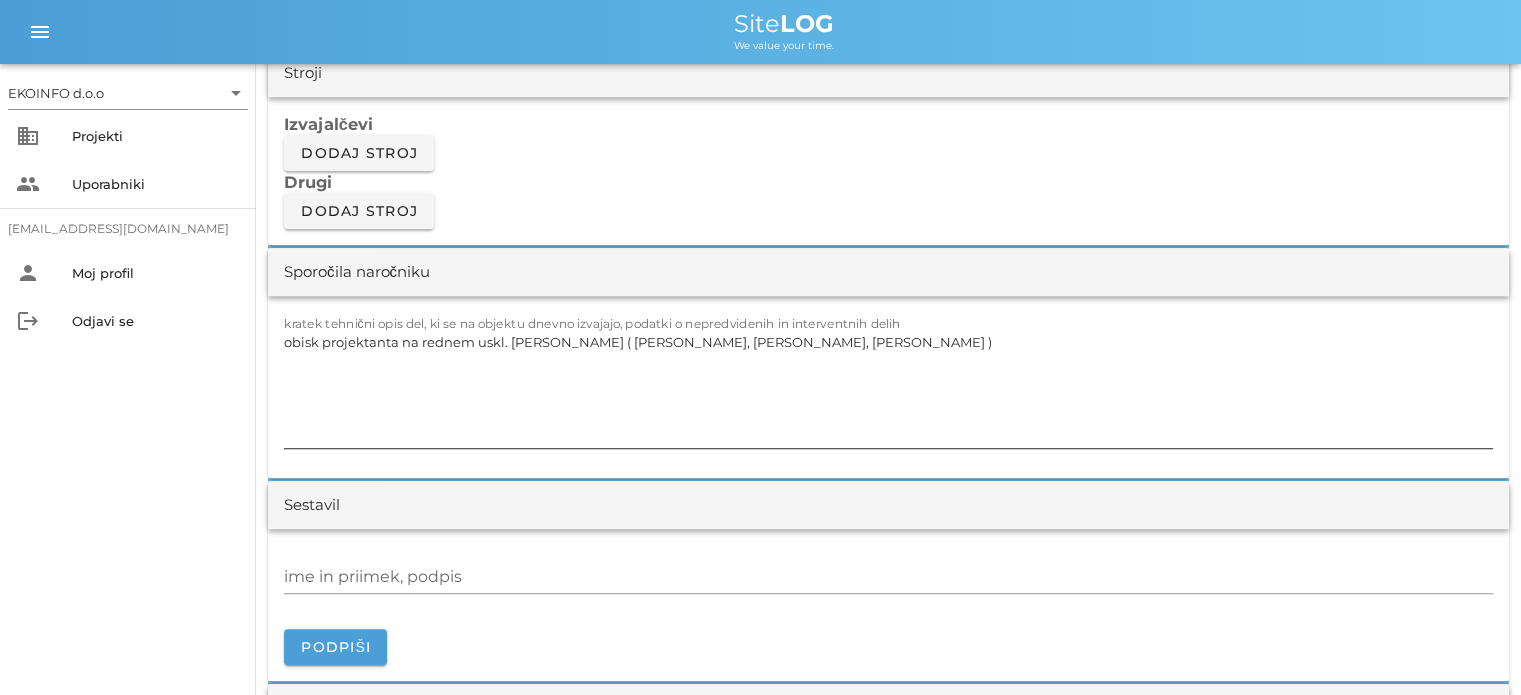 click on "obisk projektanta na rednem uskl. [PERSON_NAME] ( [PERSON_NAME], [PERSON_NAME], [PERSON_NAME] )" at bounding box center (888, 388) 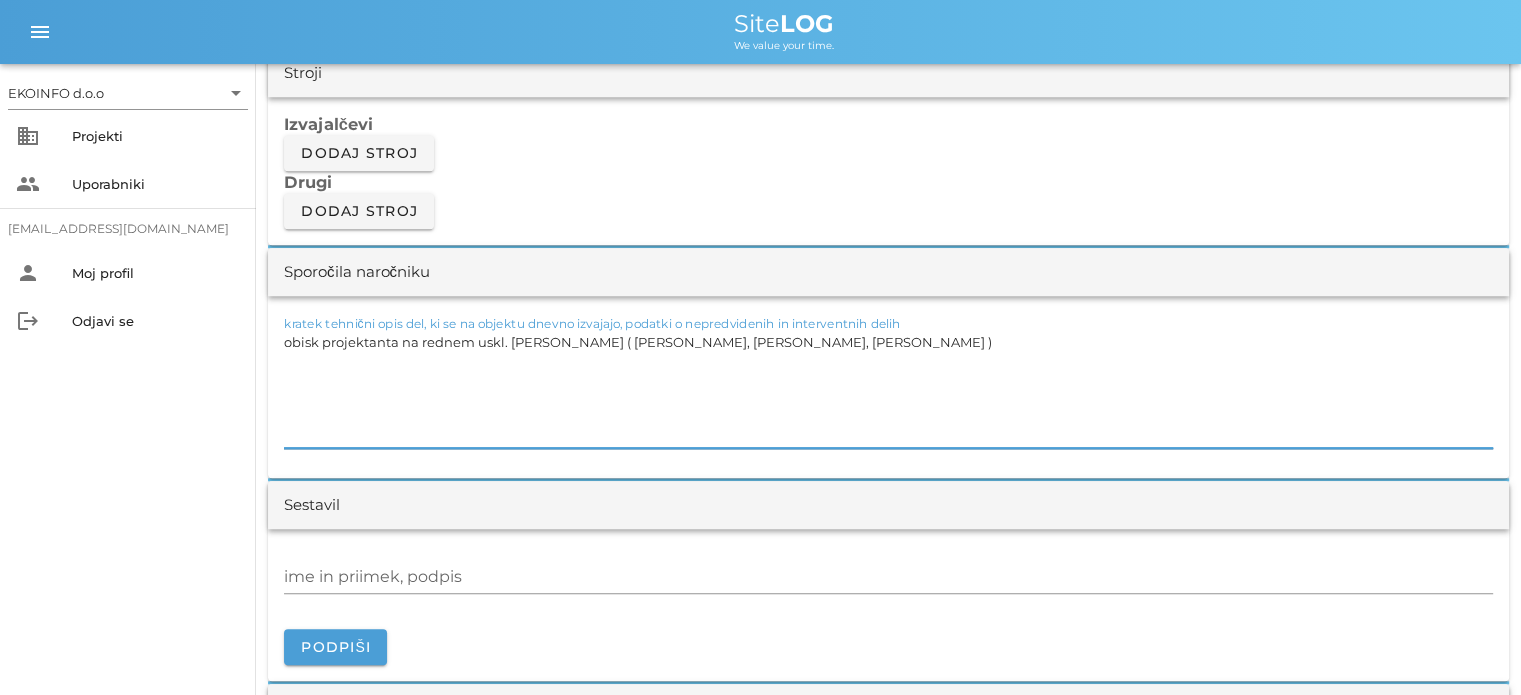 click on "obisk projektanta na rednem uskl. [PERSON_NAME] ( [PERSON_NAME], [PERSON_NAME], [PERSON_NAME] )" at bounding box center [888, 388] 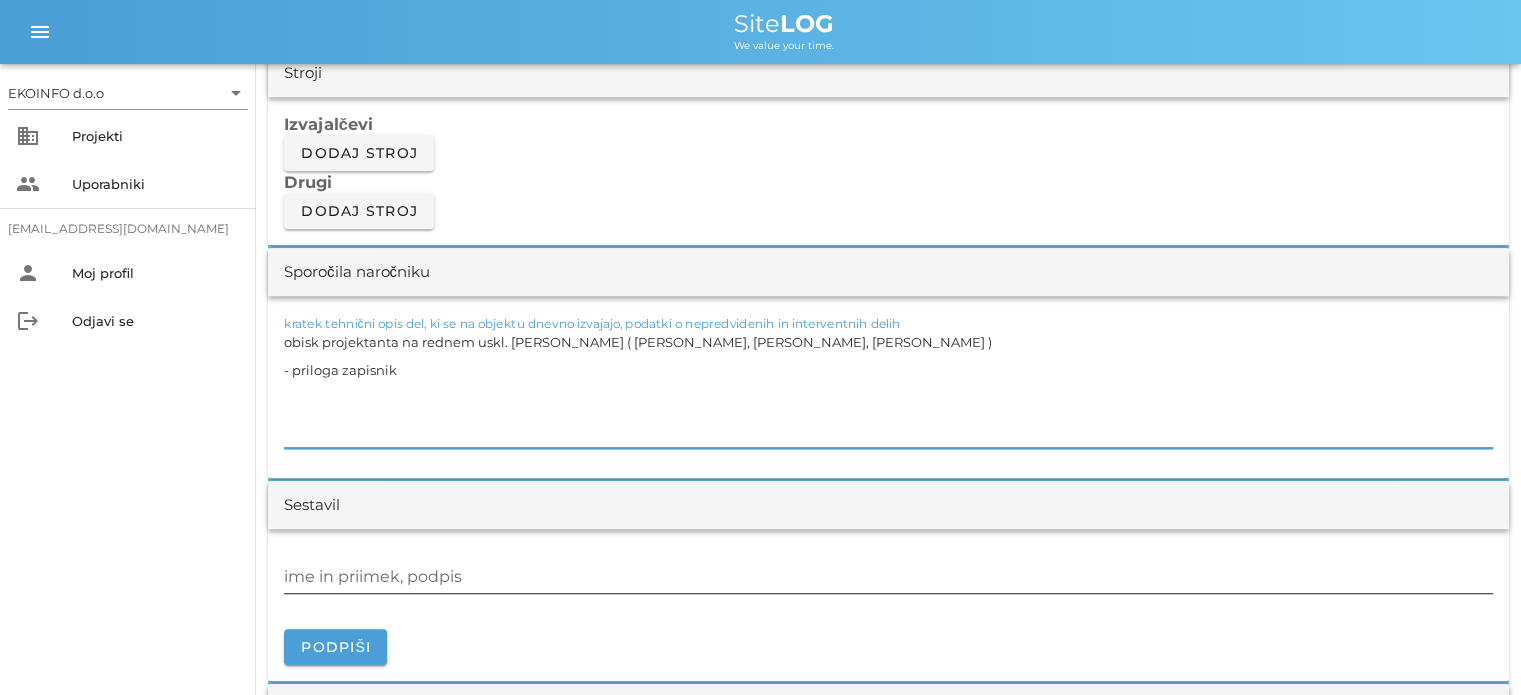 type on "obisk projektanta na rednem uskl. [PERSON_NAME] ( [PERSON_NAME], [PERSON_NAME], [PERSON_NAME] )
- priloga zapisnik" 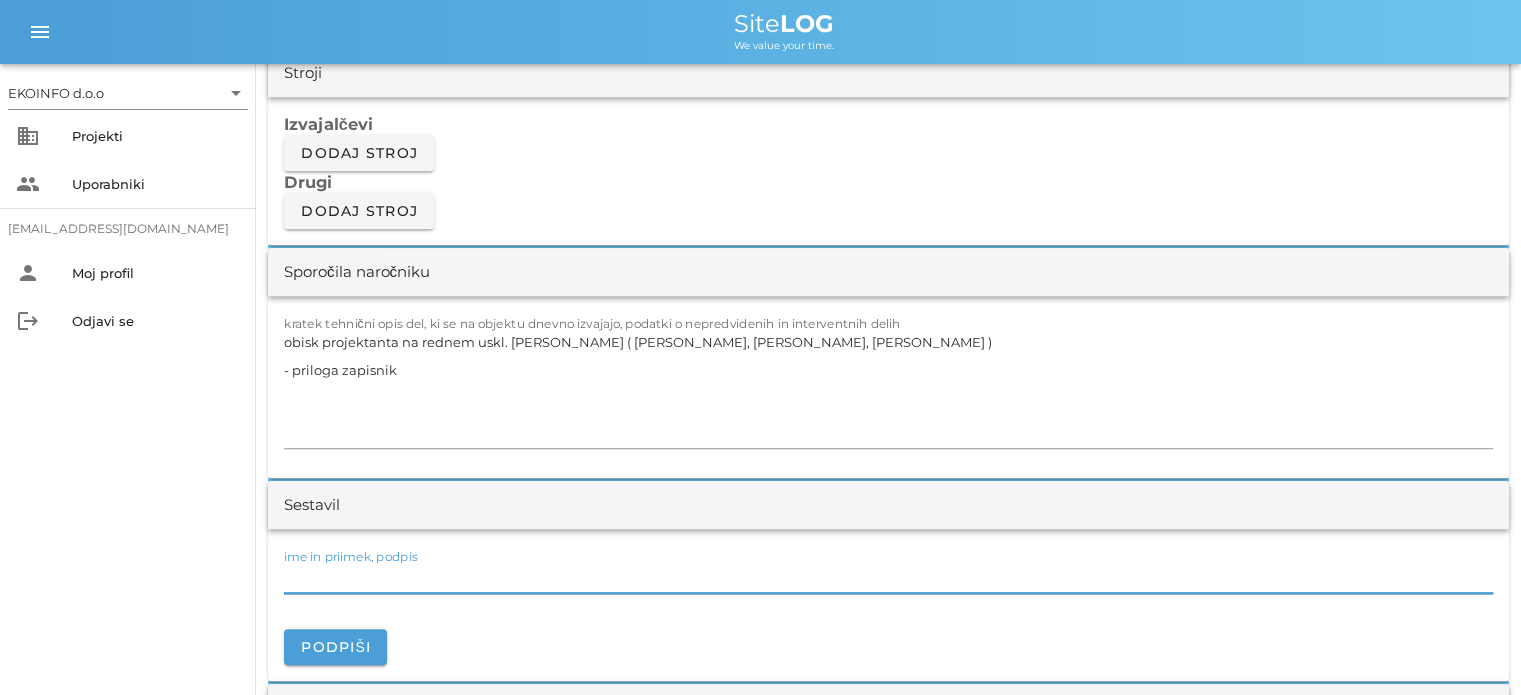 click on "ime in priimek, podpis" at bounding box center [888, 577] 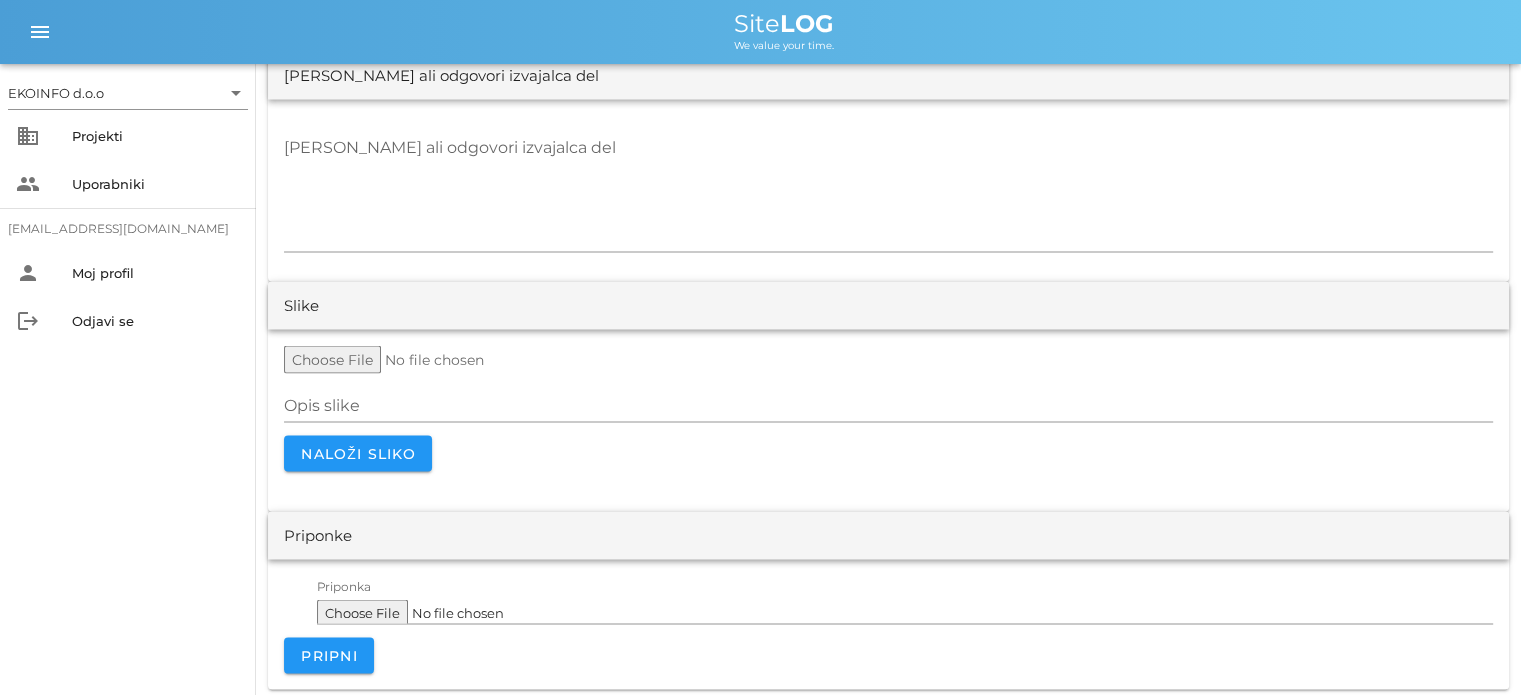 scroll, scrollTop: 3904, scrollLeft: 0, axis: vertical 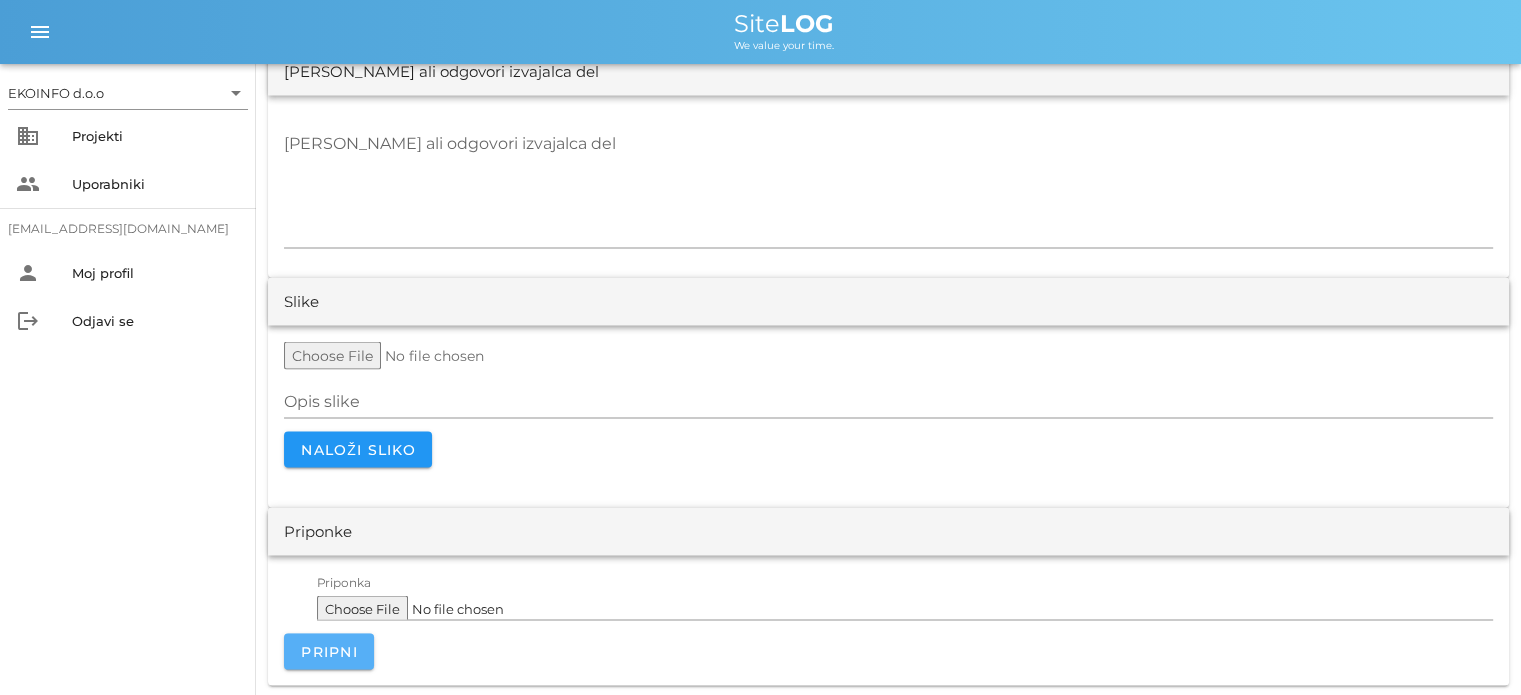 click on "Pripni" at bounding box center [329, 652] 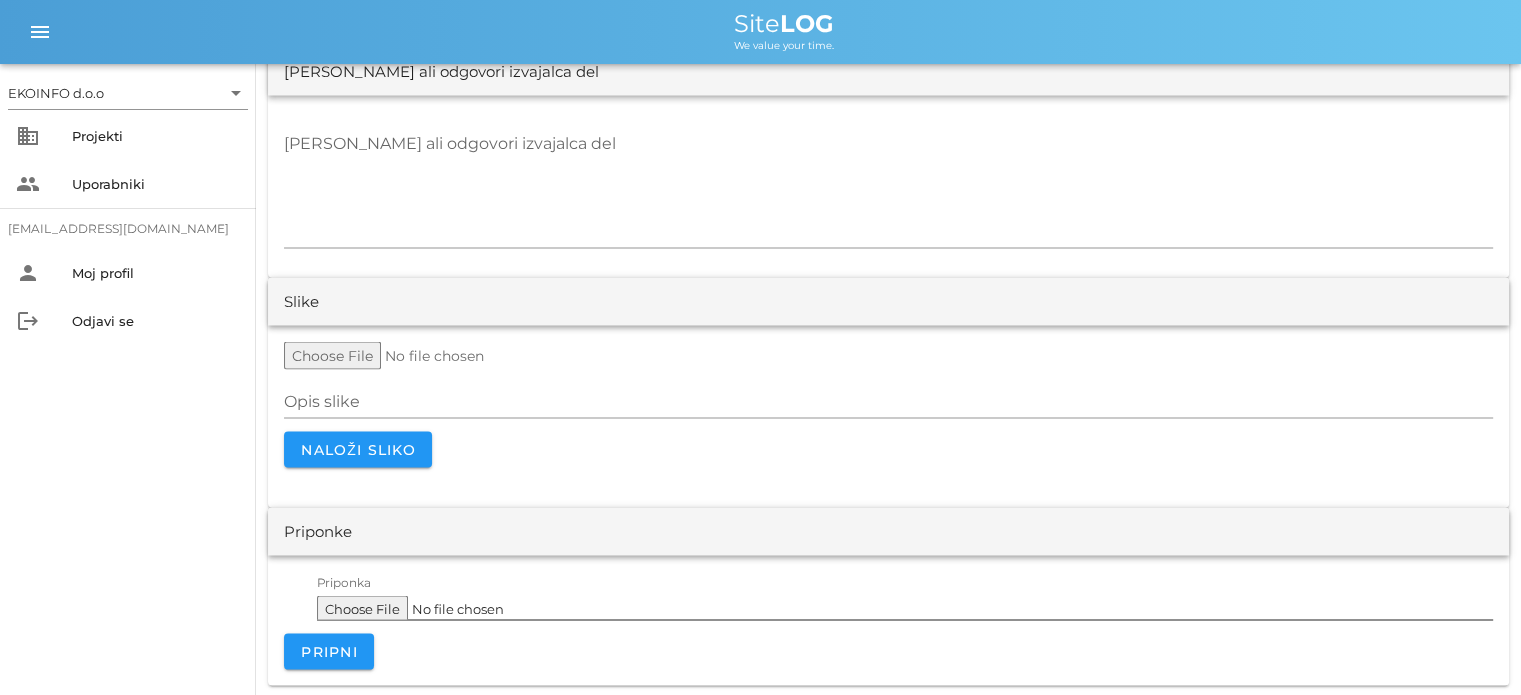 click on "Priponka" at bounding box center [905, 604] 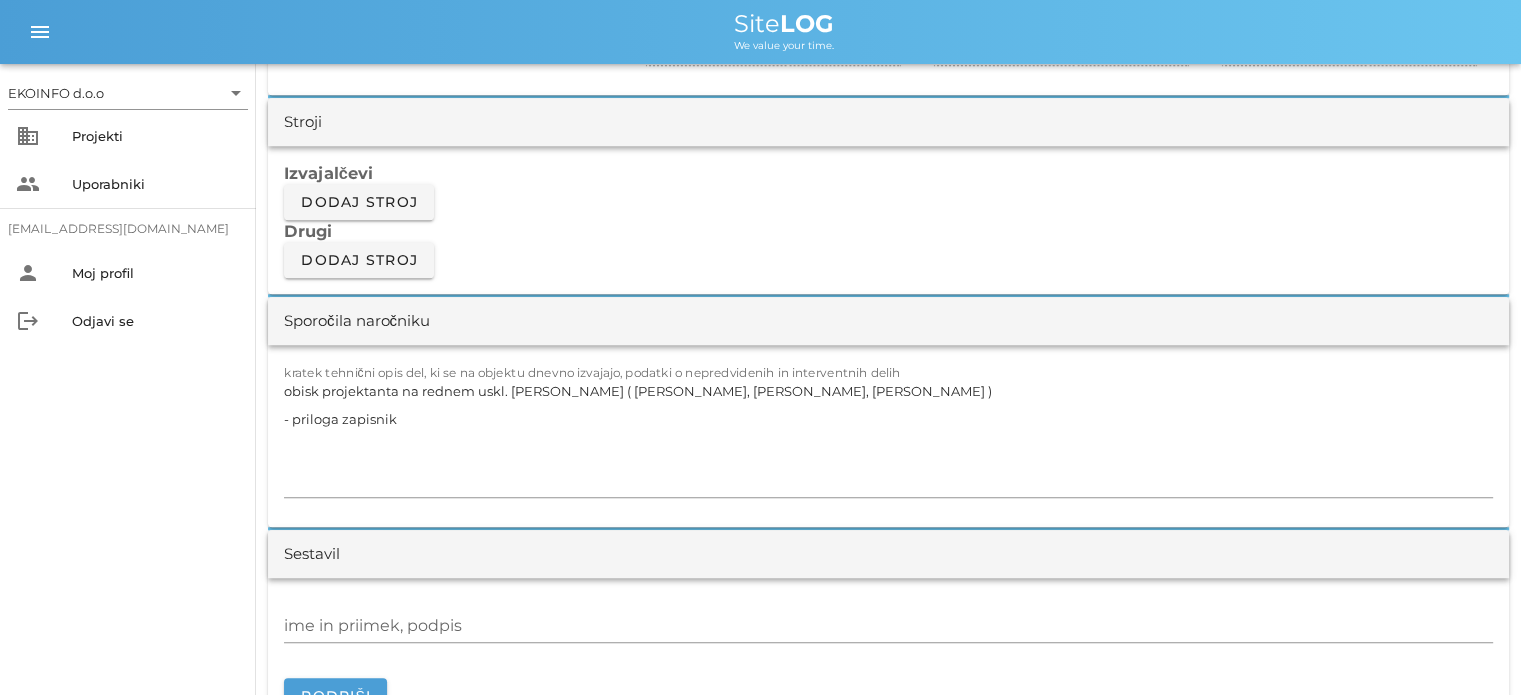 scroll, scrollTop: 1800, scrollLeft: 0, axis: vertical 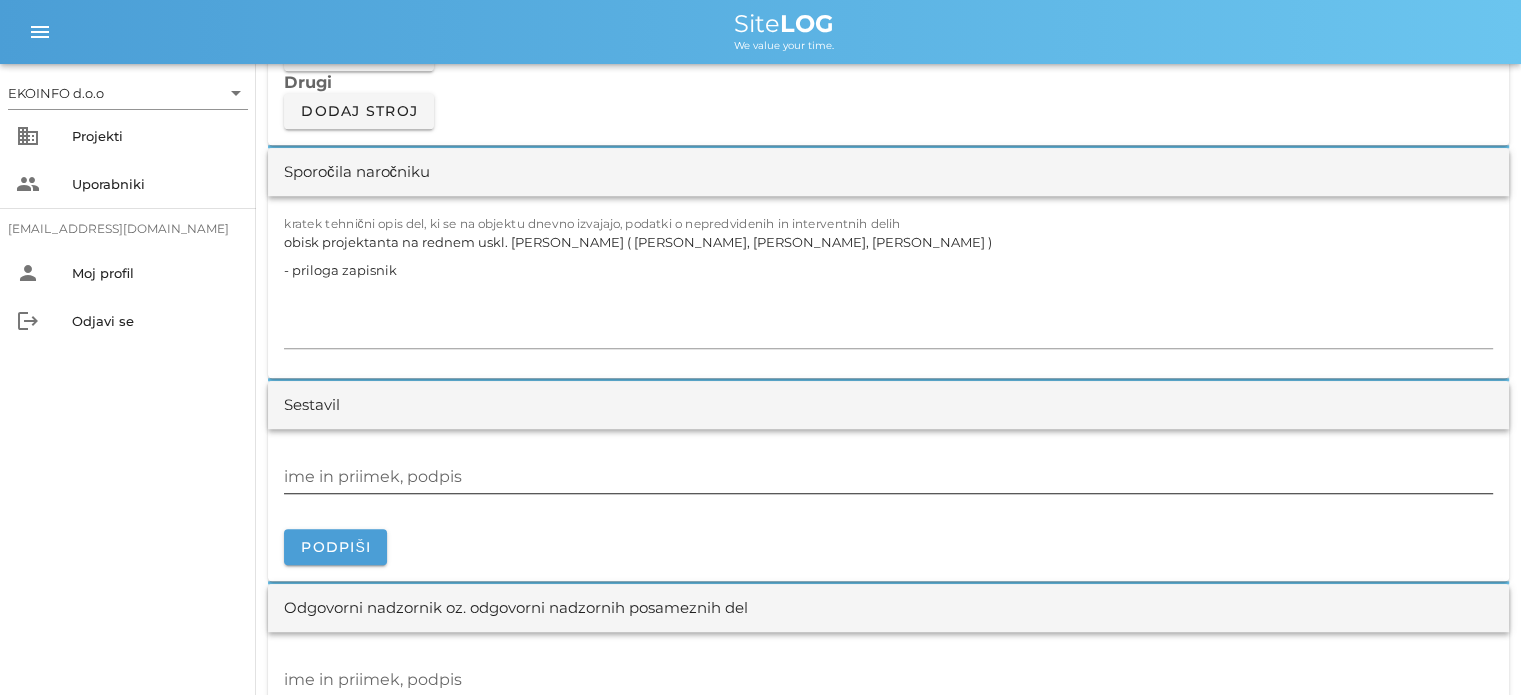 click on "ime in priimek, podpis" at bounding box center (888, 477) 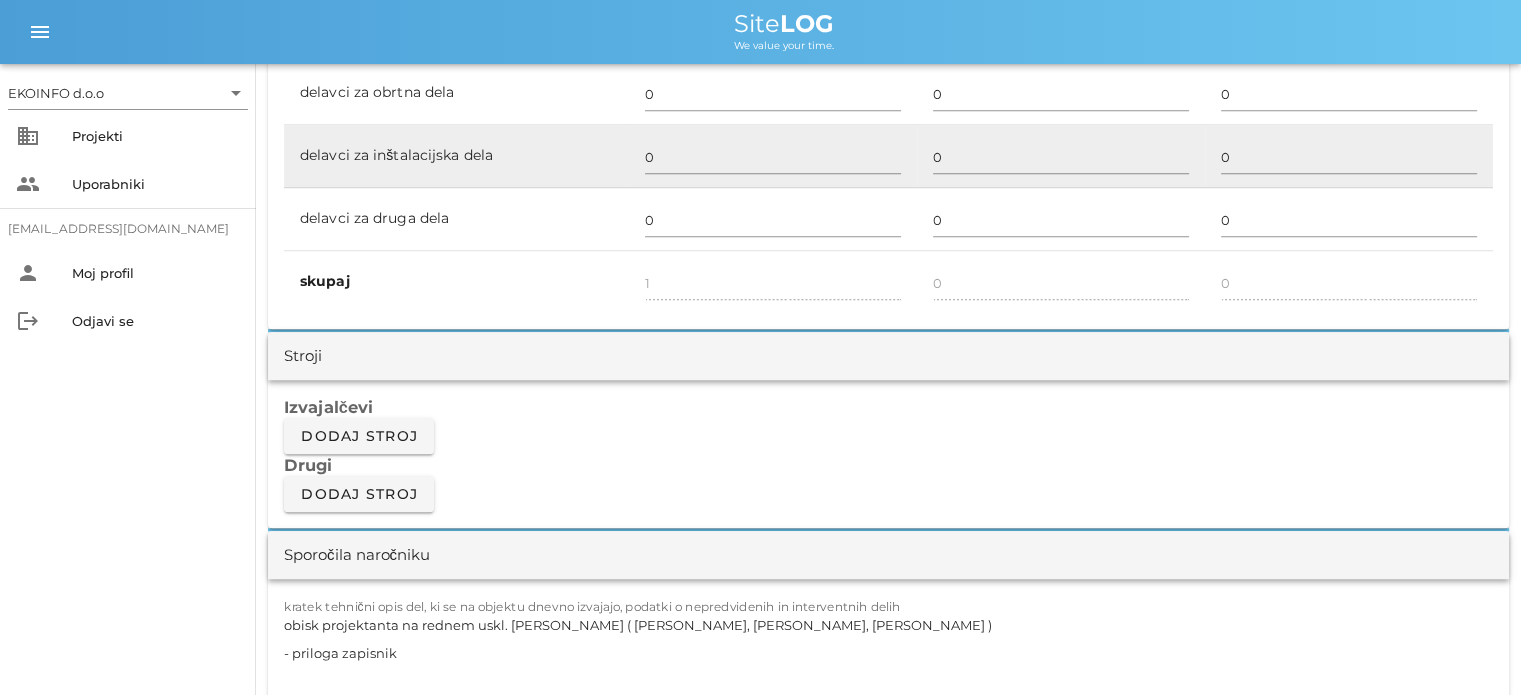 scroll, scrollTop: 1200, scrollLeft: 0, axis: vertical 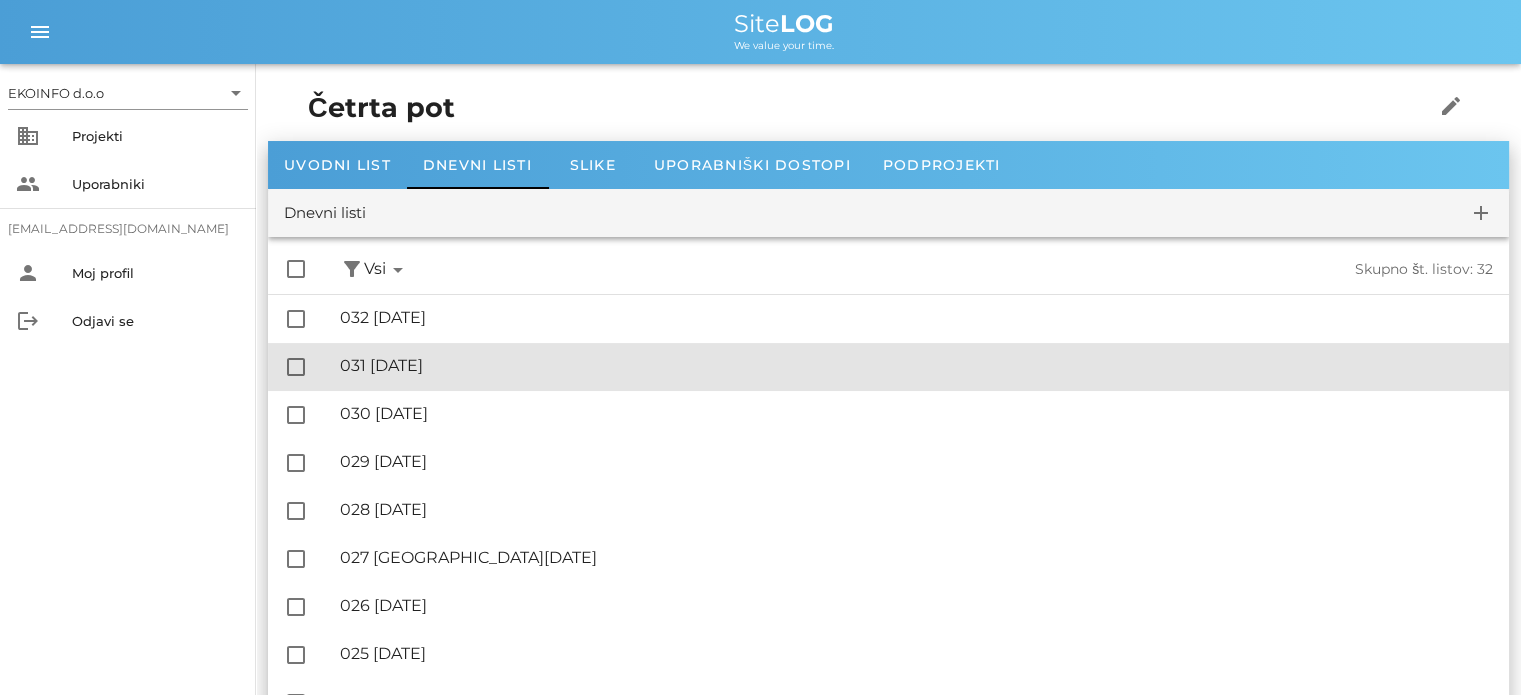 click on "🔏  031 [DATE]" at bounding box center (916, 365) 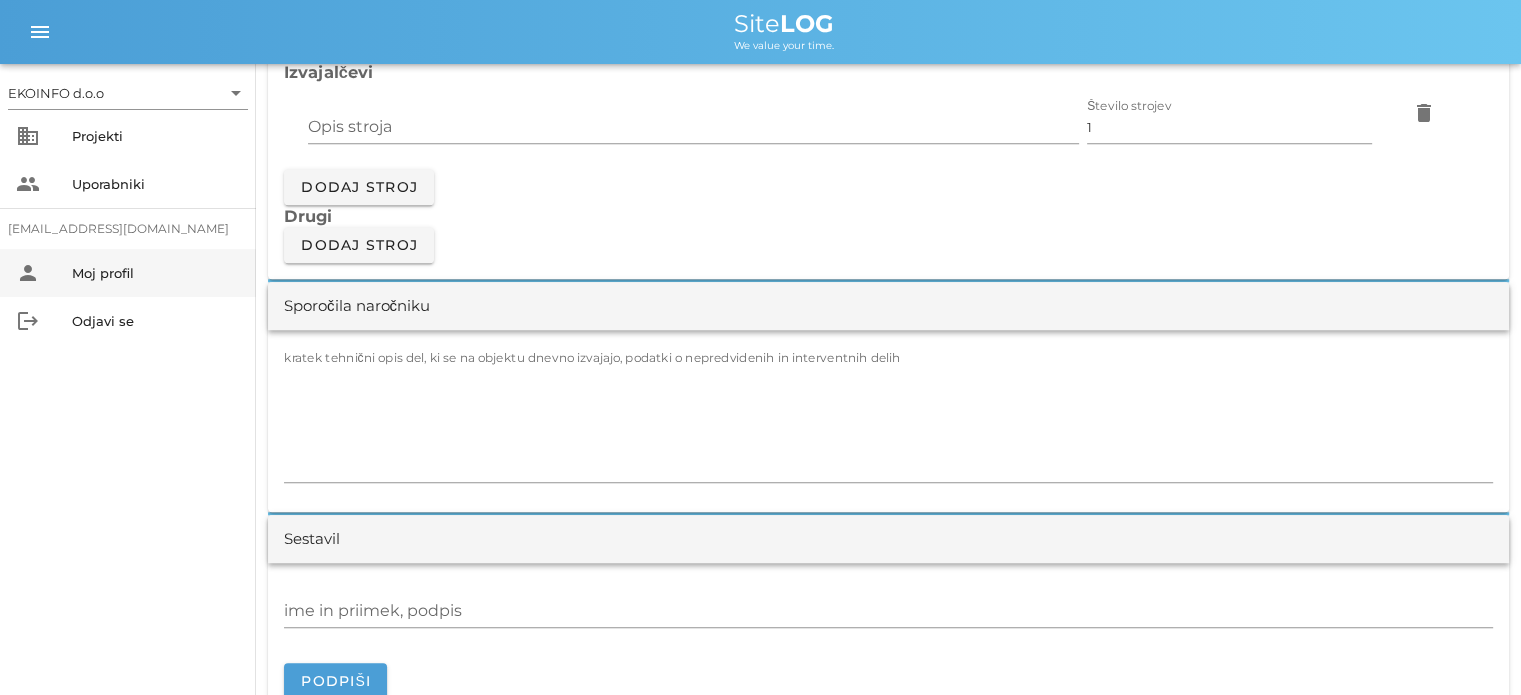scroll, scrollTop: 1800, scrollLeft: 0, axis: vertical 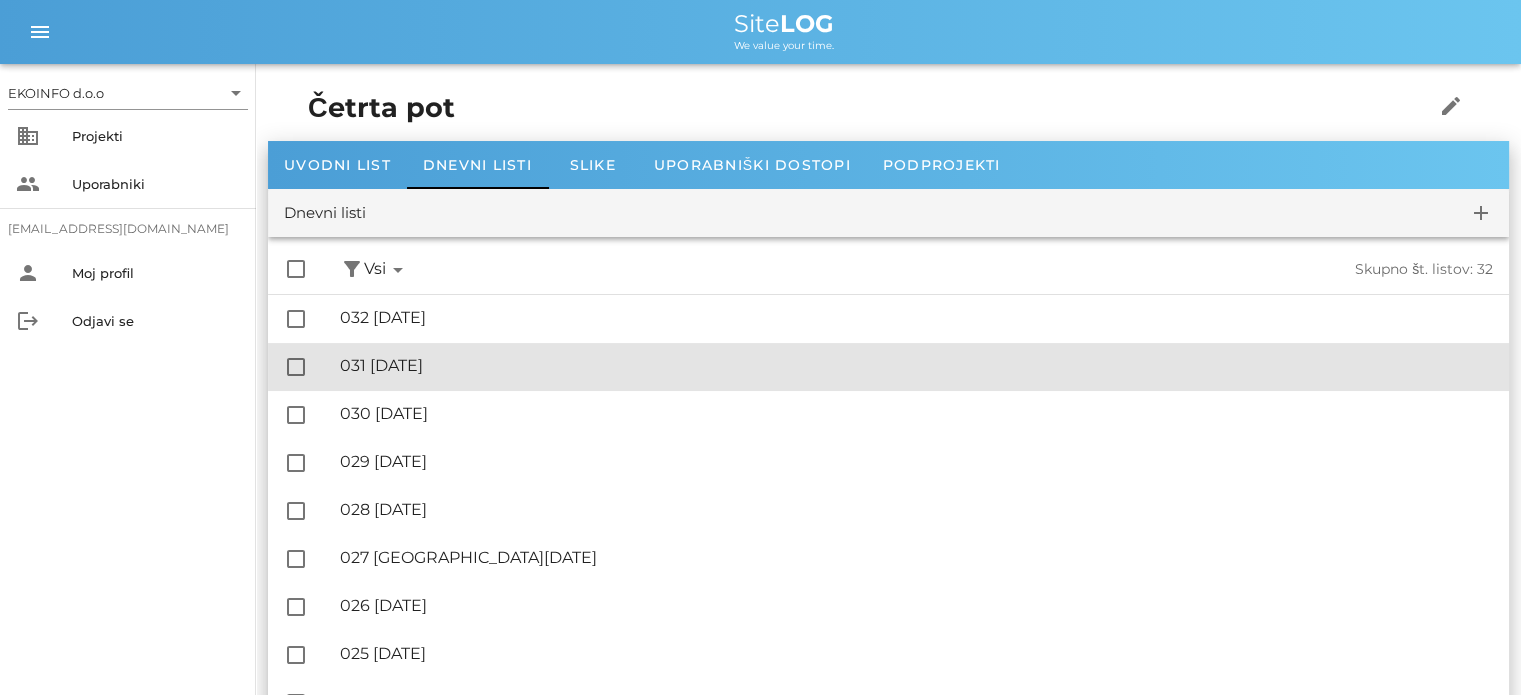 click on "🔏  031 [DATE]" at bounding box center (916, 365) 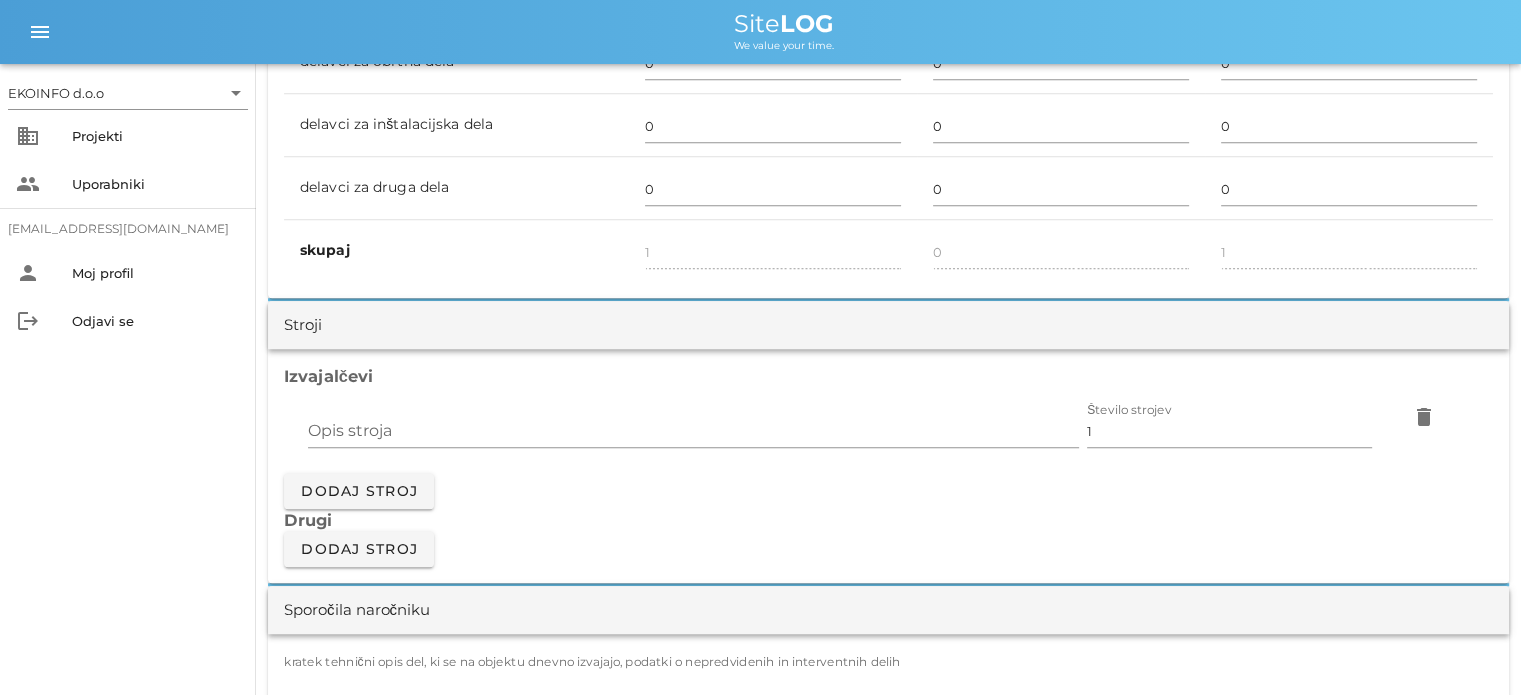scroll, scrollTop: 1600, scrollLeft: 0, axis: vertical 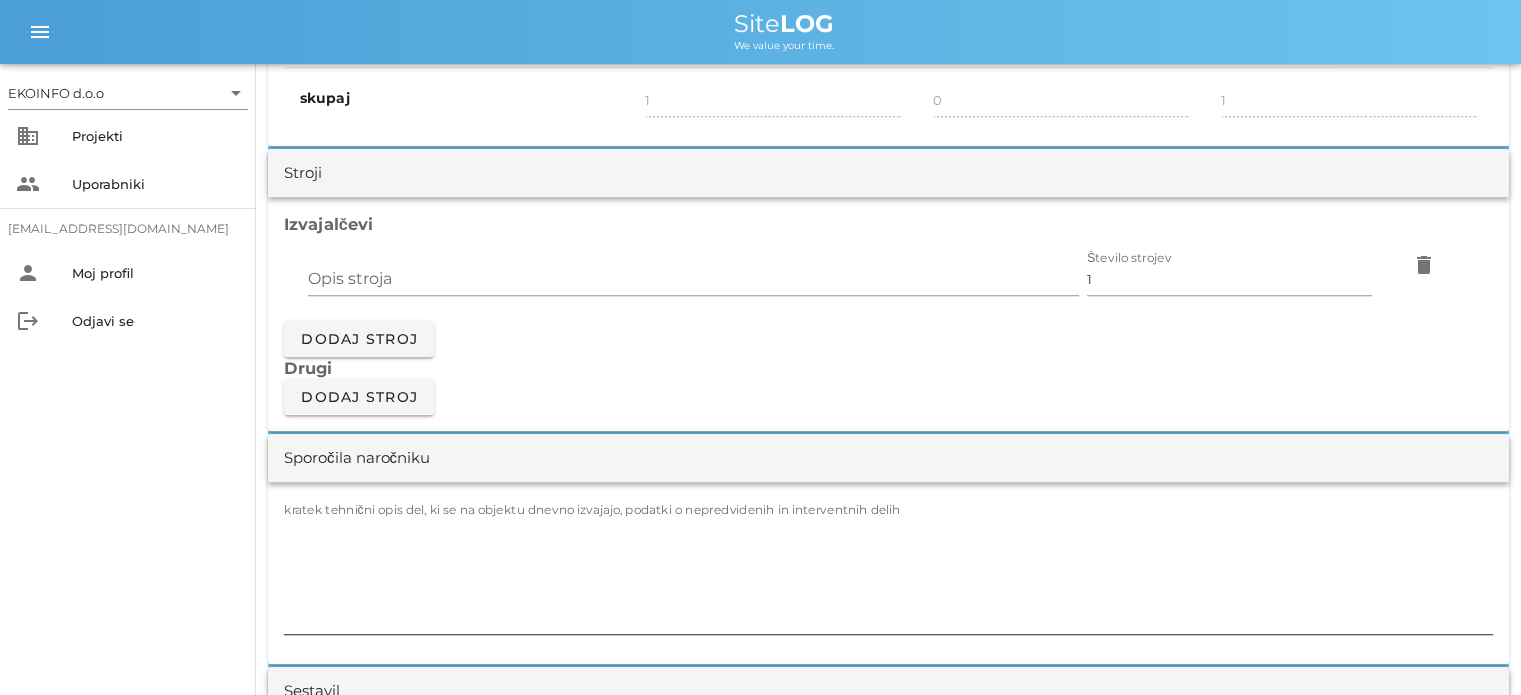 click on "kratek tehnični opis del, ki se na objektu dnevno izvajajo, podatki o nepredvidenih in interventnih delih" at bounding box center [592, 509] 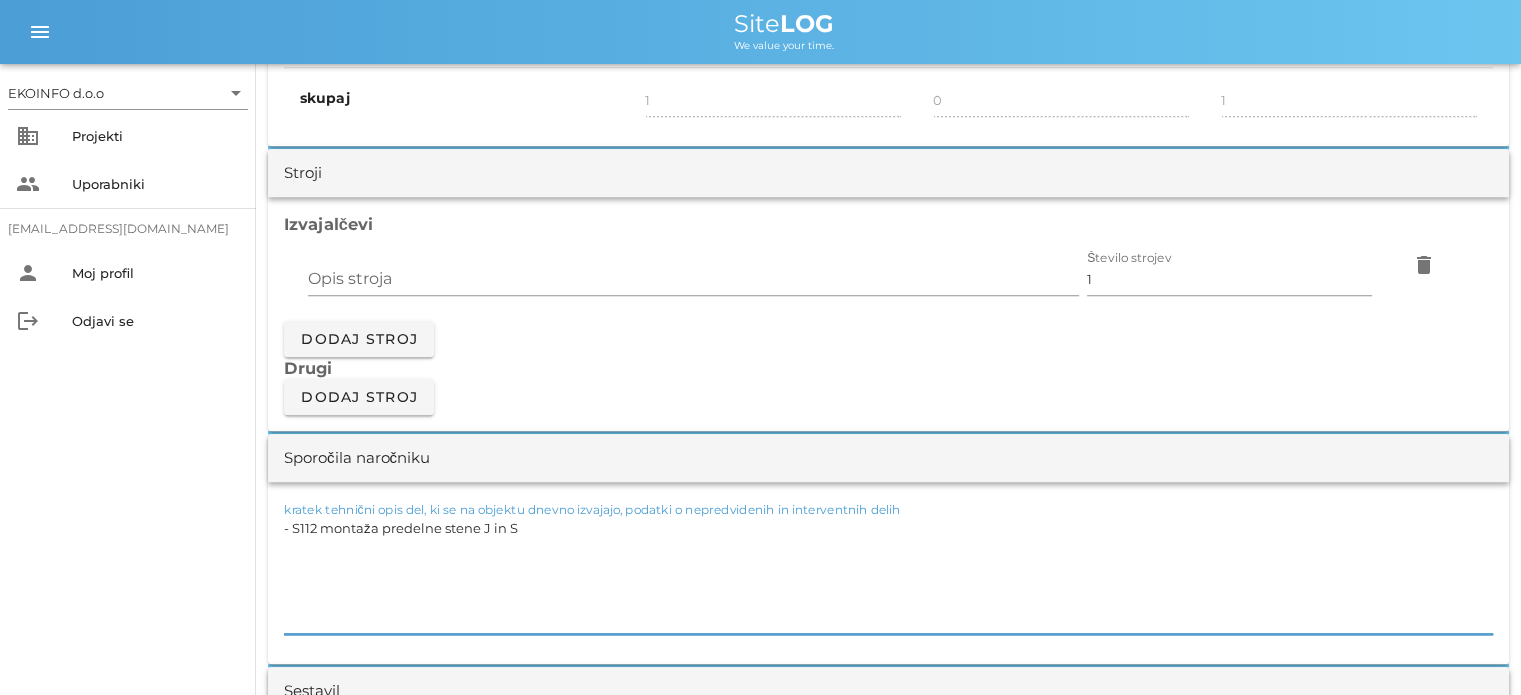 scroll, scrollTop: 1900, scrollLeft: 0, axis: vertical 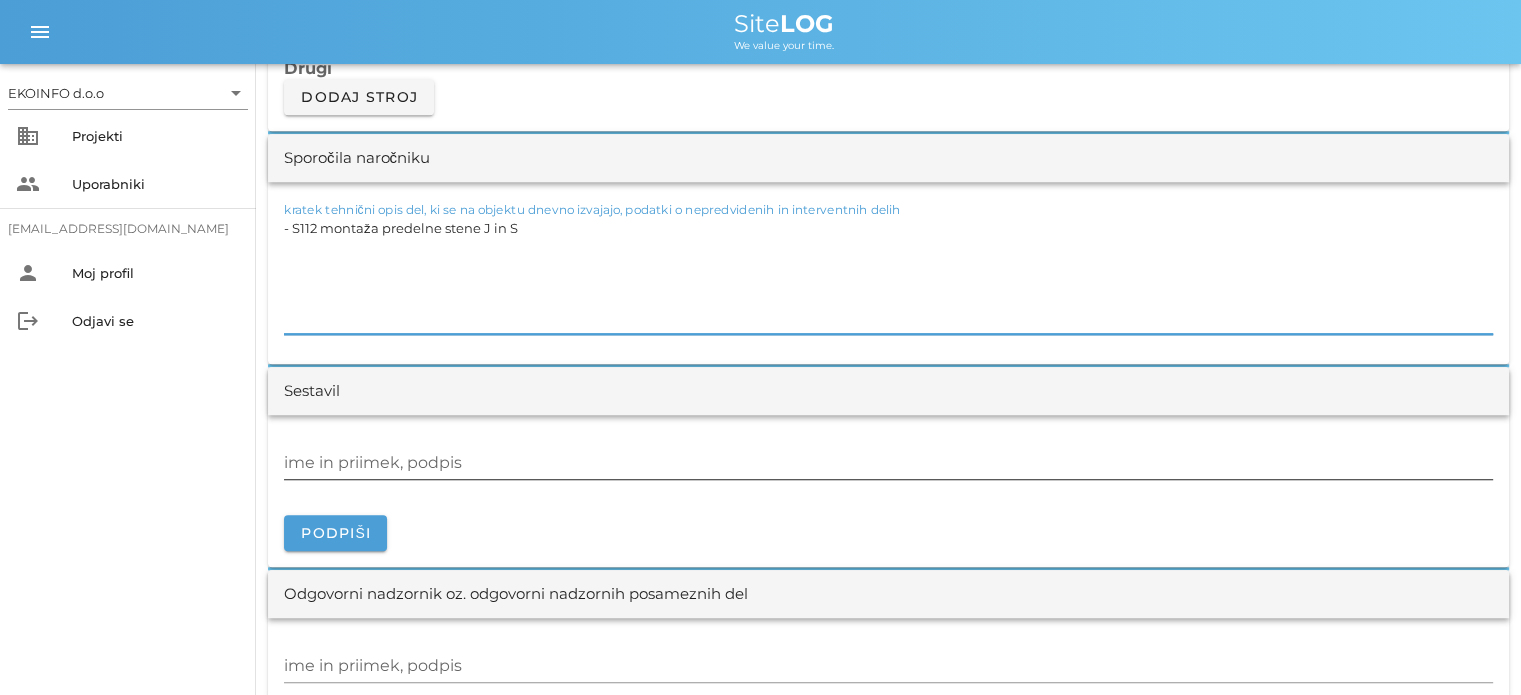 type on "- S112 montaža predelne stene J in S" 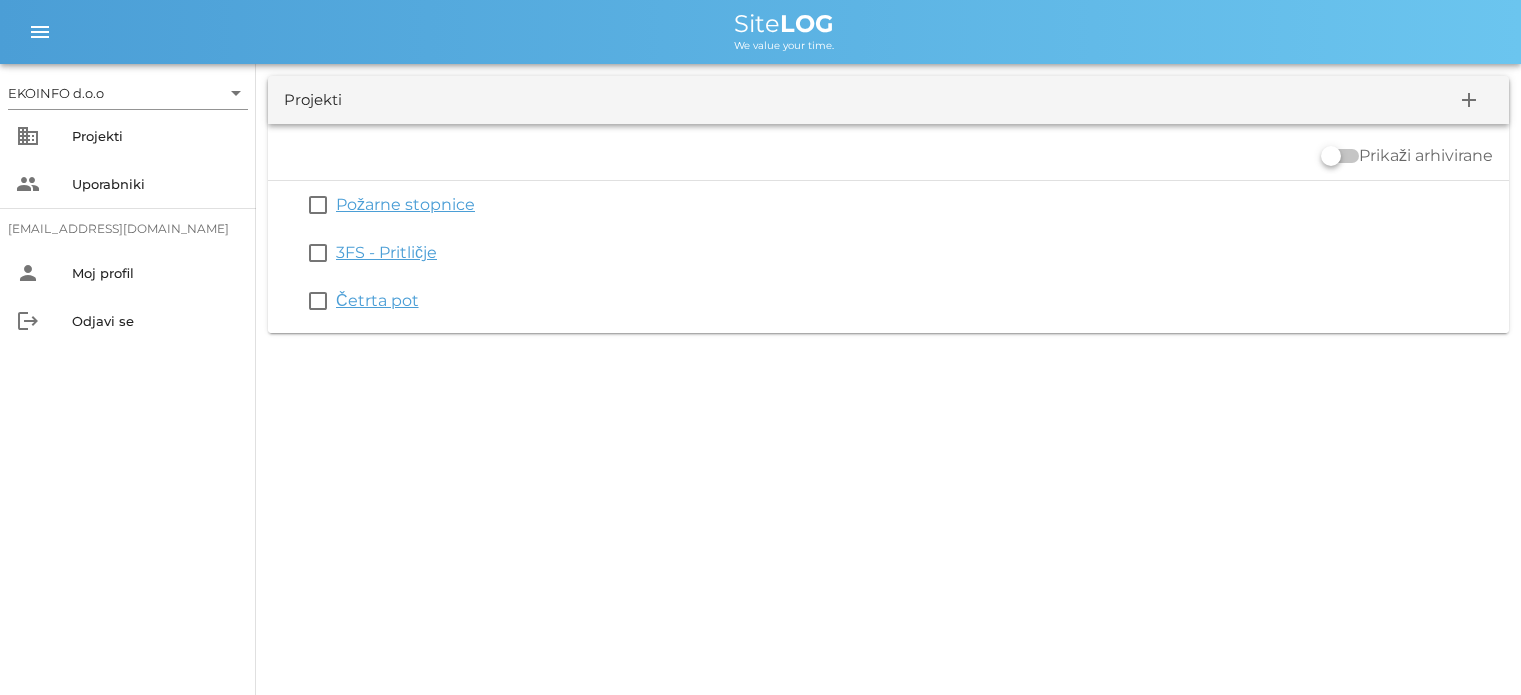 scroll, scrollTop: 0, scrollLeft: 0, axis: both 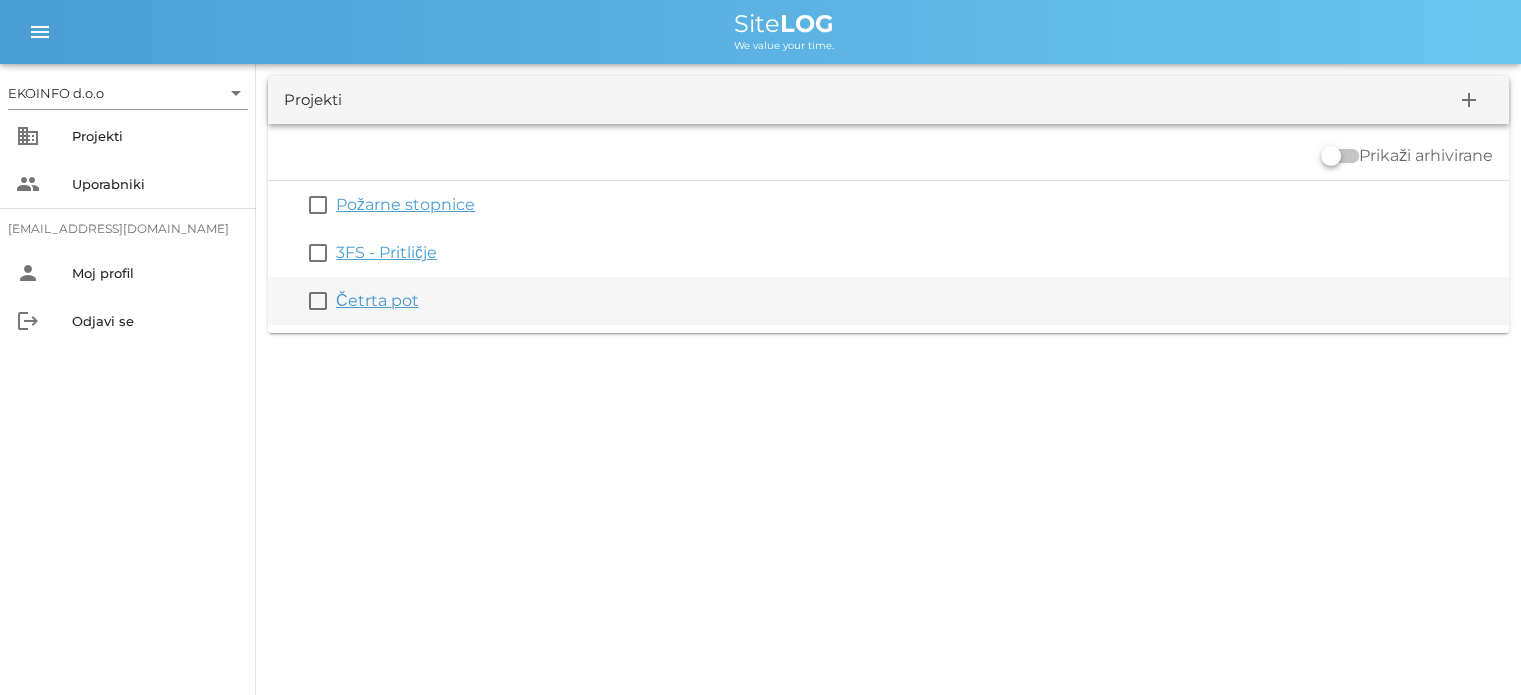 click on "Četrta pot" at bounding box center (377, 300) 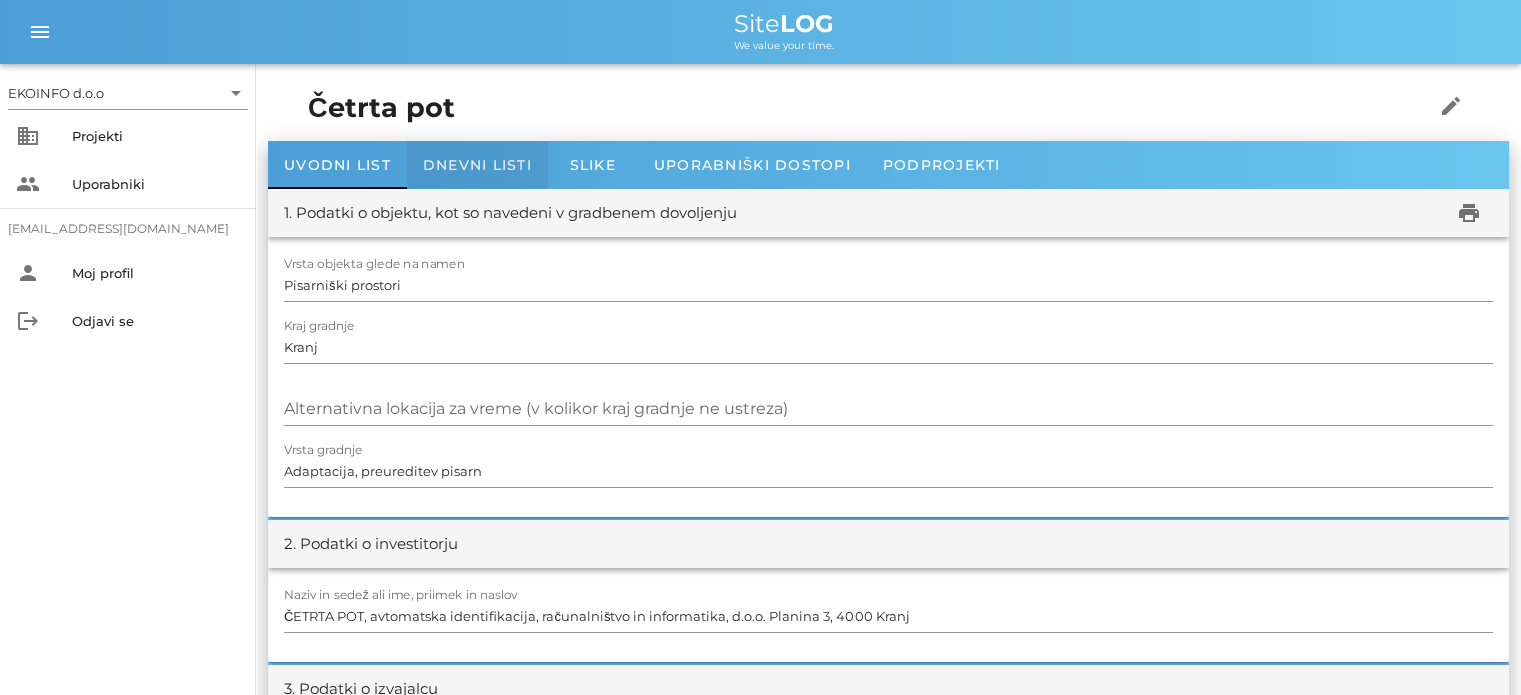 click on "Dnevni listi" at bounding box center (477, 165) 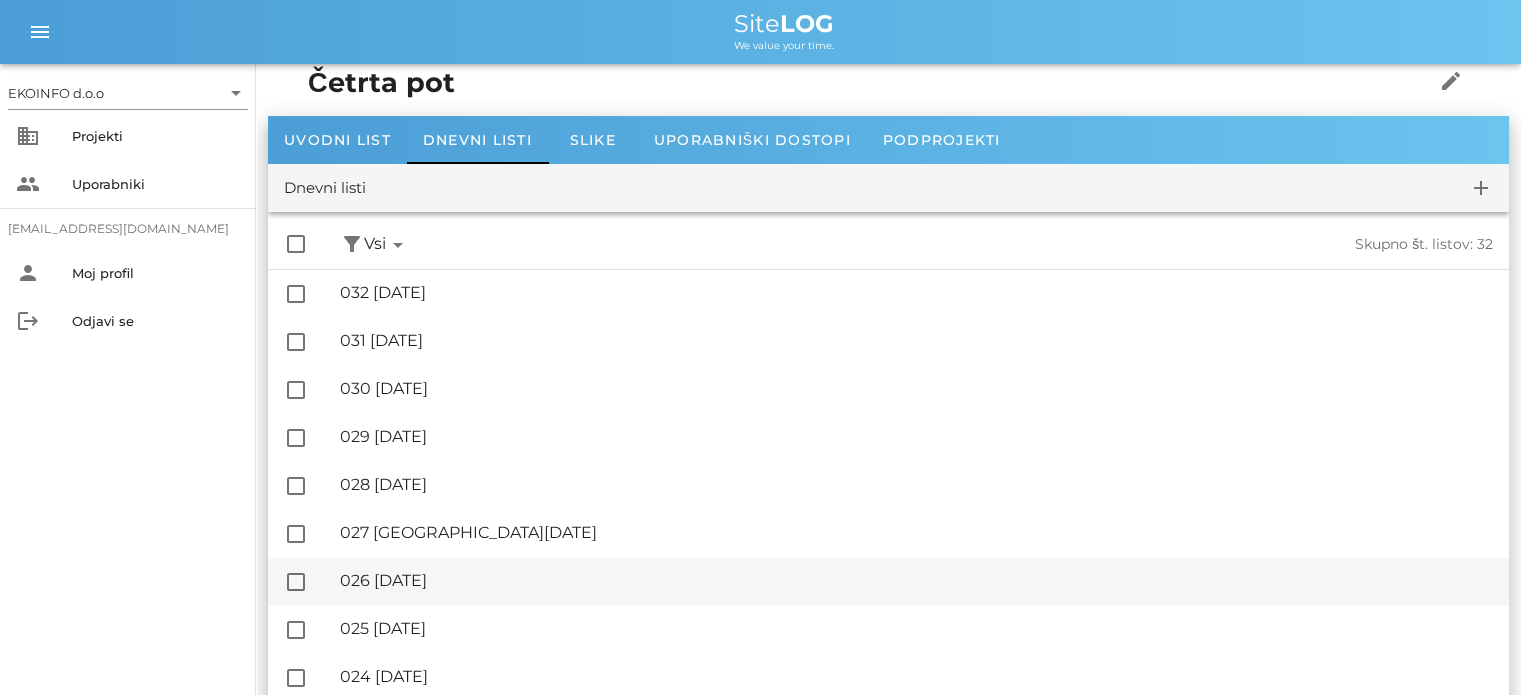 scroll, scrollTop: 0, scrollLeft: 0, axis: both 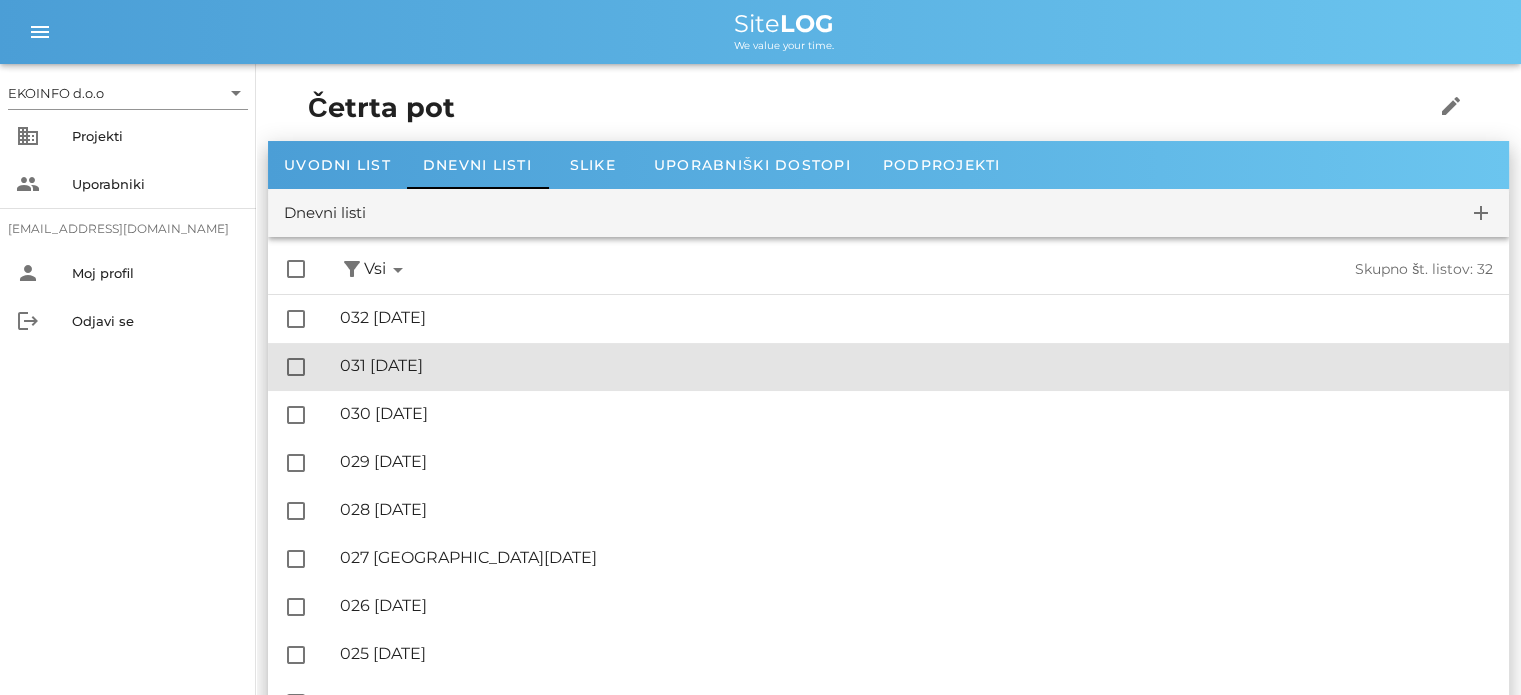 click on "🔏  031 [DATE]" at bounding box center (916, 365) 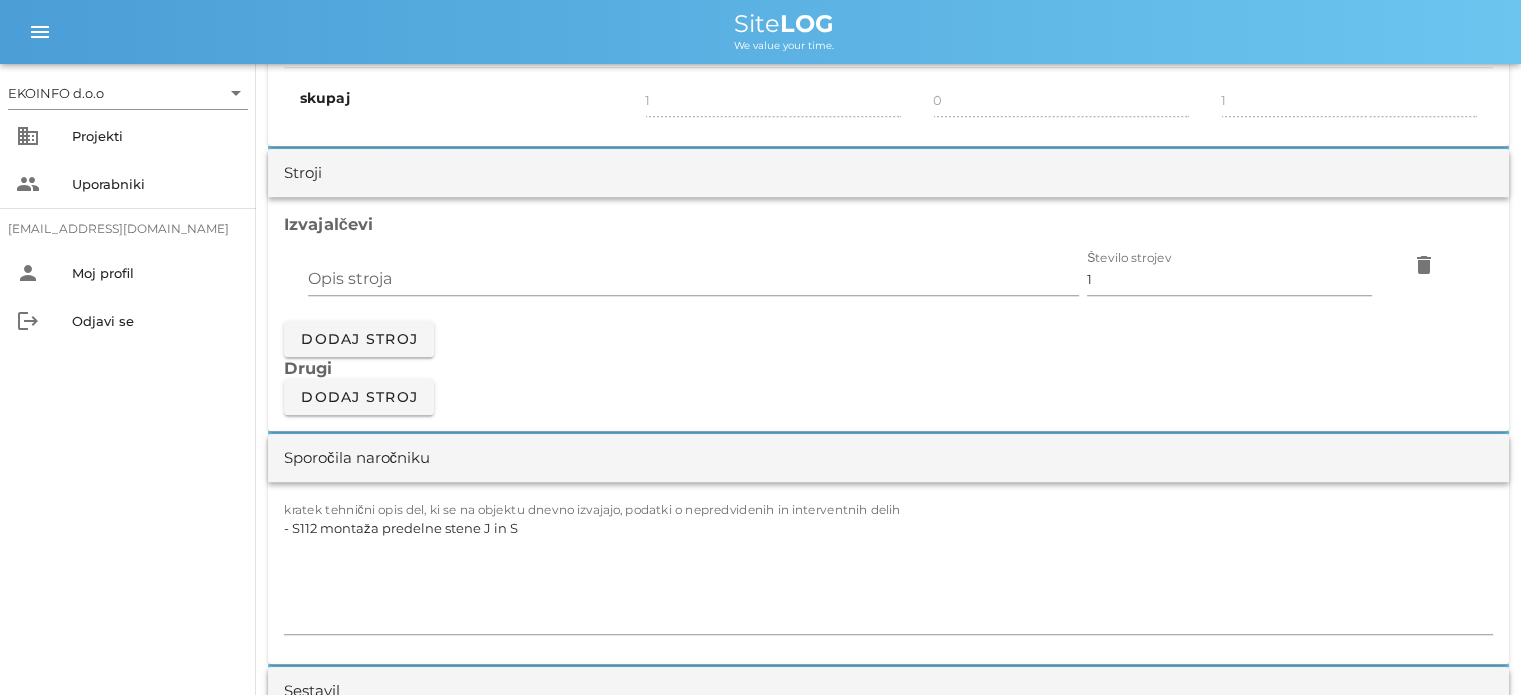 scroll, scrollTop: 1700, scrollLeft: 0, axis: vertical 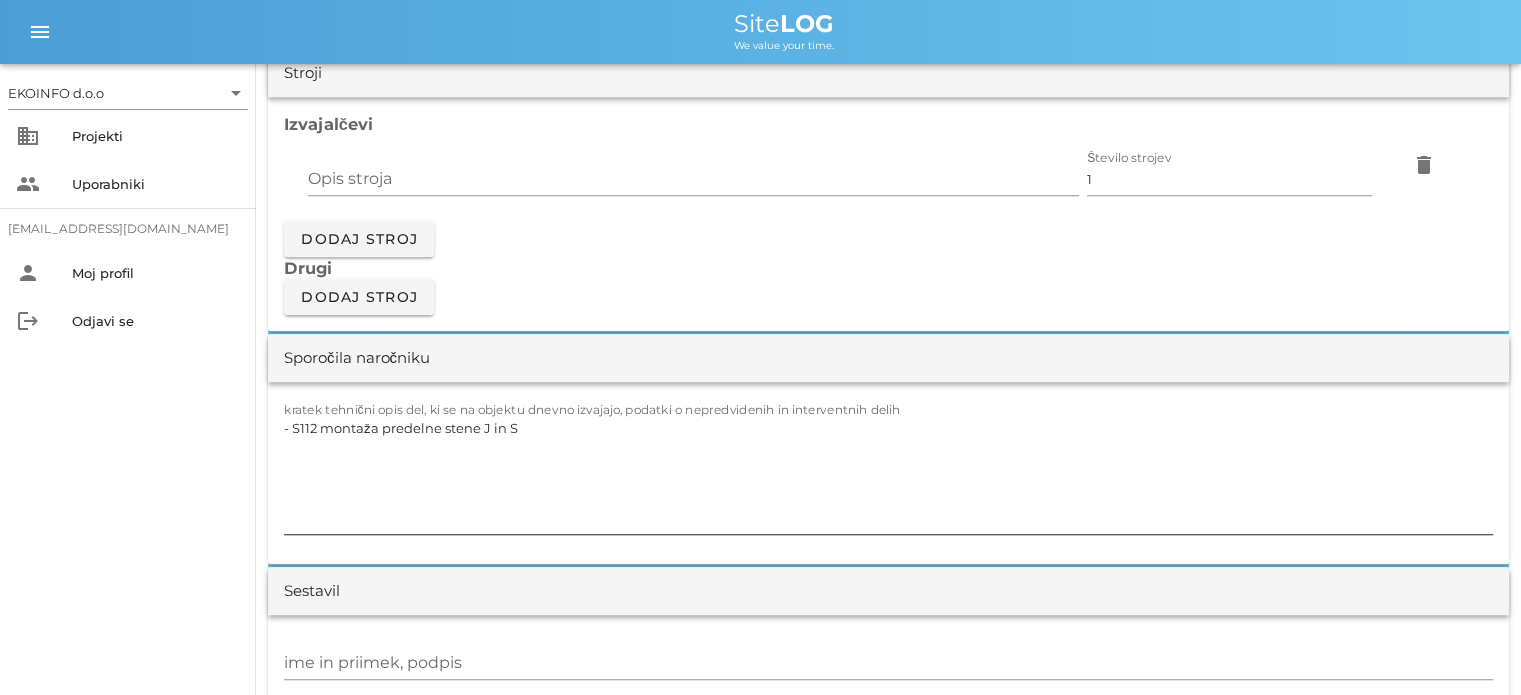 click on "- S112 montaža predelne stene J in S" at bounding box center (888, 474) 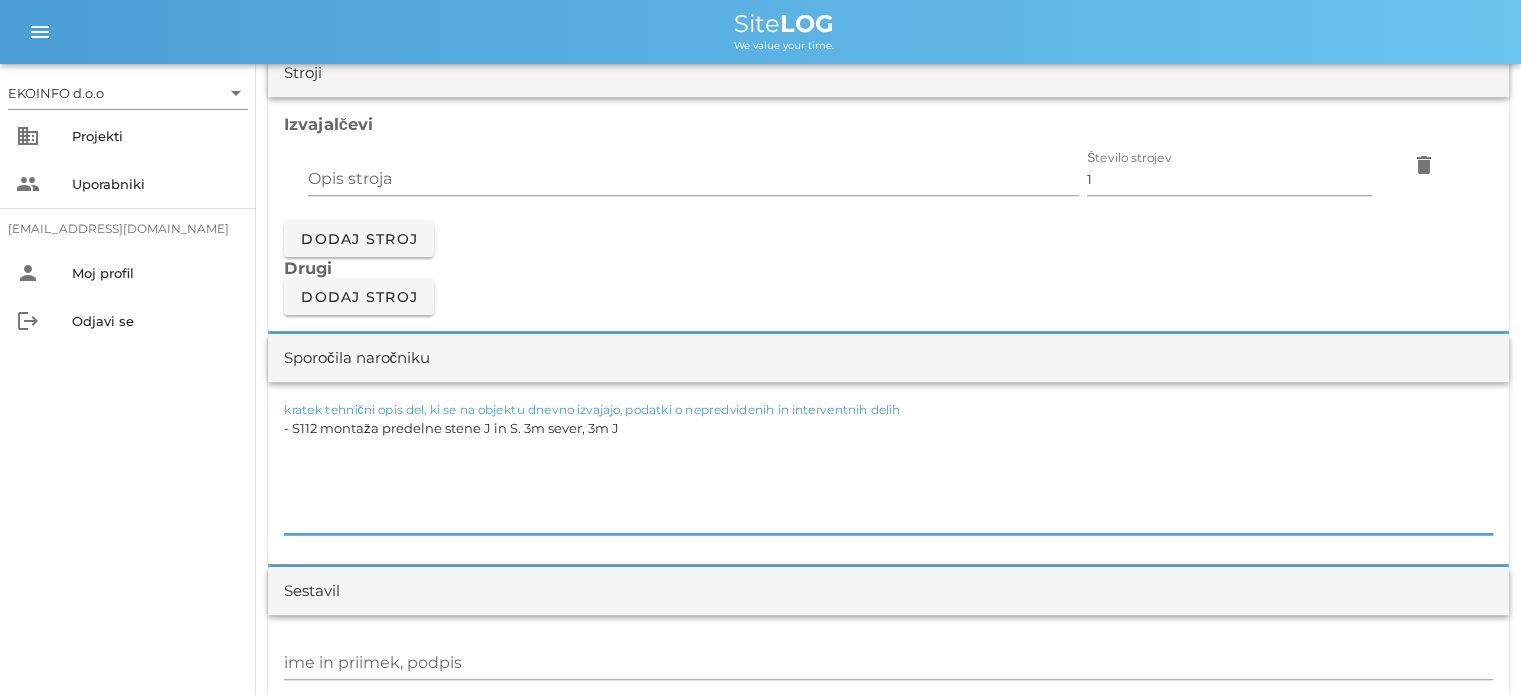 click on "- S112 montaža predelne stene J in S. 3m sever, 3m J" at bounding box center (888, 474) 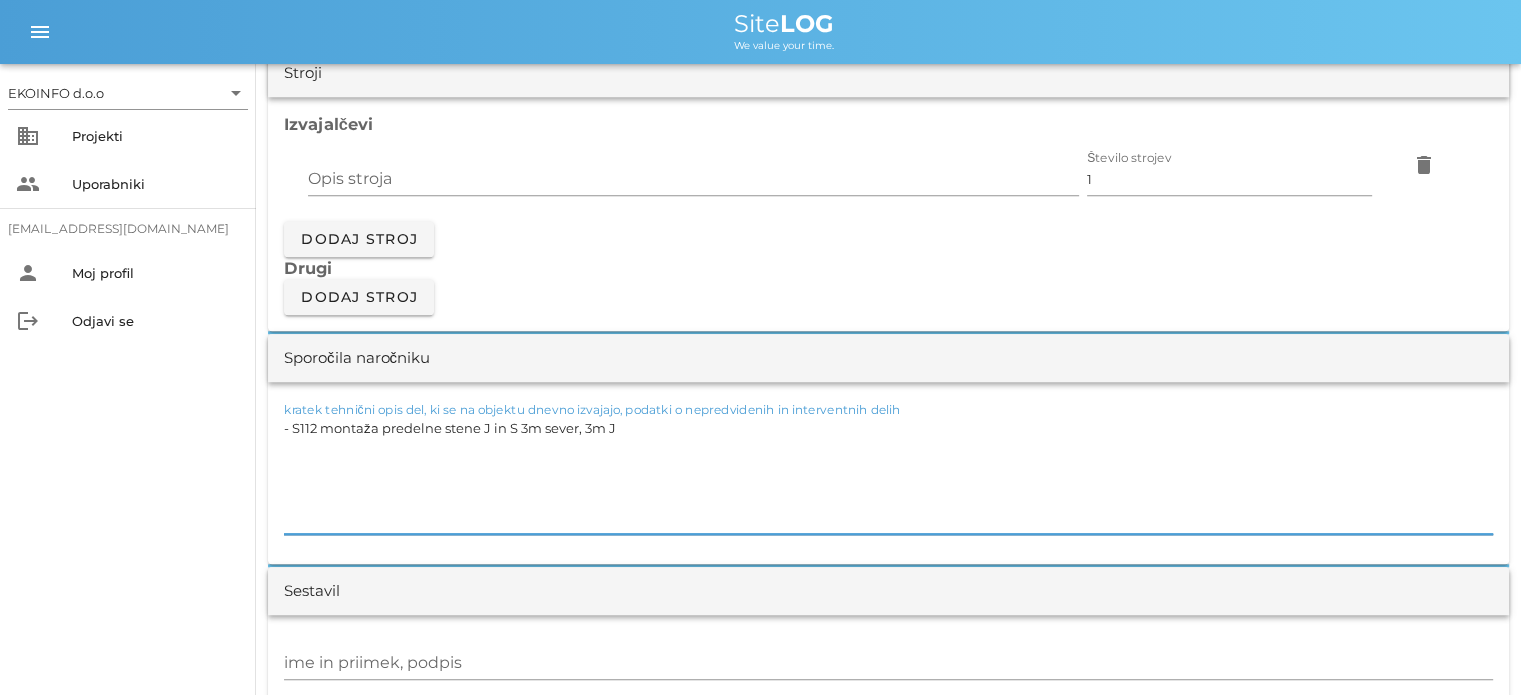 click on "- S112 montaža predelne stene J in S 3m sever, 3m J" at bounding box center [888, 474] 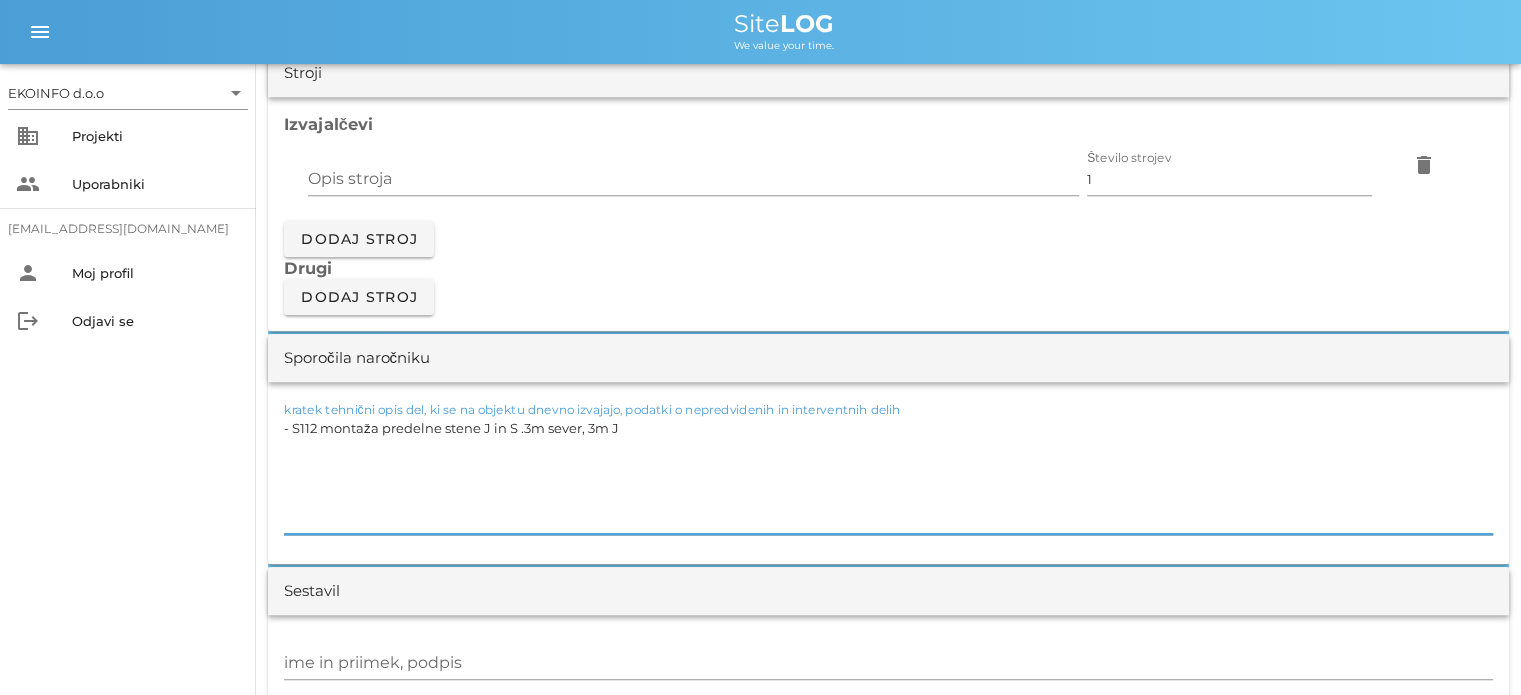 click on "- S112 montaža predelne stene J in S .3m sever, 3m J" at bounding box center [888, 474] 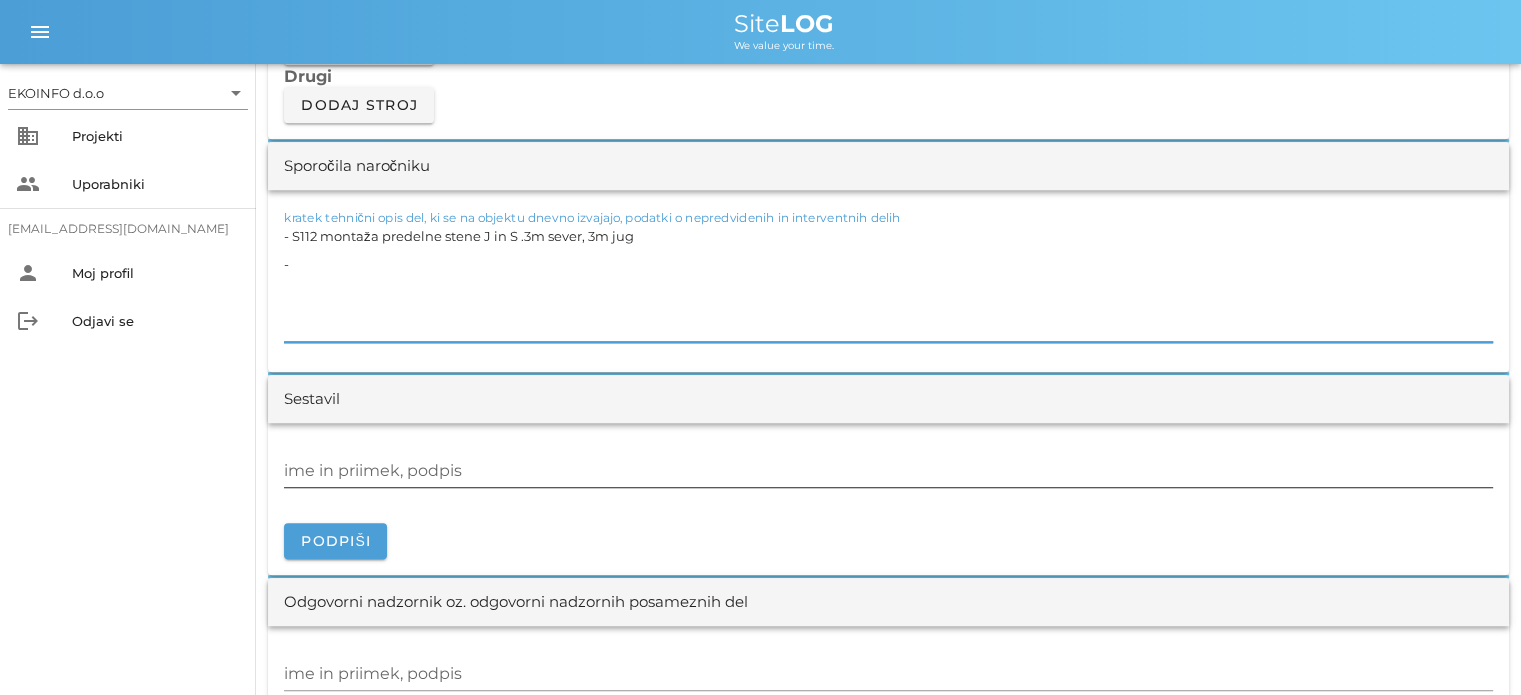 scroll, scrollTop: 1900, scrollLeft: 0, axis: vertical 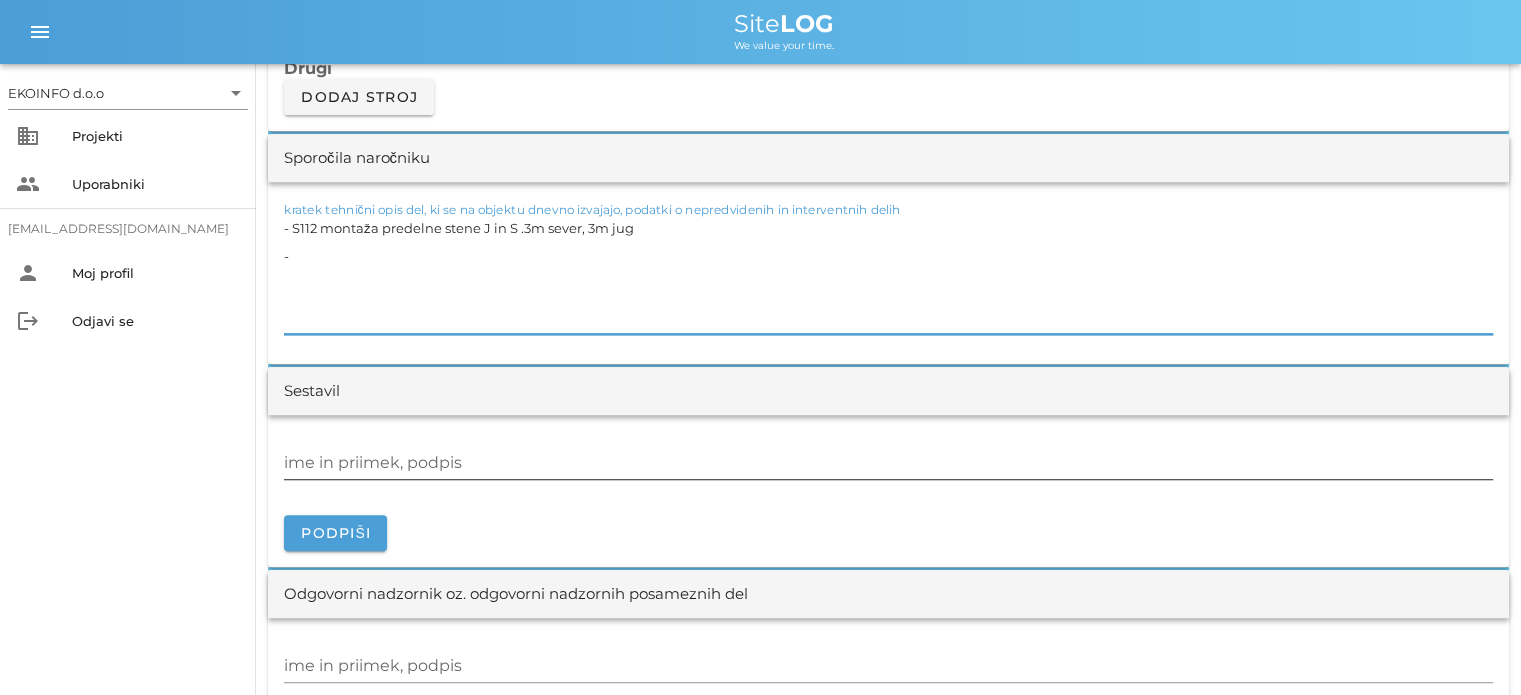 type on "- S112 montaža predelne stene J in S .3m sever, 3m jug
-" 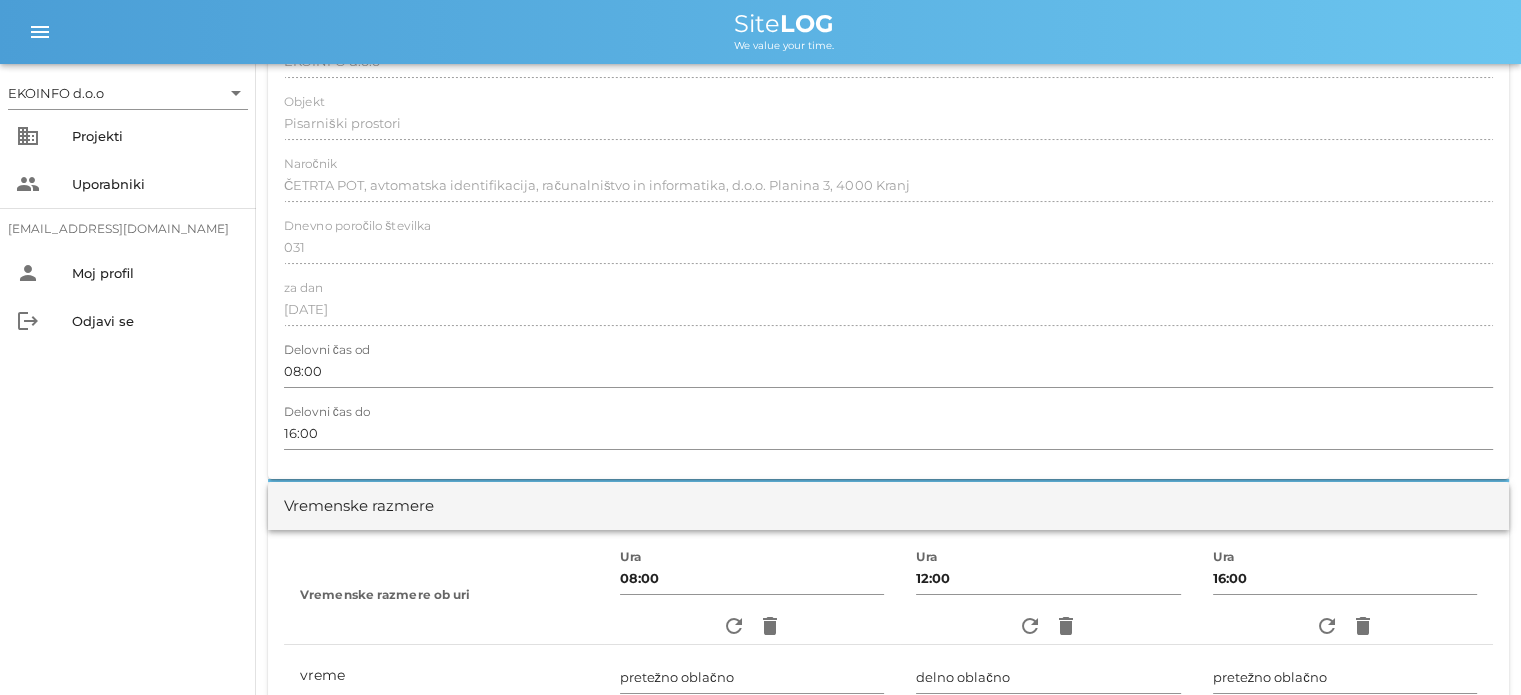 scroll, scrollTop: 0, scrollLeft: 0, axis: both 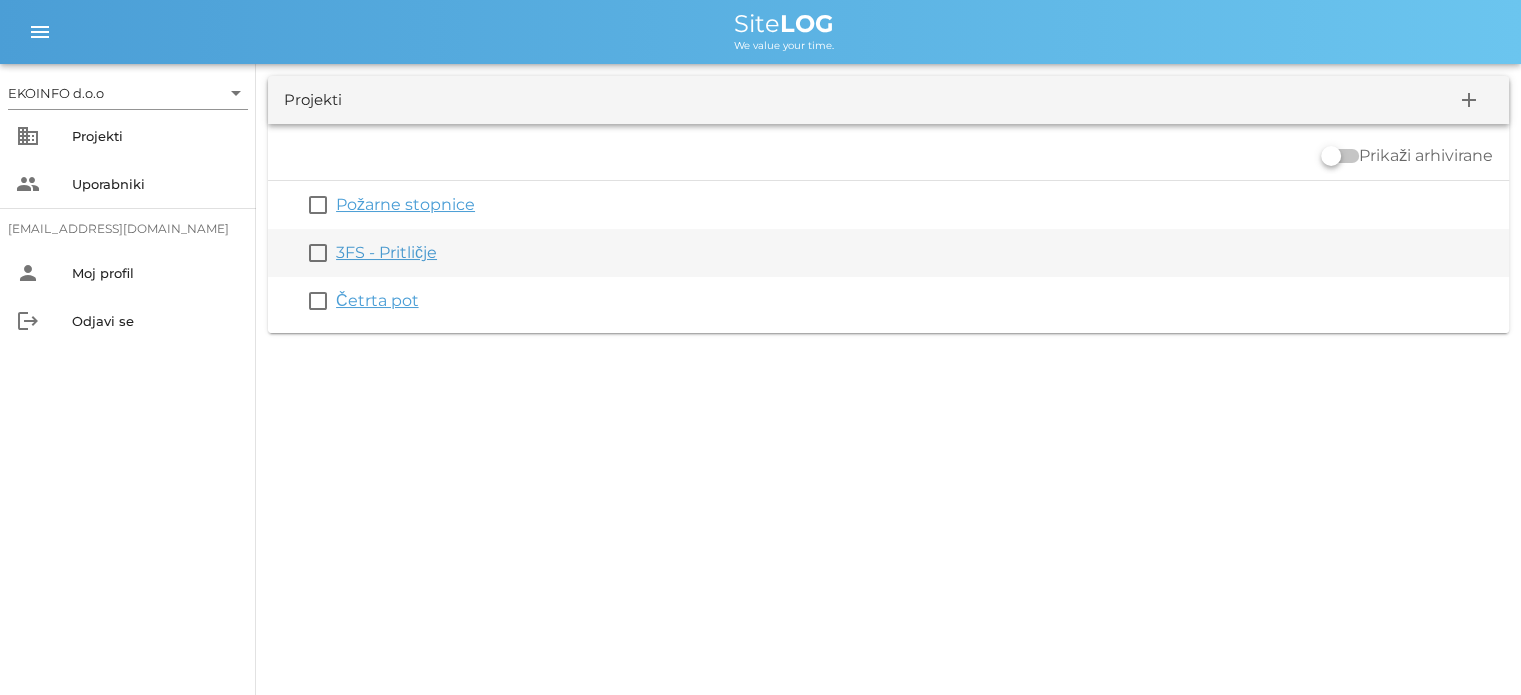 click on "3FS - Pritličje" at bounding box center [386, 252] 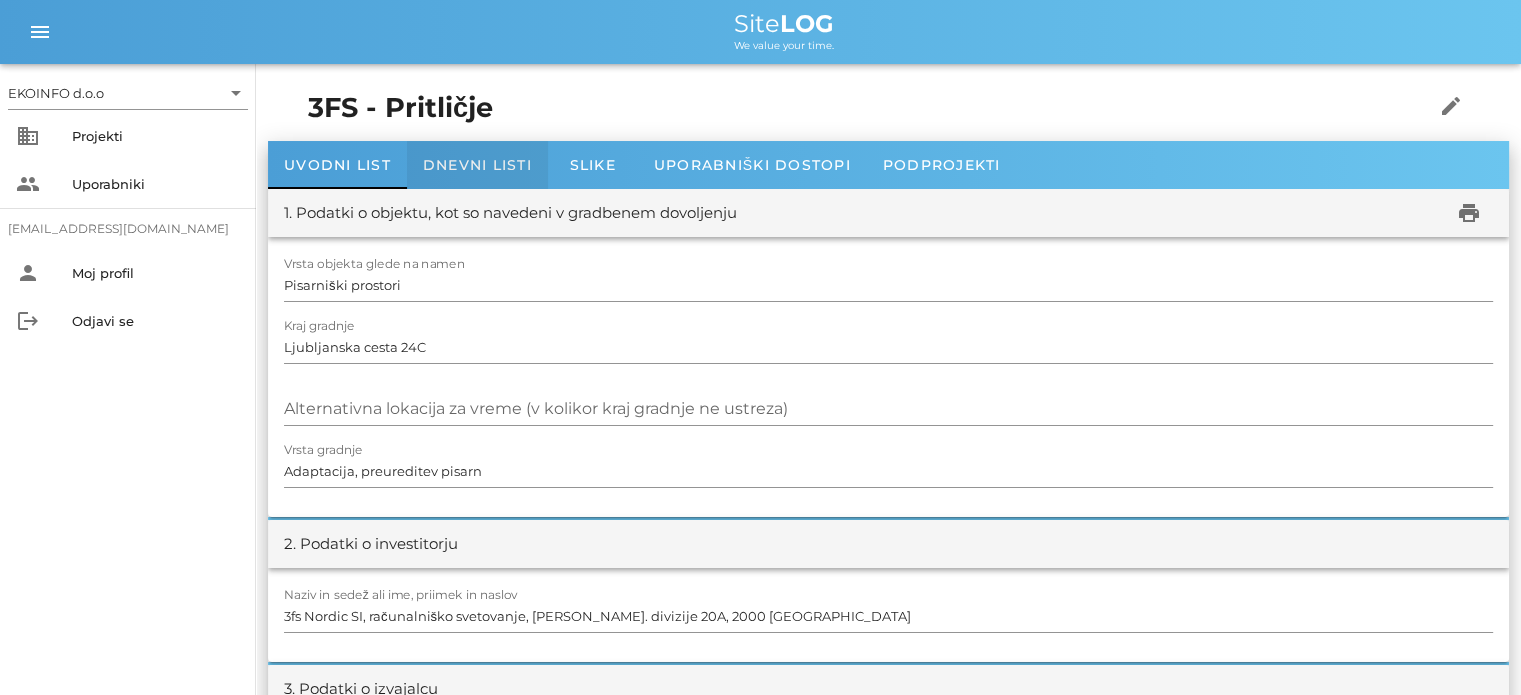 click on "Dnevni listi" at bounding box center (477, 165) 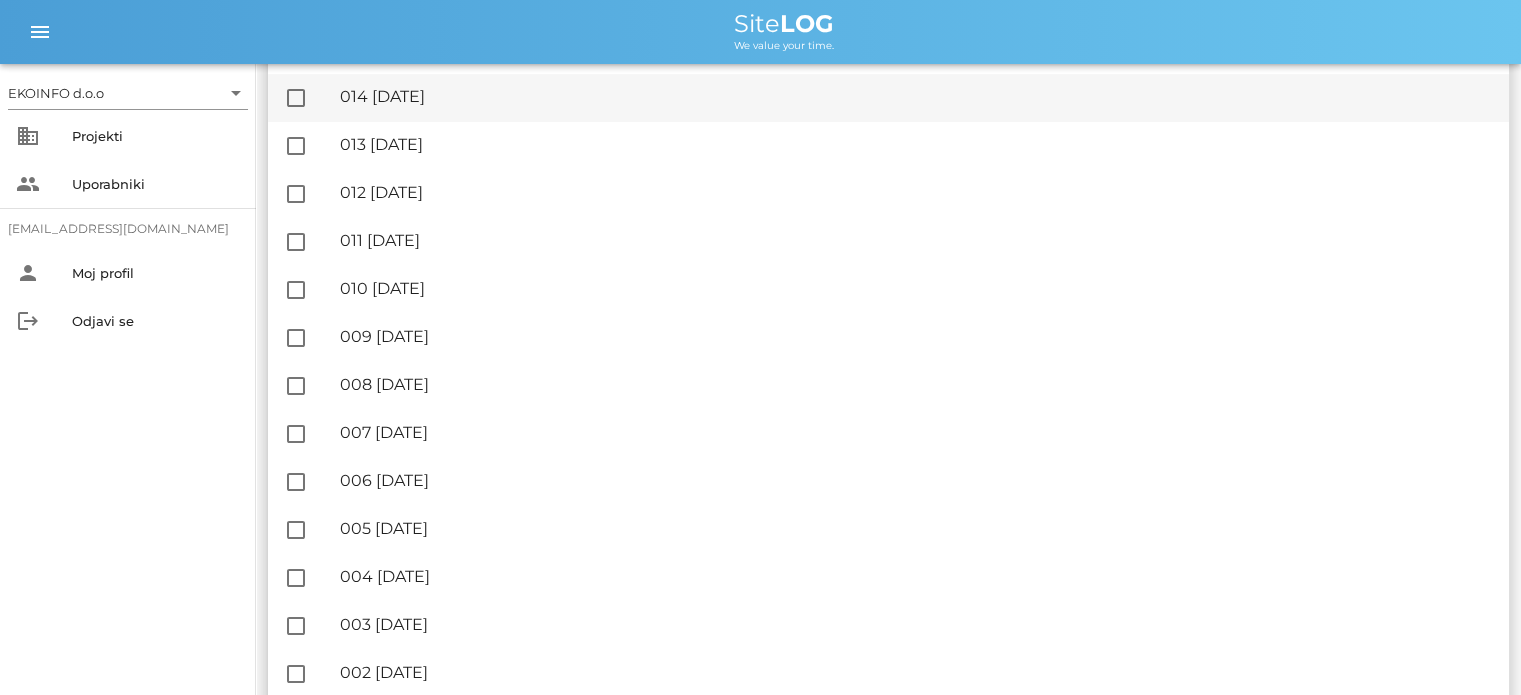 scroll, scrollTop: 400, scrollLeft: 0, axis: vertical 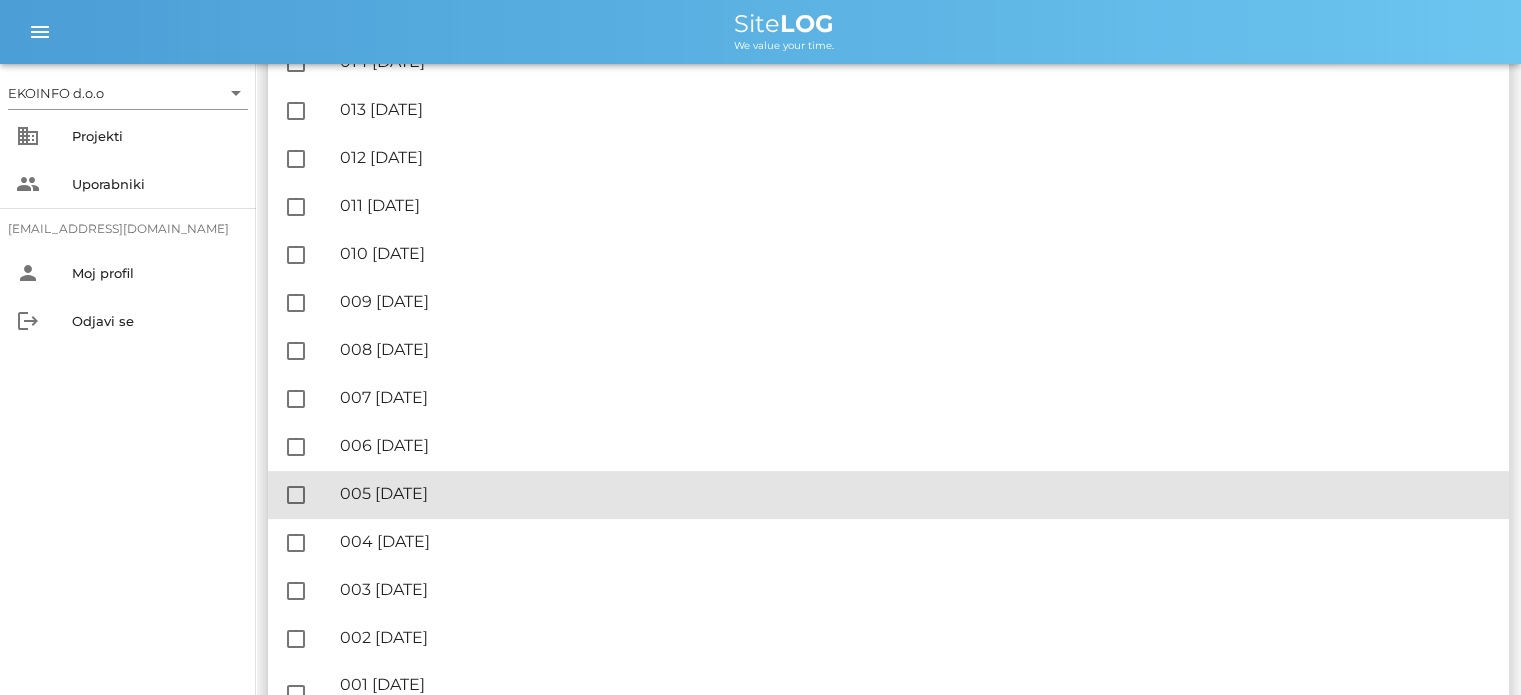 click on "🔏  005 ponedeljek, 14.07.2025" at bounding box center (916, 493) 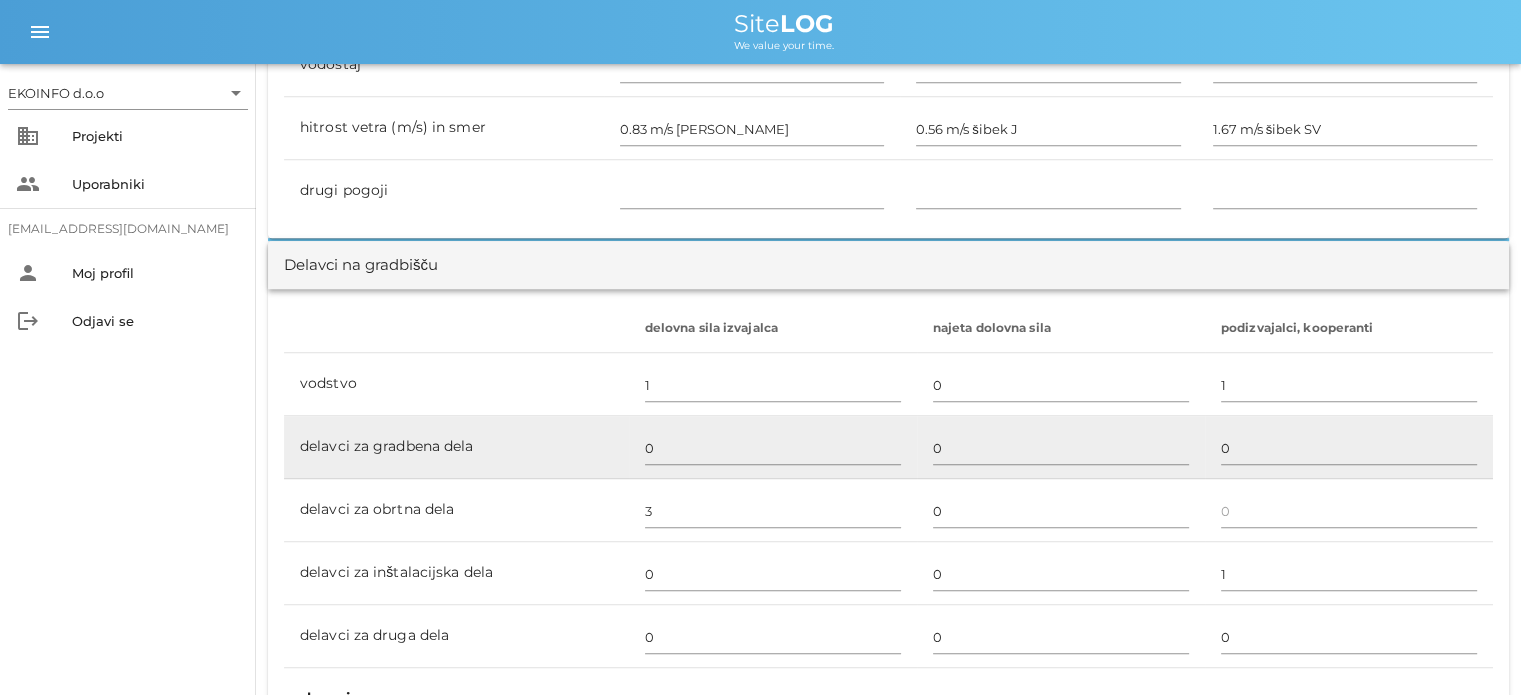scroll, scrollTop: 1100, scrollLeft: 0, axis: vertical 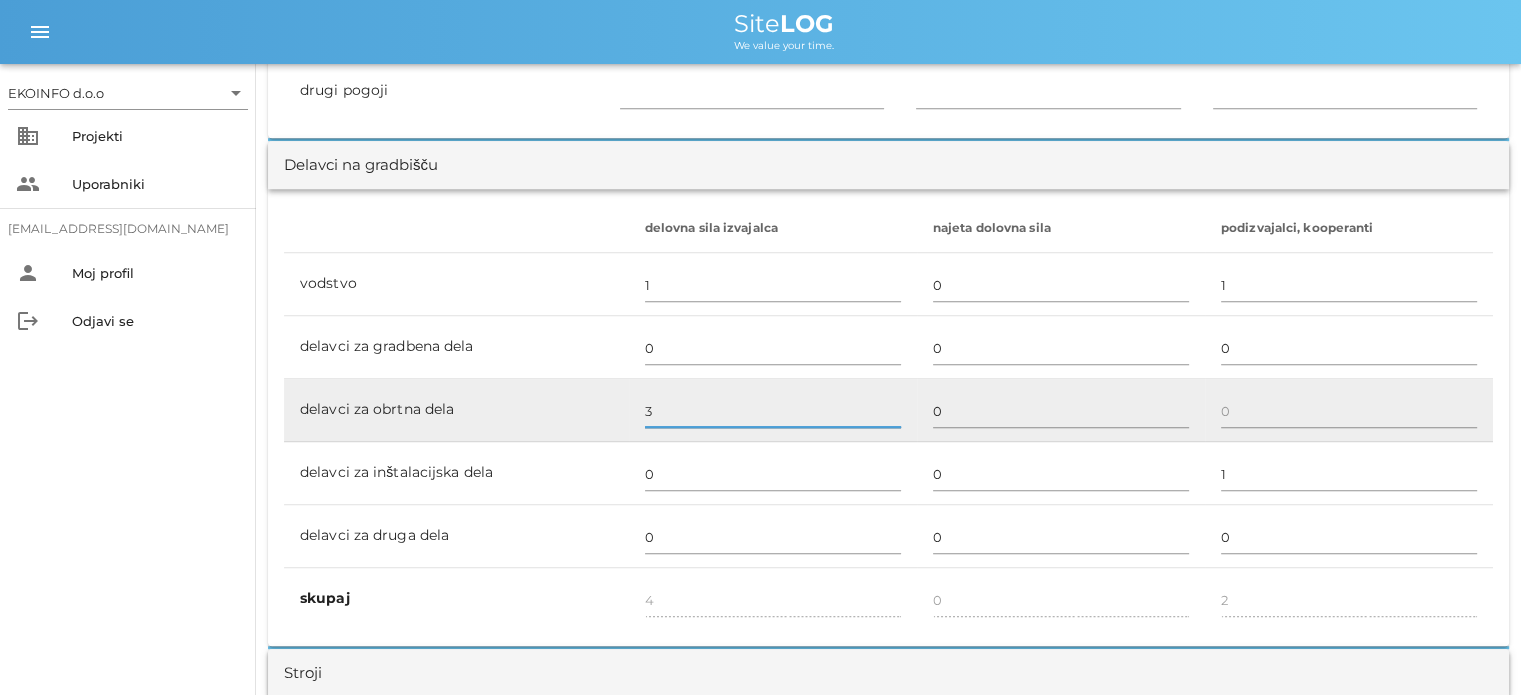 click on "3" at bounding box center (773, 411) 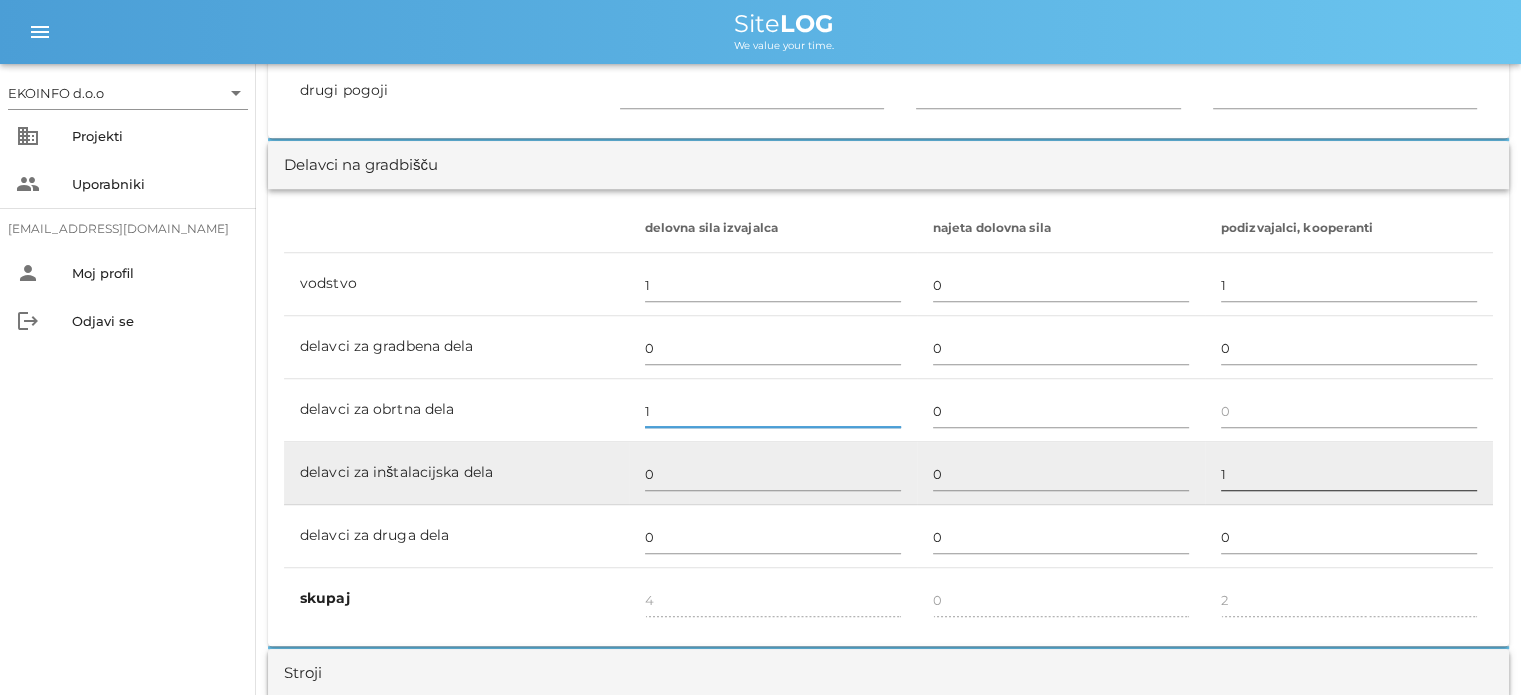 type on "1" 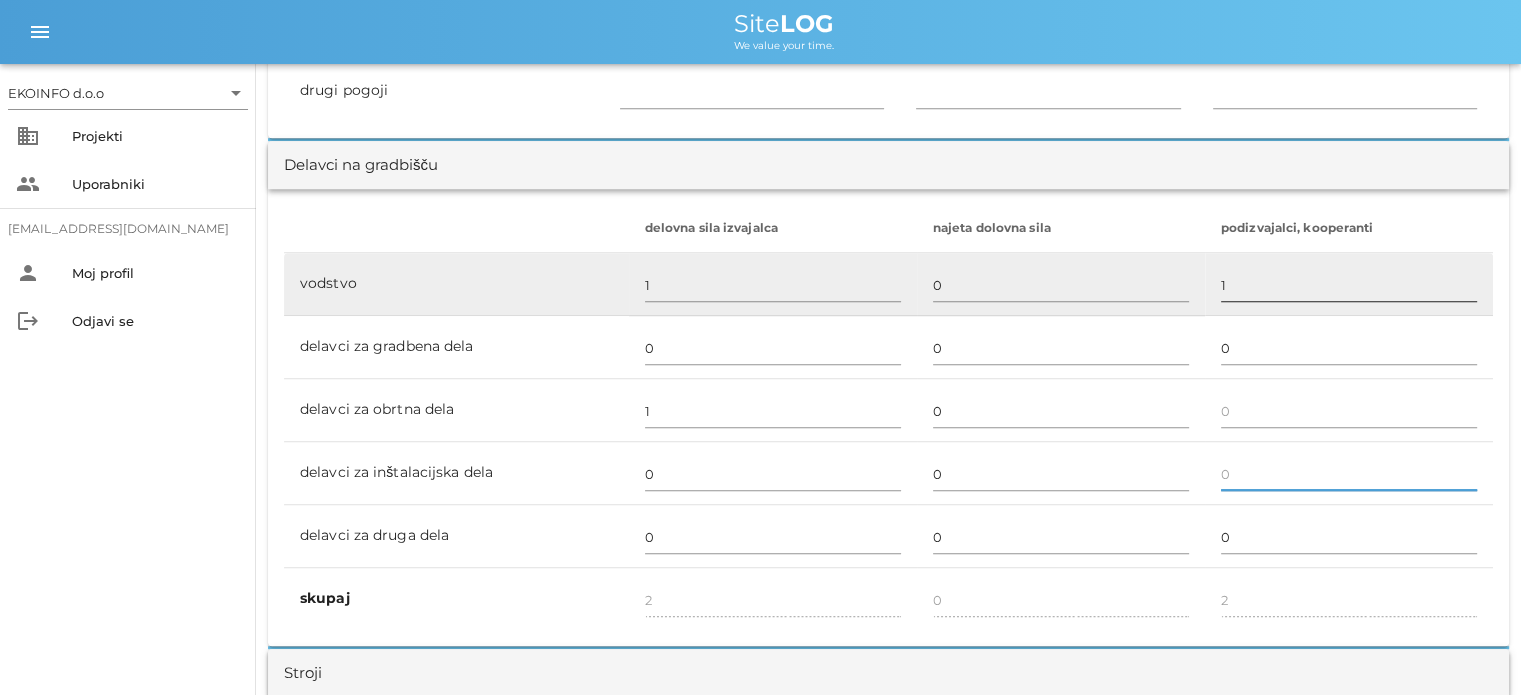 type 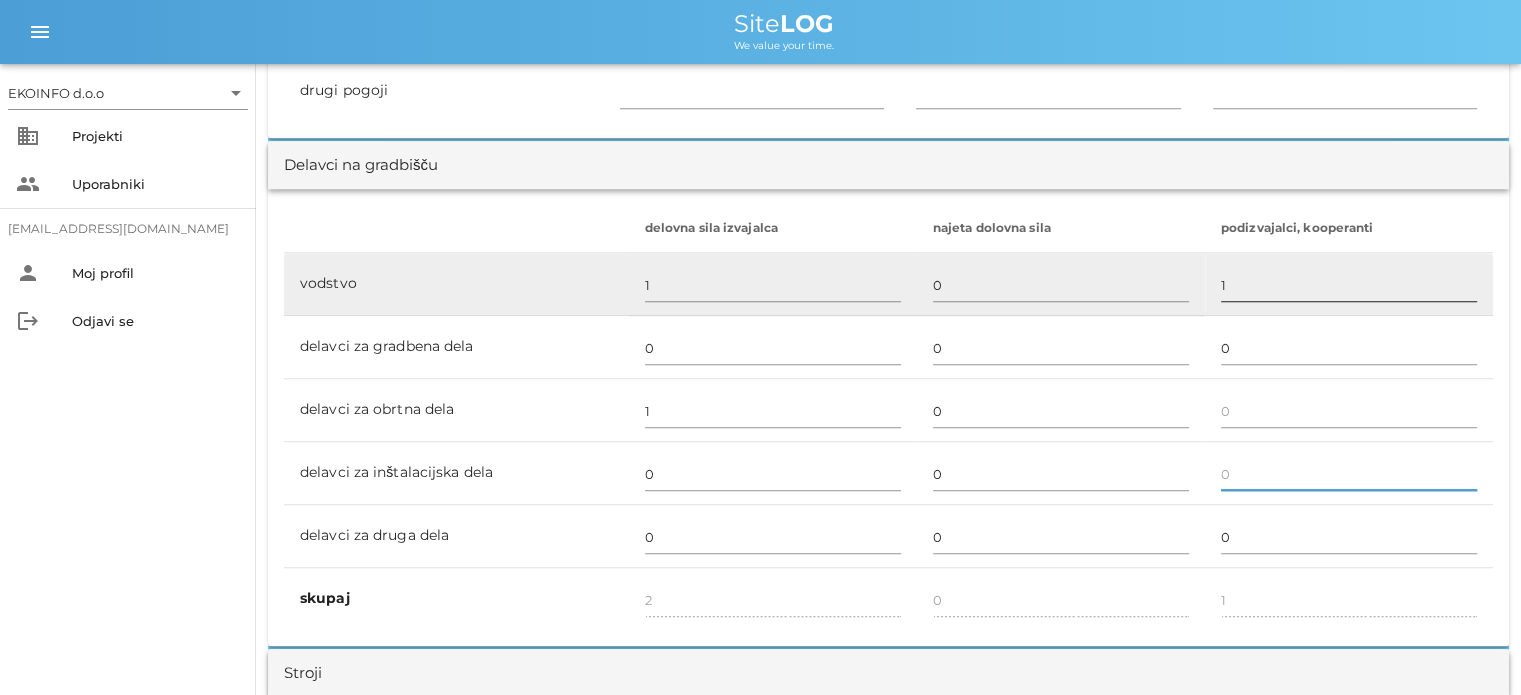 click on "1" at bounding box center (1349, 285) 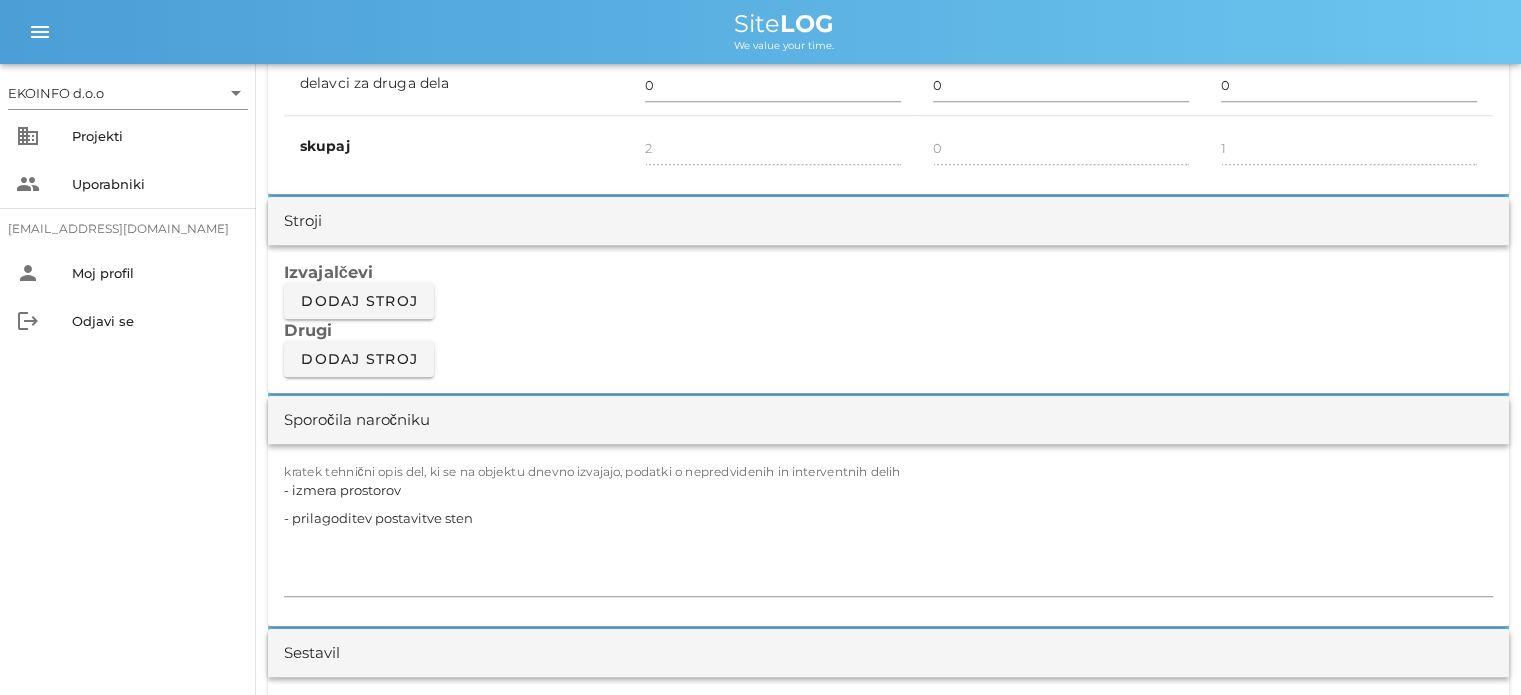 scroll, scrollTop: 1600, scrollLeft: 0, axis: vertical 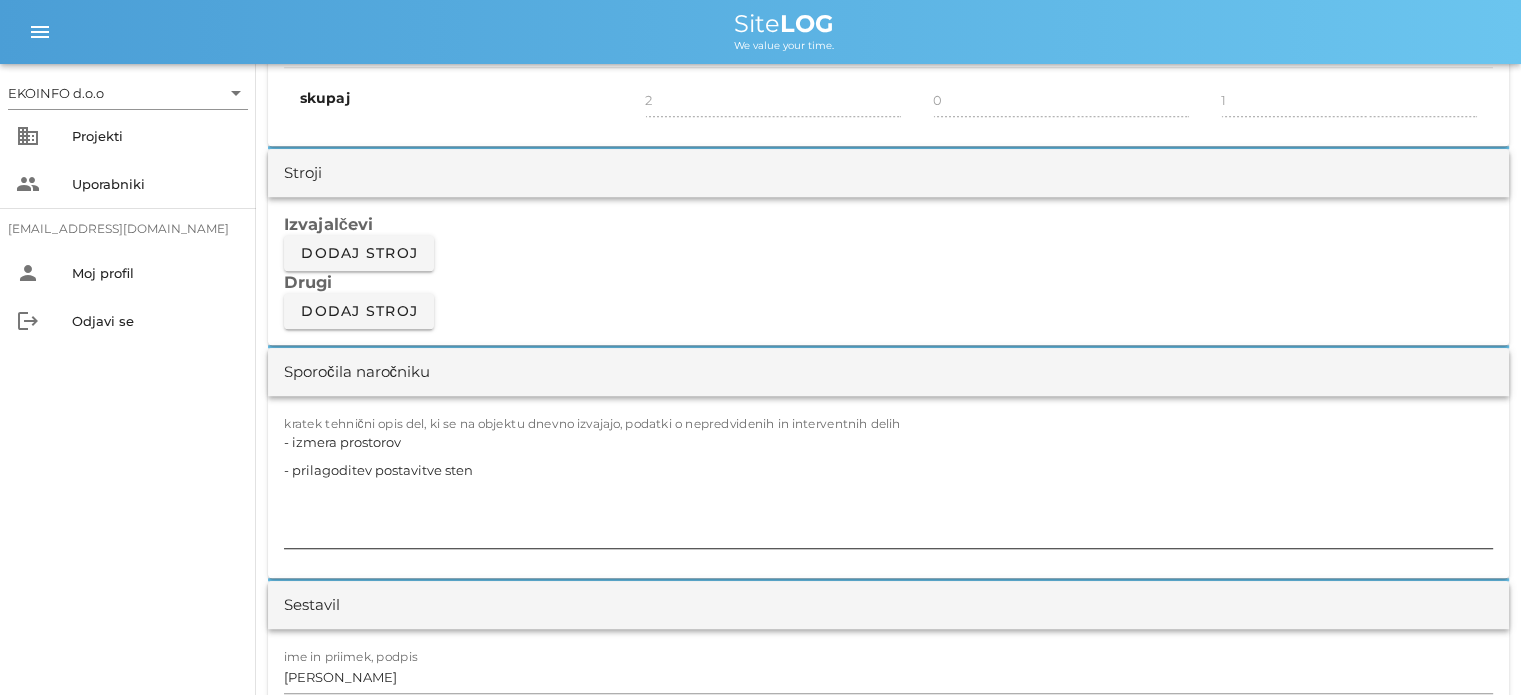 type 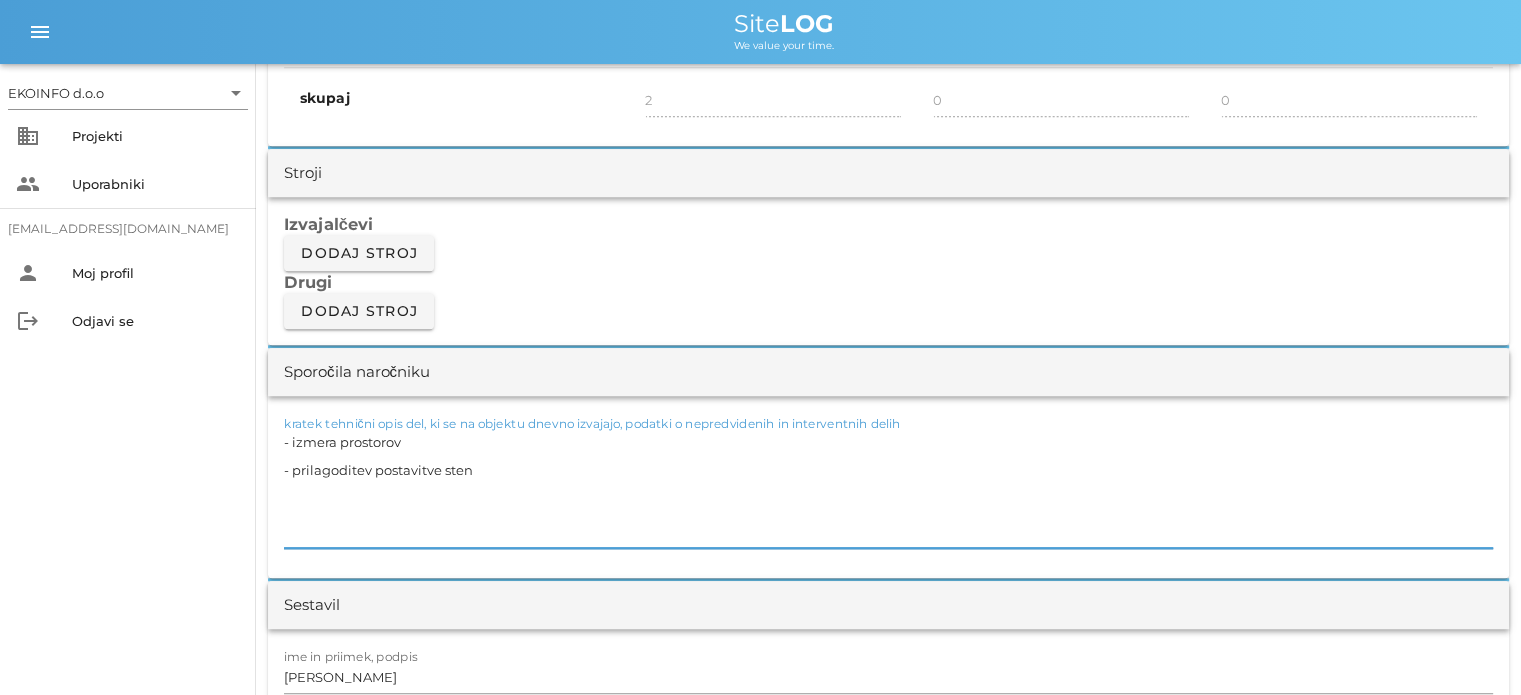 drag, startPoint x: 433, startPoint y: 472, endPoint x: 268, endPoint y: 438, distance: 168.46661 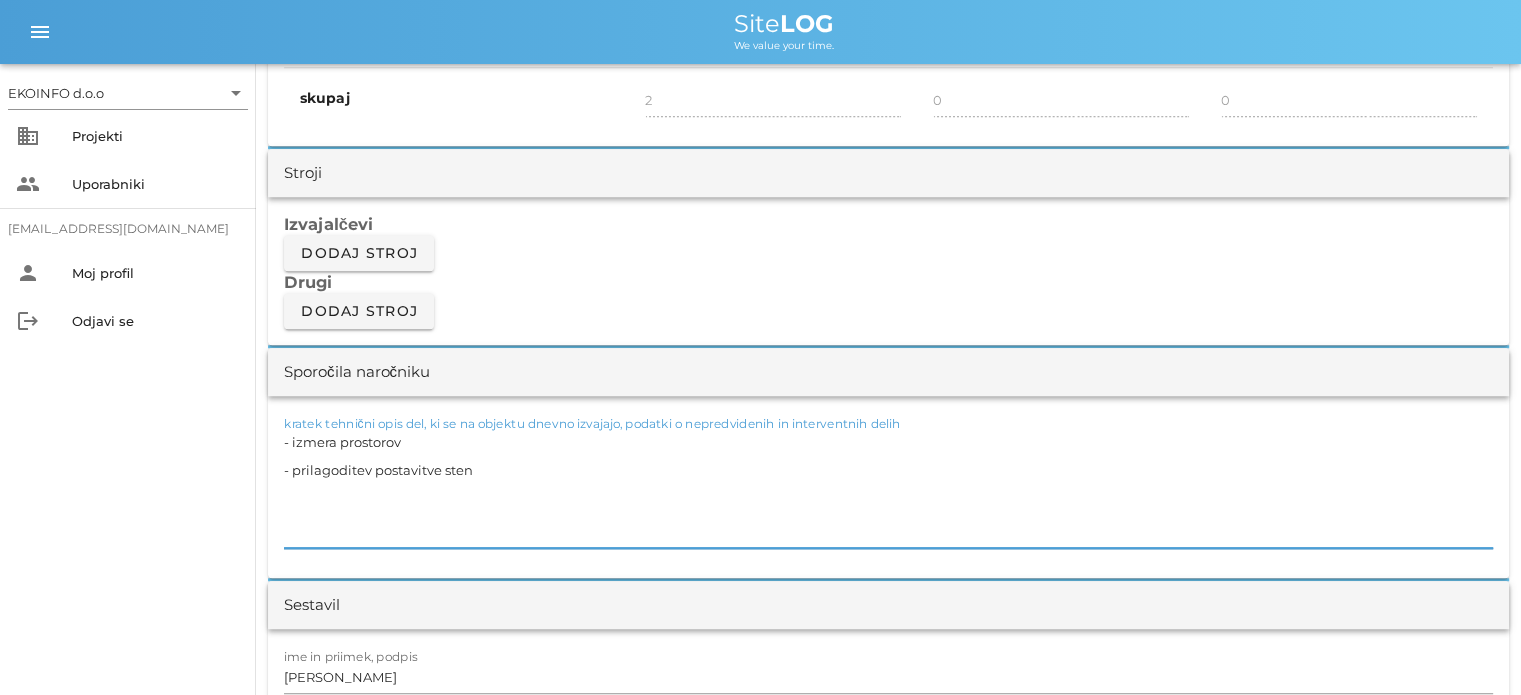 click on "kratek tehnični opis del, ki se na objektu dnevno izvajajo, podatki o nepredvidenih in interventnih delih - izmera prostorov
- prilagoditev postavitve sten" at bounding box center [888, 487] 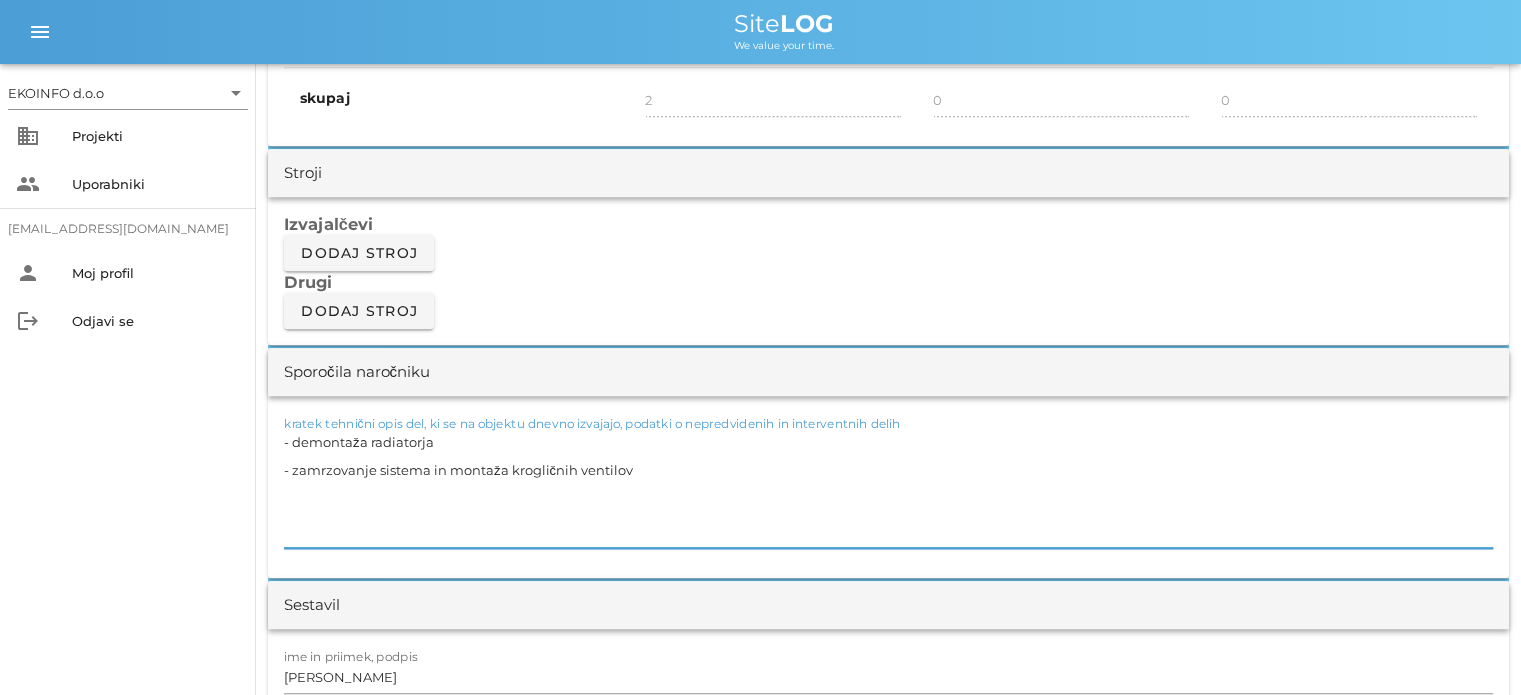 type on "- demontaža radiatorja
- zamrzovanje sistema in montaža krogličnih ventilov" 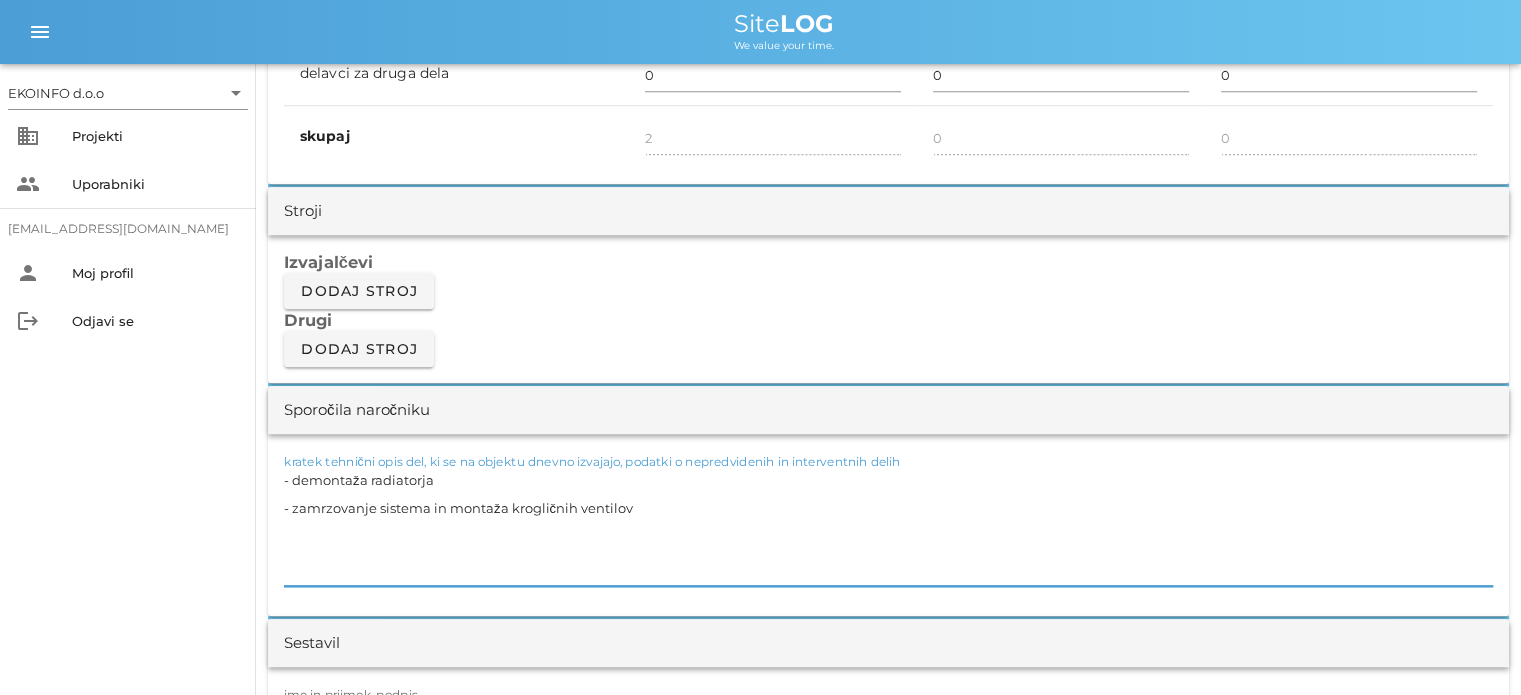scroll, scrollTop: 1600, scrollLeft: 0, axis: vertical 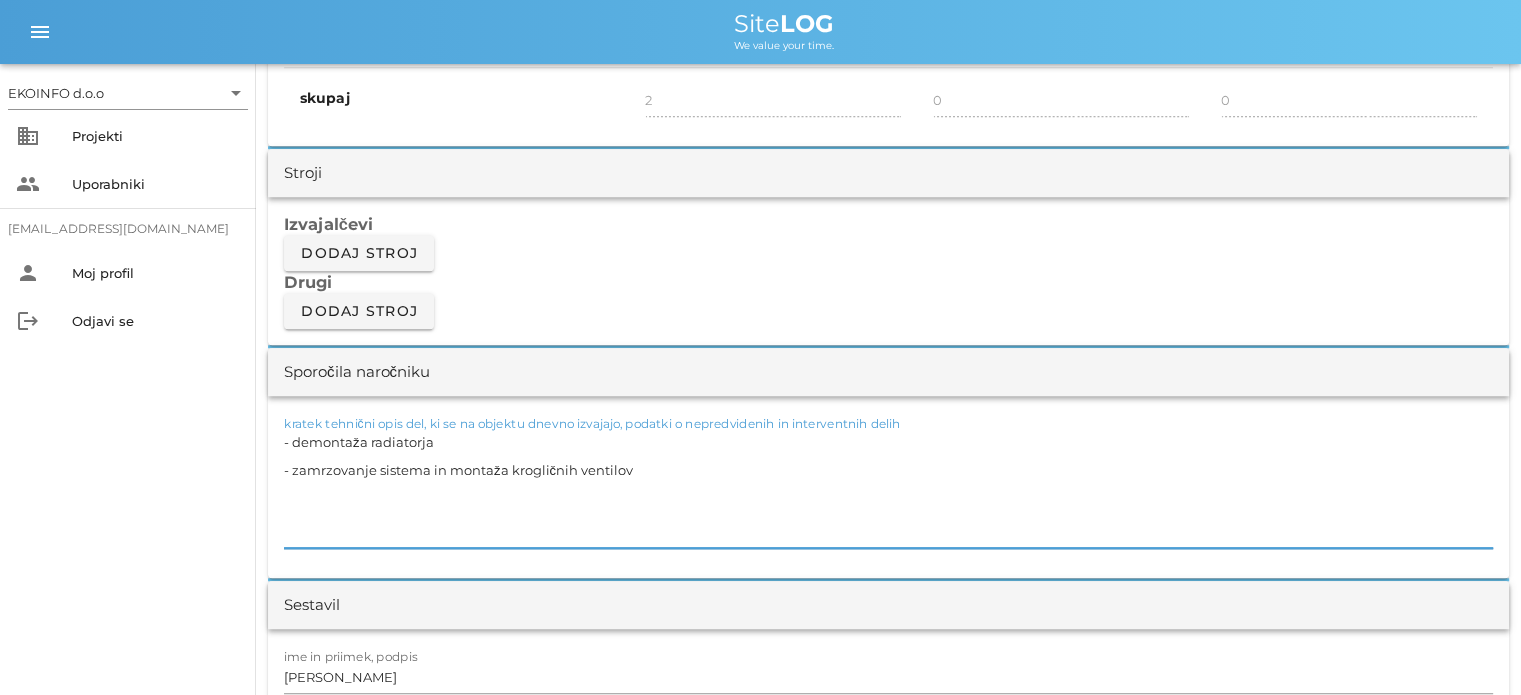 drag, startPoint x: 637, startPoint y: 466, endPoint x: 272, endPoint y: 438, distance: 366.0724 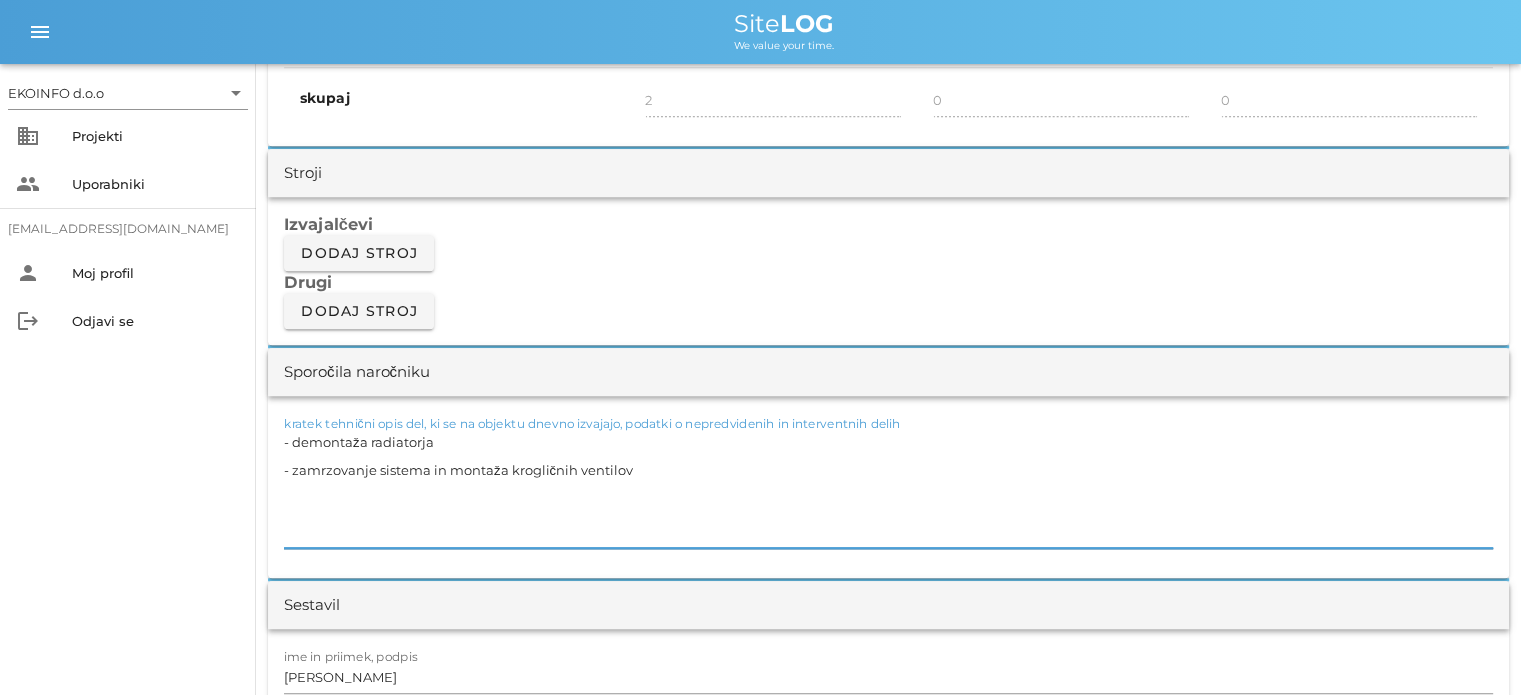 type 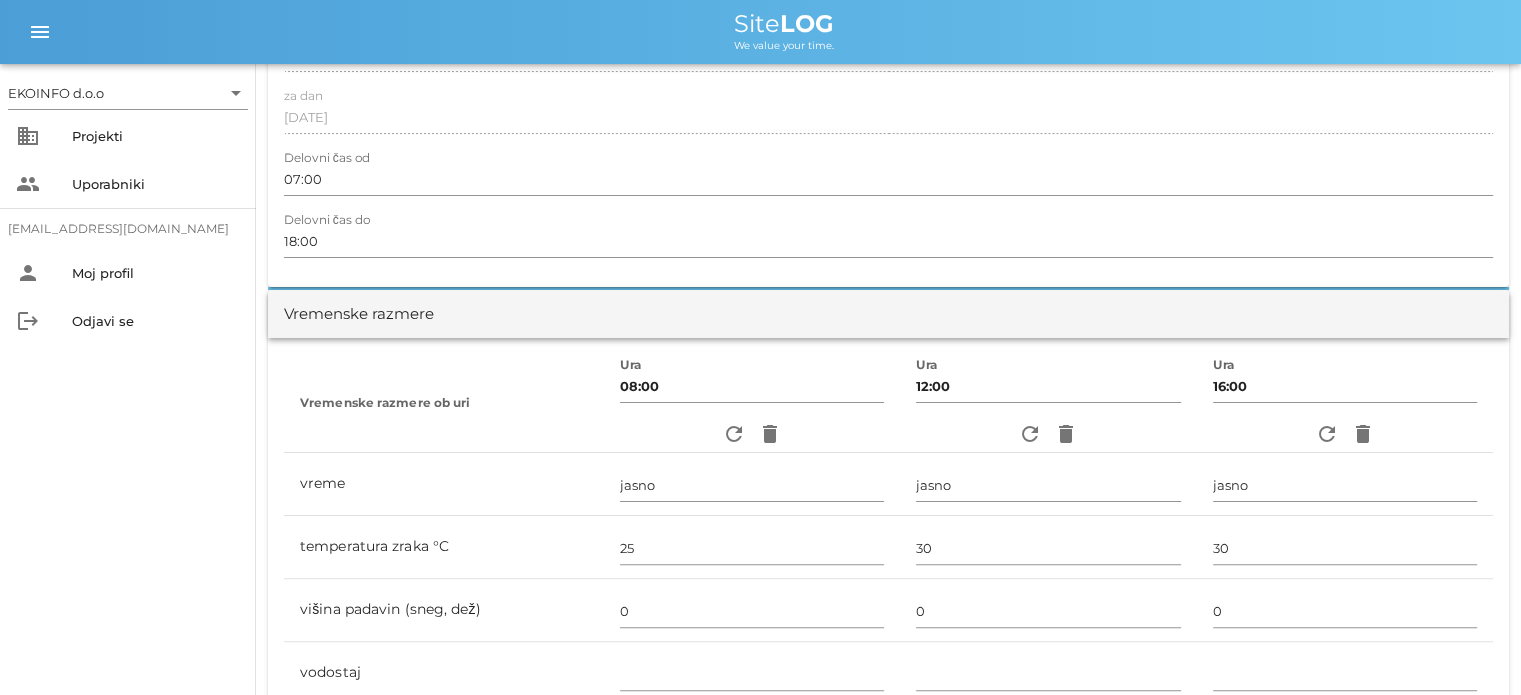 scroll, scrollTop: 0, scrollLeft: 0, axis: both 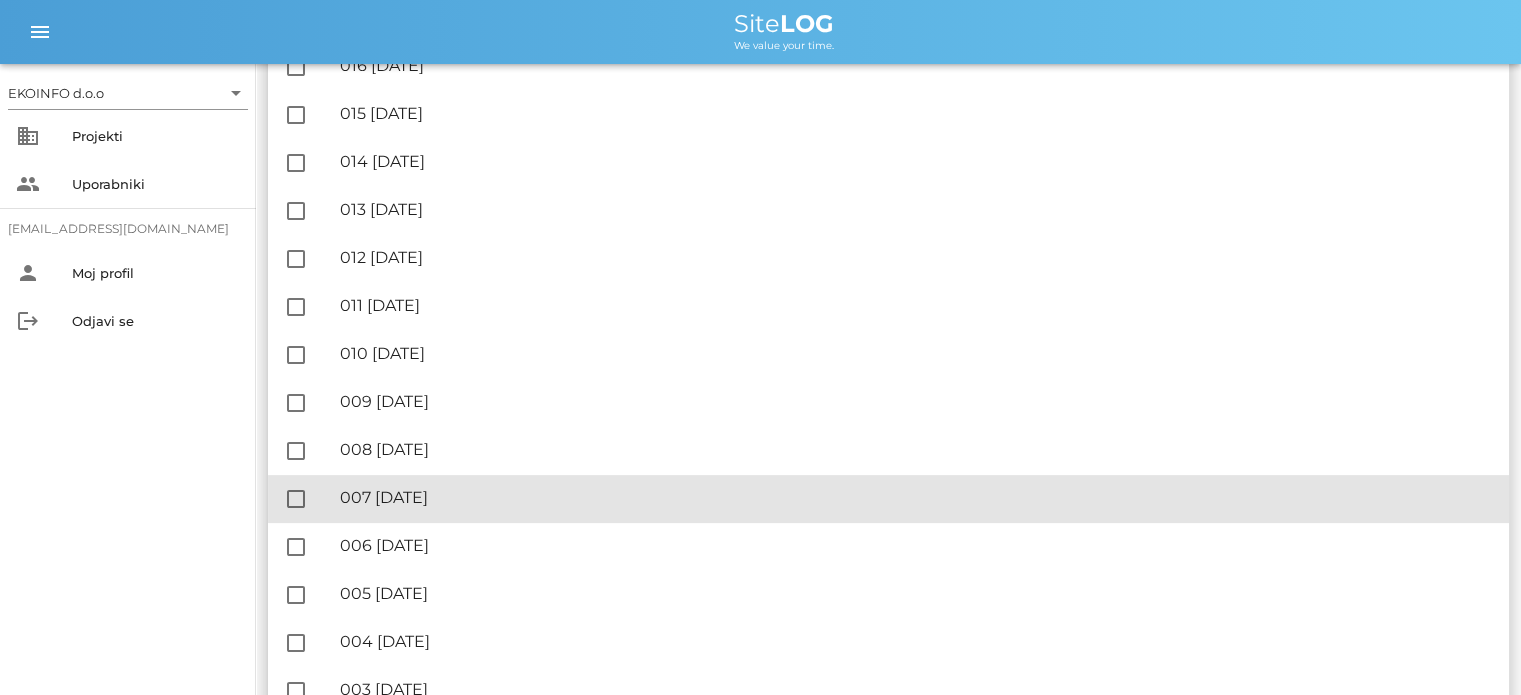click on "🔏  007 sreda, 16.07.2025" at bounding box center [916, 497] 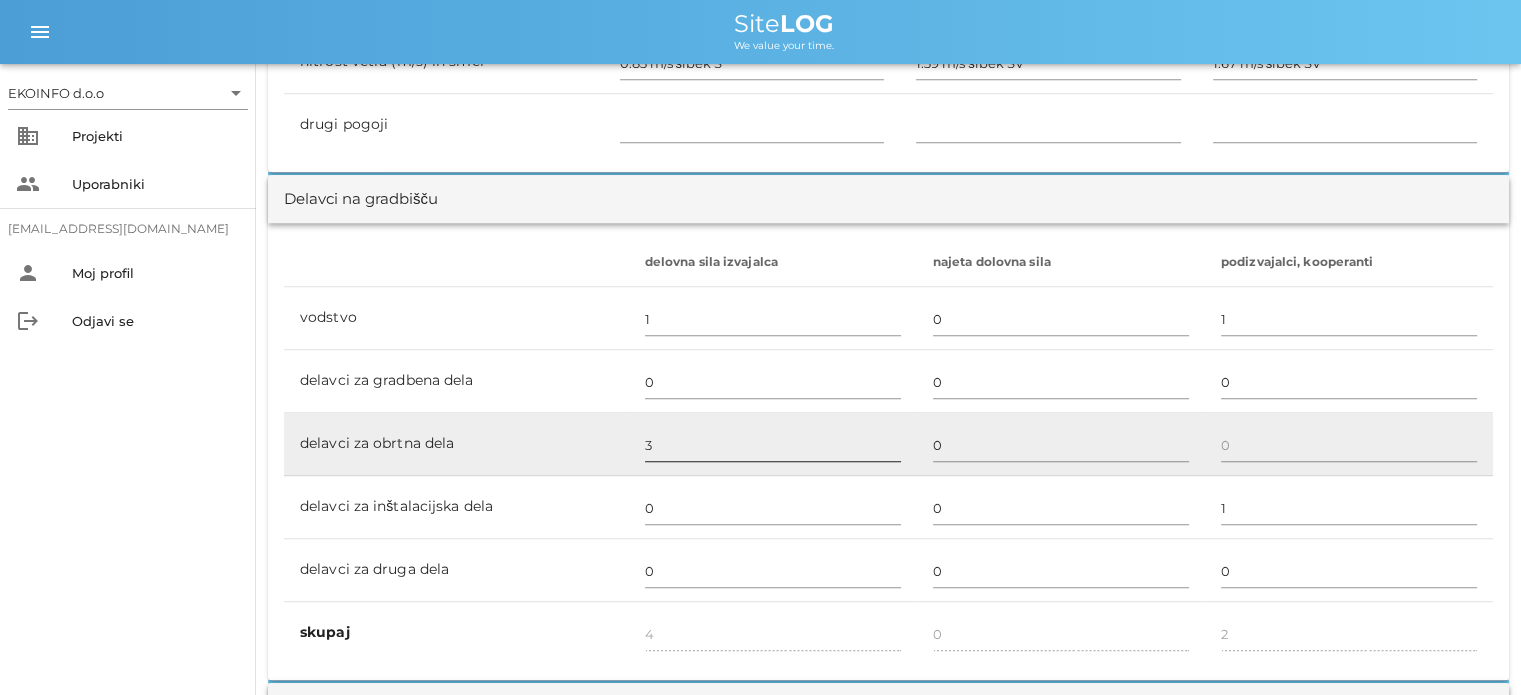 scroll, scrollTop: 1100, scrollLeft: 0, axis: vertical 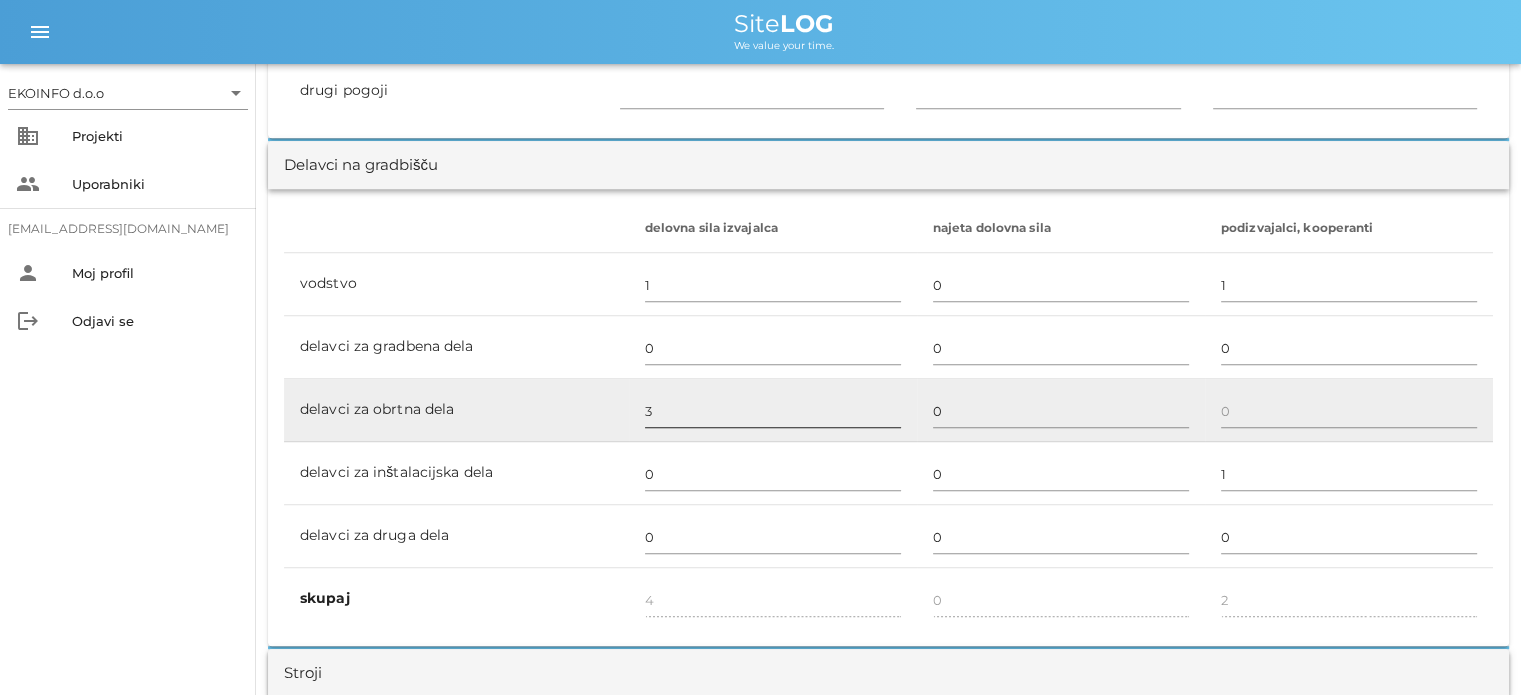 drag, startPoint x: 648, startPoint y: 413, endPoint x: 636, endPoint y: 423, distance: 15.6205 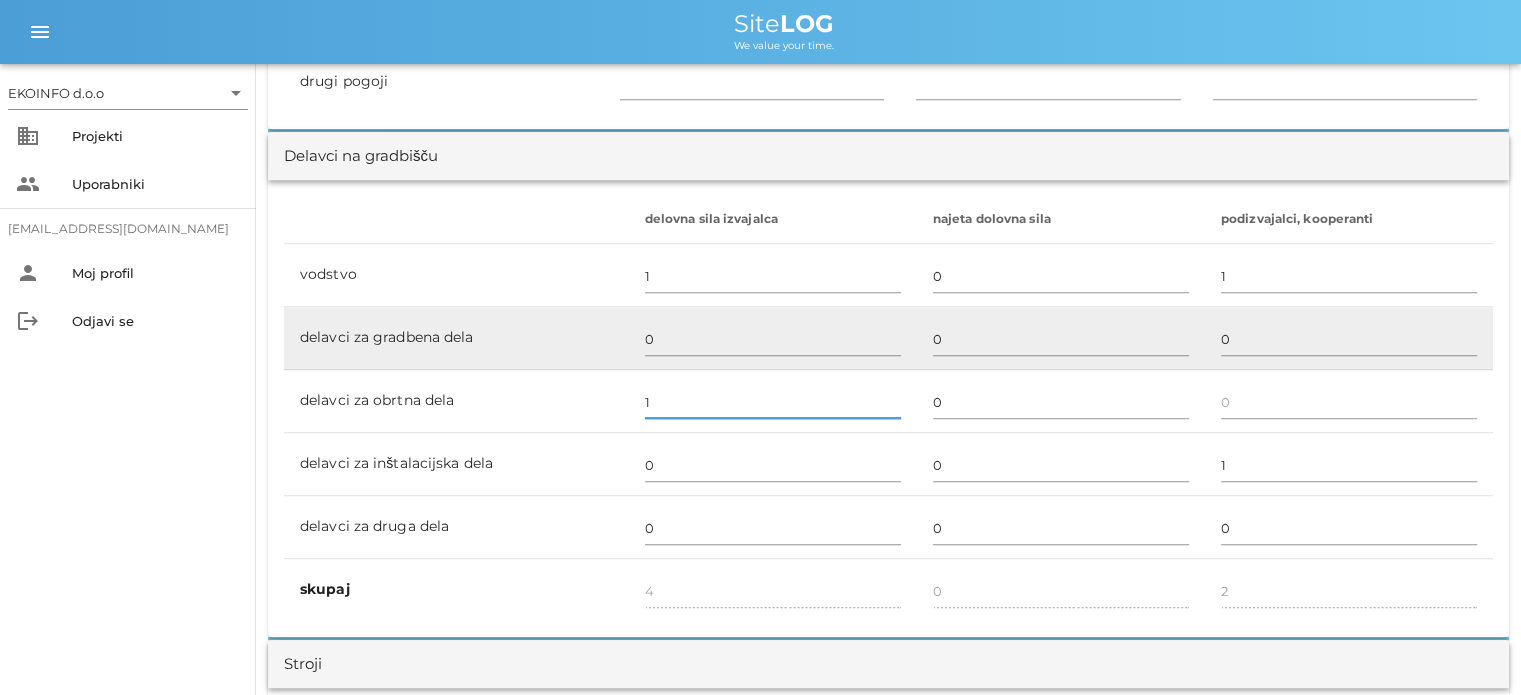 scroll, scrollTop: 1100, scrollLeft: 0, axis: vertical 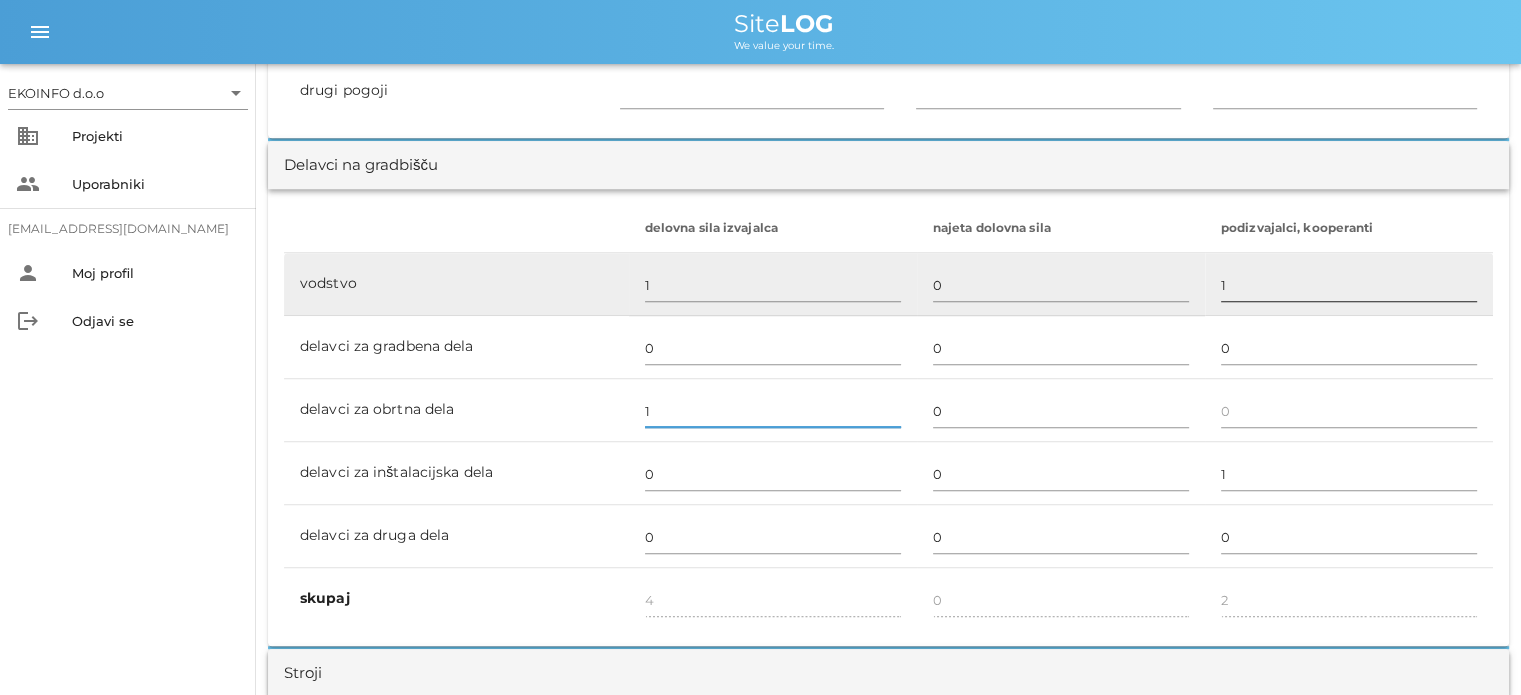 type on "1" 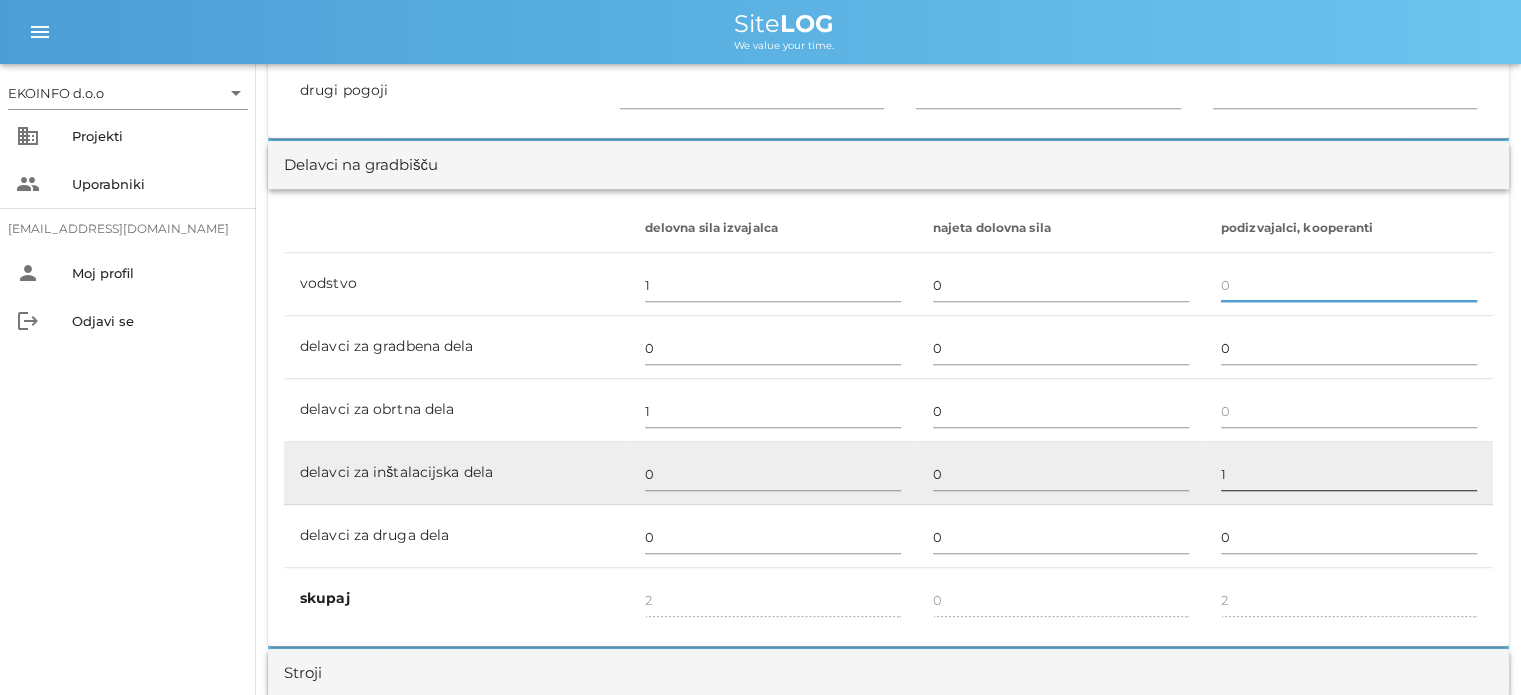type 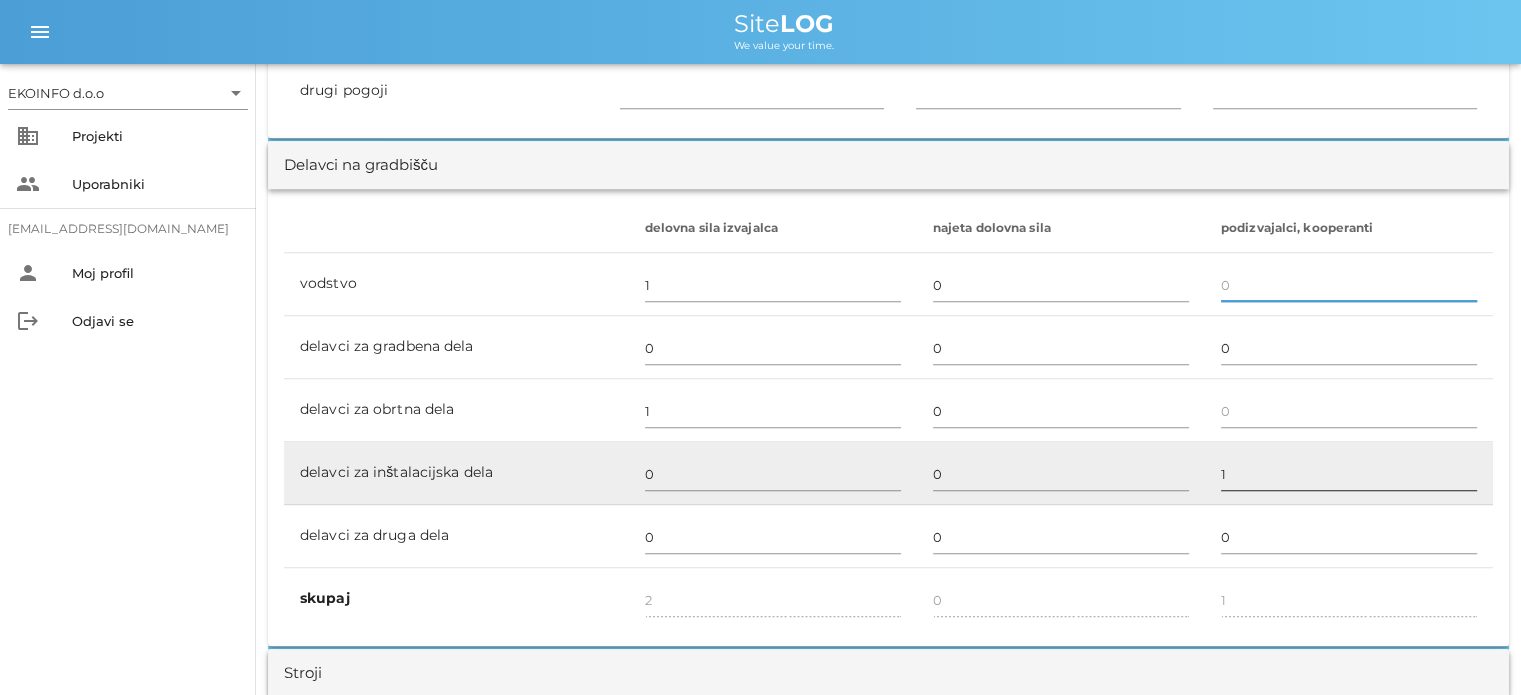 click on "1" at bounding box center (1349, 474) 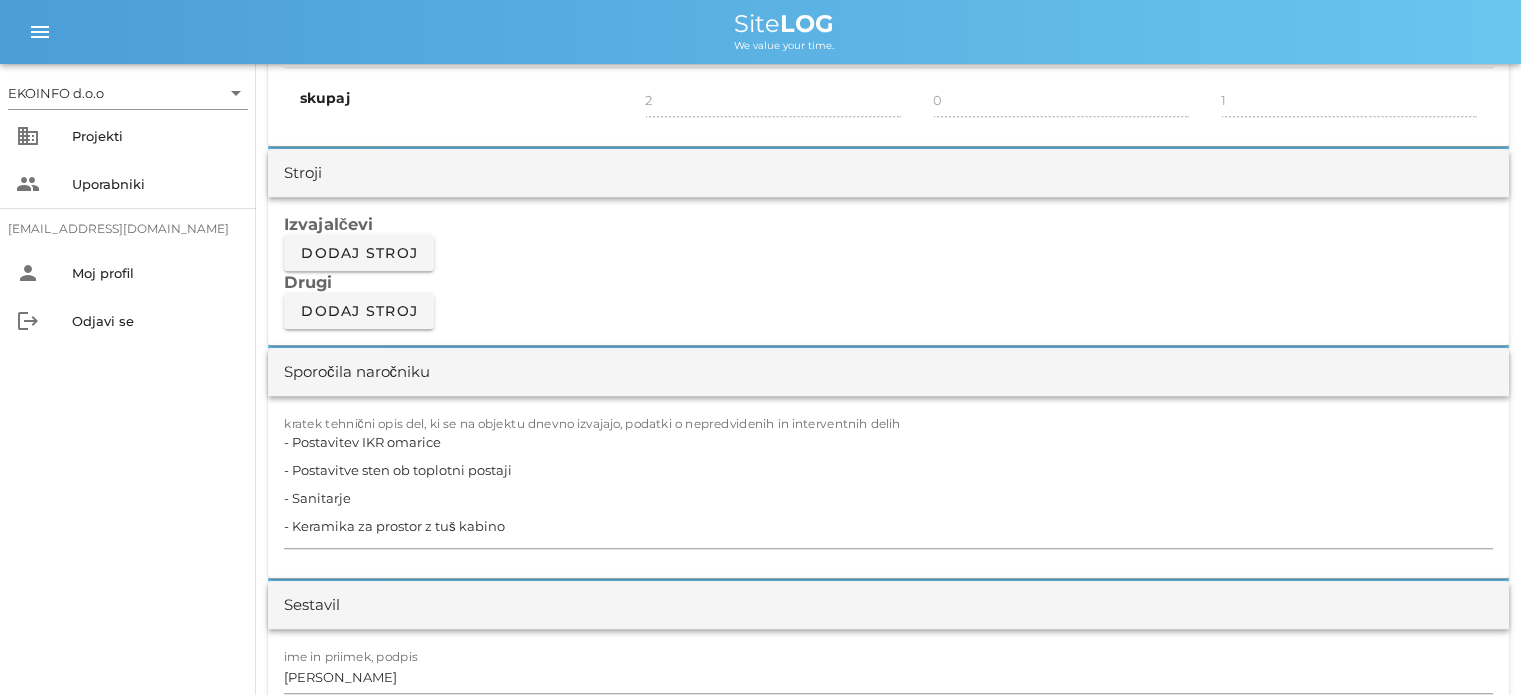 scroll, scrollTop: 1800, scrollLeft: 0, axis: vertical 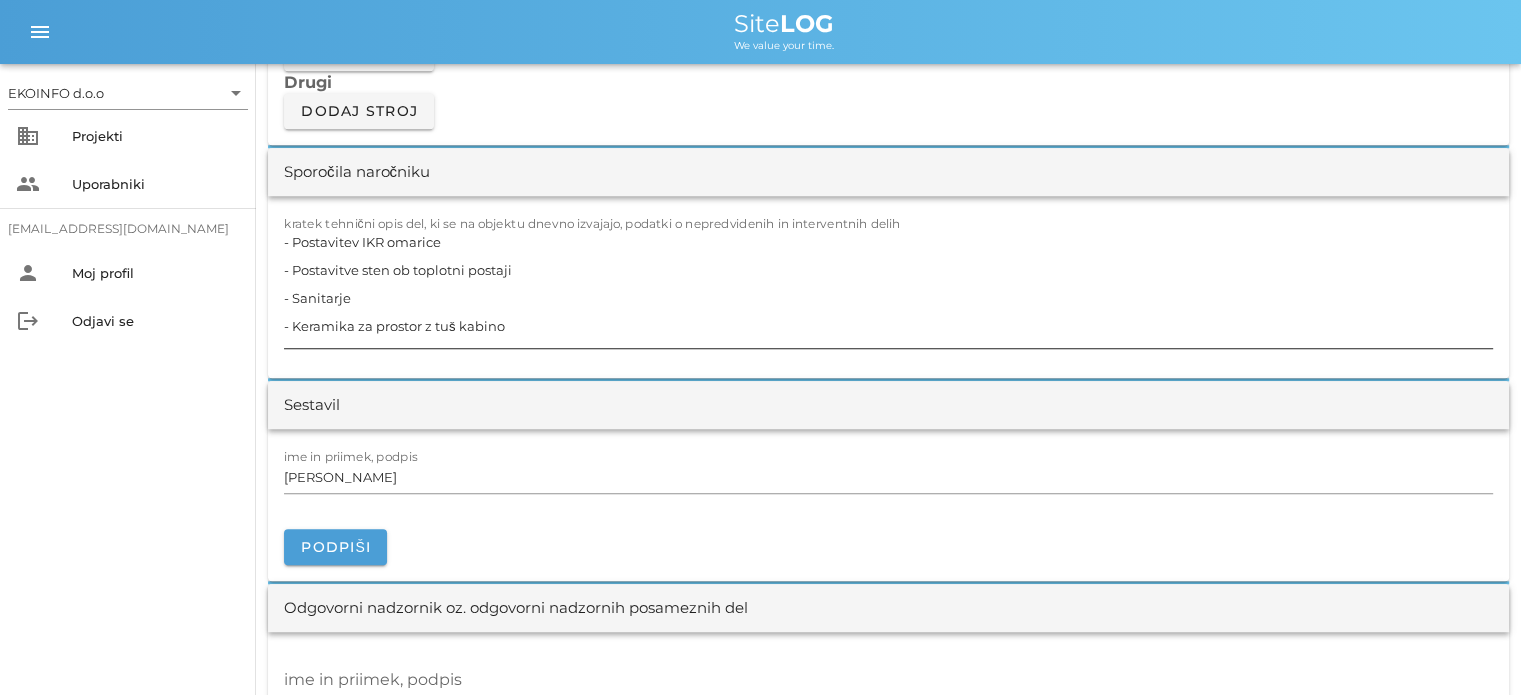 type 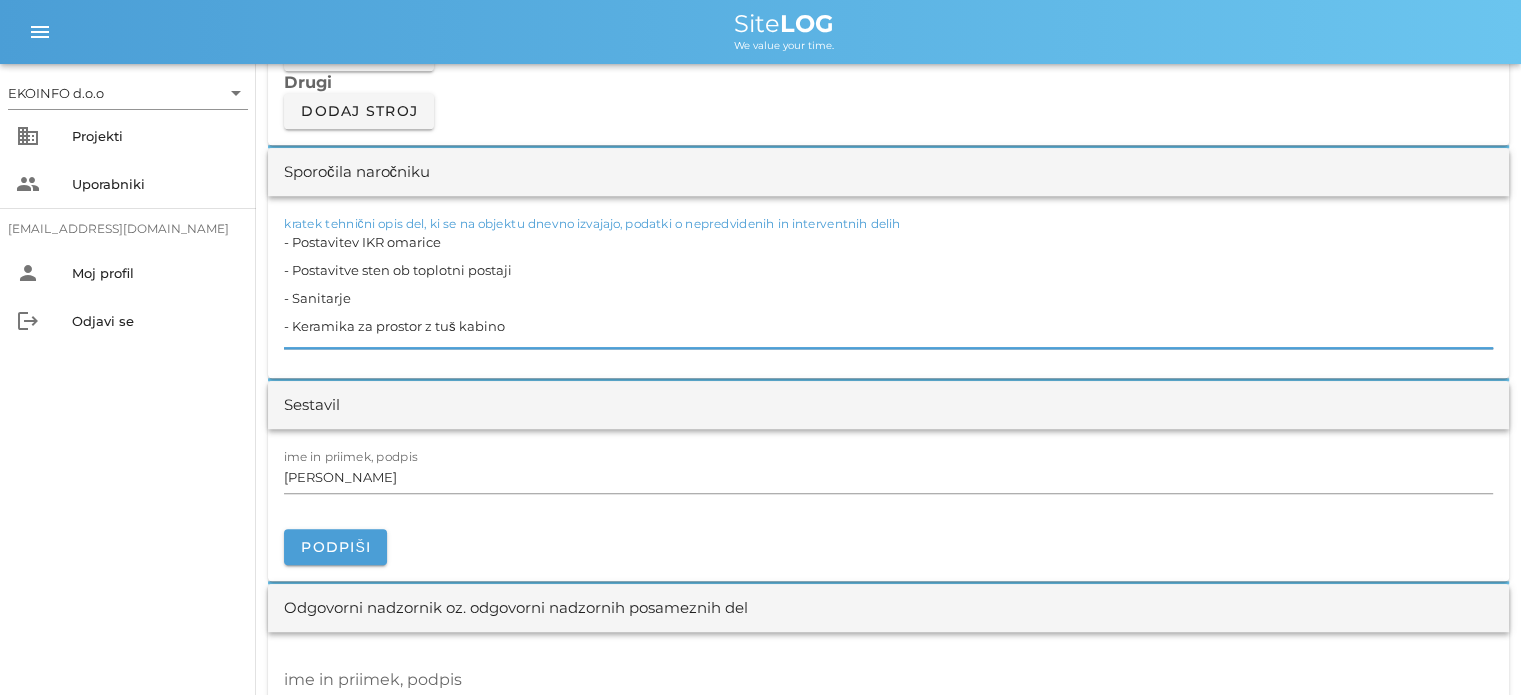 drag, startPoint x: 480, startPoint y: 318, endPoint x: 288, endPoint y: 229, distance: 211.62466 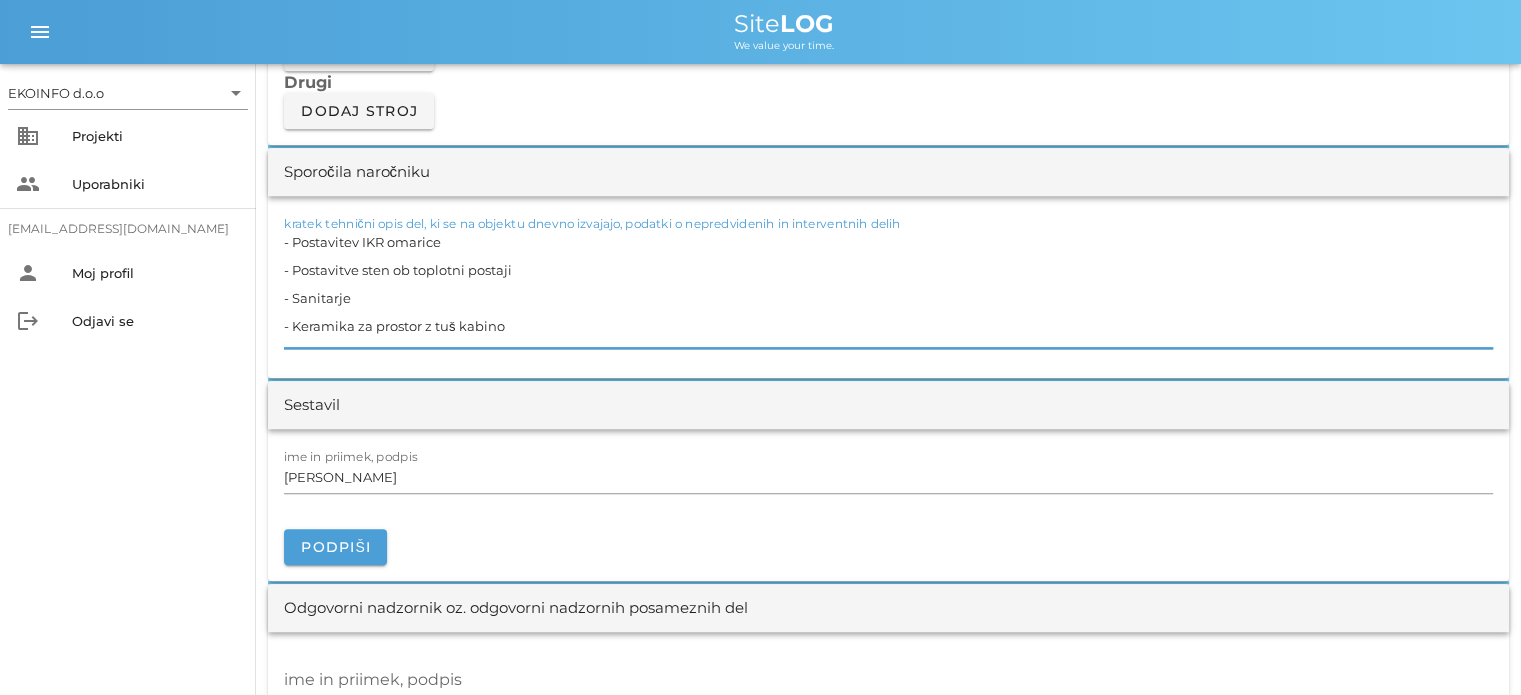 click on "- Postavitev IKR omarice
- Postavitve sten ob toplotni postaji
- Sanitarje
- Keramika za prostor z tuš kabino" at bounding box center (888, 288) 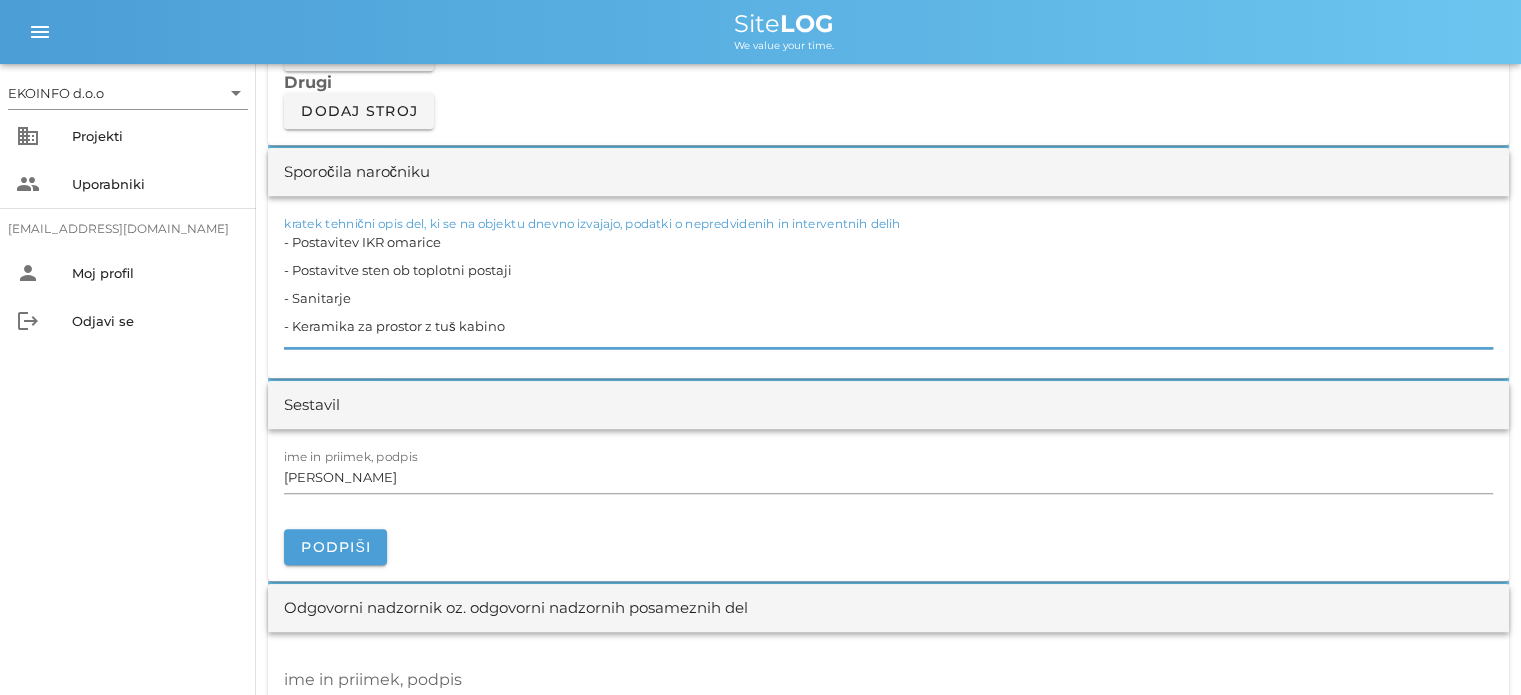 paste on "- demontaža radiatorja
- zamrzovanje sistema in montaža krogličnih ventilov" 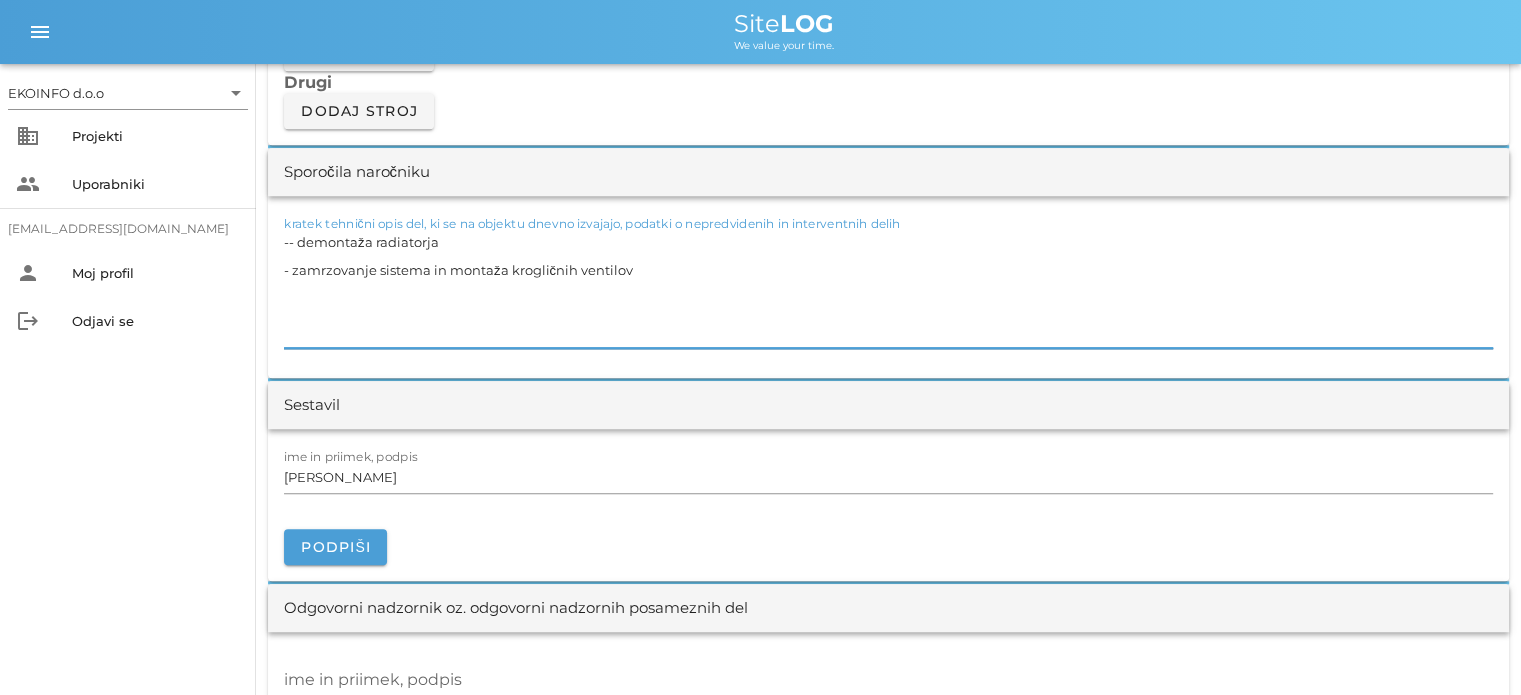 click on "-- demontaža radiatorja
- zamrzovanje sistema in montaža krogličnih ventilov" at bounding box center [888, 288] 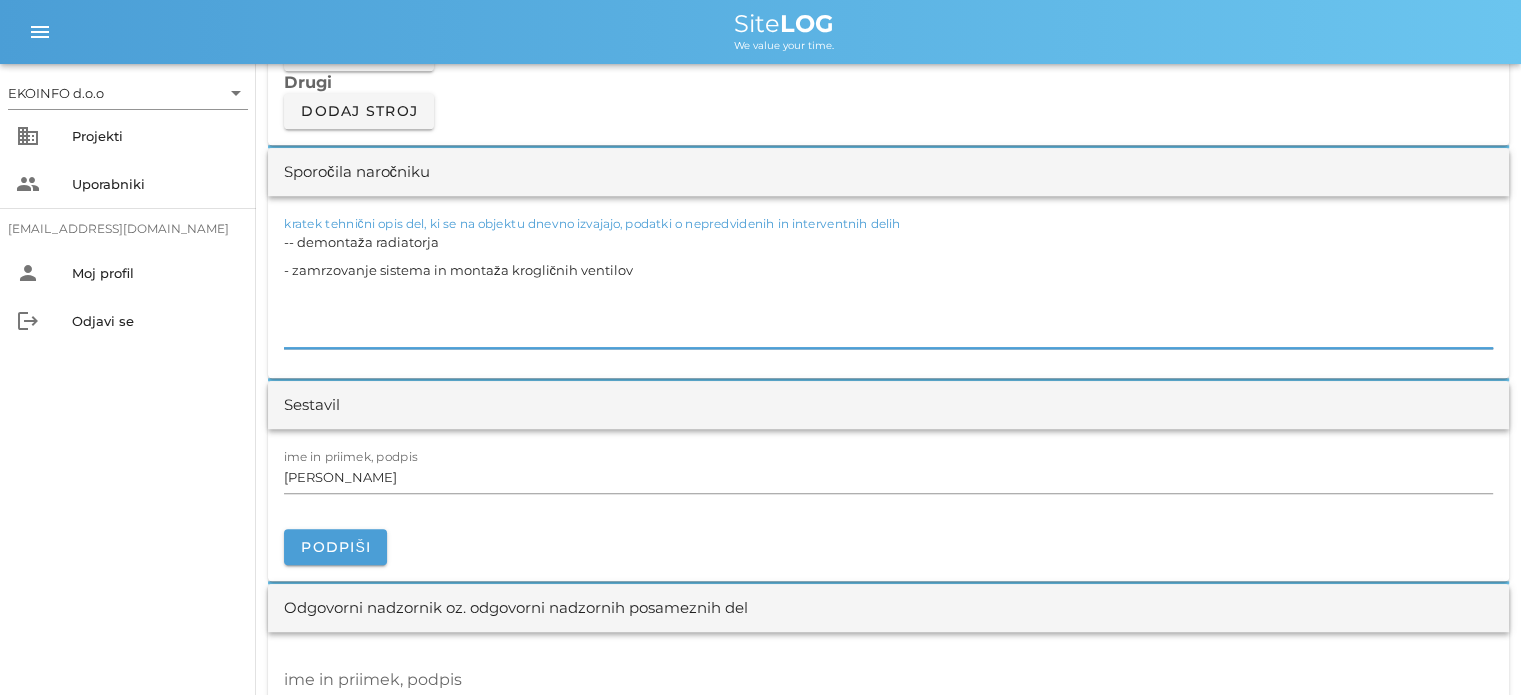 type on "- demontaža radiatorja
- zamrzovanje sistema in montaža krogličnih ventilov" 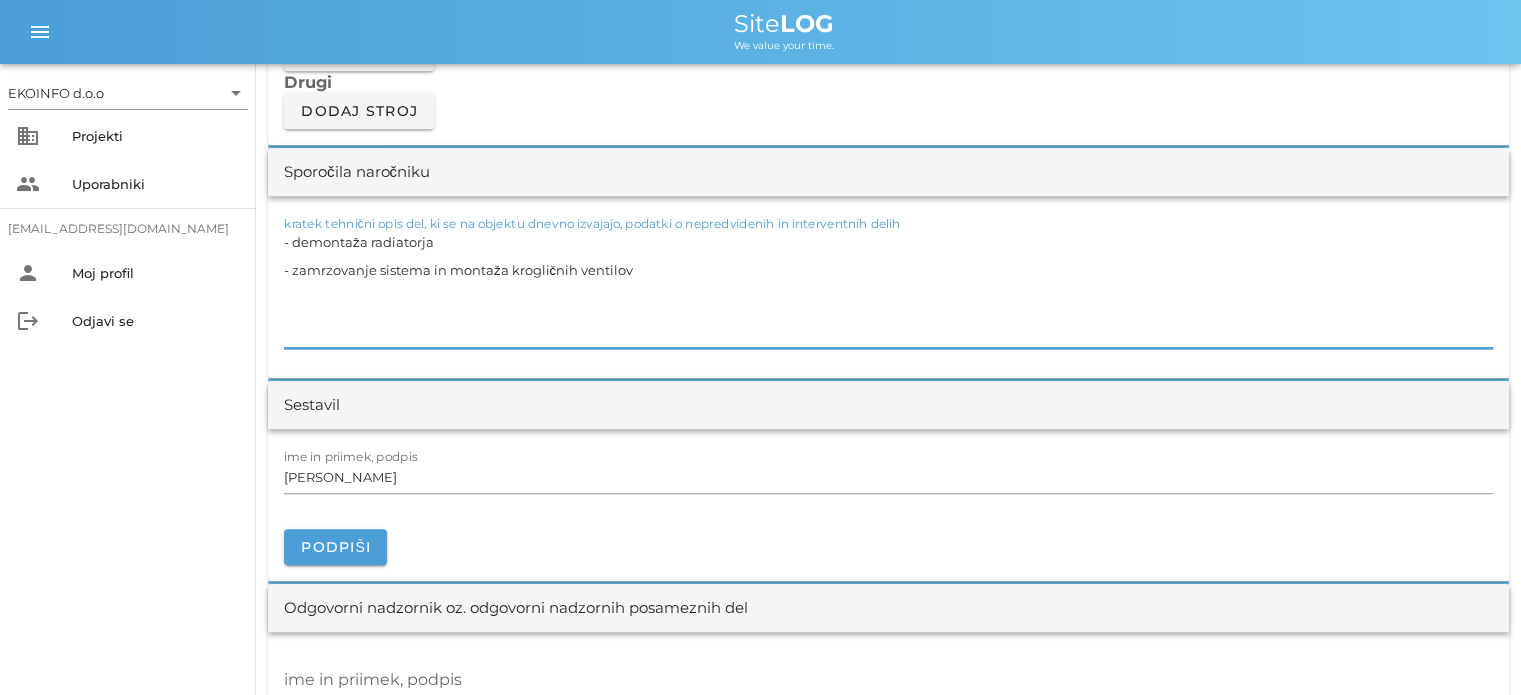 click on "- demontaža radiatorja
- zamrzovanje sistema in montaža krogličnih ventilov" at bounding box center [888, 288] 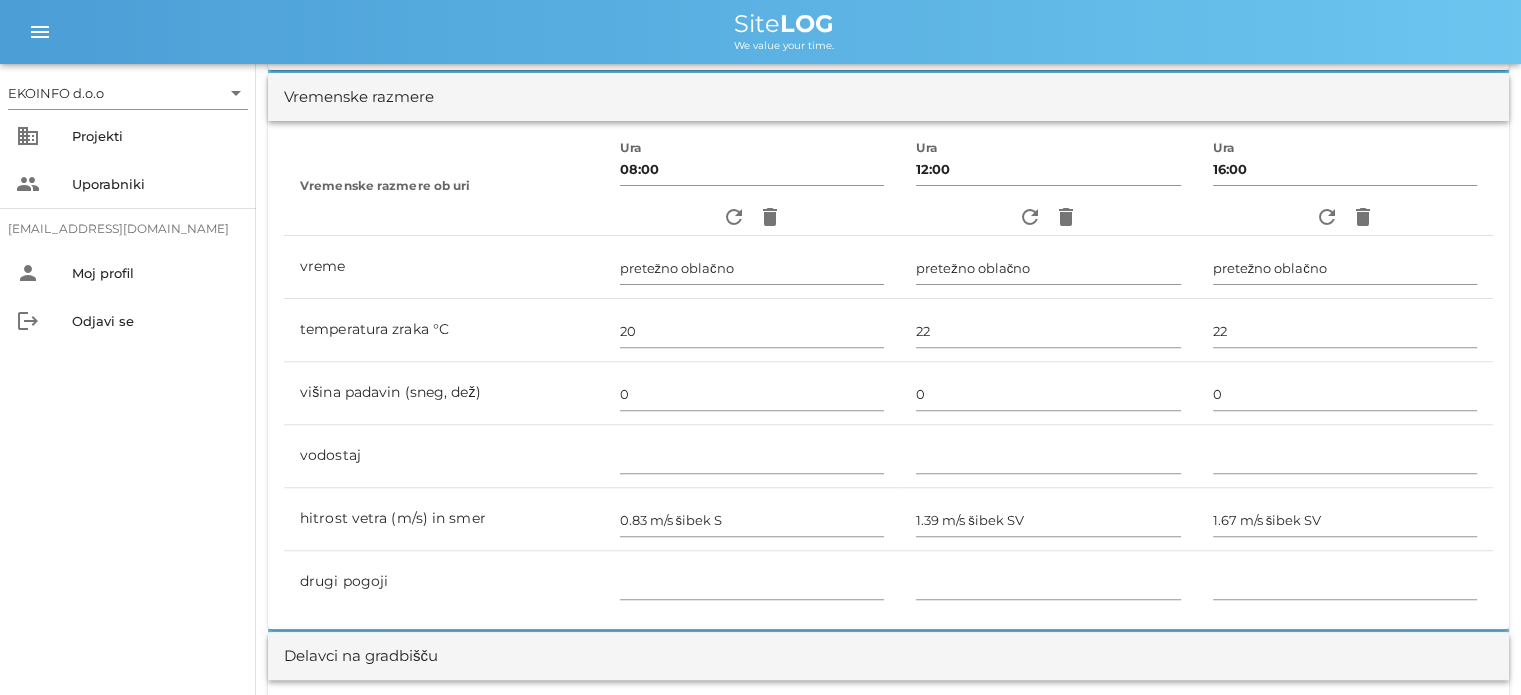 scroll, scrollTop: 600, scrollLeft: 0, axis: vertical 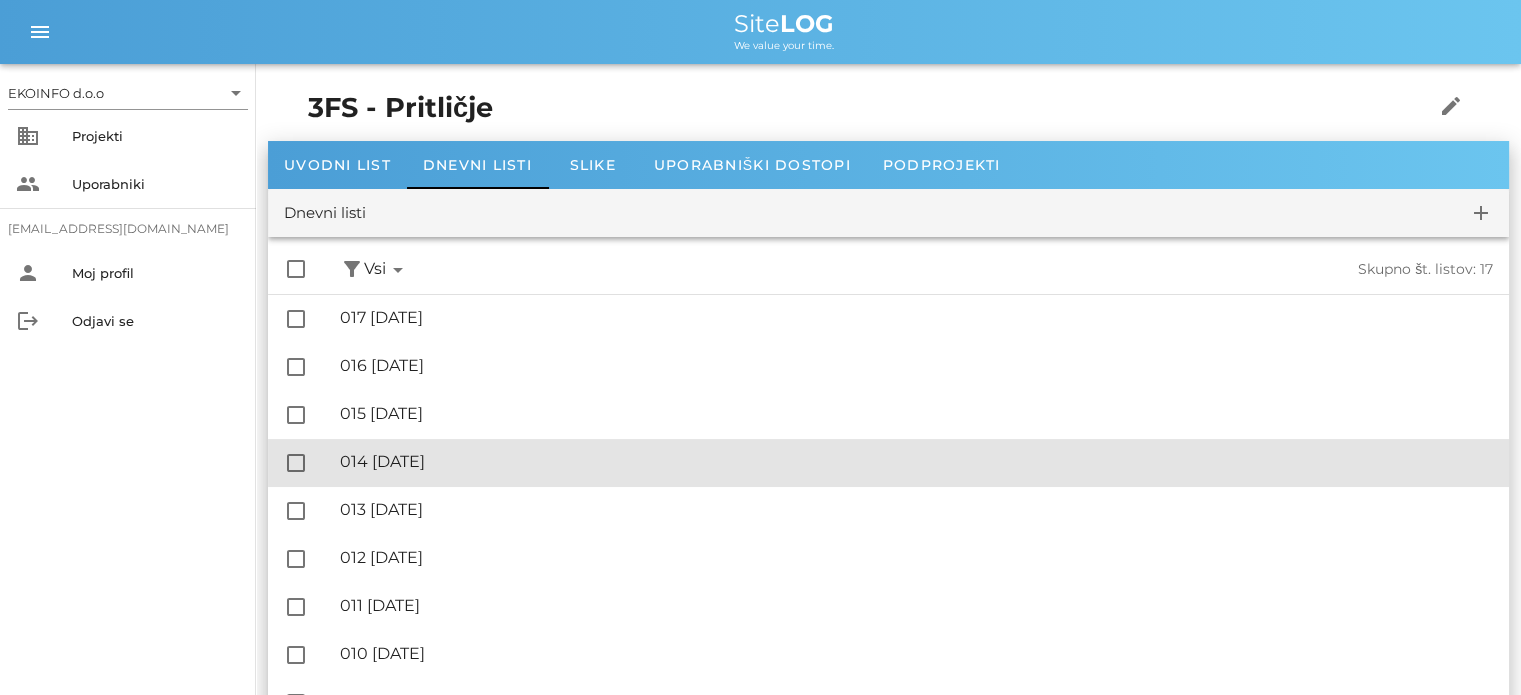 click on "🔏  014 sreda, 23.07.2025" at bounding box center (916, 461) 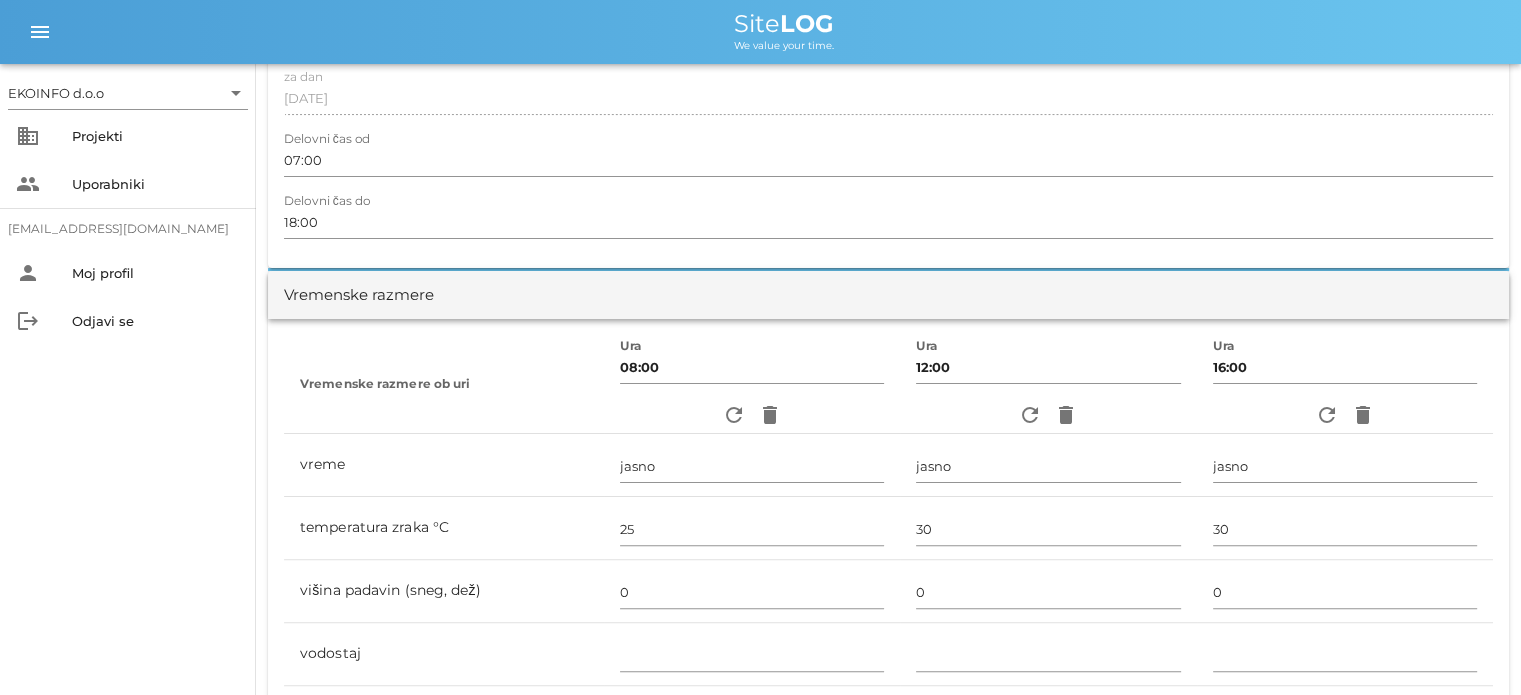 scroll, scrollTop: 0, scrollLeft: 0, axis: both 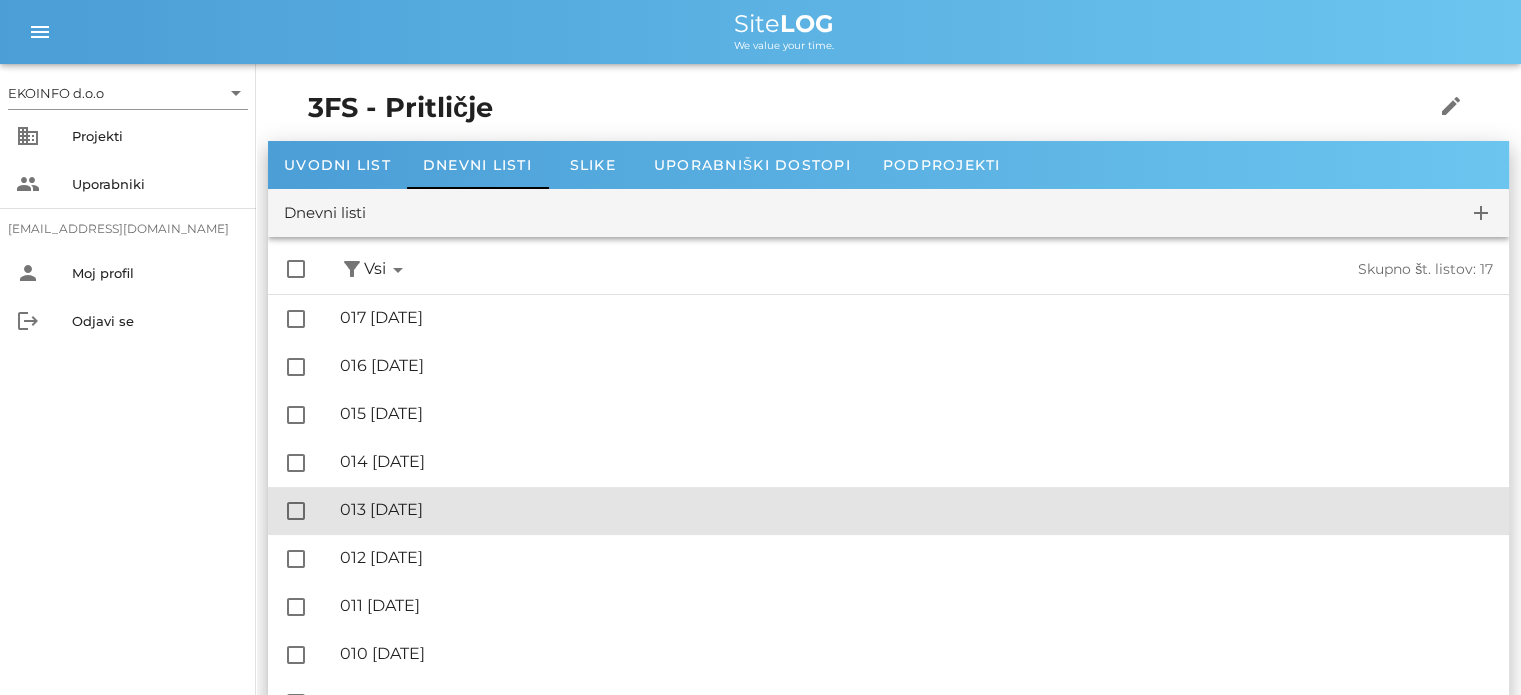 click on "🔏  013 torek, 22.07.2025" at bounding box center (916, 509) 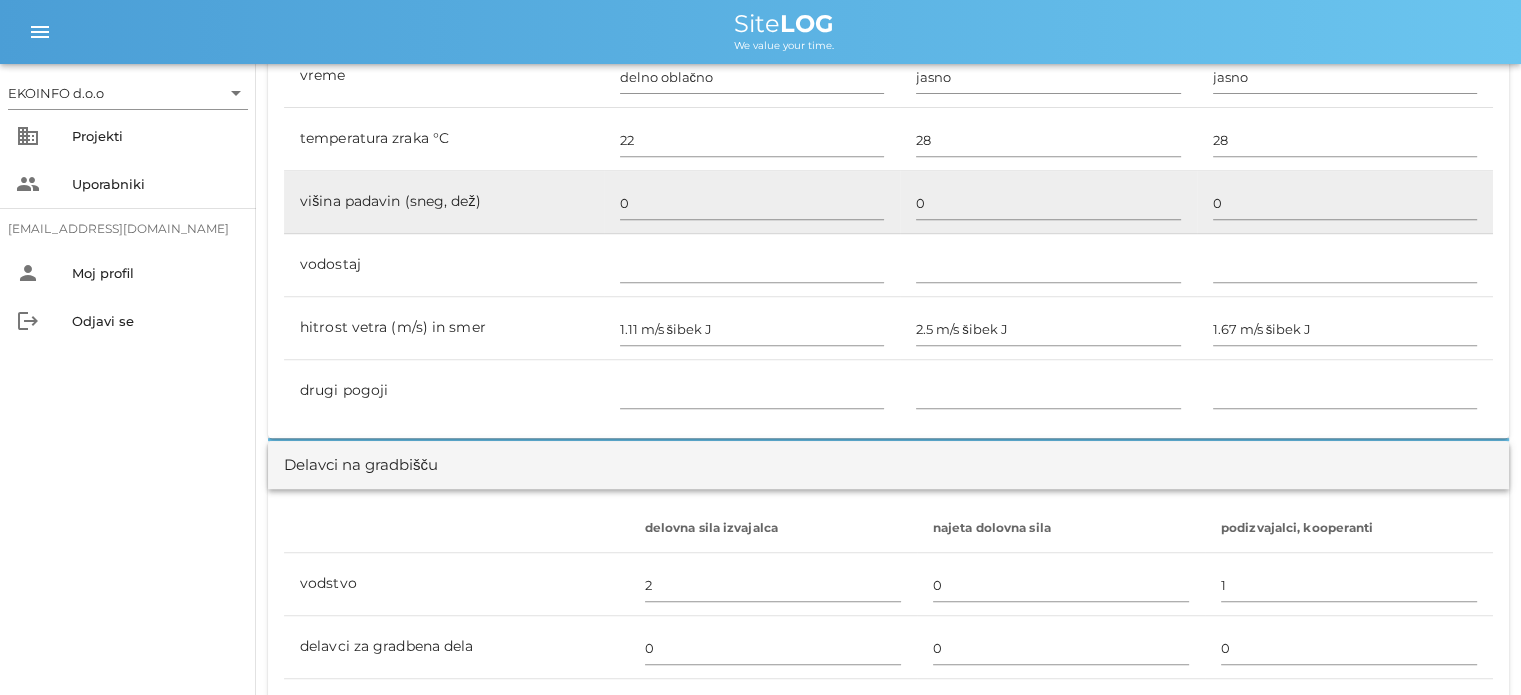 scroll, scrollTop: 1000, scrollLeft: 0, axis: vertical 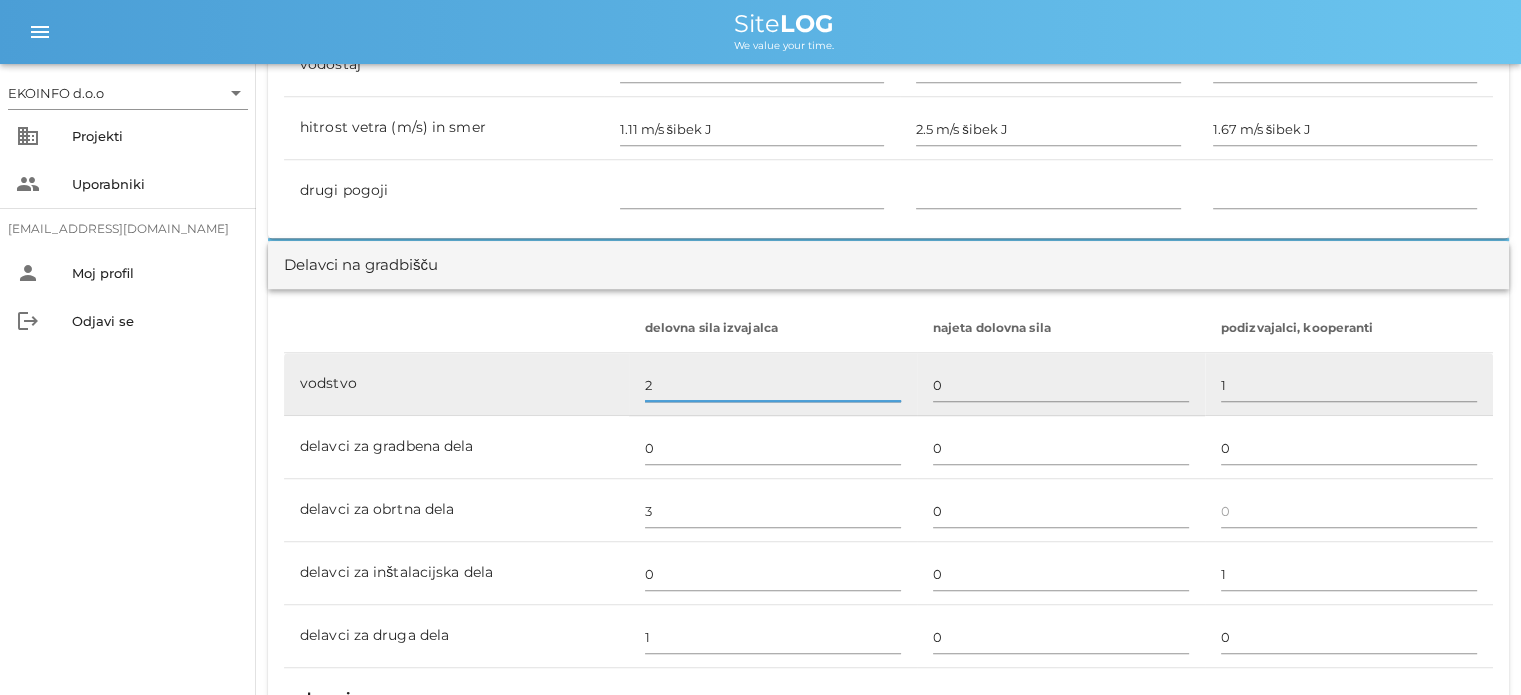 click on "2" at bounding box center [773, 385] 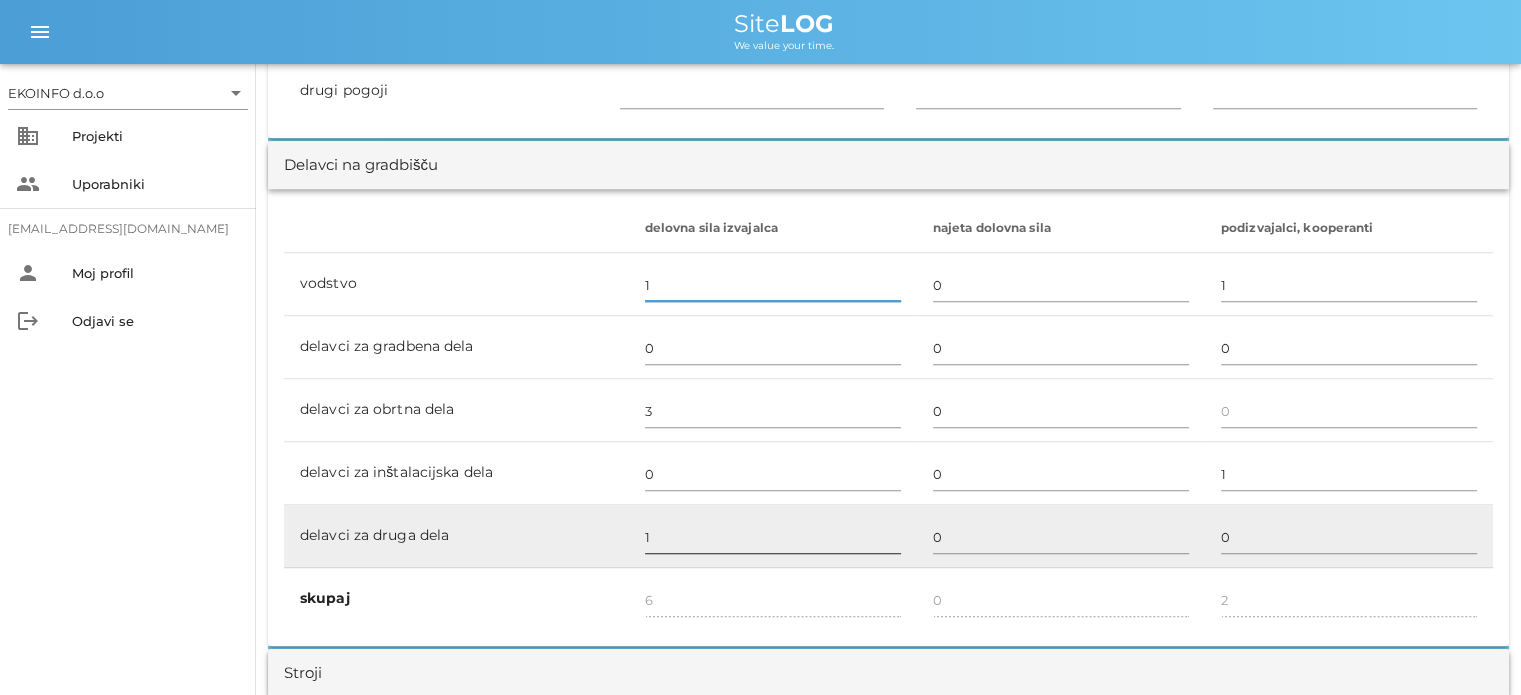 scroll, scrollTop: 1200, scrollLeft: 0, axis: vertical 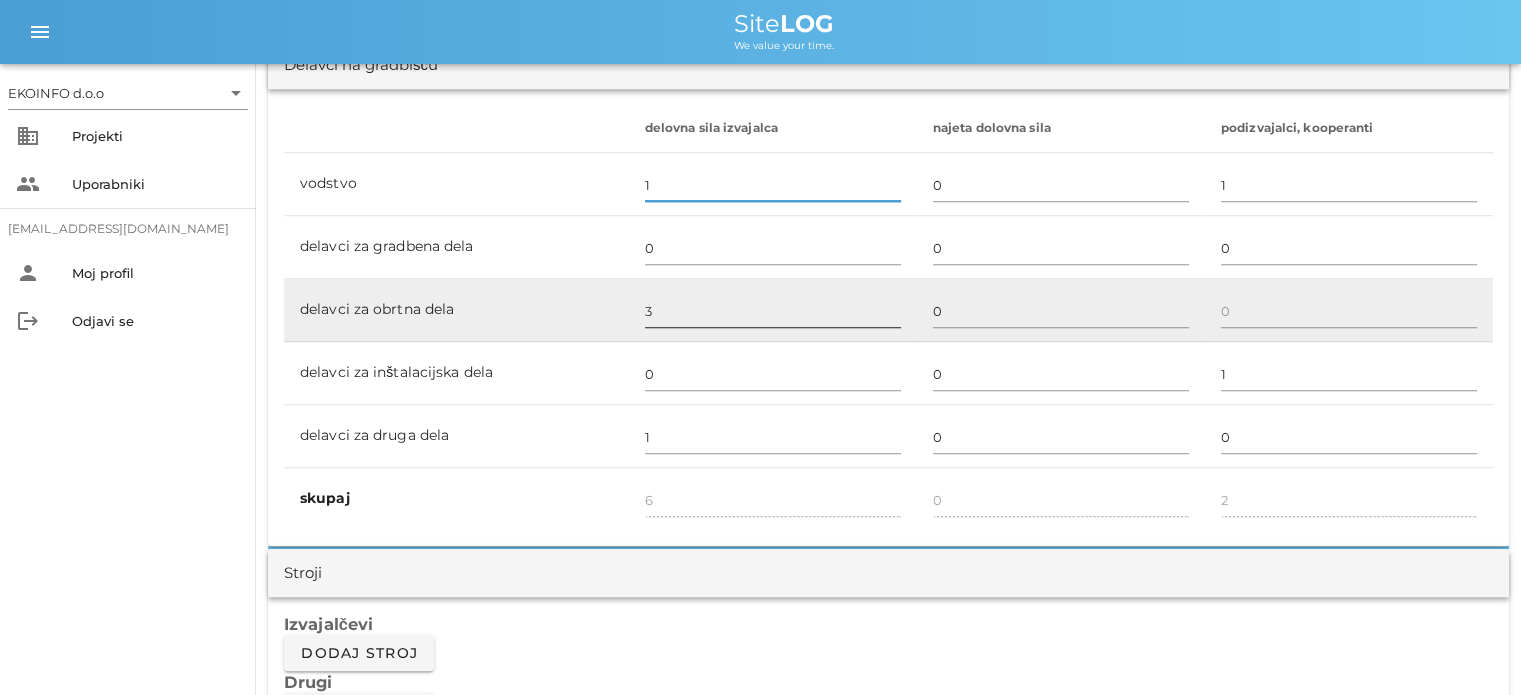 type on "1" 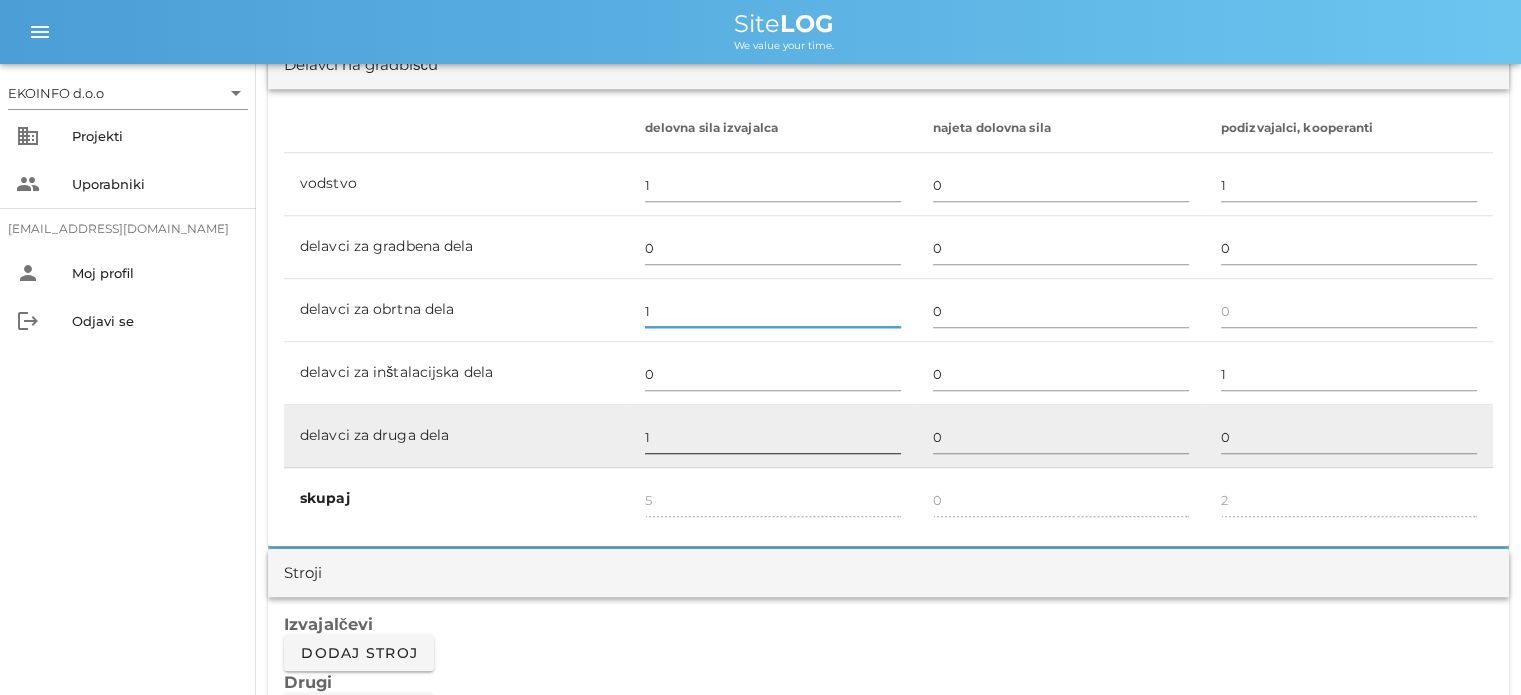 type on "1" 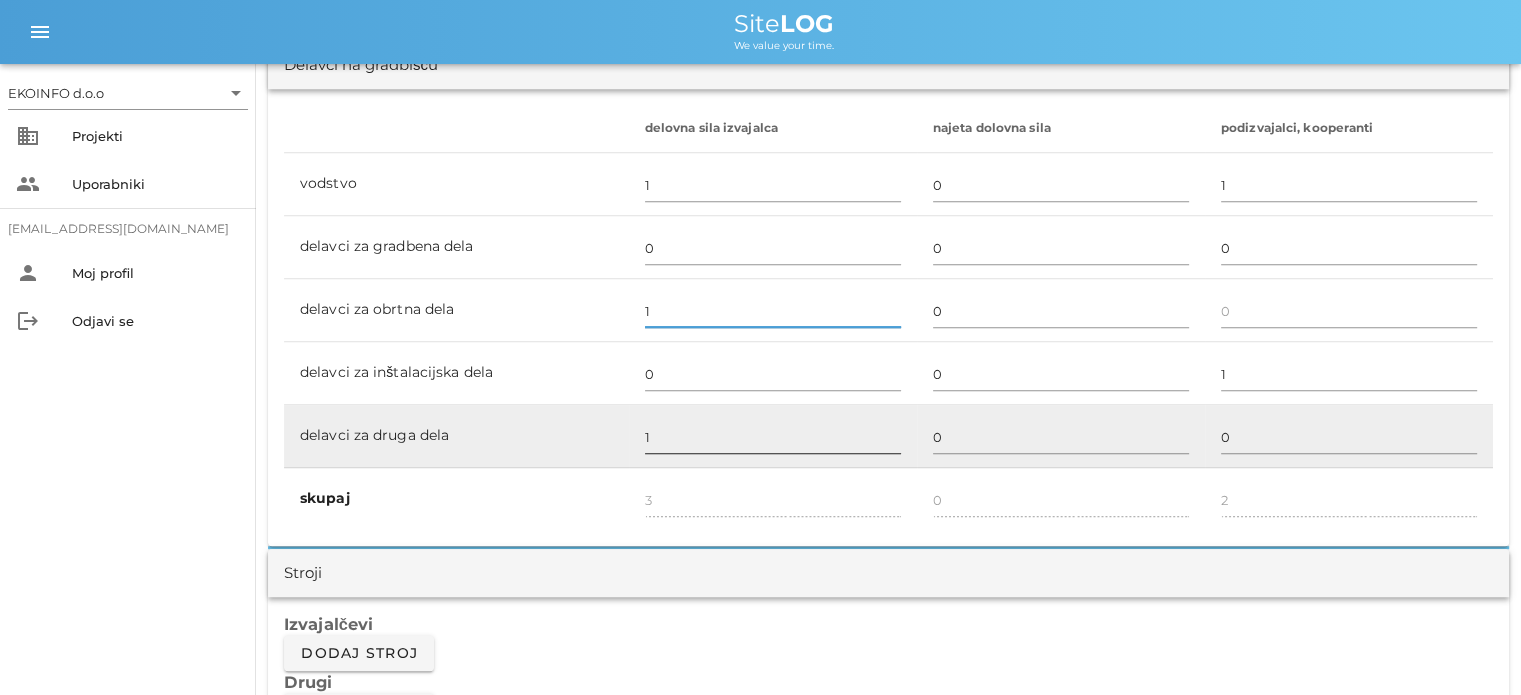 click on "1" at bounding box center [773, 437] 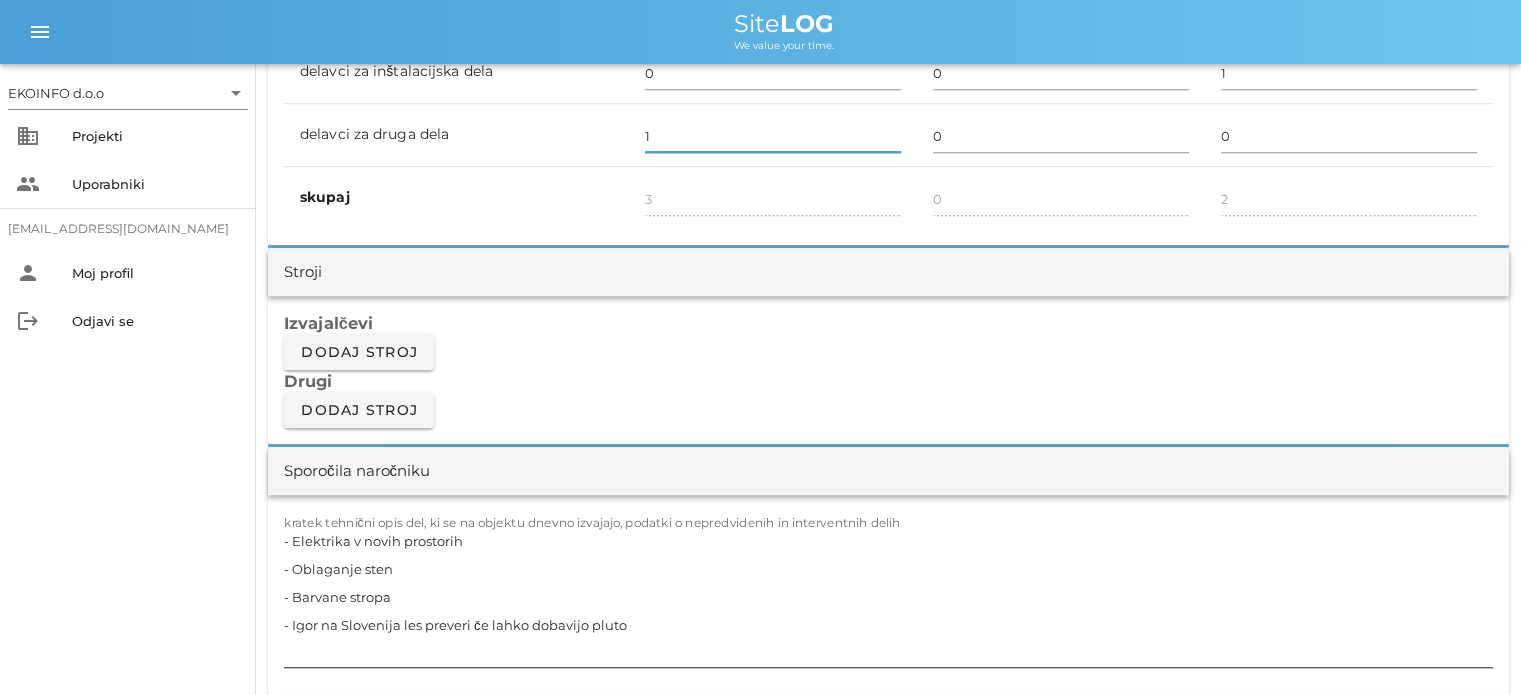 scroll, scrollTop: 1600, scrollLeft: 0, axis: vertical 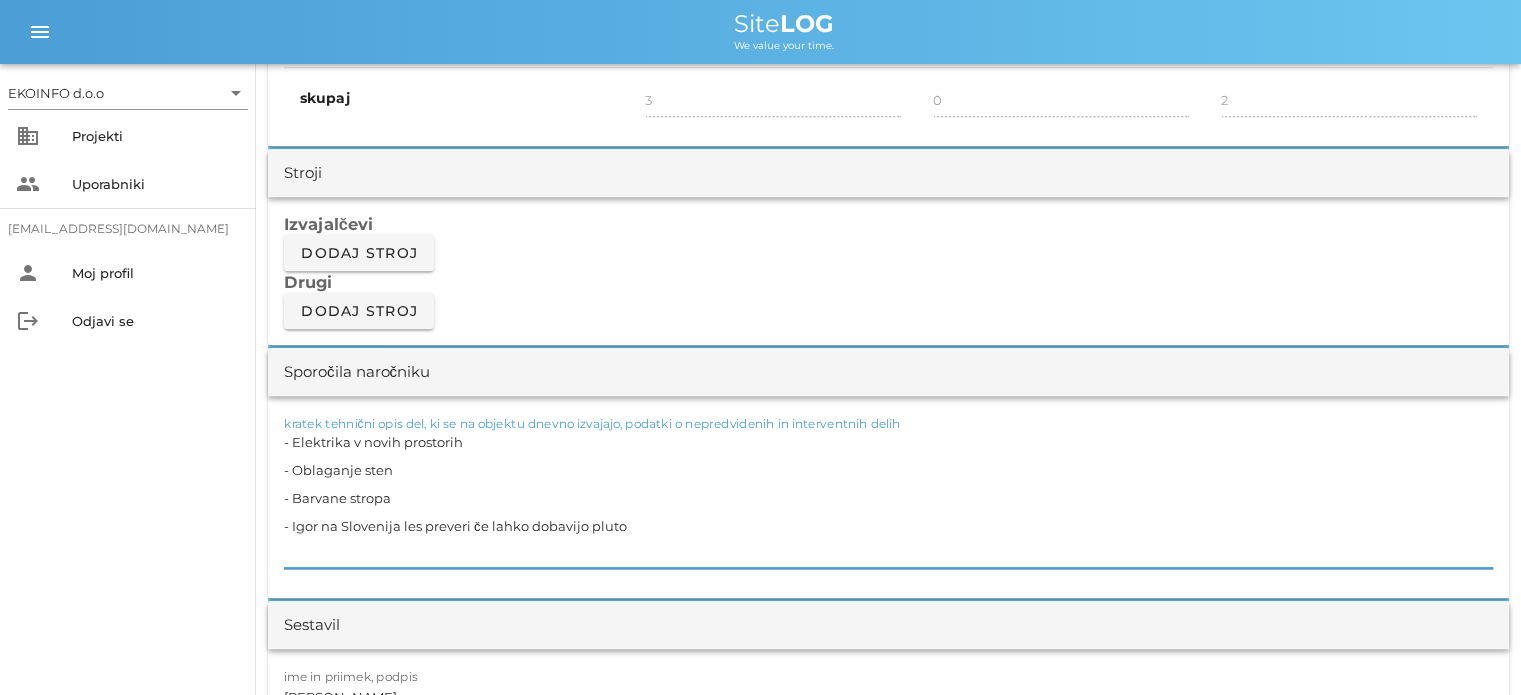drag, startPoint x: 644, startPoint y: 520, endPoint x: 284, endPoint y: 440, distance: 368.78177 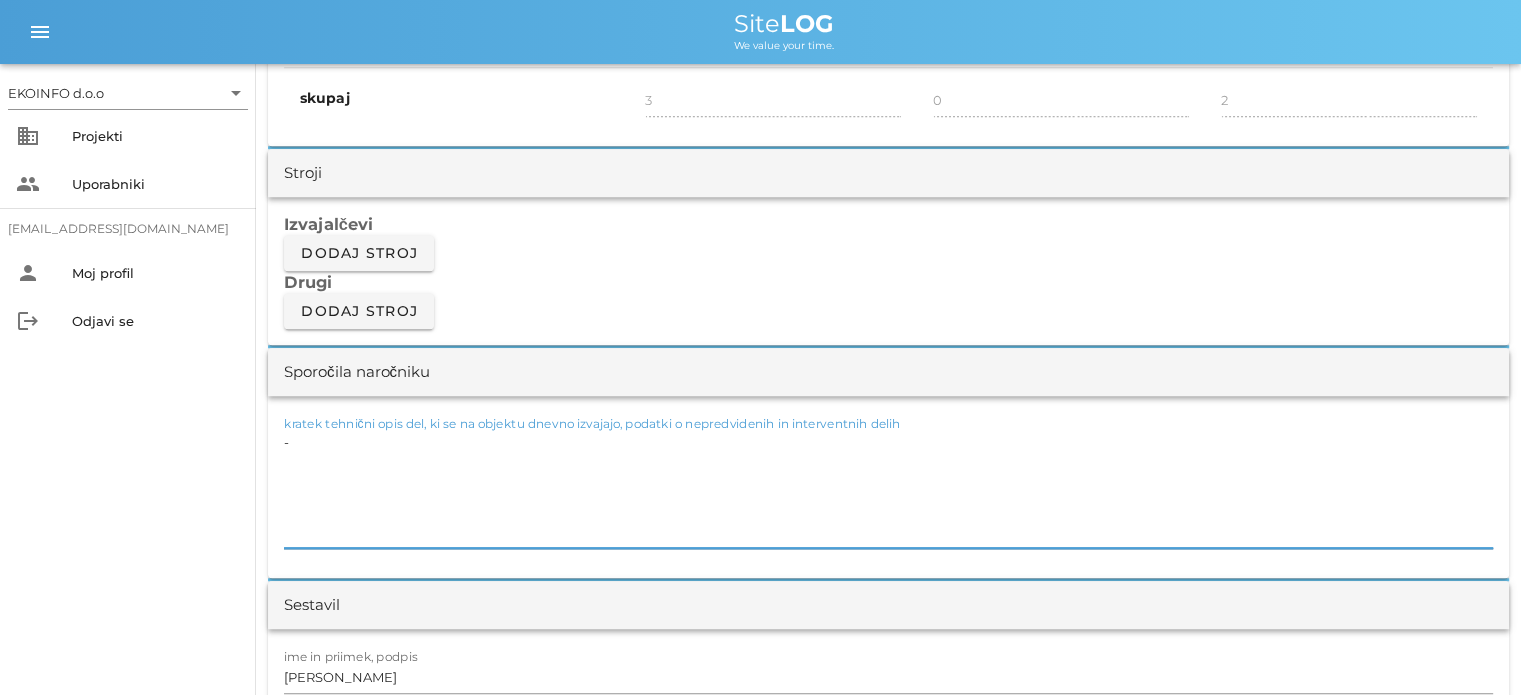 type on "-" 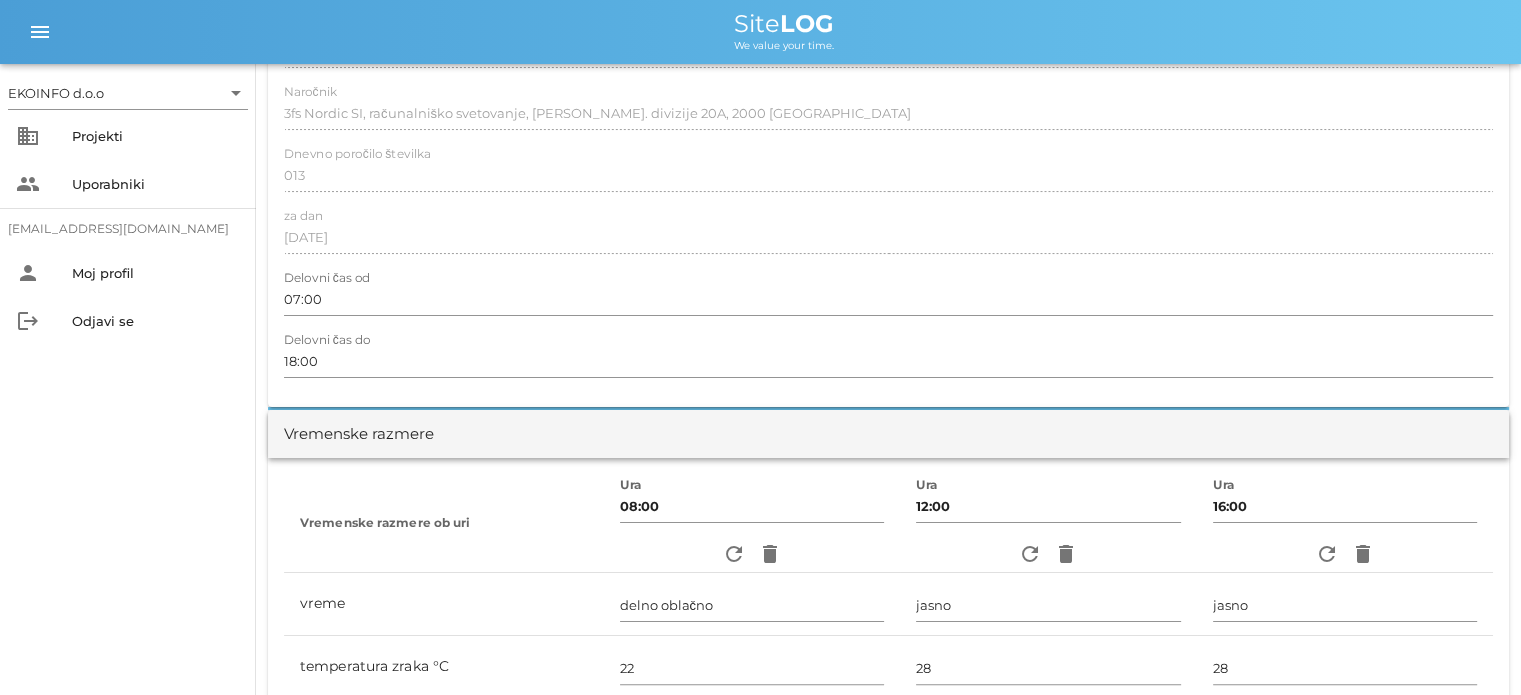 scroll, scrollTop: 0, scrollLeft: 0, axis: both 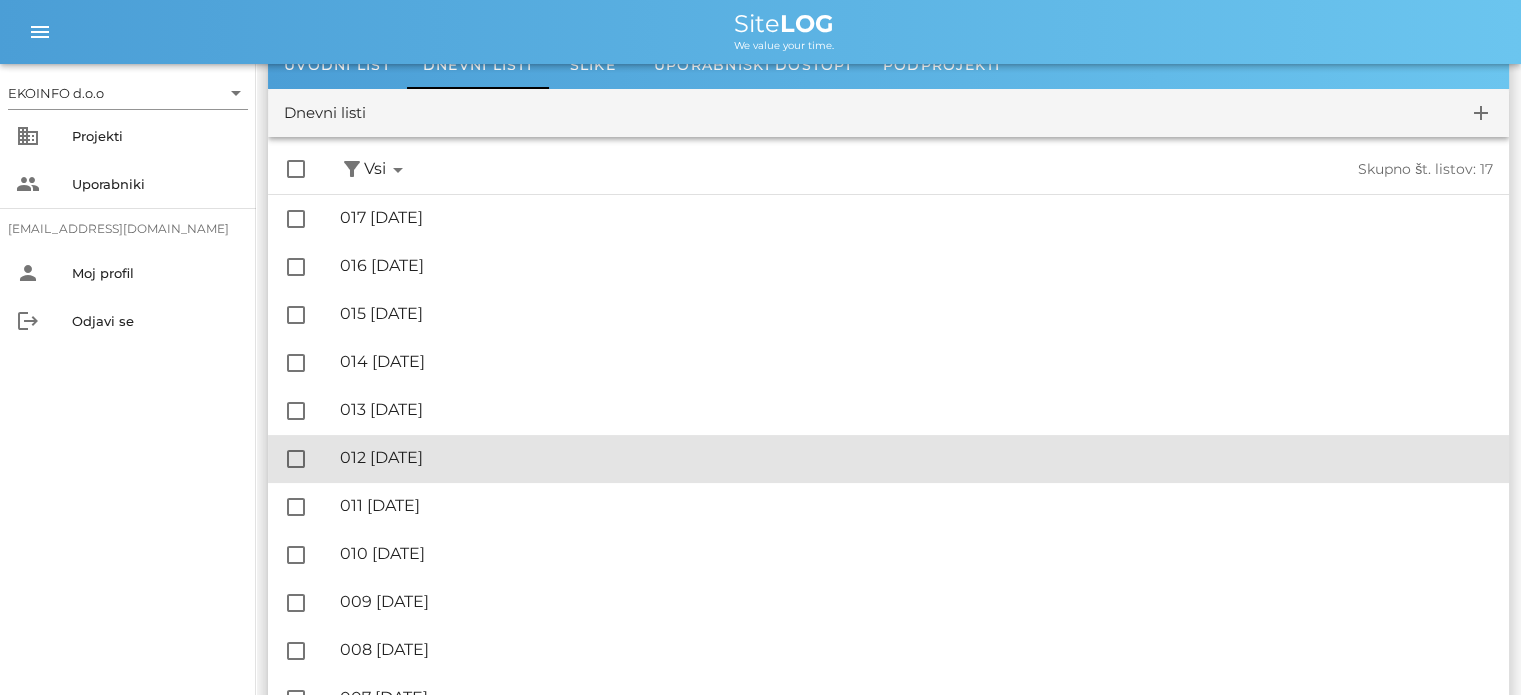 click on "🔏  012 ponedeljek, 21.07.2025" at bounding box center [916, 457] 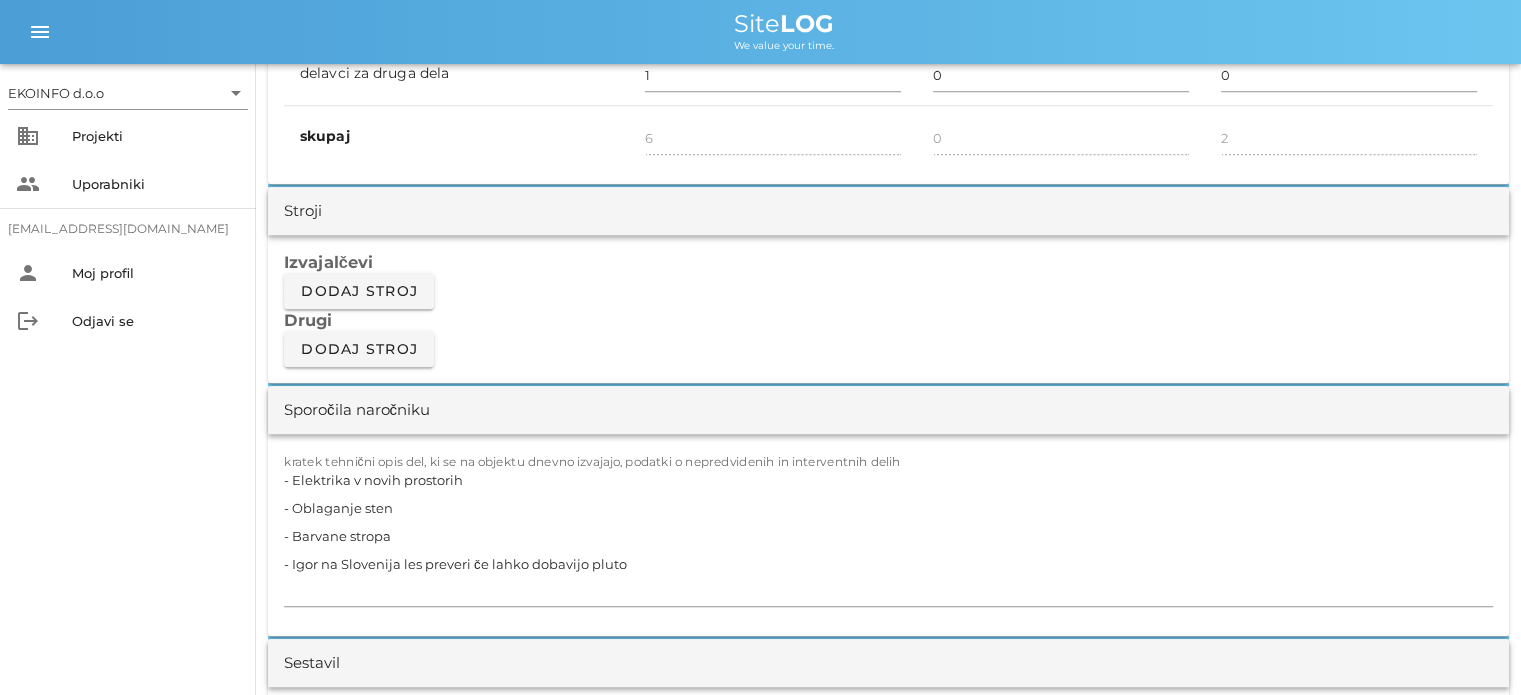 scroll, scrollTop: 1700, scrollLeft: 0, axis: vertical 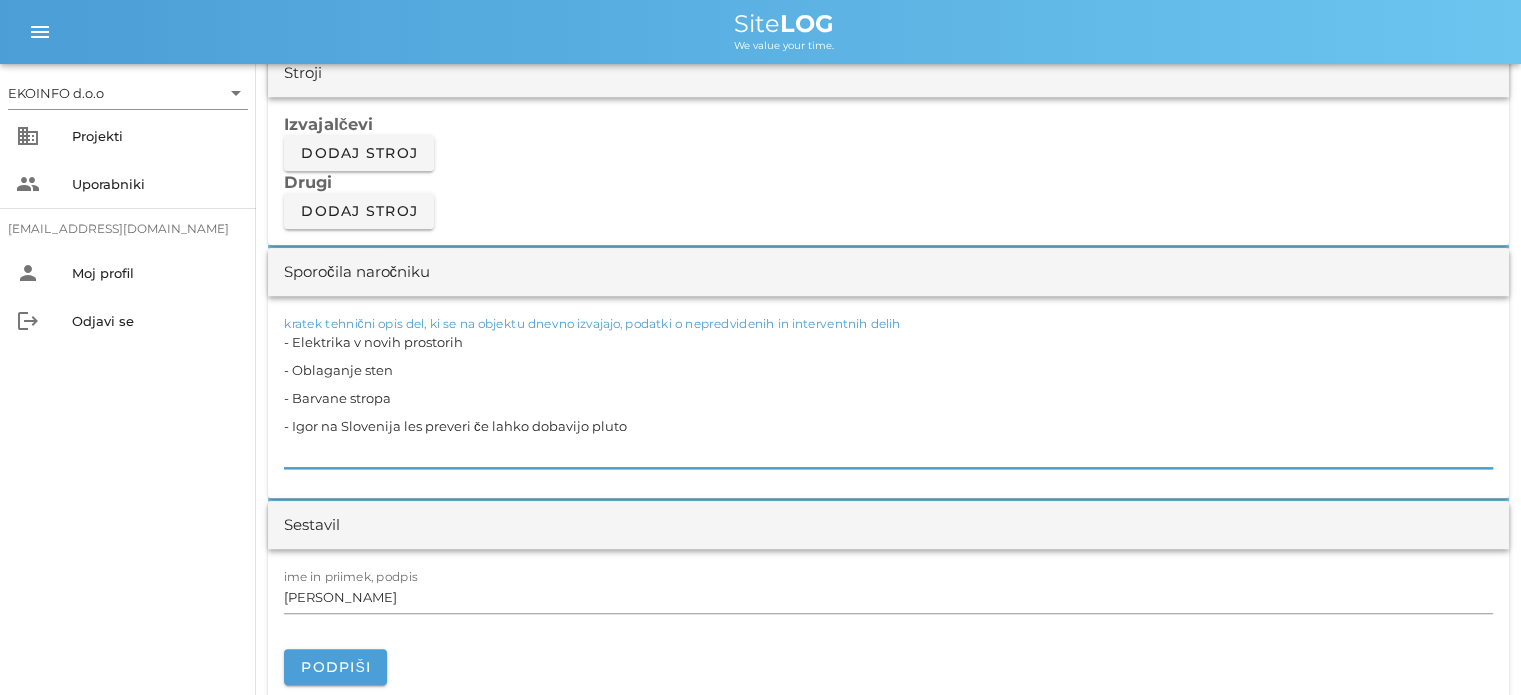 drag, startPoint x: 574, startPoint y: 419, endPoint x: 267, endPoint y: 327, distance: 320.48868 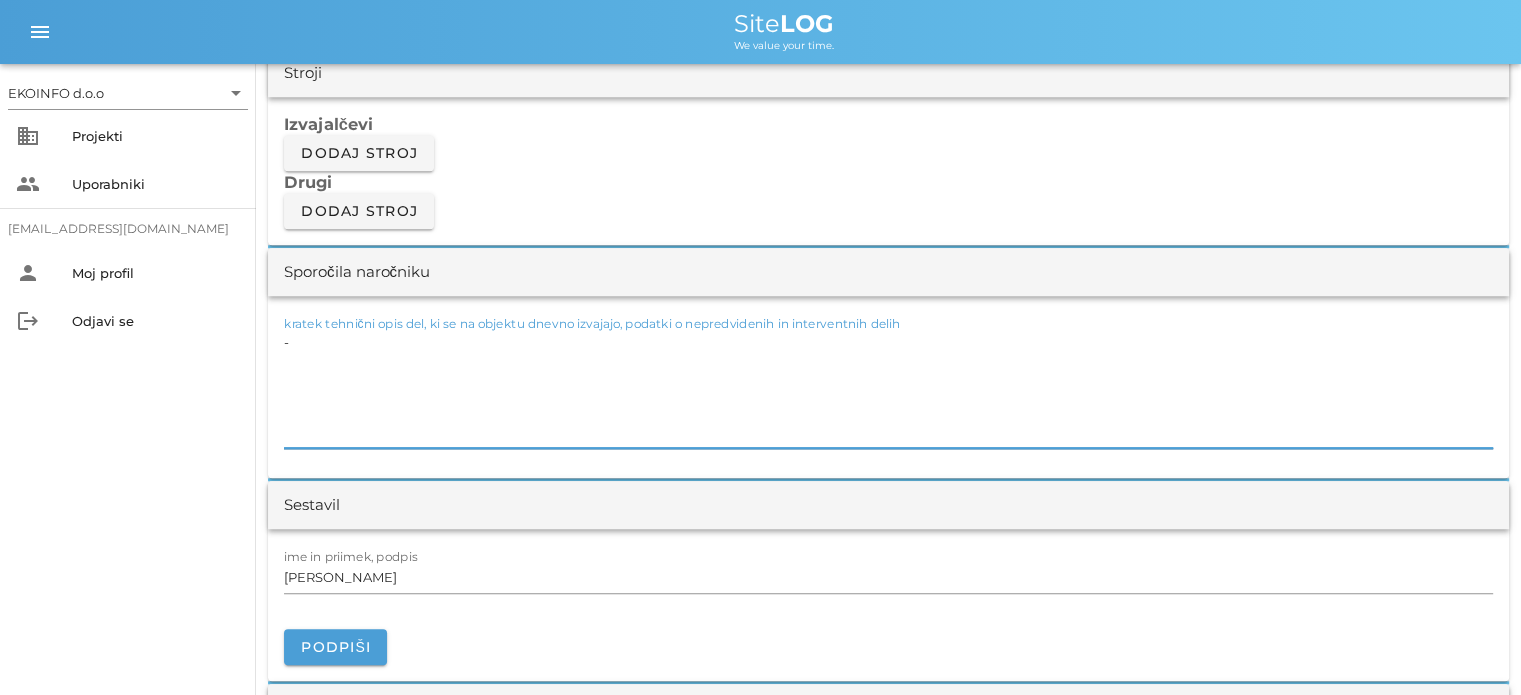 type on "-" 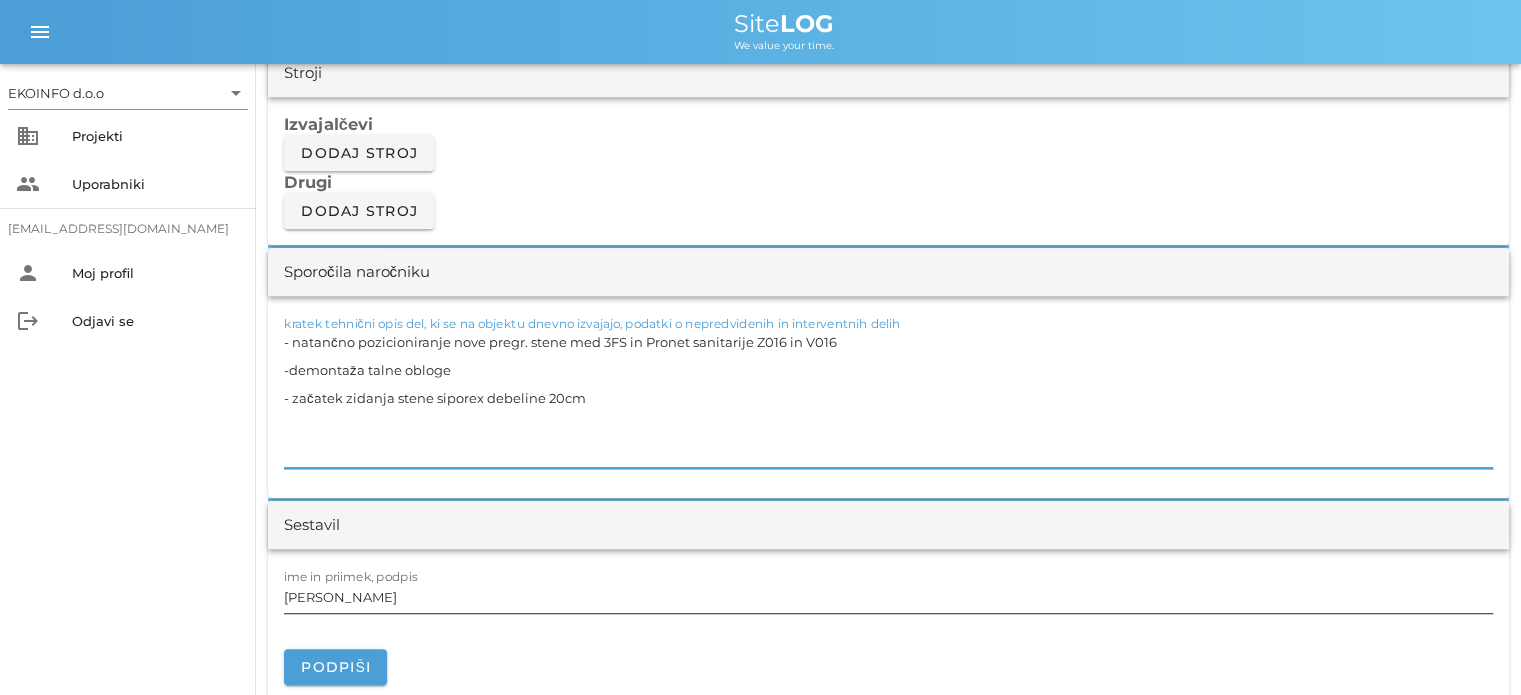 type on "- natančno pozicioniranje nove pregr. stene med 3FS in Pronet sanitarije Z016 in V016
-demontaža talne obloge
- začatek zidanja stene siporex debeline 20cm" 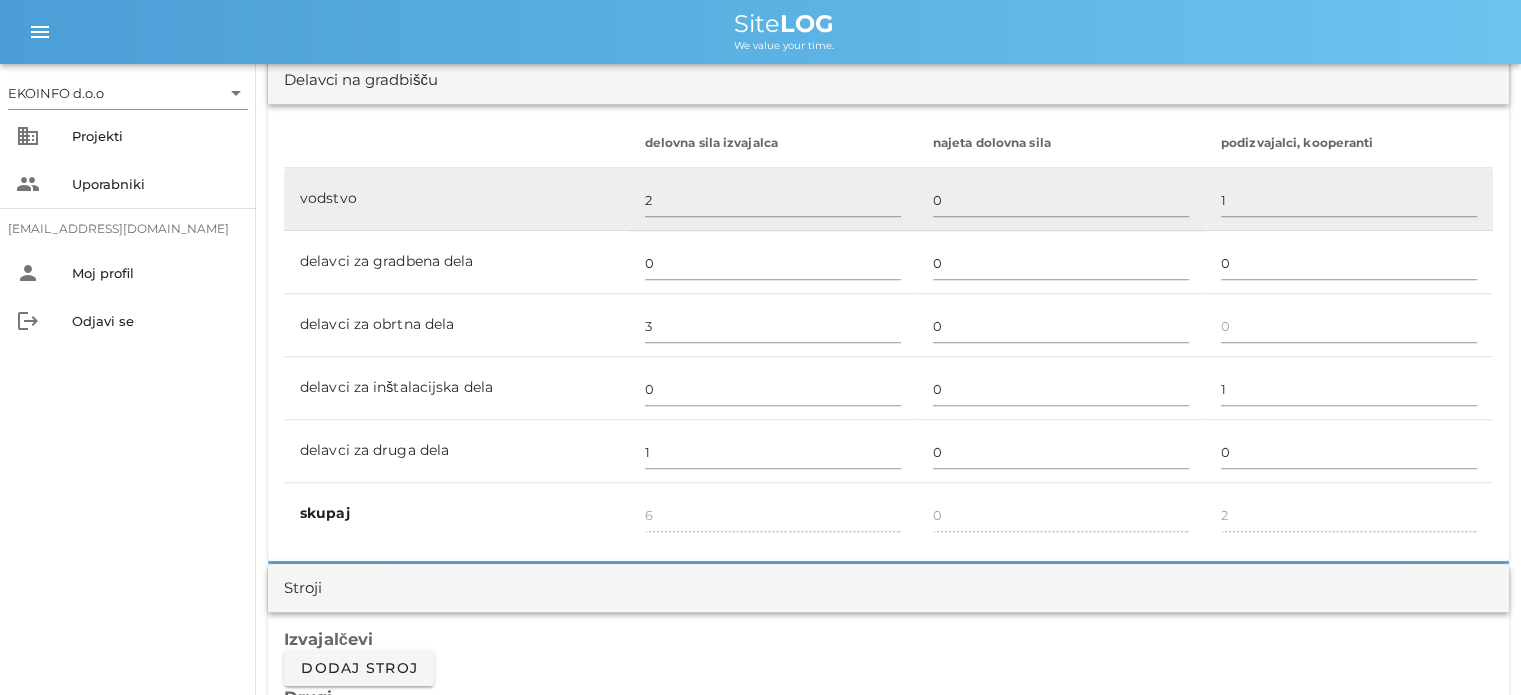 scroll, scrollTop: 1100, scrollLeft: 0, axis: vertical 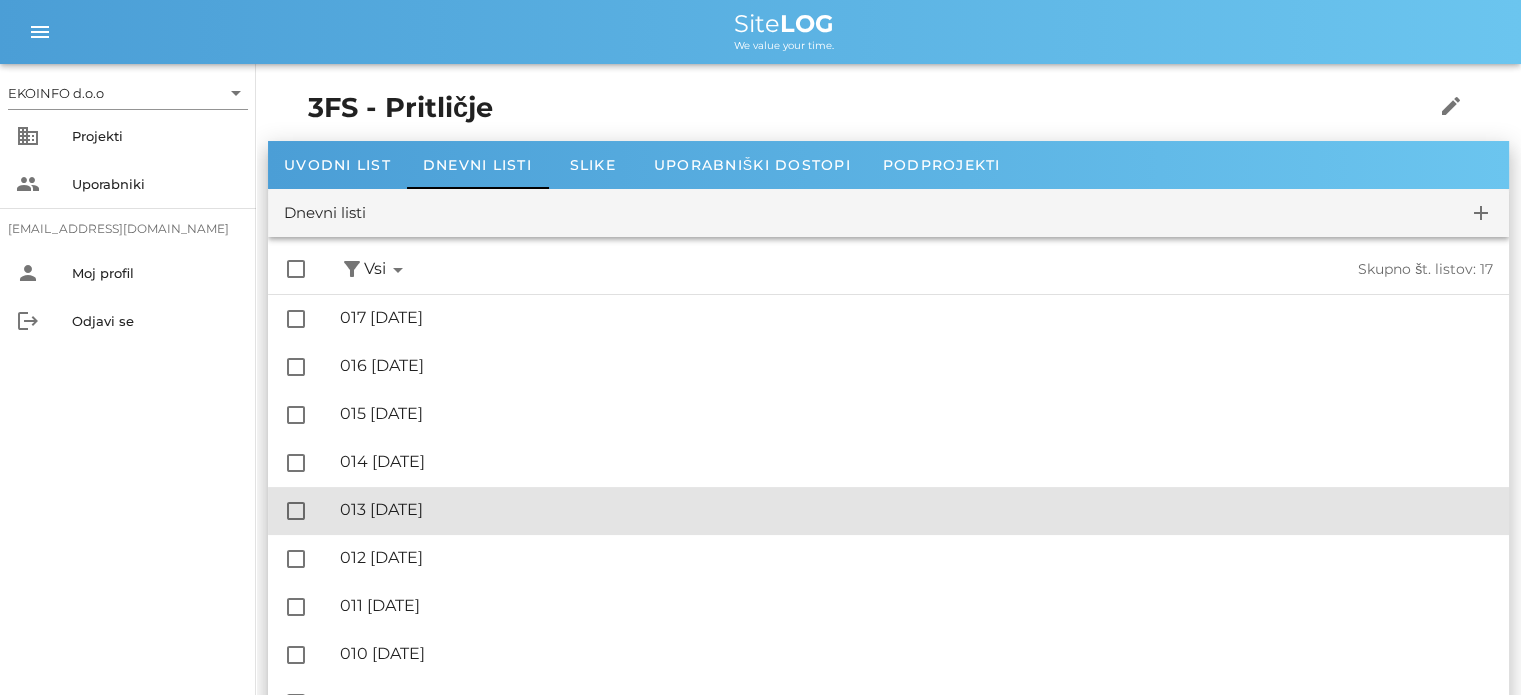 click on "🔏  013 torek, 22.07.2025" at bounding box center (916, 509) 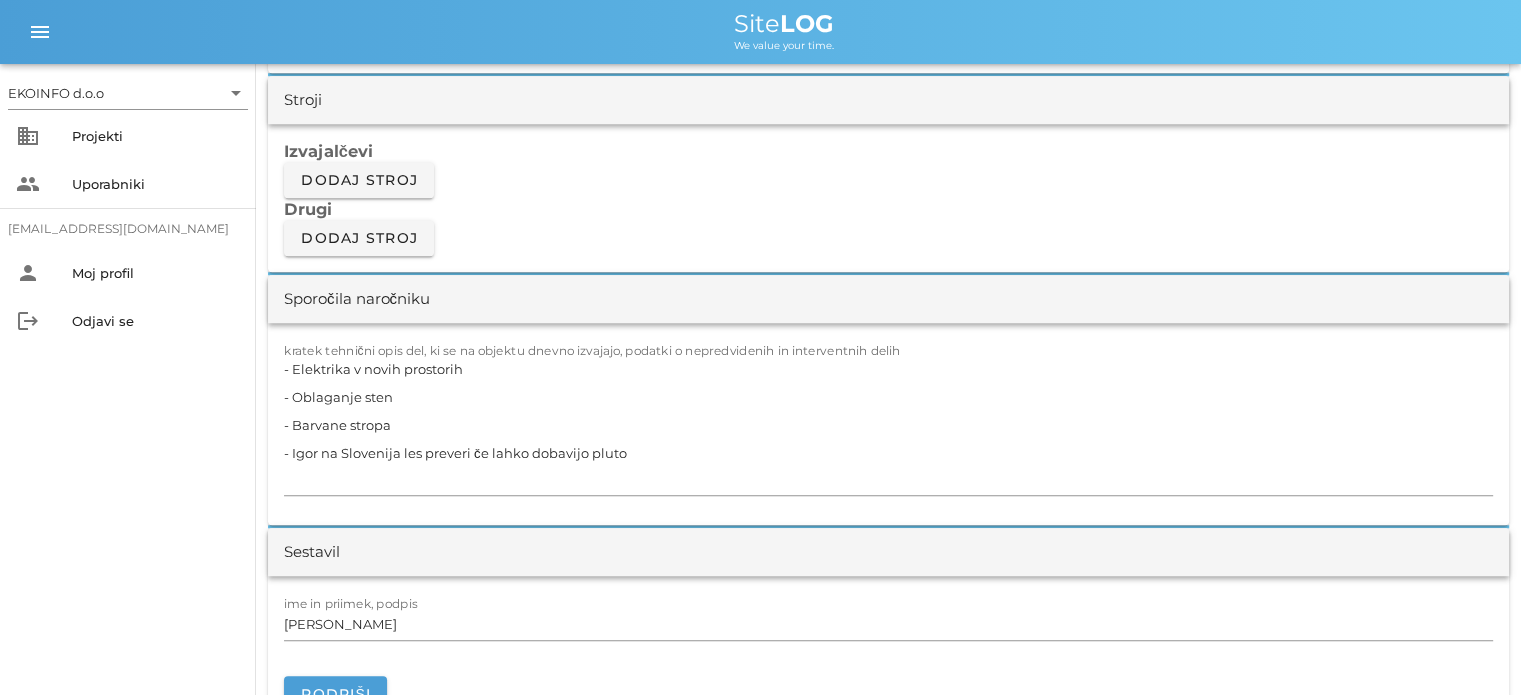 scroll, scrollTop: 1700, scrollLeft: 0, axis: vertical 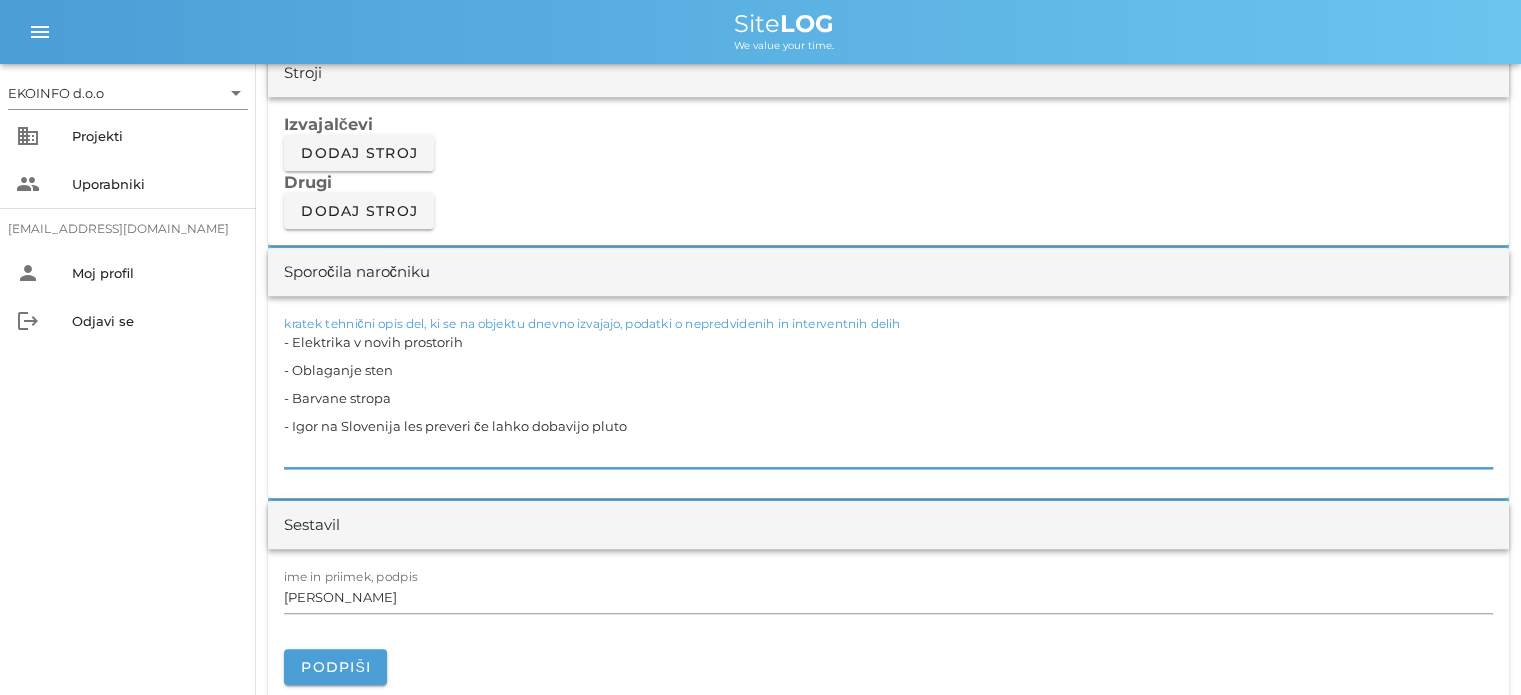 drag, startPoint x: 644, startPoint y: 427, endPoint x: 282, endPoint y: 339, distance: 372.5426 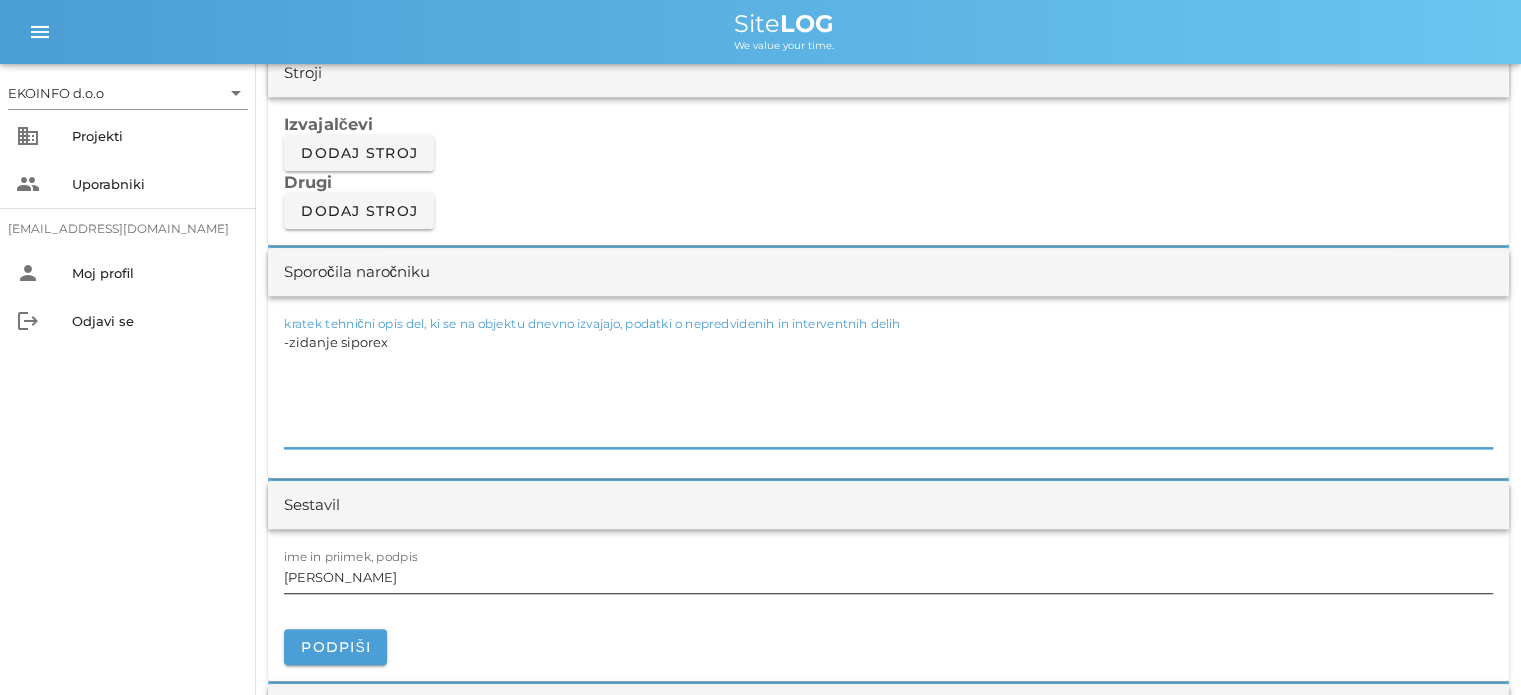 type on "-zidanje siporex" 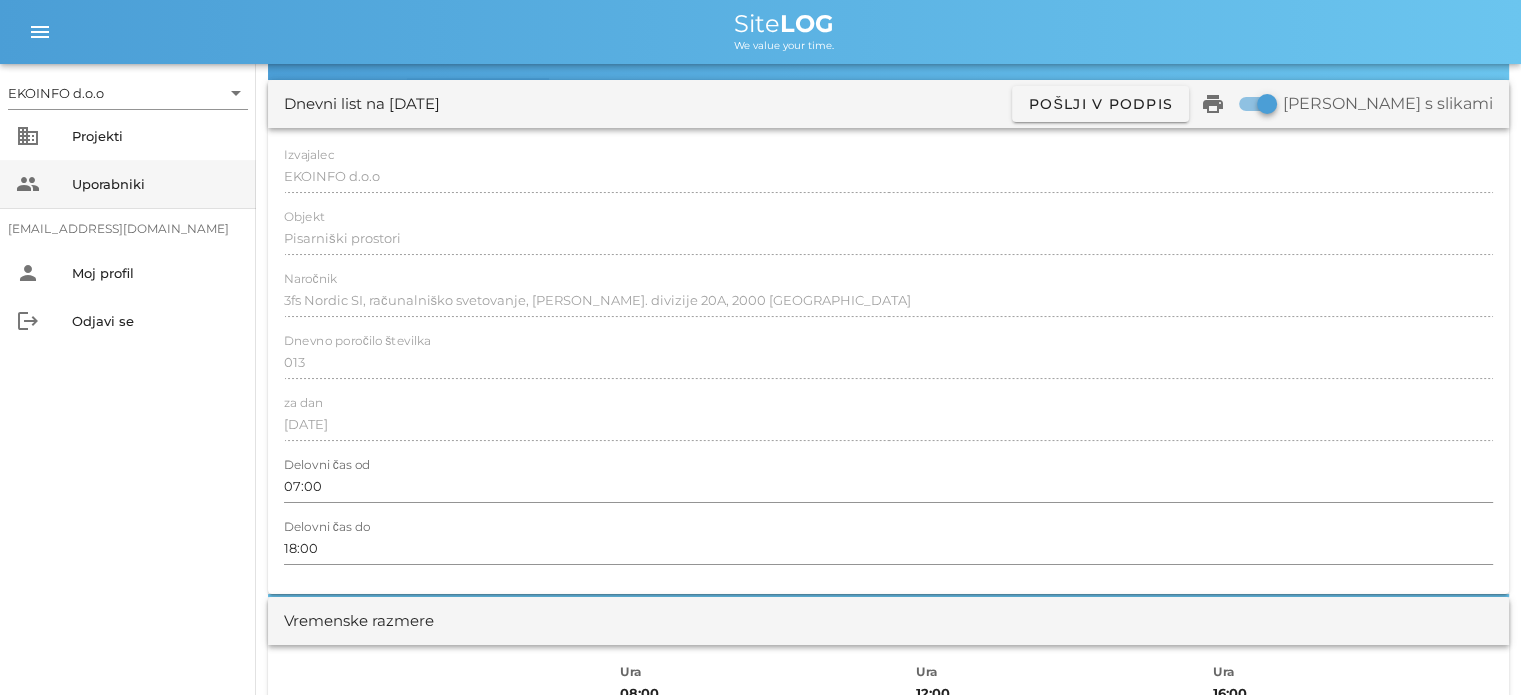 scroll, scrollTop: 0, scrollLeft: 0, axis: both 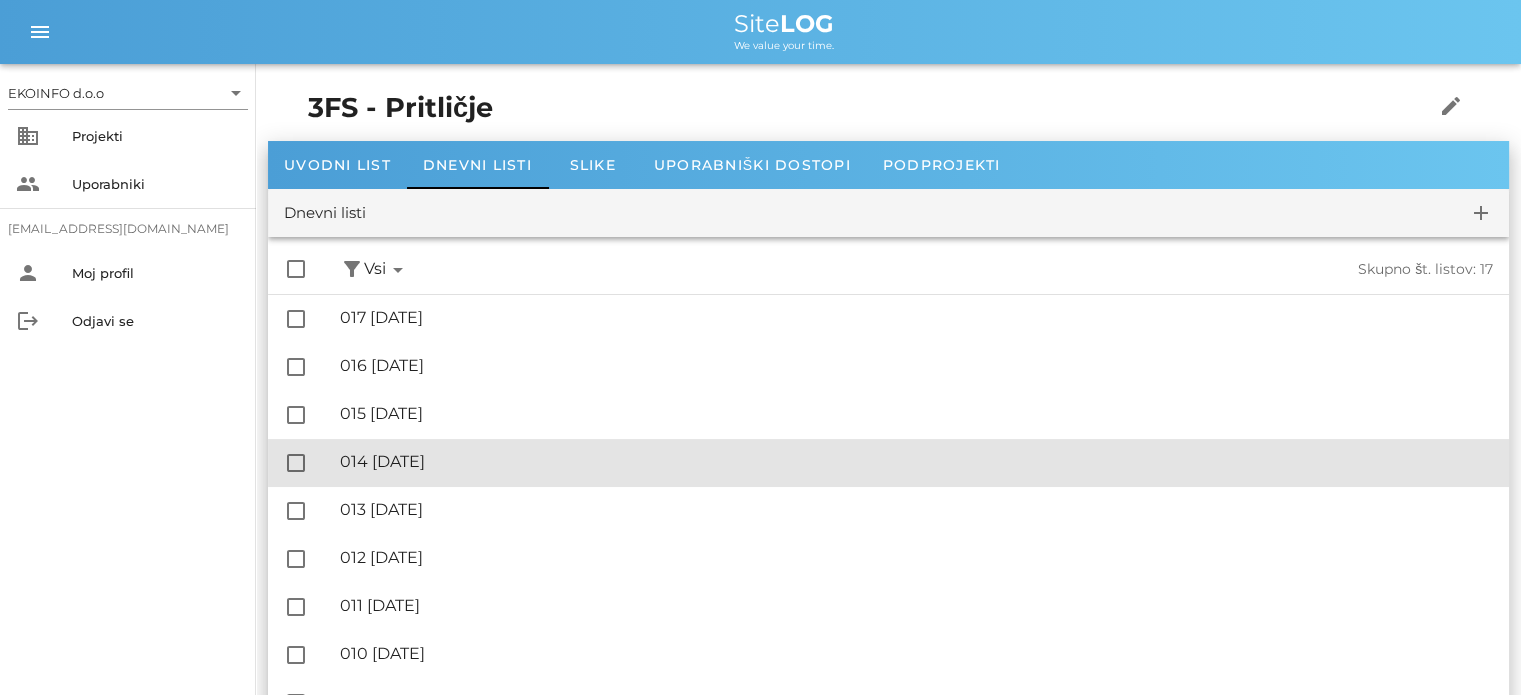 click on "🔏  014 sreda, 23.07.2025" at bounding box center (916, 461) 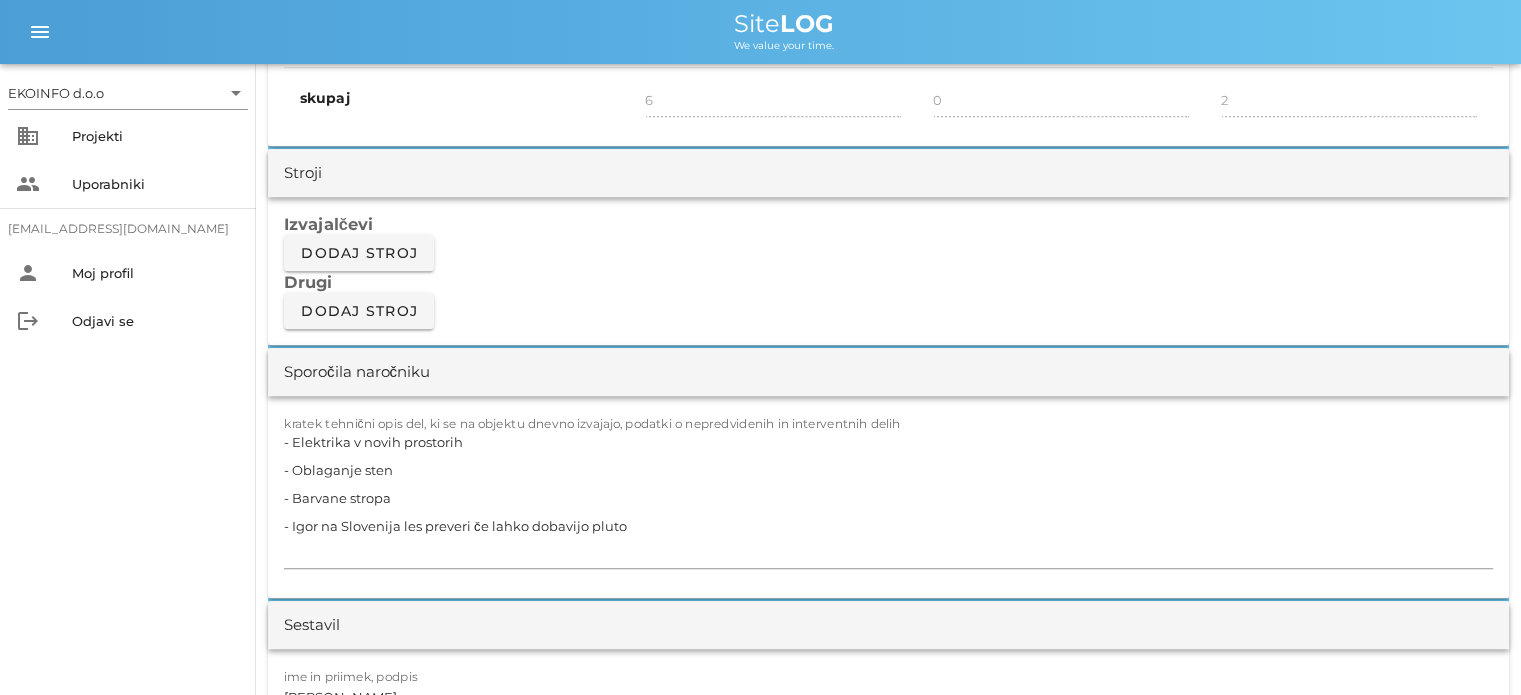 scroll, scrollTop: 1700, scrollLeft: 0, axis: vertical 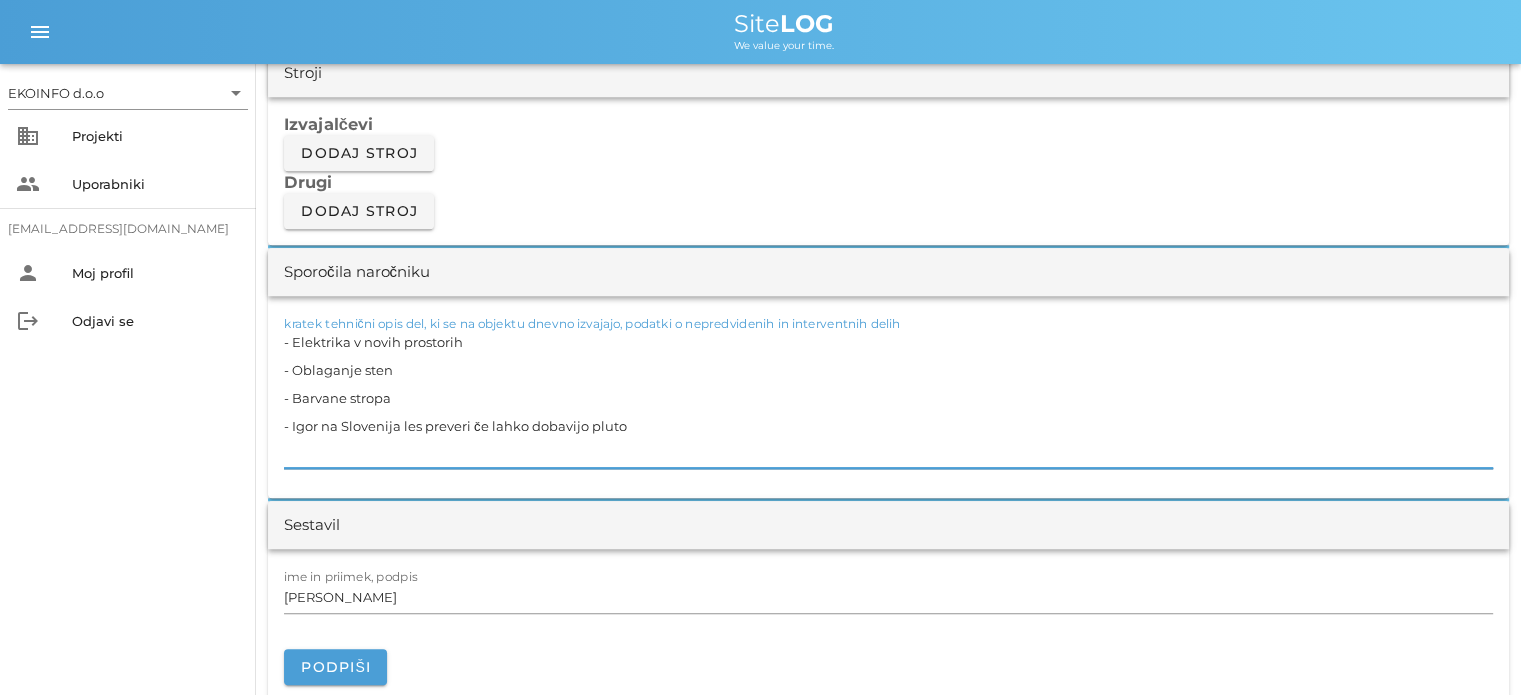 drag, startPoint x: 574, startPoint y: 423, endPoint x: 289, endPoint y: 318, distance: 303.72684 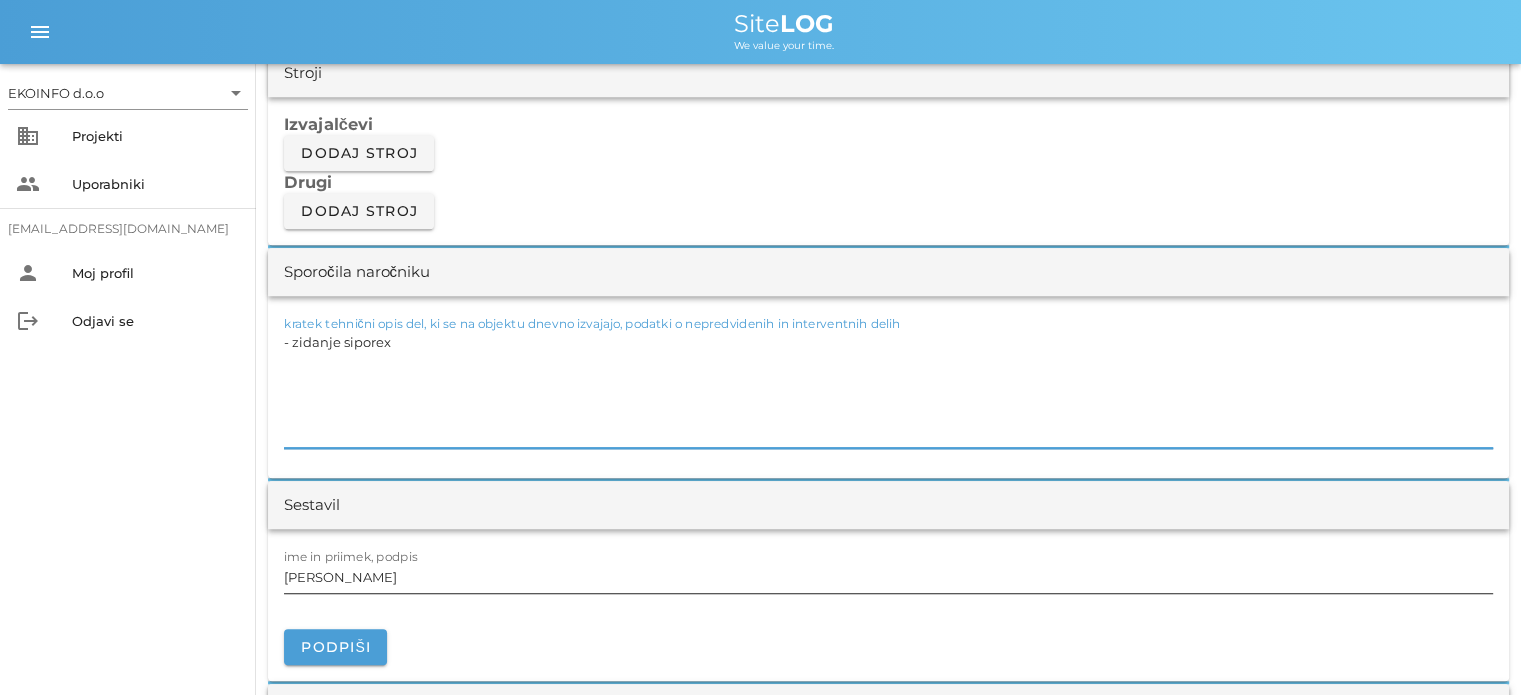 type on "- zidanje siporex" 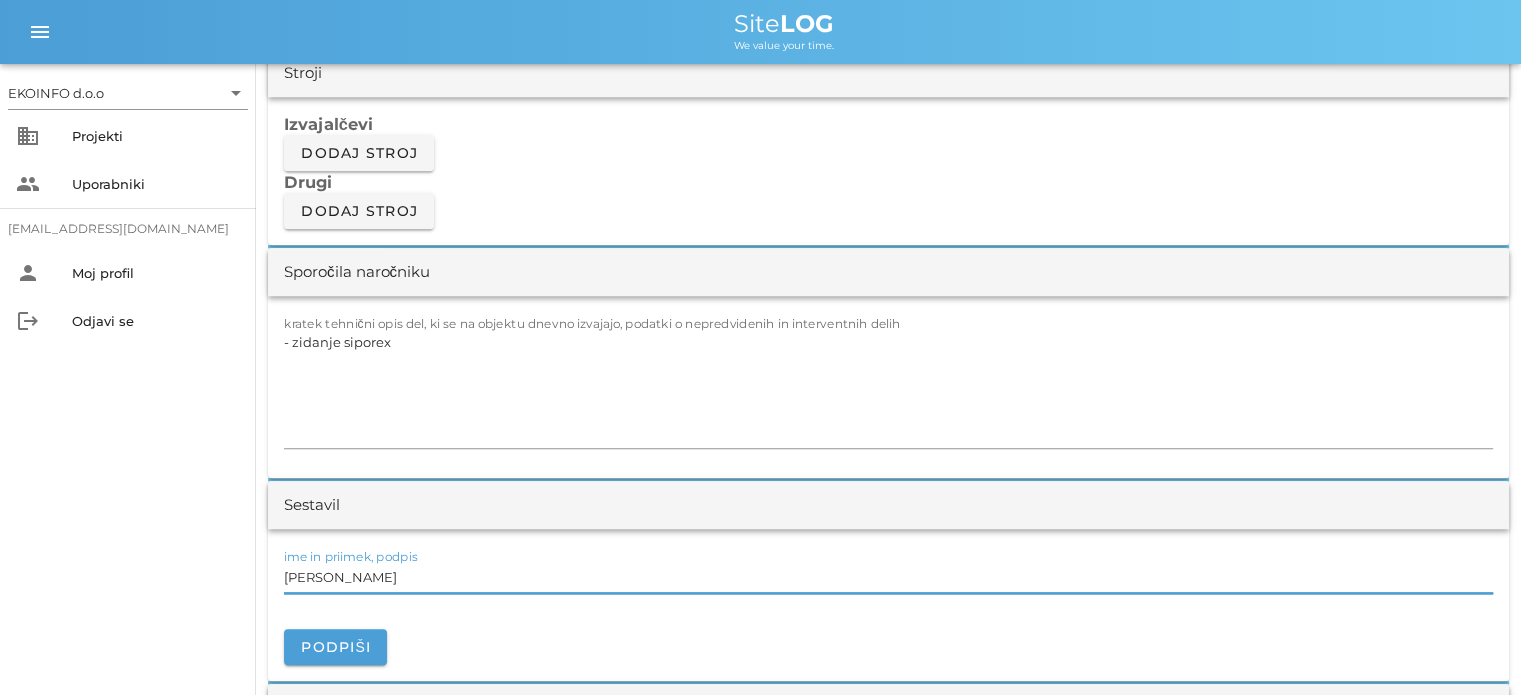 click on "Igor potočnik" at bounding box center [888, 577] 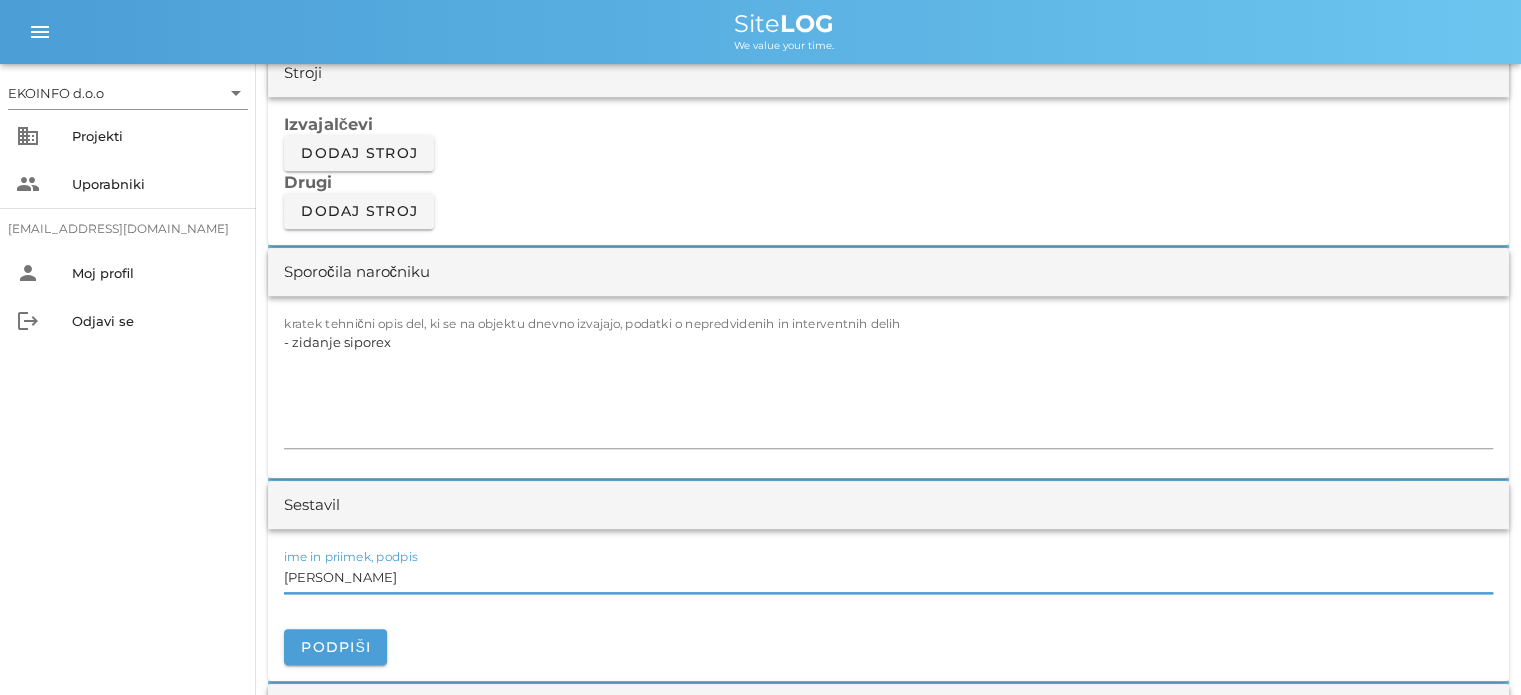 scroll, scrollTop: 0, scrollLeft: 0, axis: both 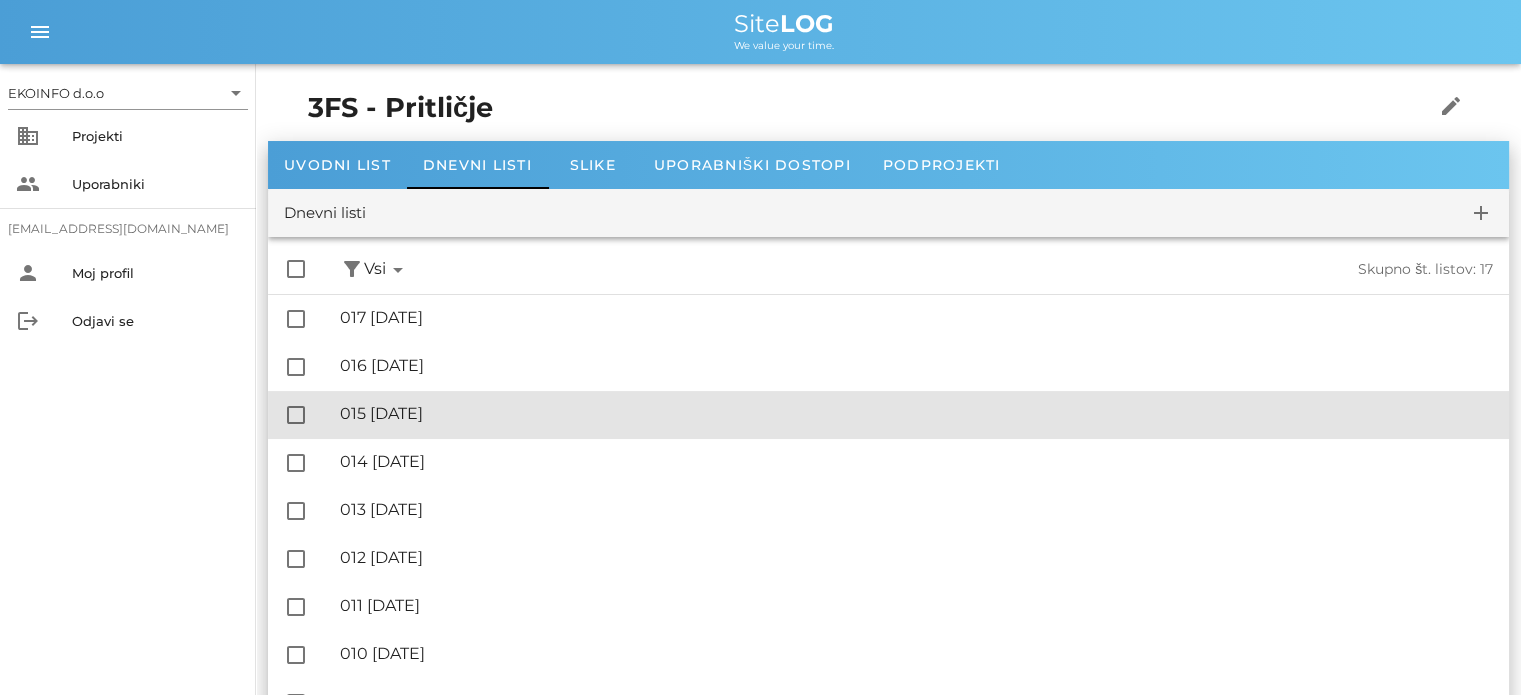 click on "🔏  015 četrtek, 24.07.2025" at bounding box center [916, 413] 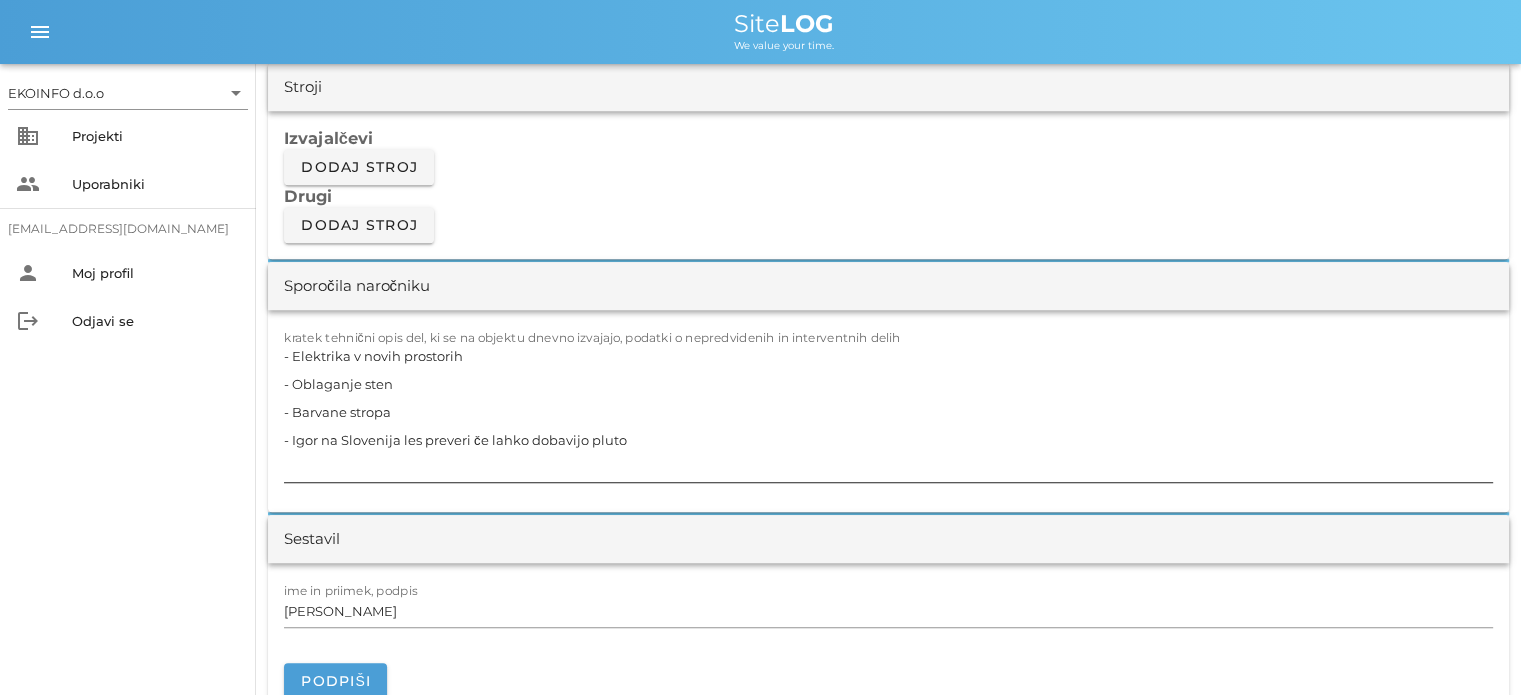 scroll, scrollTop: 1900, scrollLeft: 0, axis: vertical 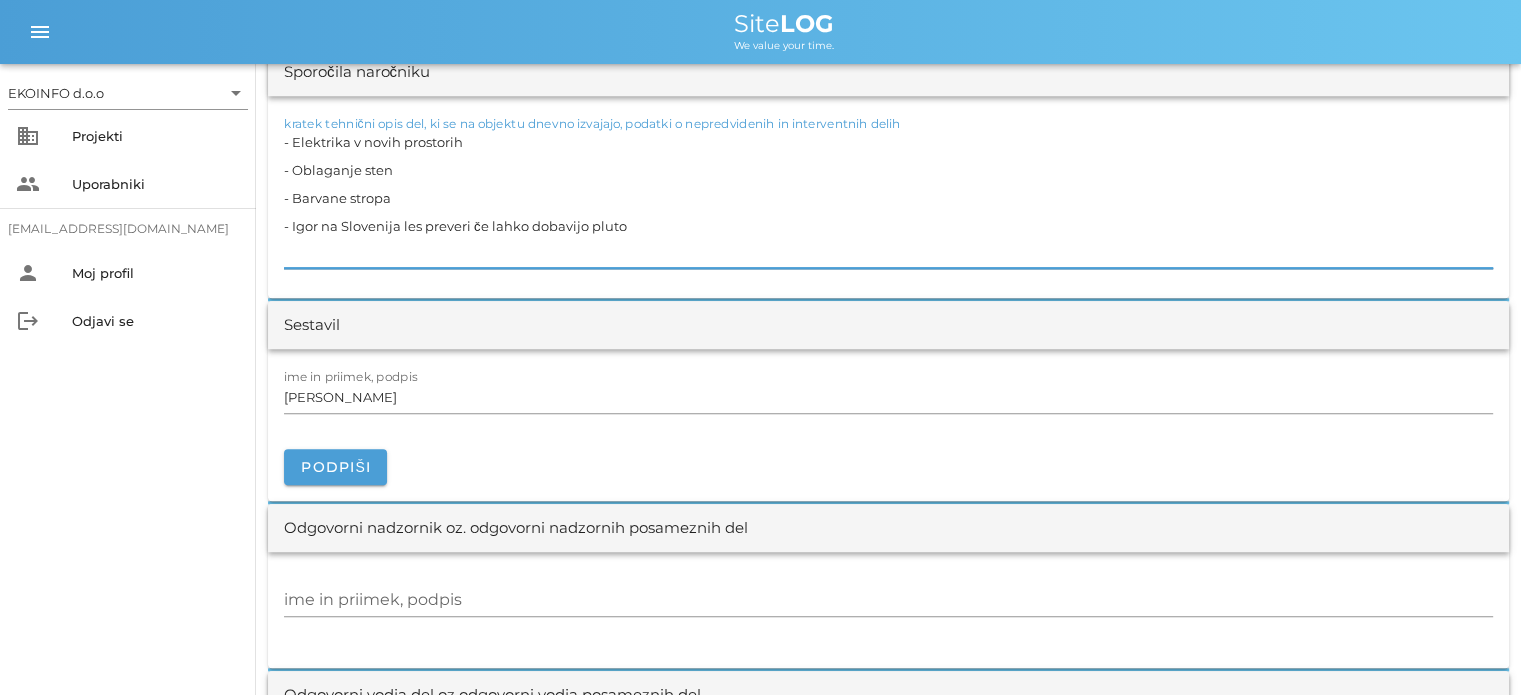 drag, startPoint x: 635, startPoint y: 217, endPoint x: 292, endPoint y: 149, distance: 349.67557 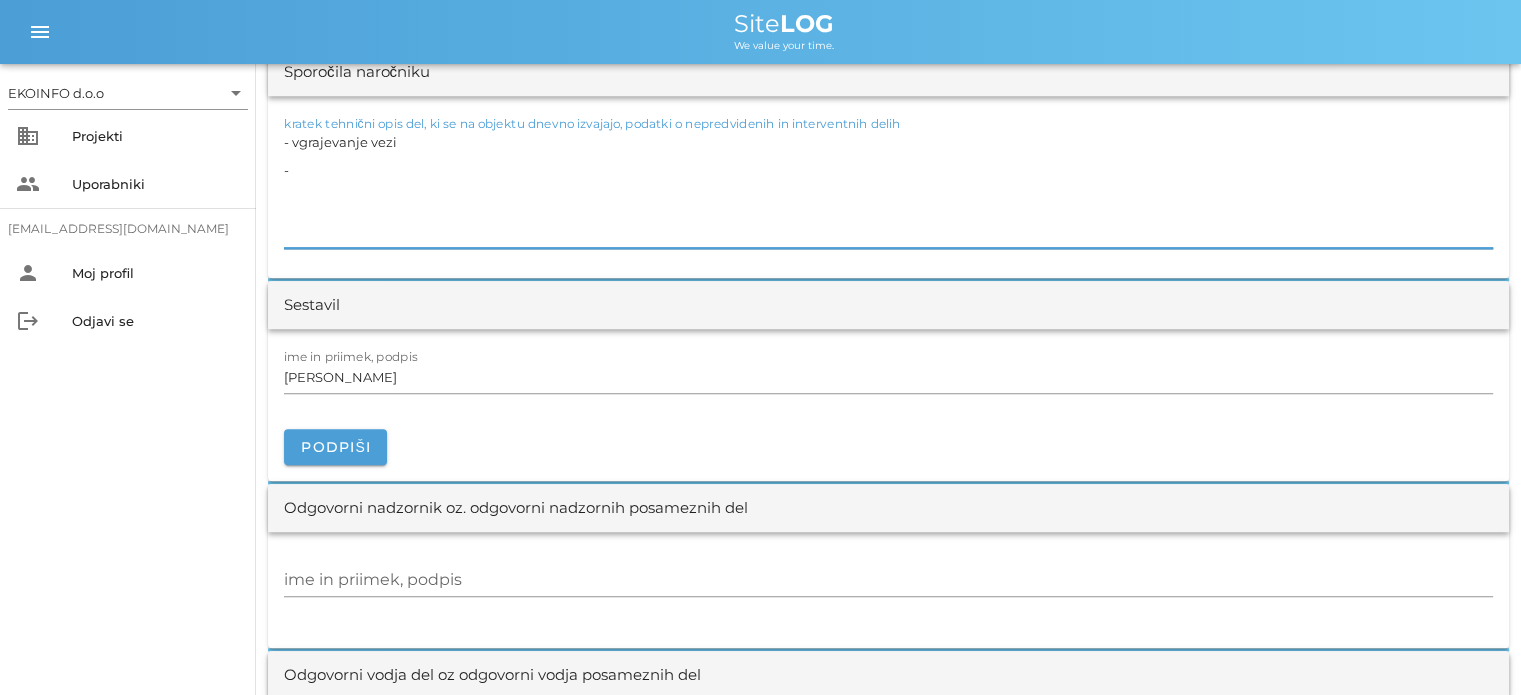 type on "- vgrajevanje vezi
-" 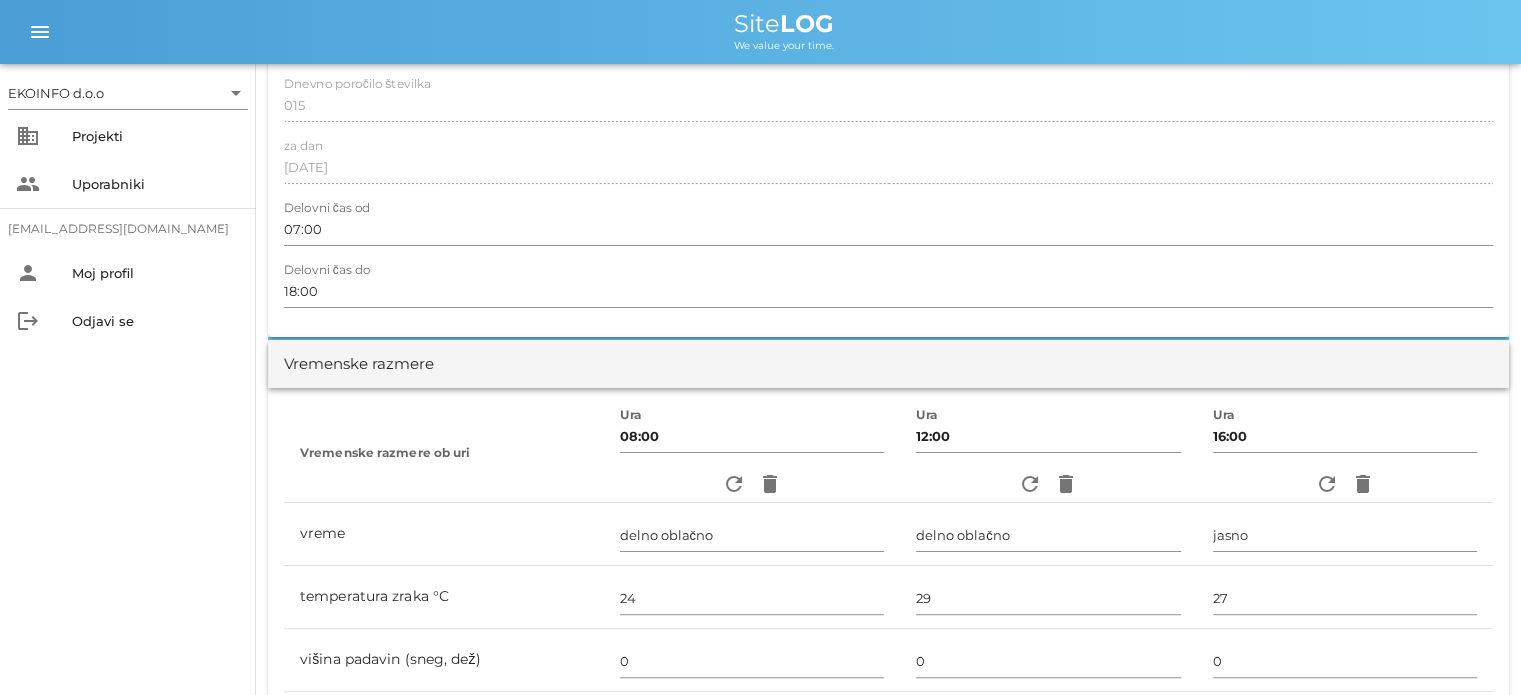 scroll, scrollTop: 0, scrollLeft: 0, axis: both 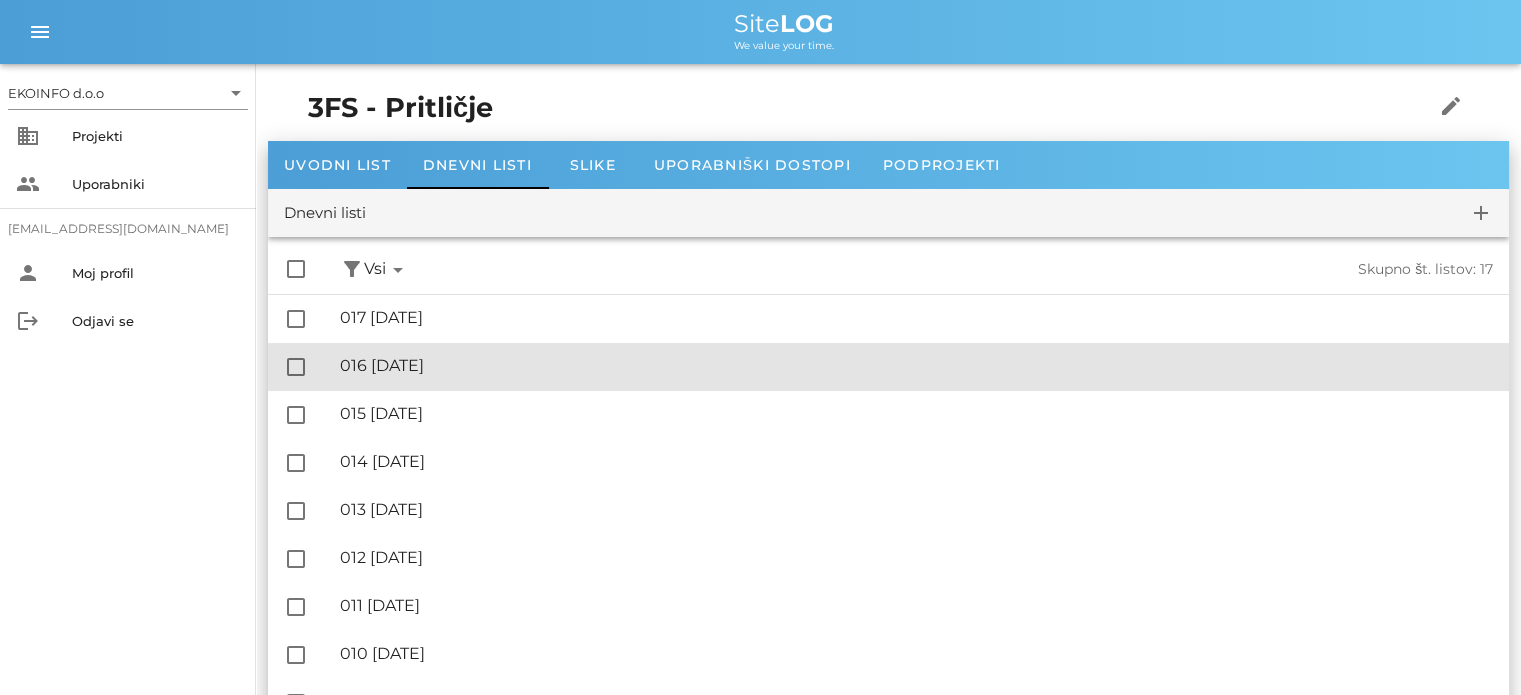drag, startPoint x: 448, startPoint y: 370, endPoint x: 484, endPoint y: 376, distance: 36.496574 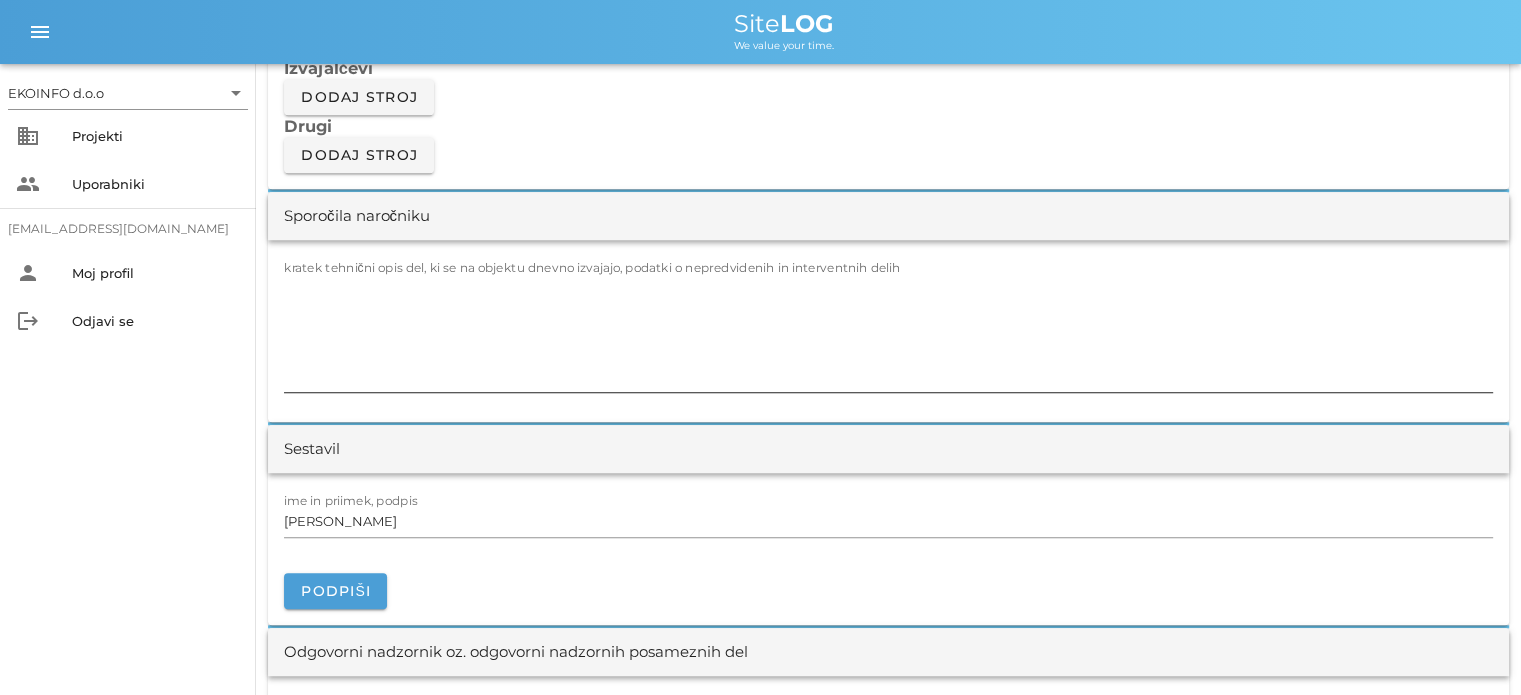 scroll, scrollTop: 1800, scrollLeft: 0, axis: vertical 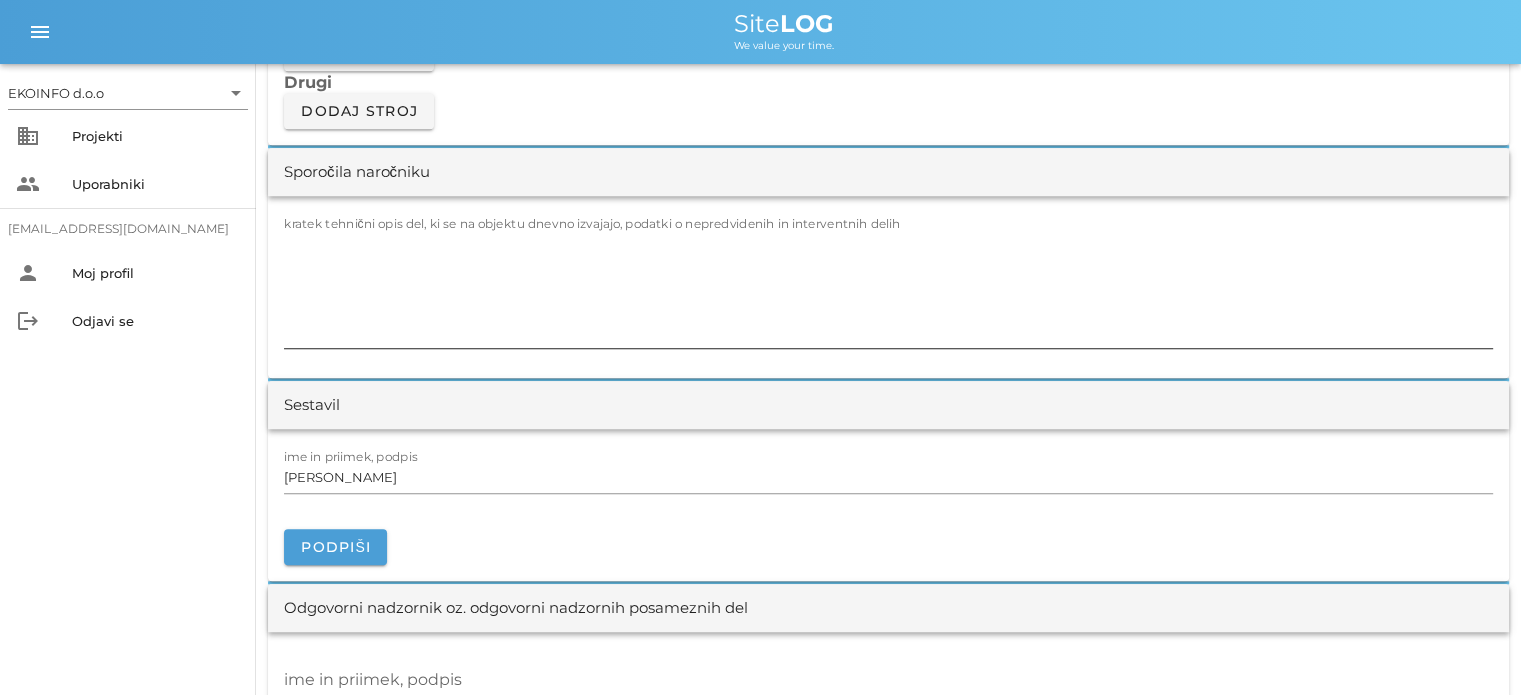 click on "kratek tehnični opis del, ki se na objektu dnevno izvajajo, podatki o nepredvidenih in interventnih delih" at bounding box center [592, 223] 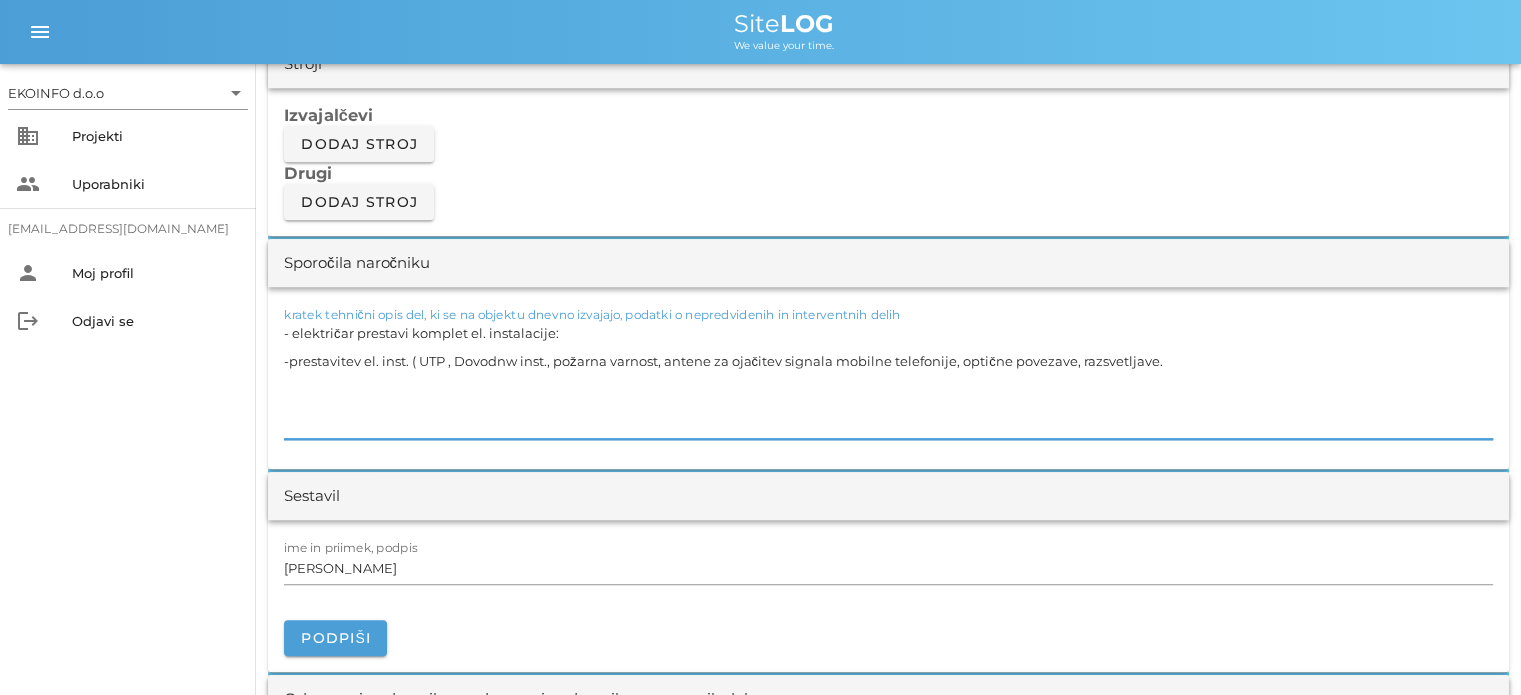 scroll, scrollTop: 1900, scrollLeft: 0, axis: vertical 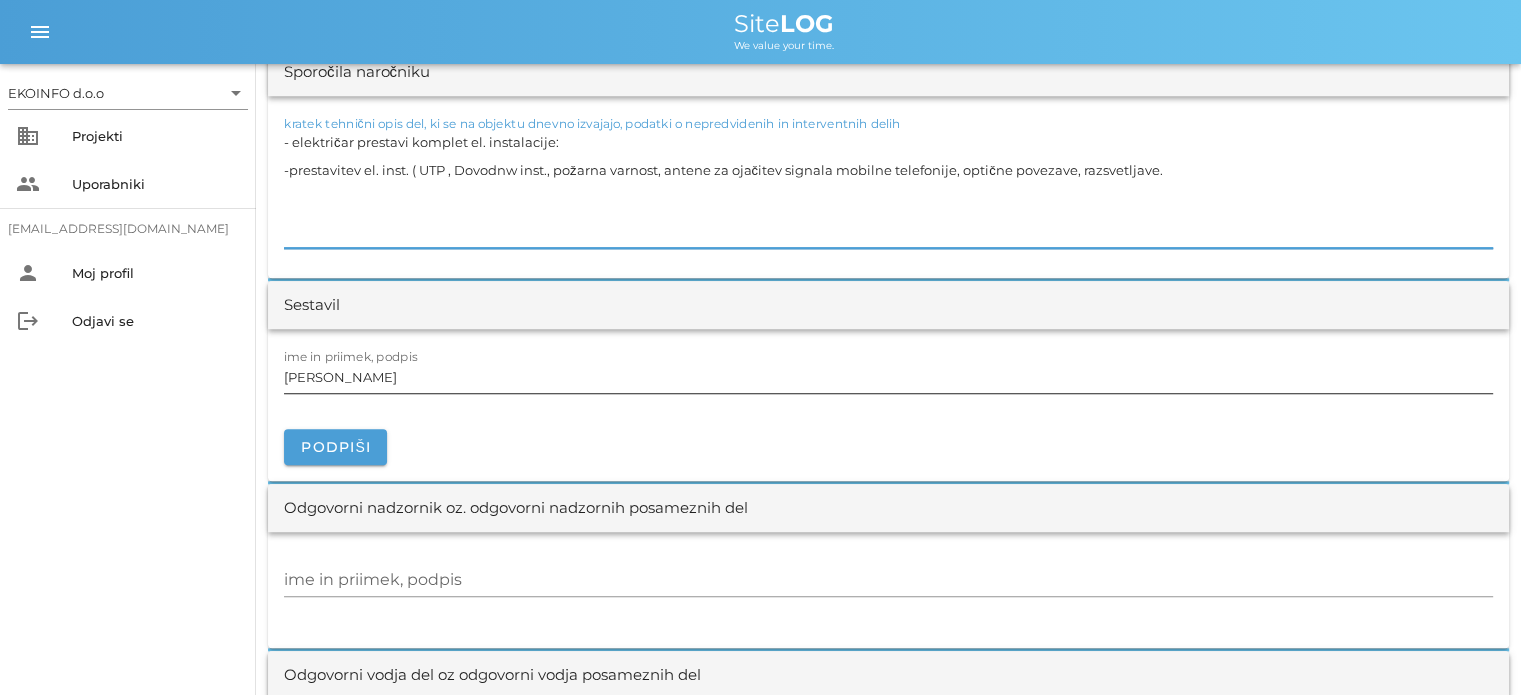 type on "- električar prestavi komplet el. instalacije:
-prestavitev el. inst. ( UTP , Dovodnw inst., požarna varnost, antene za ojačitev signala mobilne telefonije, optične povezave, razsvetljave." 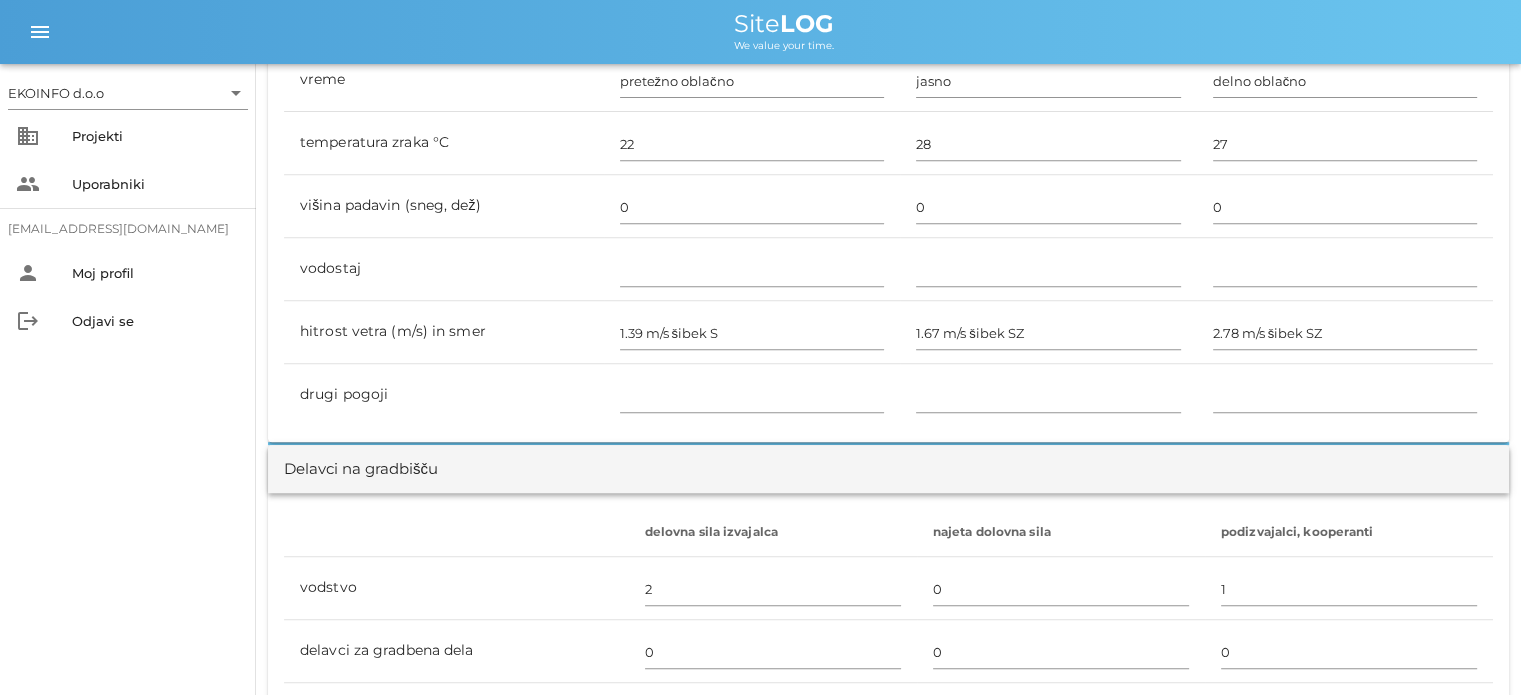 scroll, scrollTop: 500, scrollLeft: 0, axis: vertical 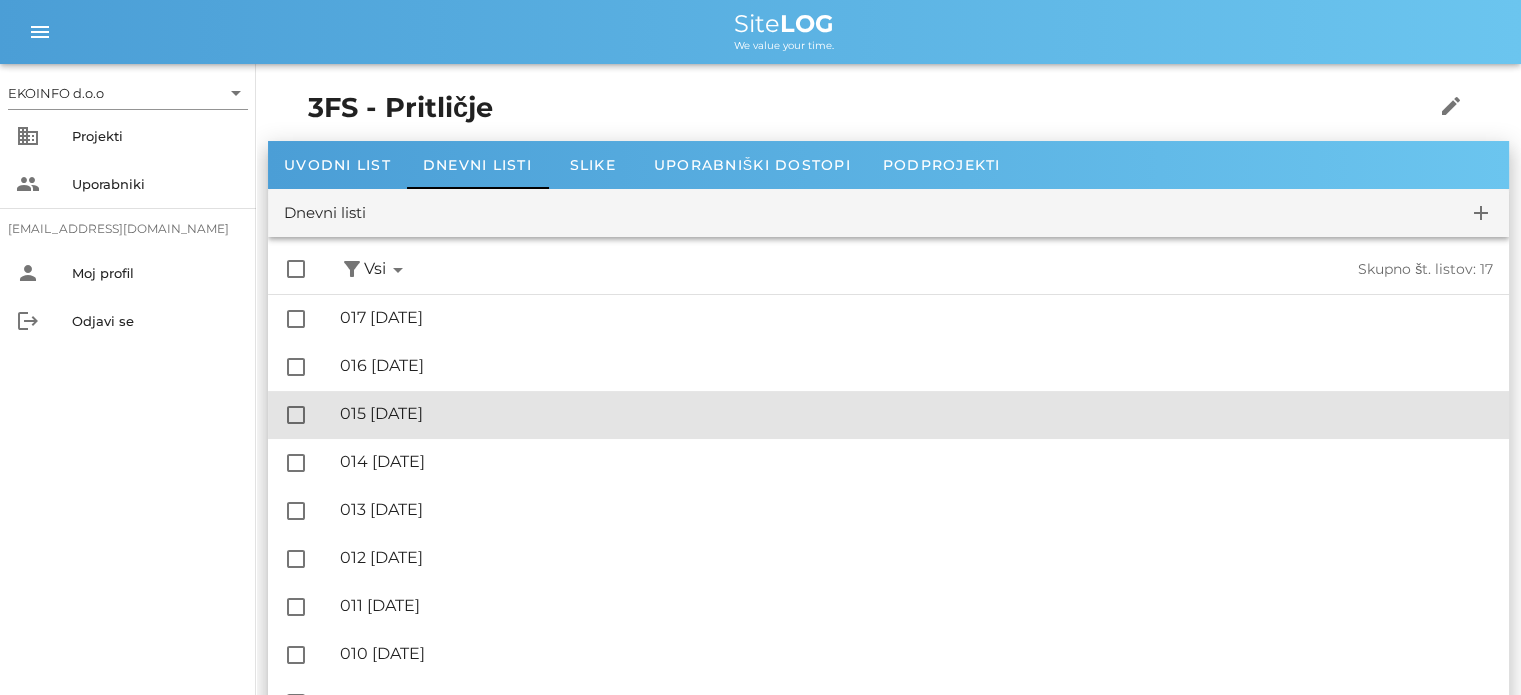 click on "🔏  015 četrtek, 24.07.2025" at bounding box center [916, 413] 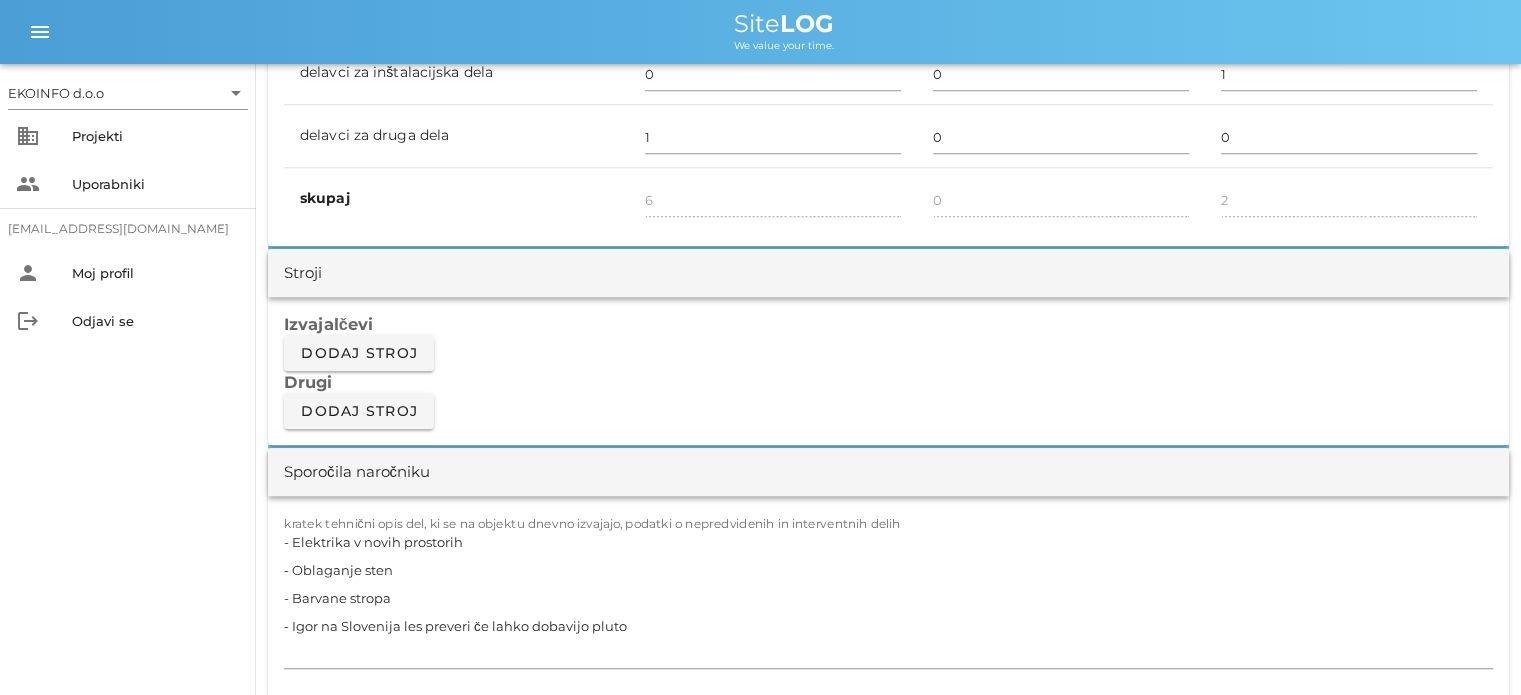 scroll, scrollTop: 1700, scrollLeft: 0, axis: vertical 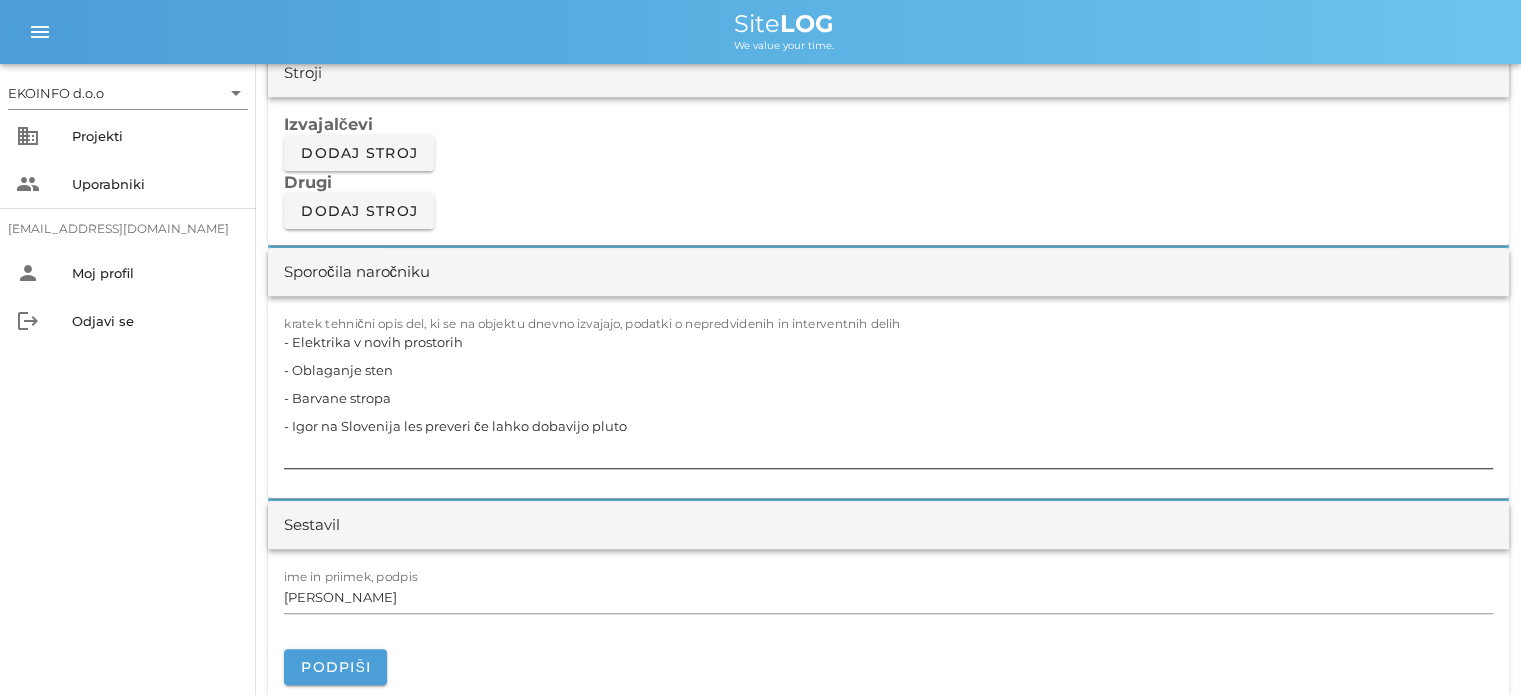 click on "- Elektrika v novih prostorih
- Oblaganje sten
- Barvane stropa
- Igor na Slovenija les preveri če lahko dobavijo pluto" at bounding box center [888, 398] 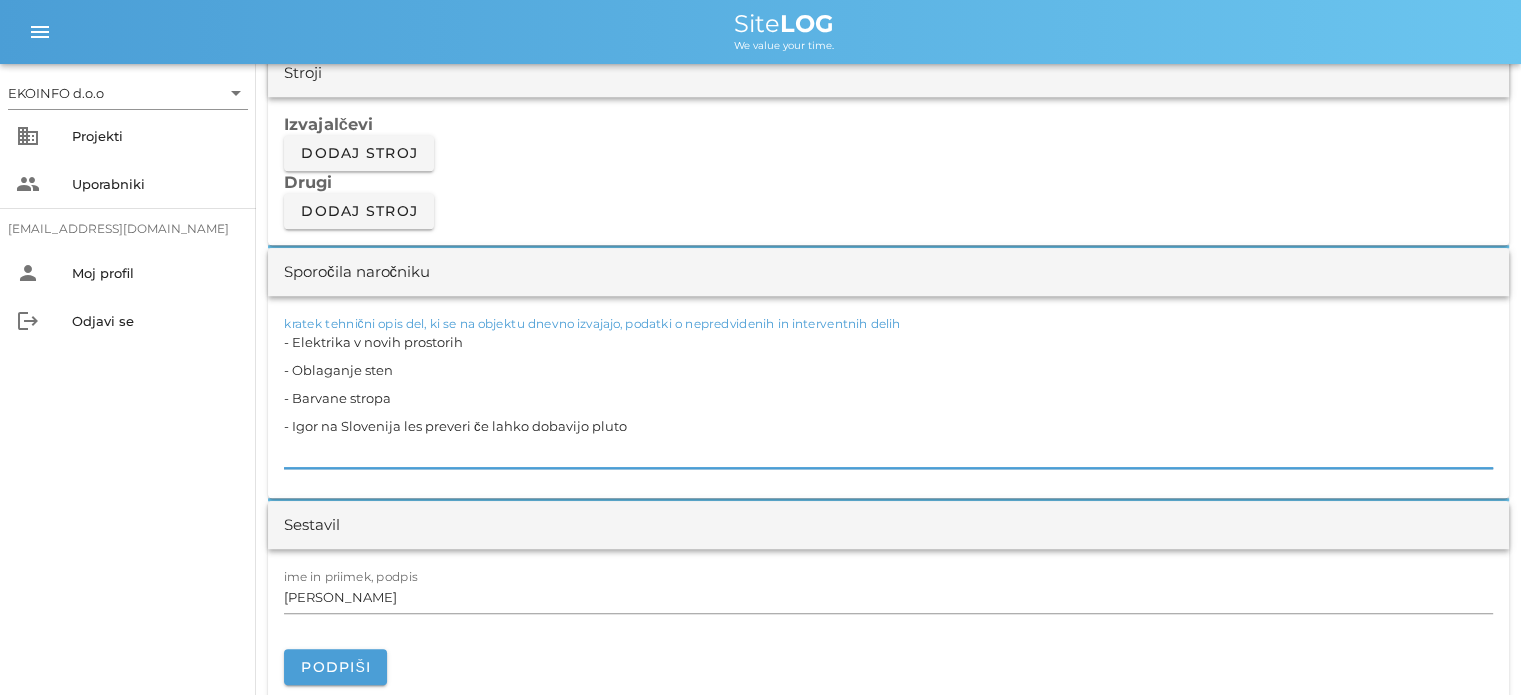drag, startPoint x: 645, startPoint y: 424, endPoint x: 270, endPoint y: 335, distance: 385.41666 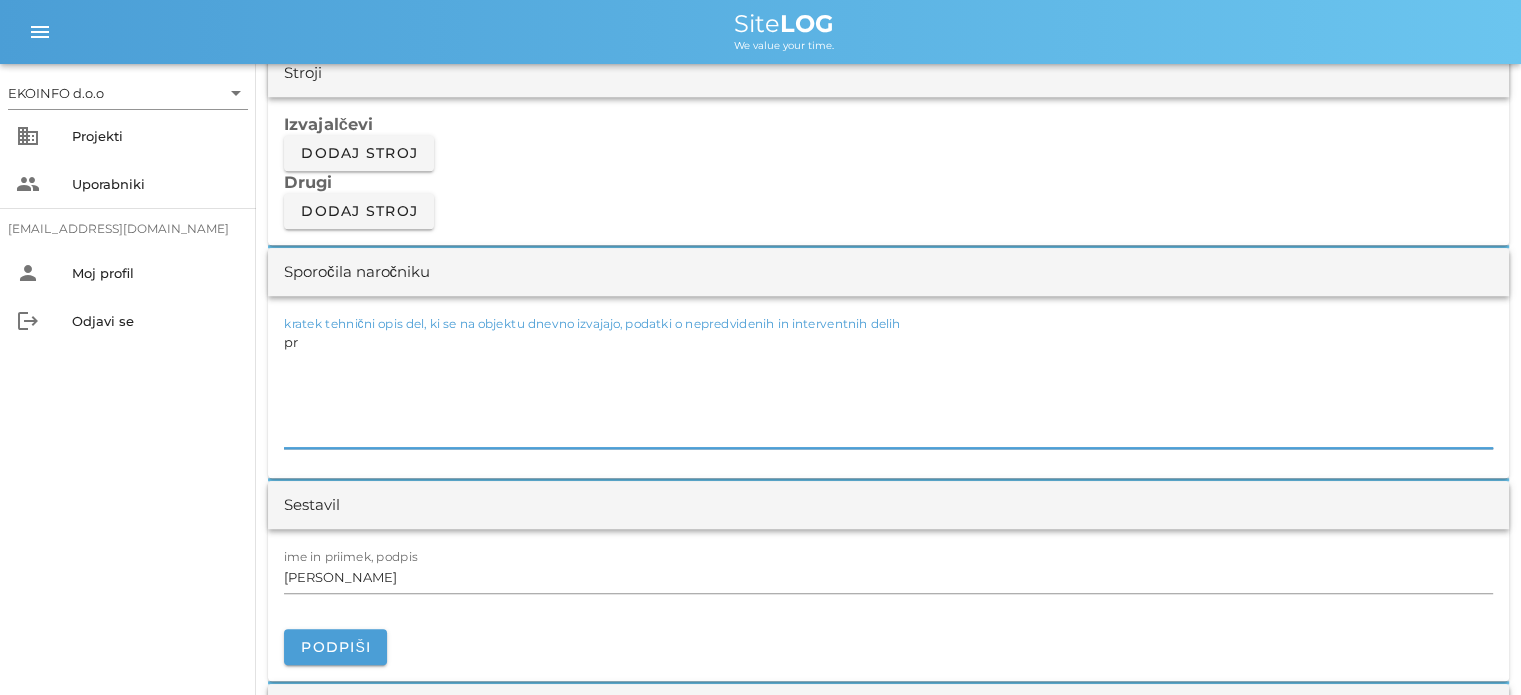 type on "p" 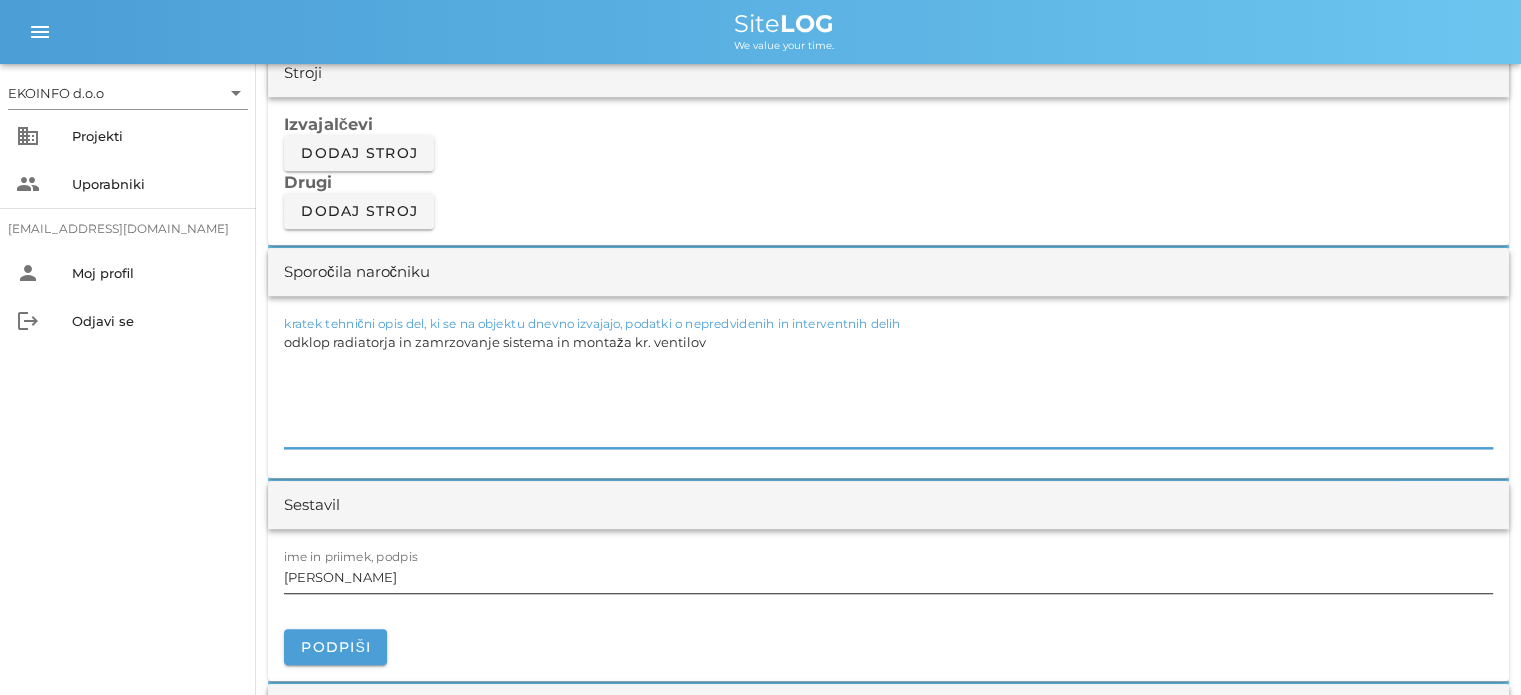 type on "odklop radiatorja in zamrzovanje sistema in montaža kr. ventilov" 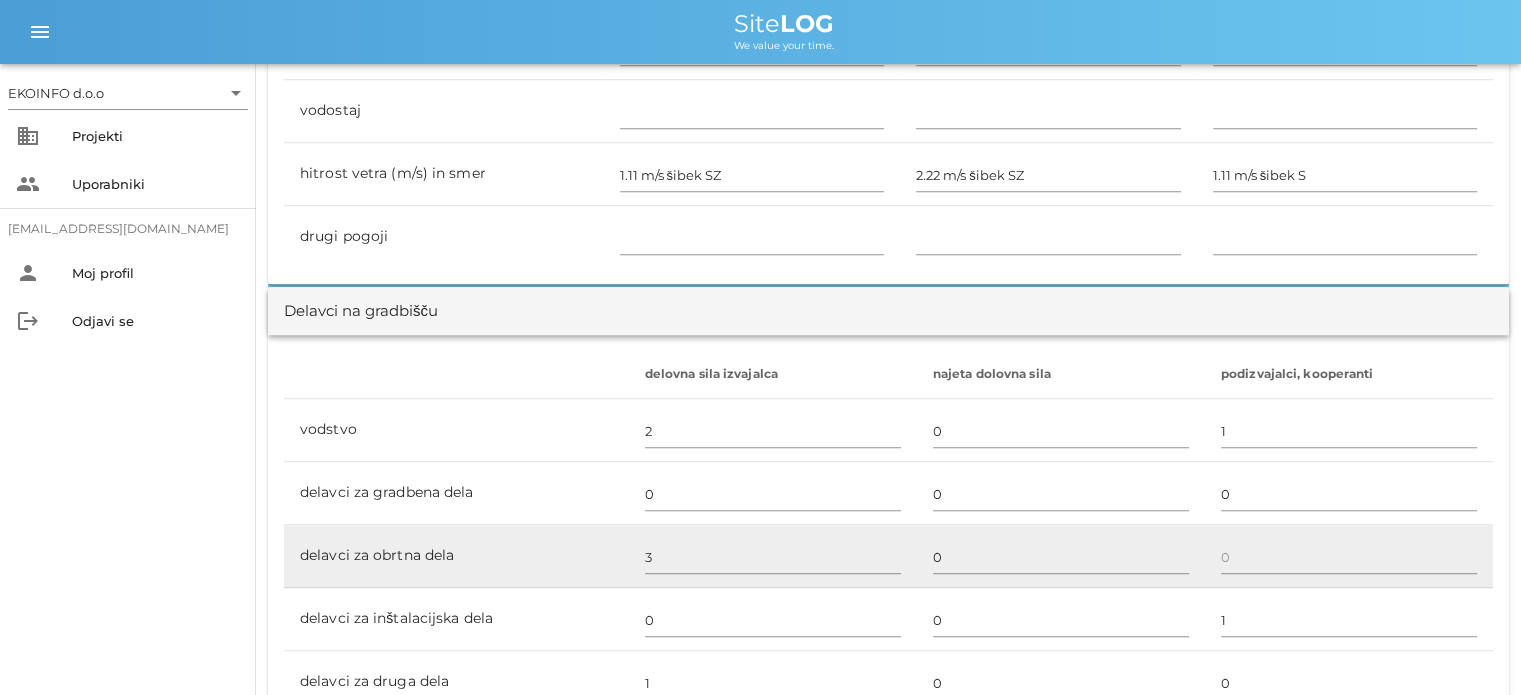 scroll, scrollTop: 1100, scrollLeft: 0, axis: vertical 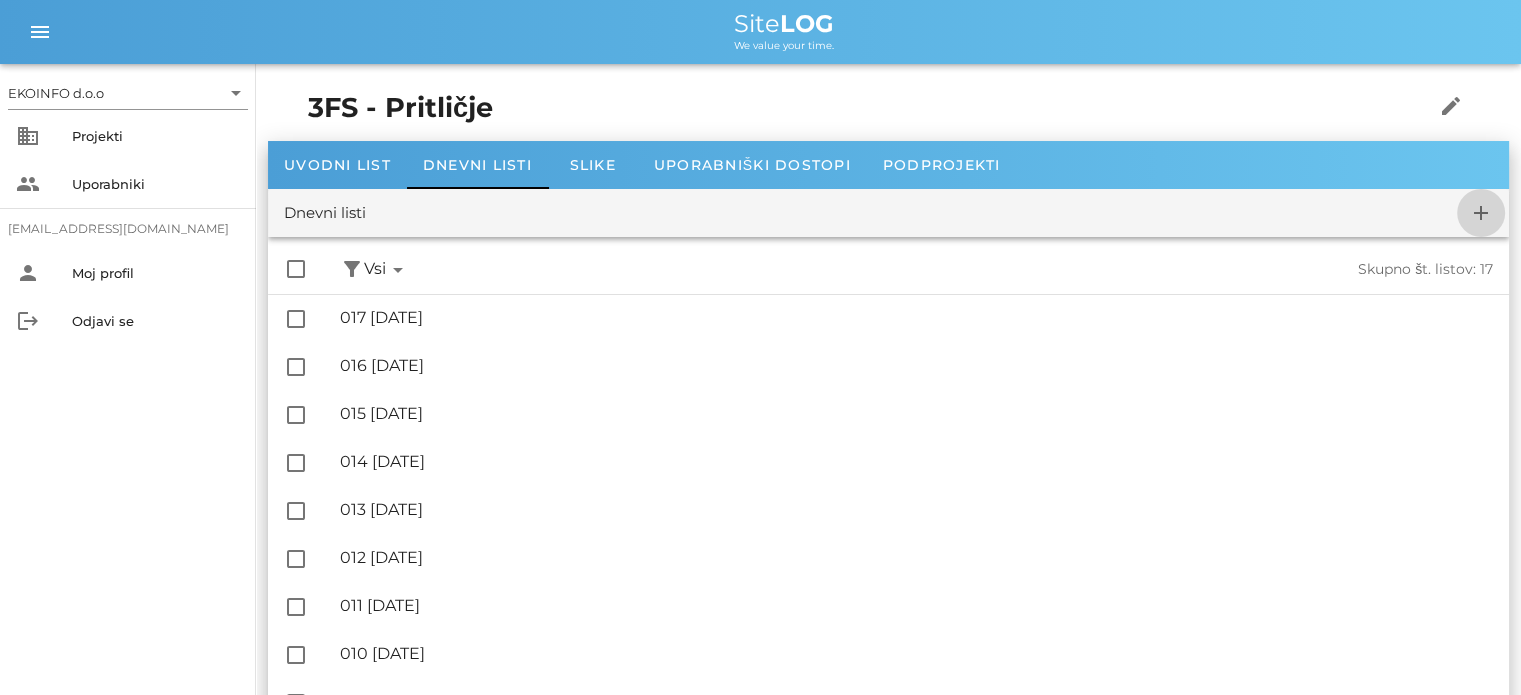 click on "add" at bounding box center (1481, 213) 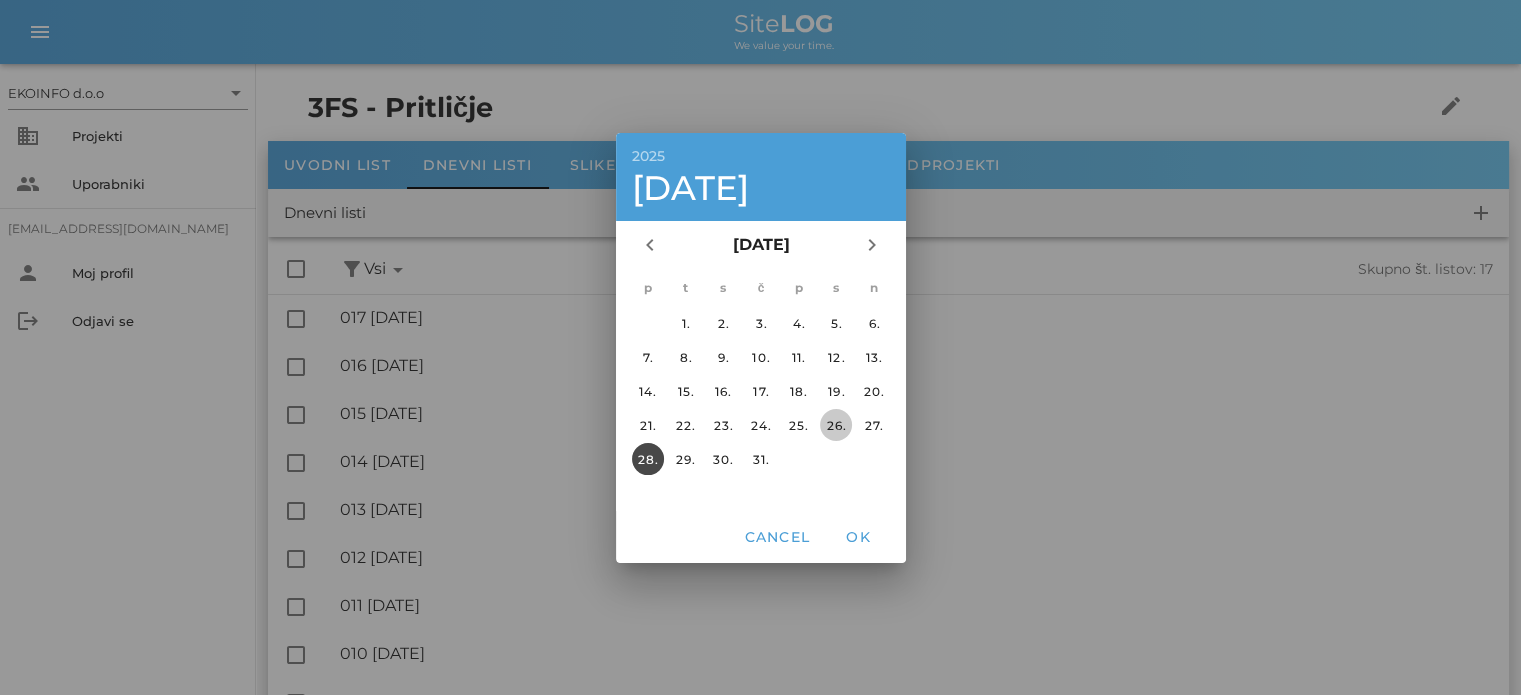 click on "26." at bounding box center (836, 424) 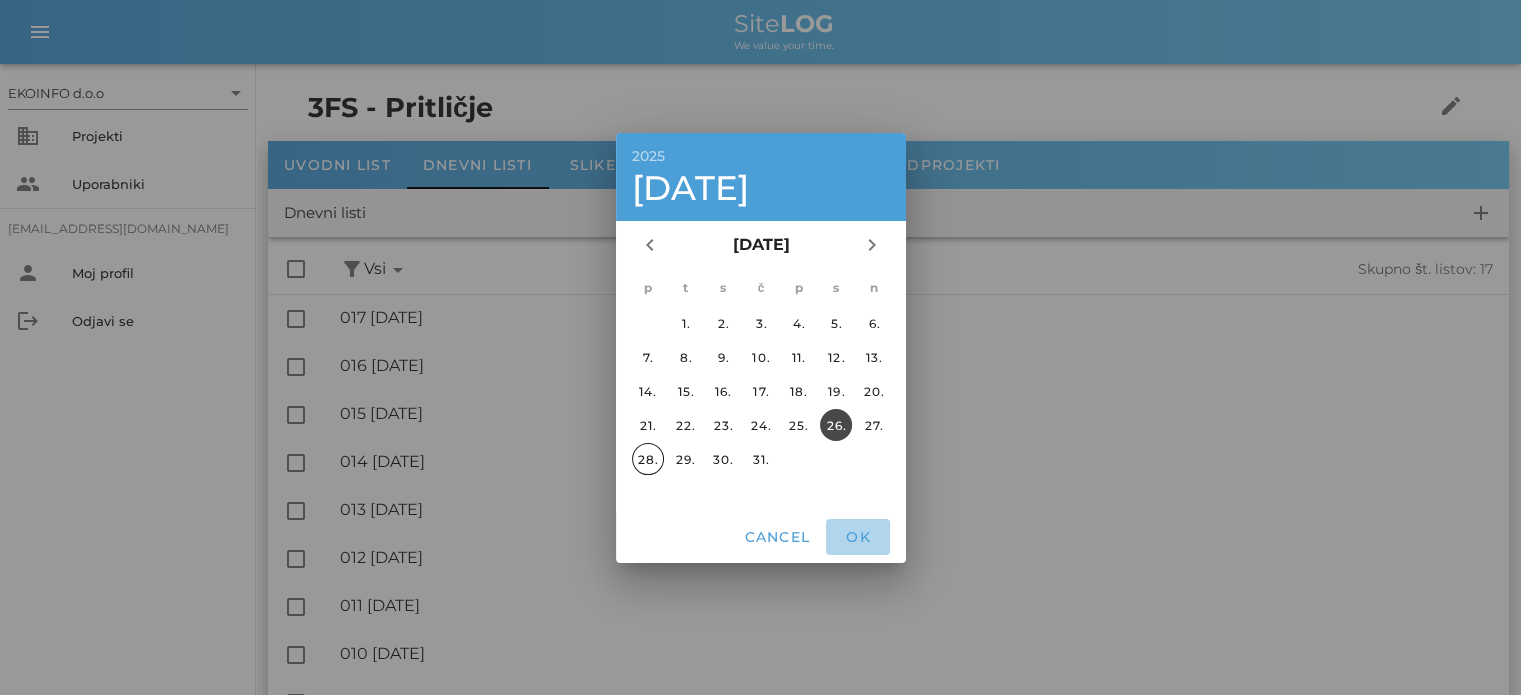 click on "OK" at bounding box center (858, 537) 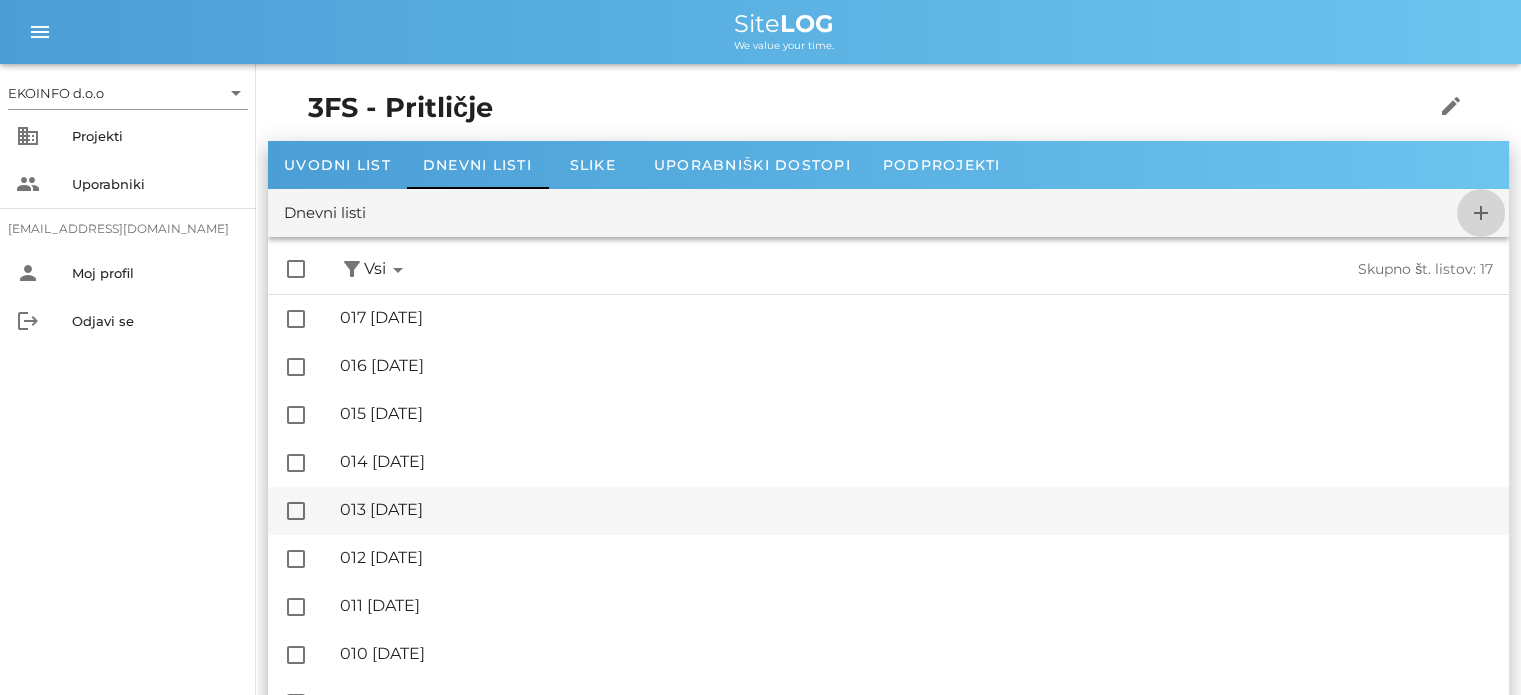 checkbox on "false" 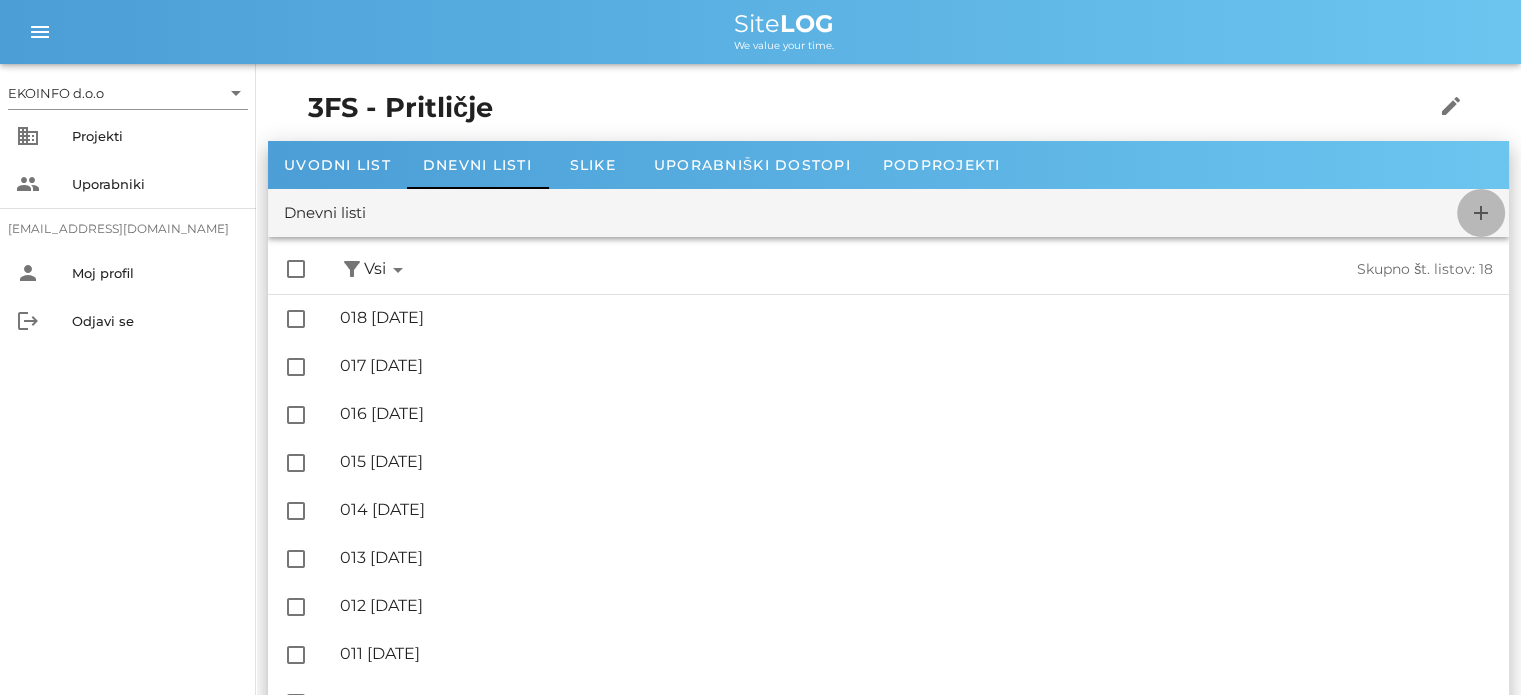 click on "add" at bounding box center [1481, 213] 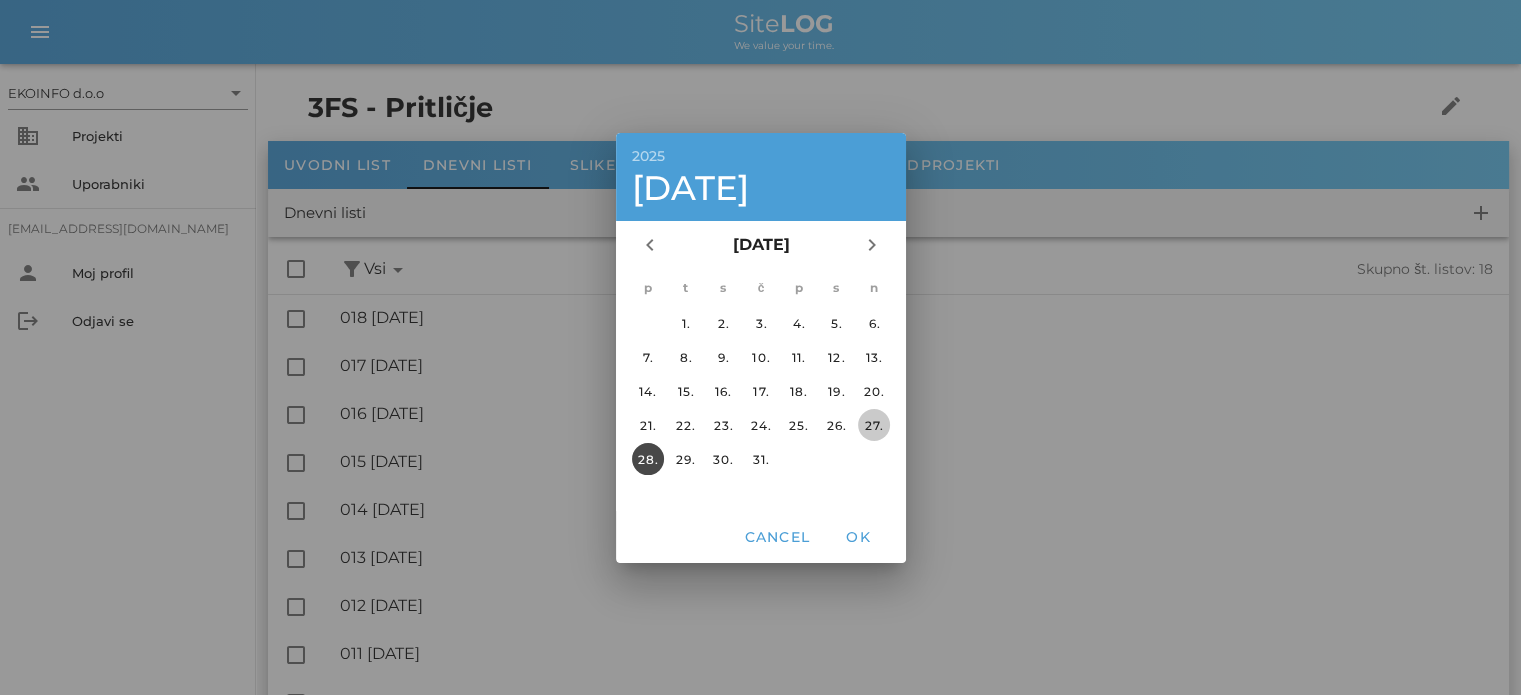 click on "27." at bounding box center [874, 424] 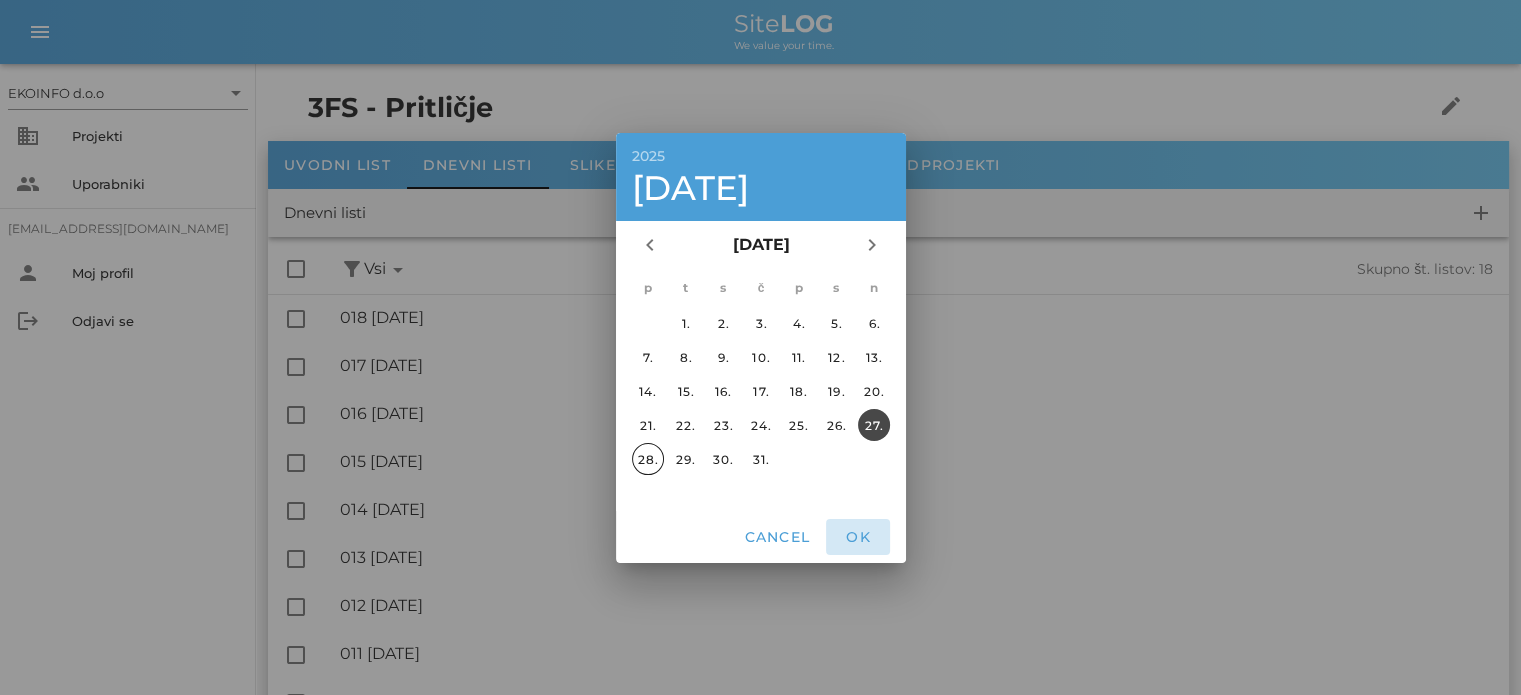 click on "OK" at bounding box center (858, 537) 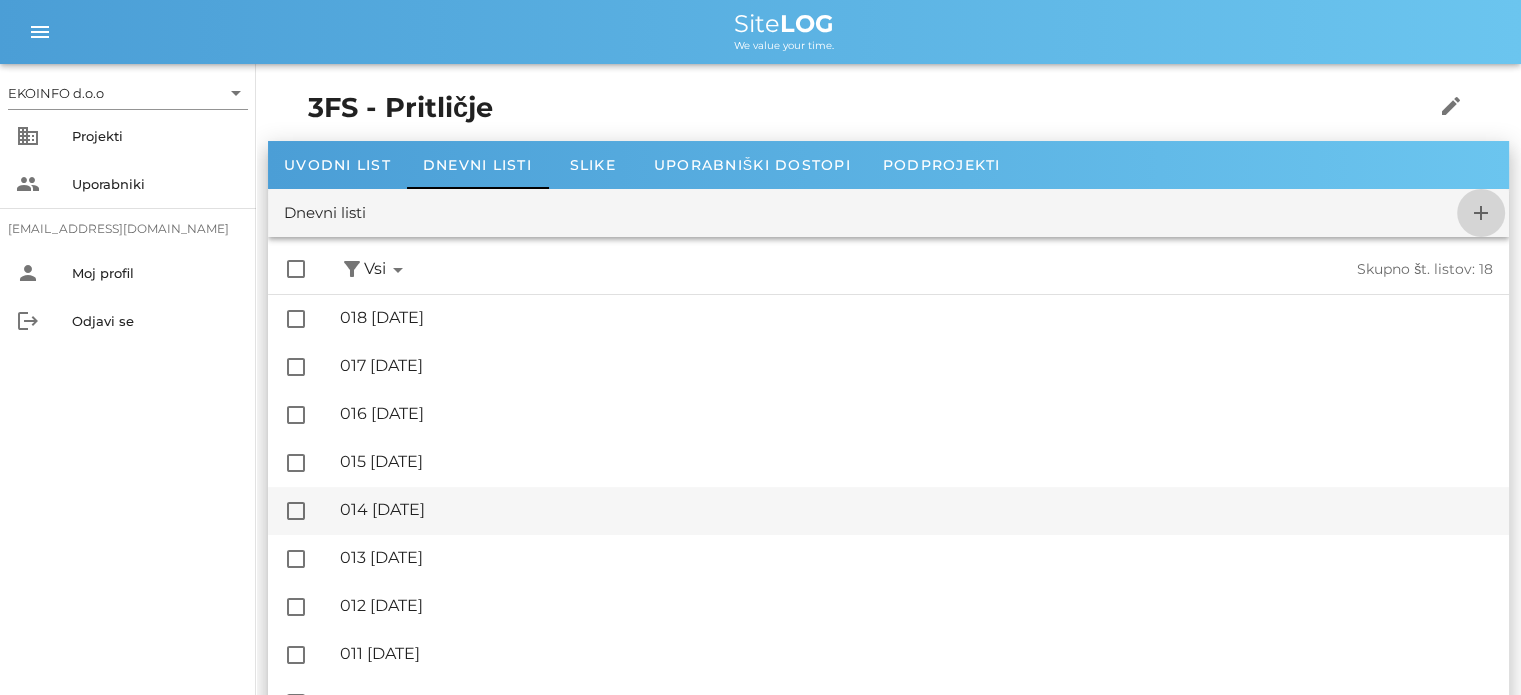checkbox on "false" 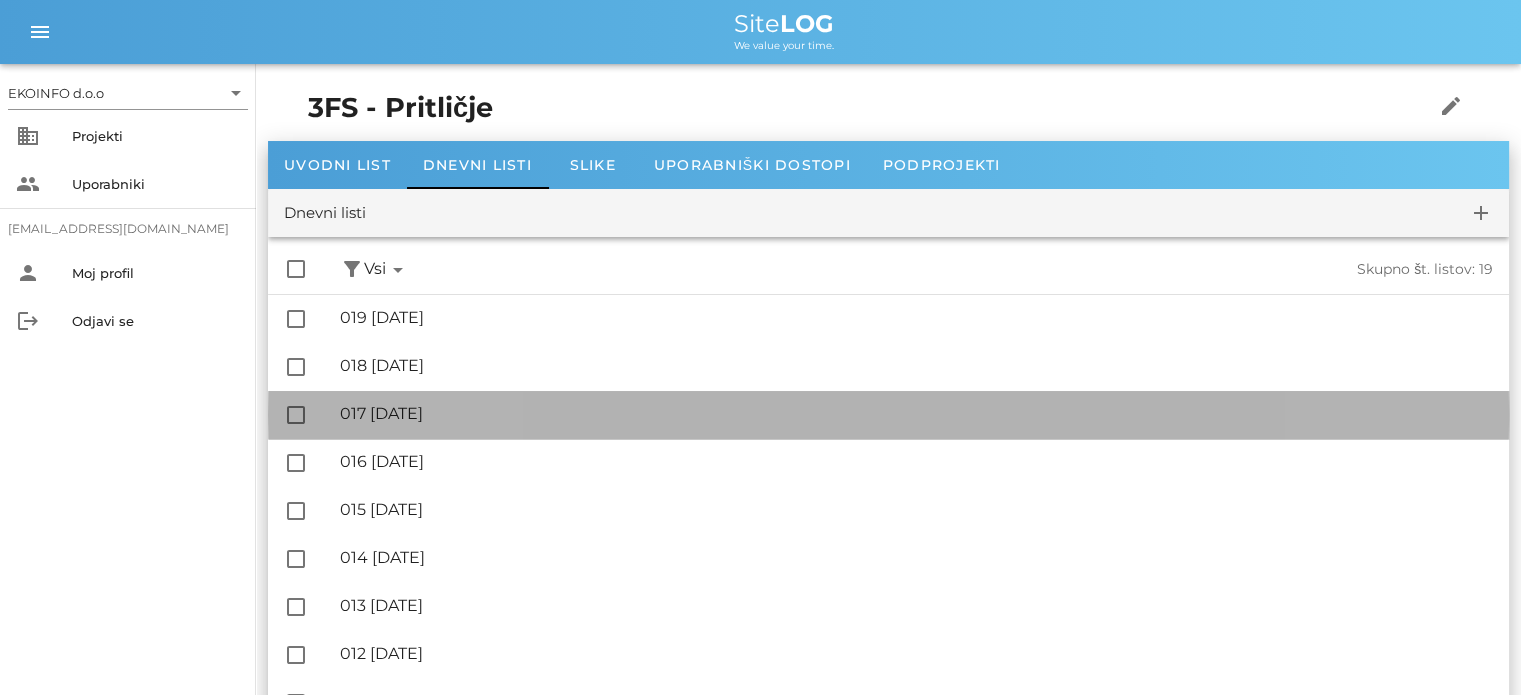 click on "🔏  017 sobota, 26.07.2025" at bounding box center (916, 413) 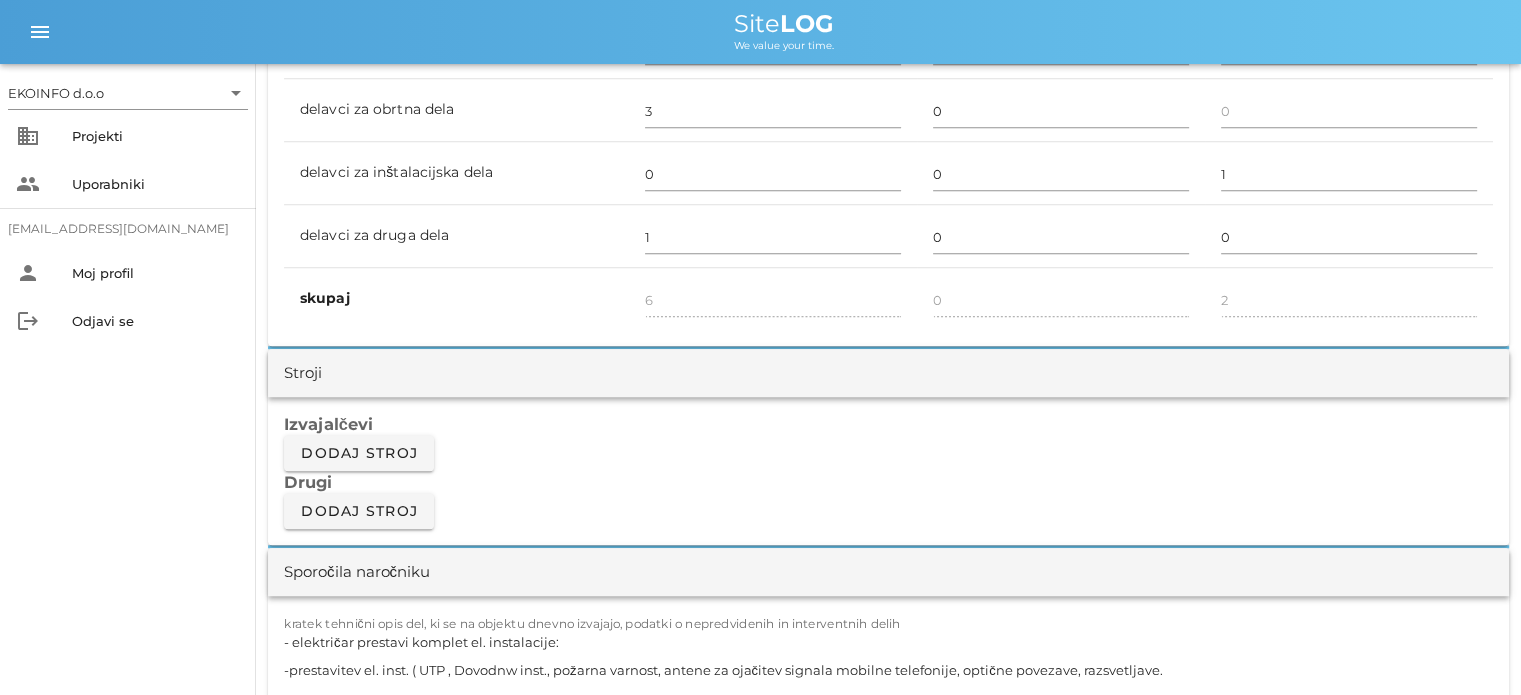 scroll, scrollTop: 1700, scrollLeft: 0, axis: vertical 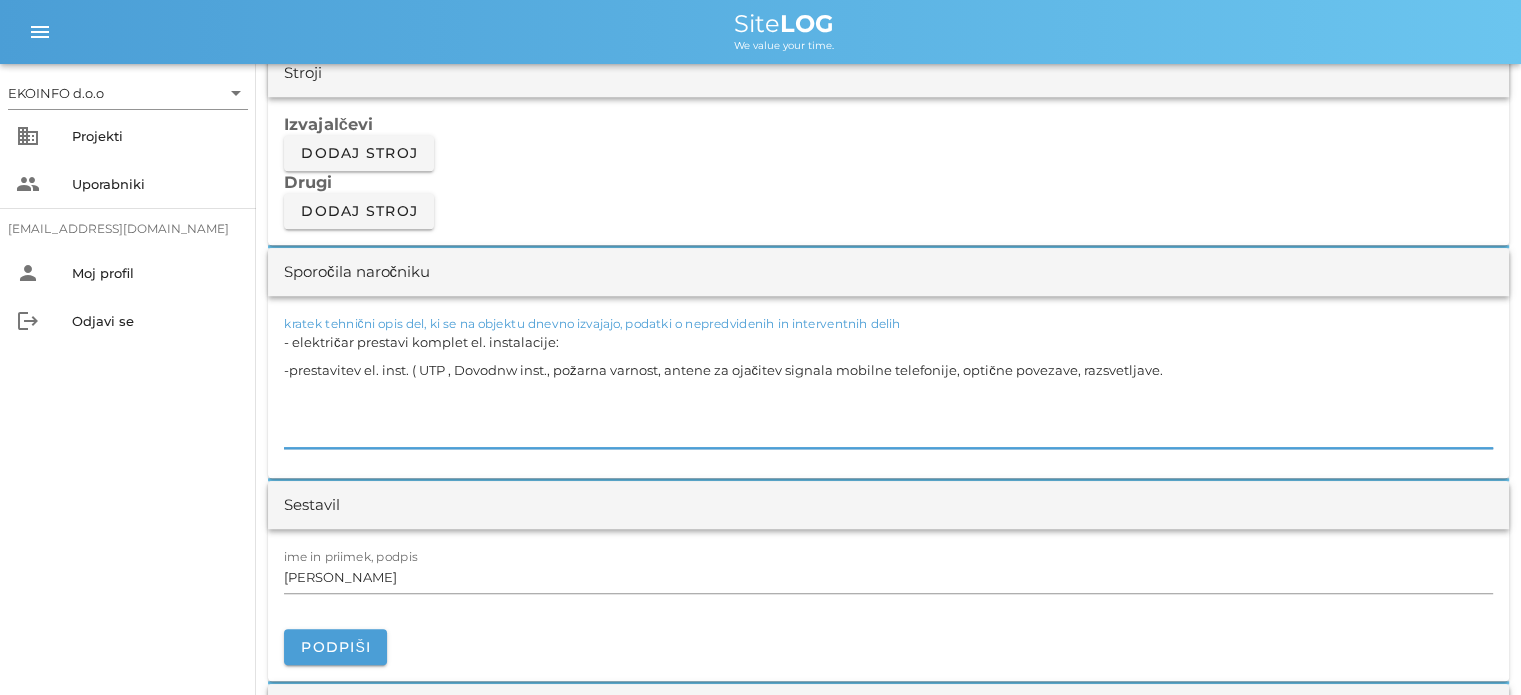 drag, startPoint x: 1070, startPoint y: 399, endPoint x: 169, endPoint y: 350, distance: 902.3314 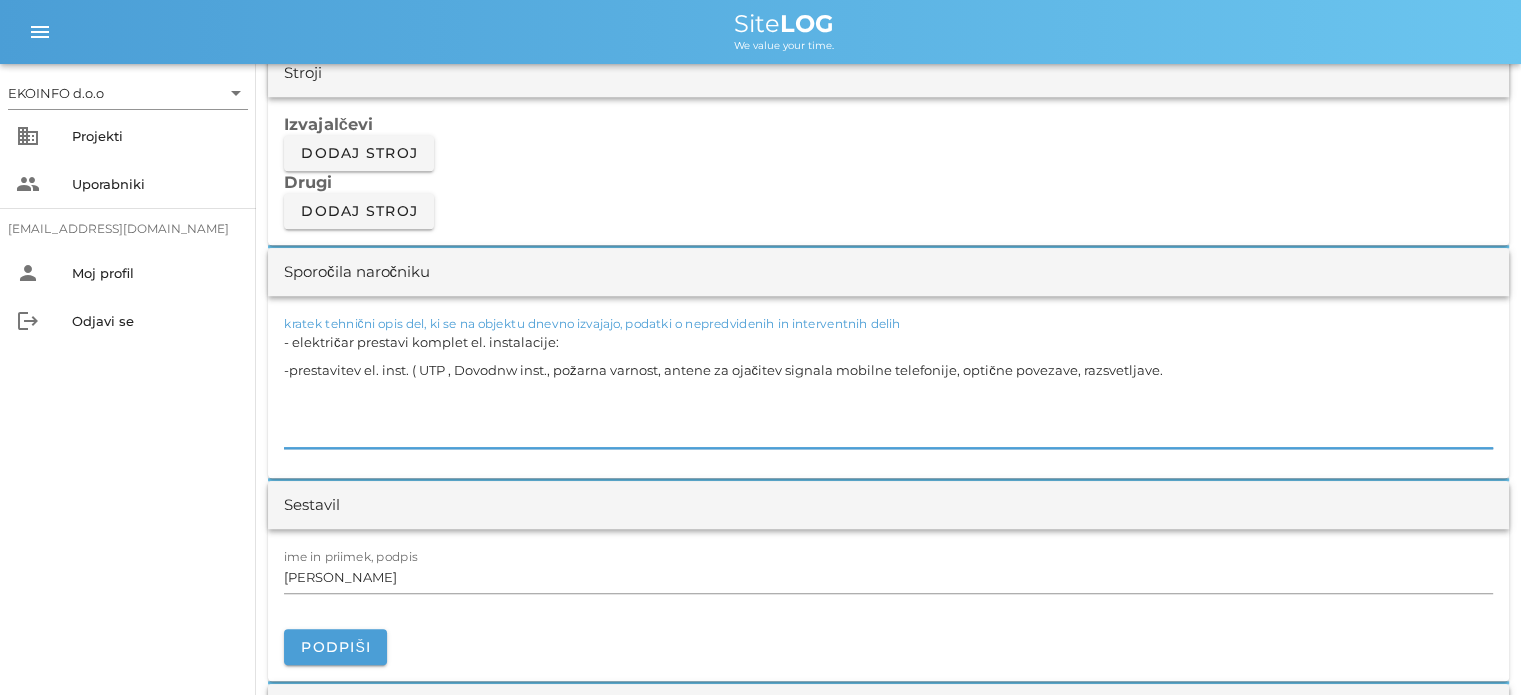 click on "EKOINFO d.o.o arrow_drop_down business  Projekti  people  Uporabniki  mozina.uros@gmail.com person  Moj profil  logout  Odjavi se  menu menu  Site LOG  We value your time.   sobota, 26.07.2025   Close     3FS - Pritličje  Uvodni list   Dnevni listi   Slike  Dnevni list na sobota, 26.07.2025  ✓ Podpisan   Pošlji v podpis  print Natisni s slikami Izvajalec EKOINFO d.o.o Objekt Pisarniški prostori Naročnik 3fs Nordic SI, računalniško svetovanje, d.o.o. Cesta XIV. divizije 20A, 2000 Maribor Dnevno poročilo številka 017 za dan sobota, 26.07.2025 Delovni čas od 07:00 Delovni čas do 18:00  Vremenske razmere   Vremenske razmere ob uri  Ura 08:00 refresh delete Ura 12:00 refresh delete Ura 16:00 refresh delete vreme delno oblačno delno oblačno oblačno temperatura zraka °C 22 26 20 višina padavin (sneg, dež) 0 0 0 vodostaj hitrost vetra (m/s) in smer 1.67 m/s šibek SV 2.5 m/s šibek SV 2.22 m/s šibek V drugi pogoji  Delavci na gradbišču  delovna sila izvajalca najeta dolovna sila vodstvo 2 0 1 0 0" at bounding box center (760, 601) 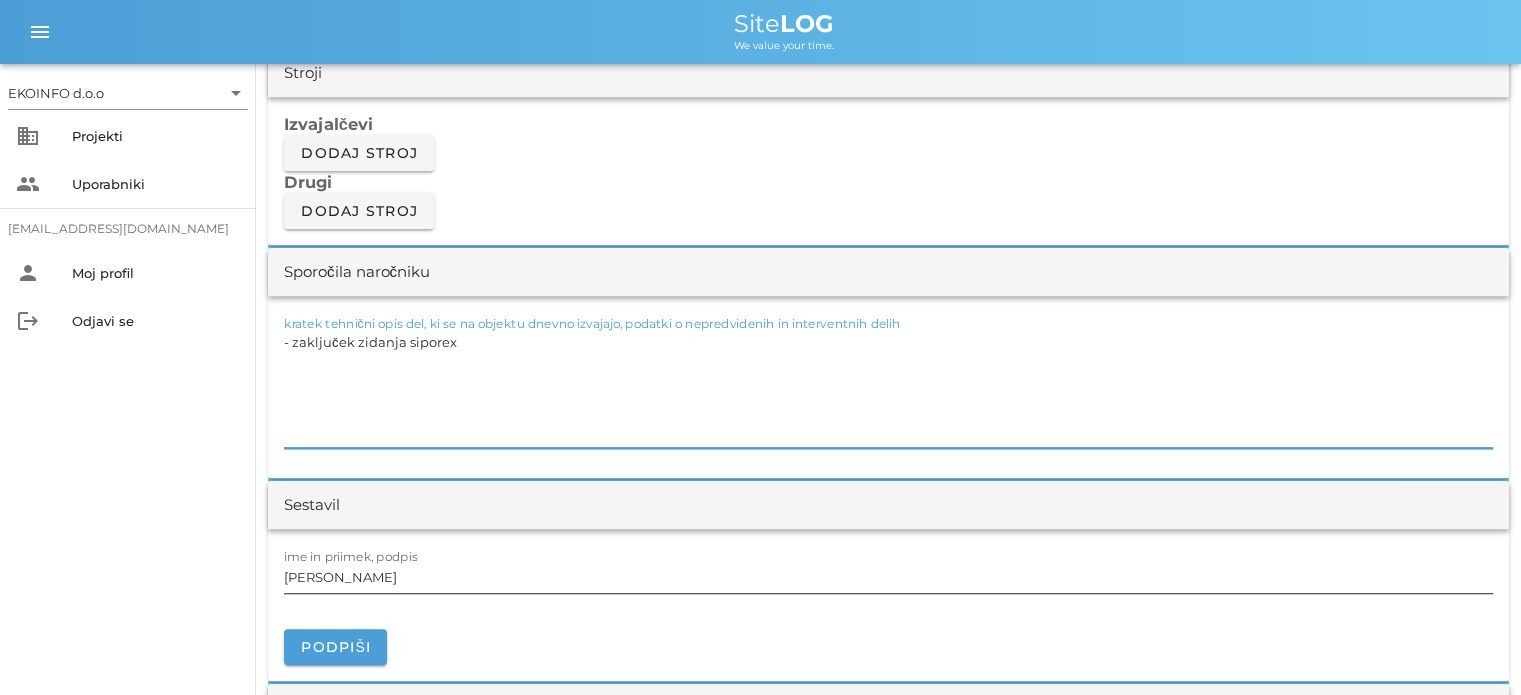 type on "- zaključek zidanja siporex" 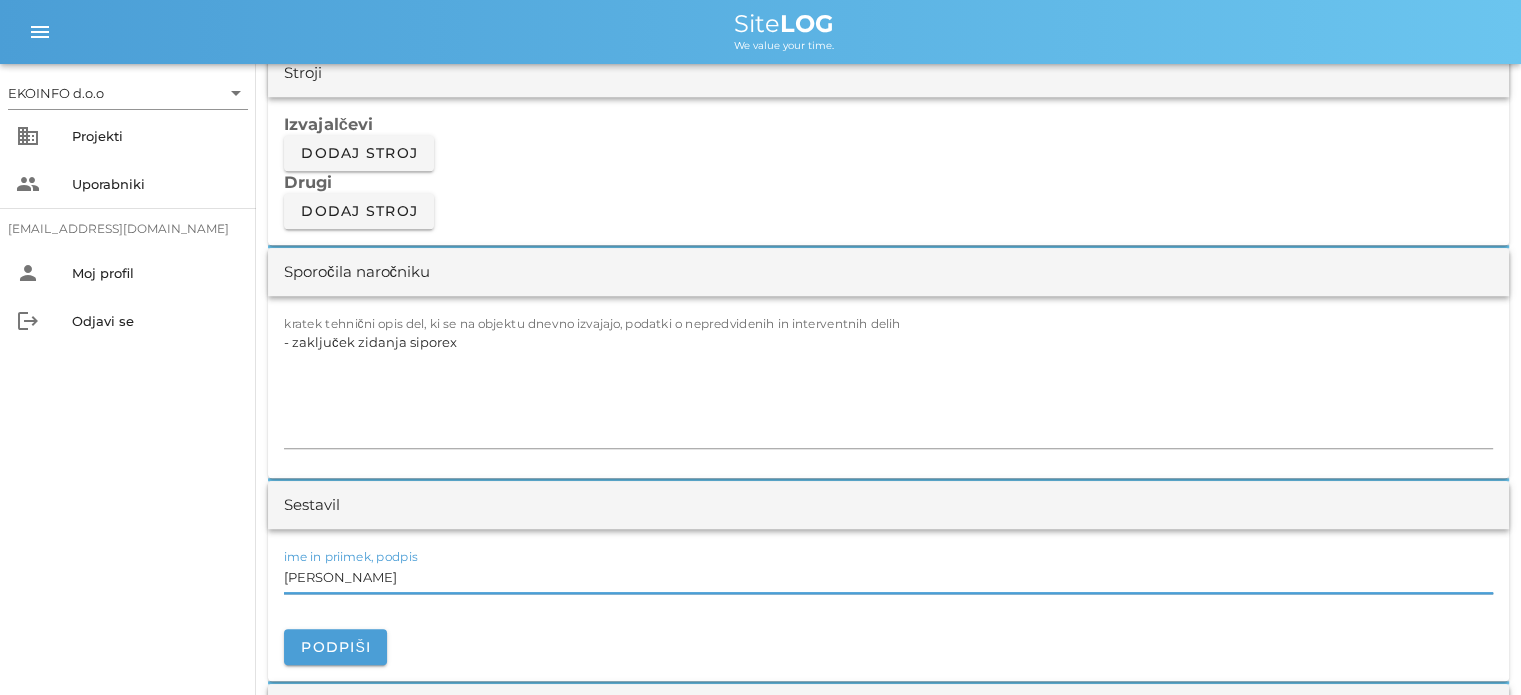 click on "Igor potočnik" at bounding box center (888, 577) 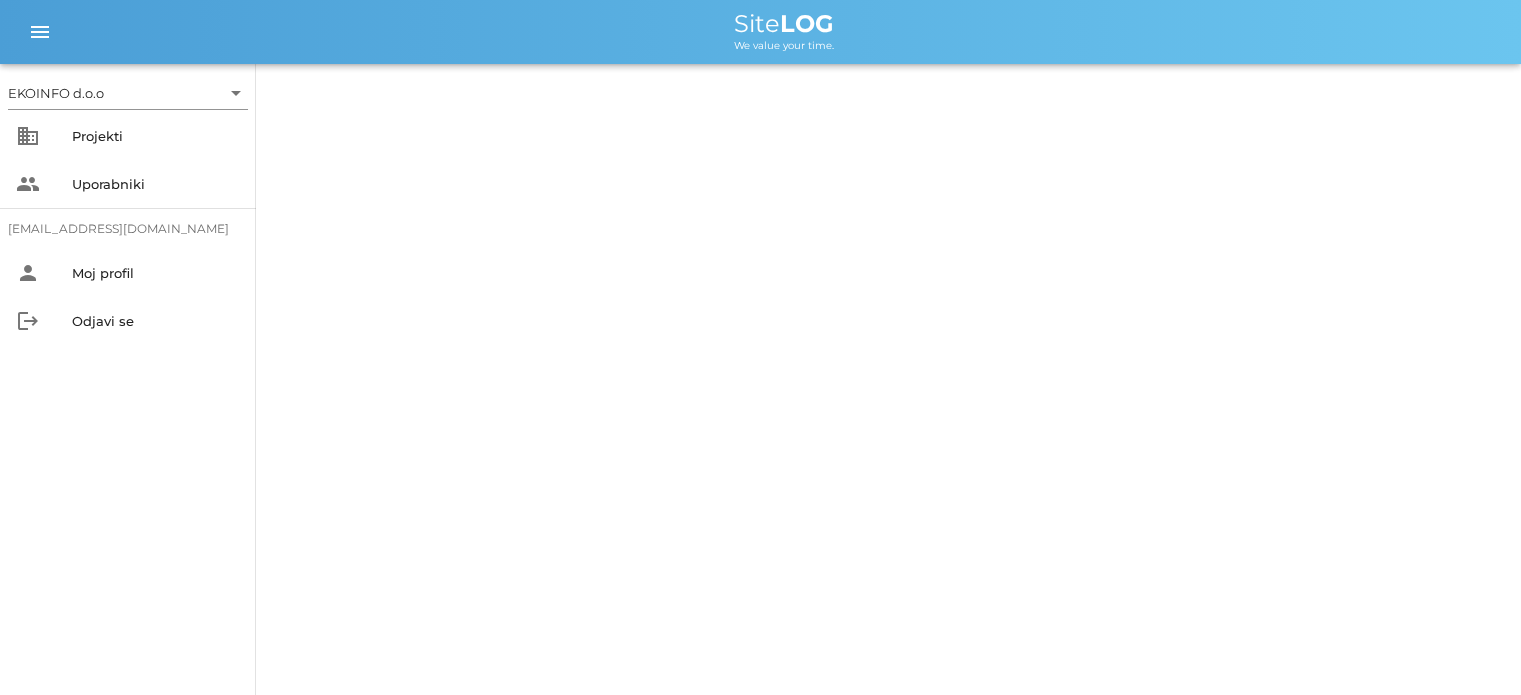 scroll, scrollTop: 0, scrollLeft: 0, axis: both 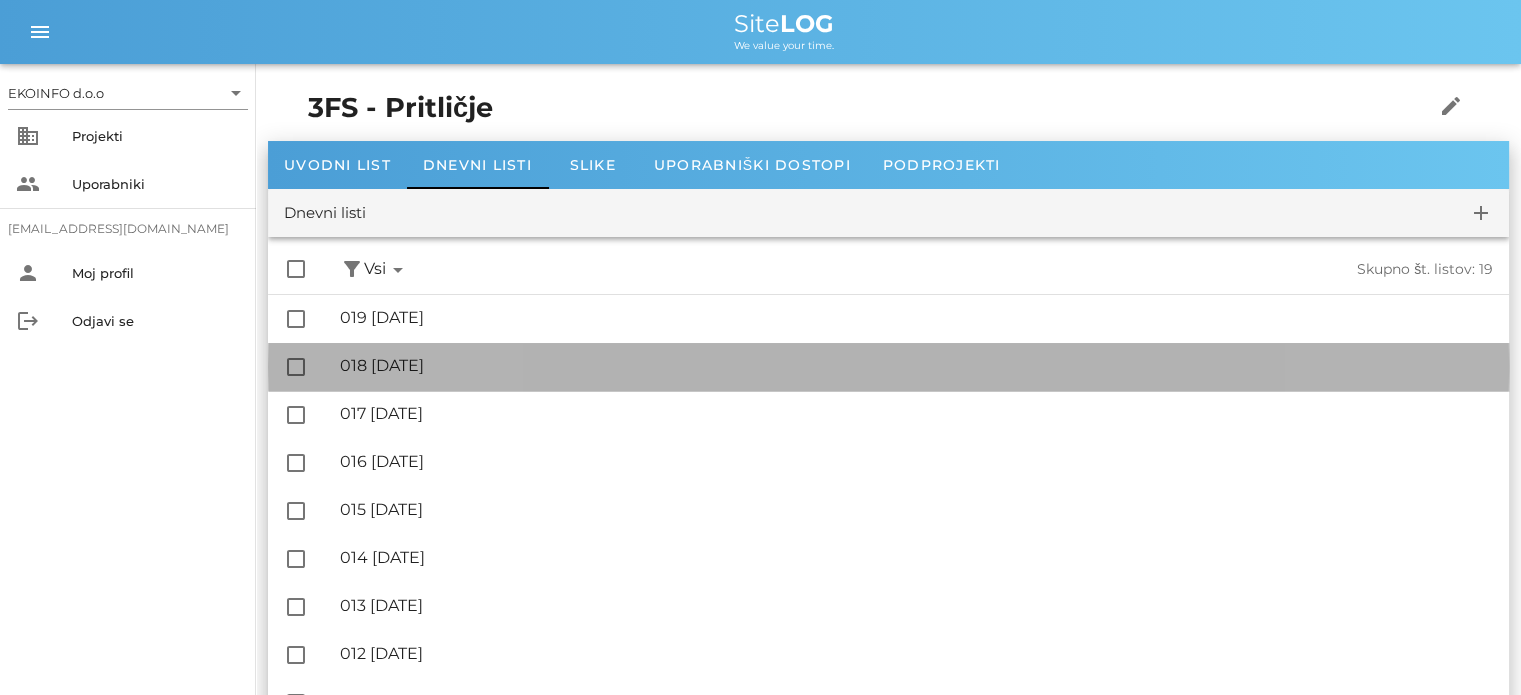 click on "🔏  018 nedelja, 27.07.2025" at bounding box center (916, 365) 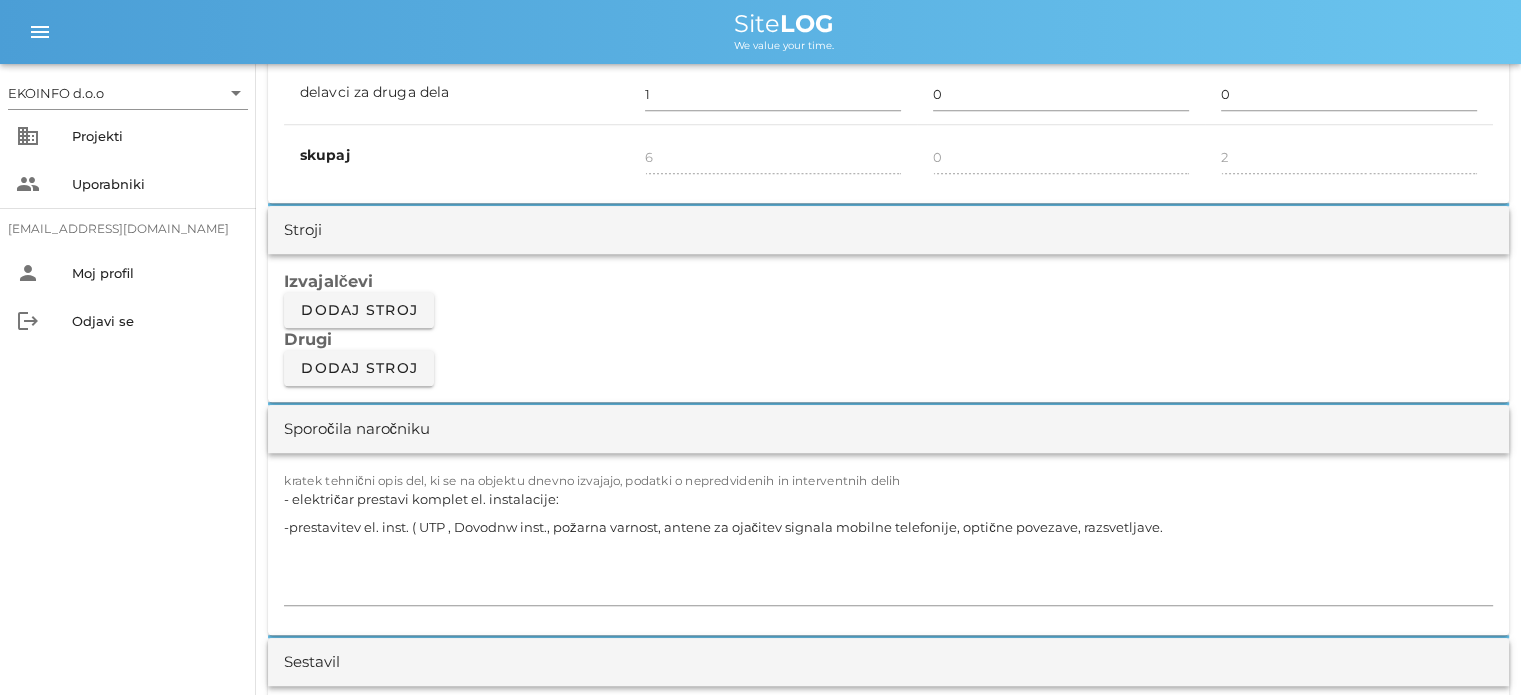 scroll, scrollTop: 1600, scrollLeft: 0, axis: vertical 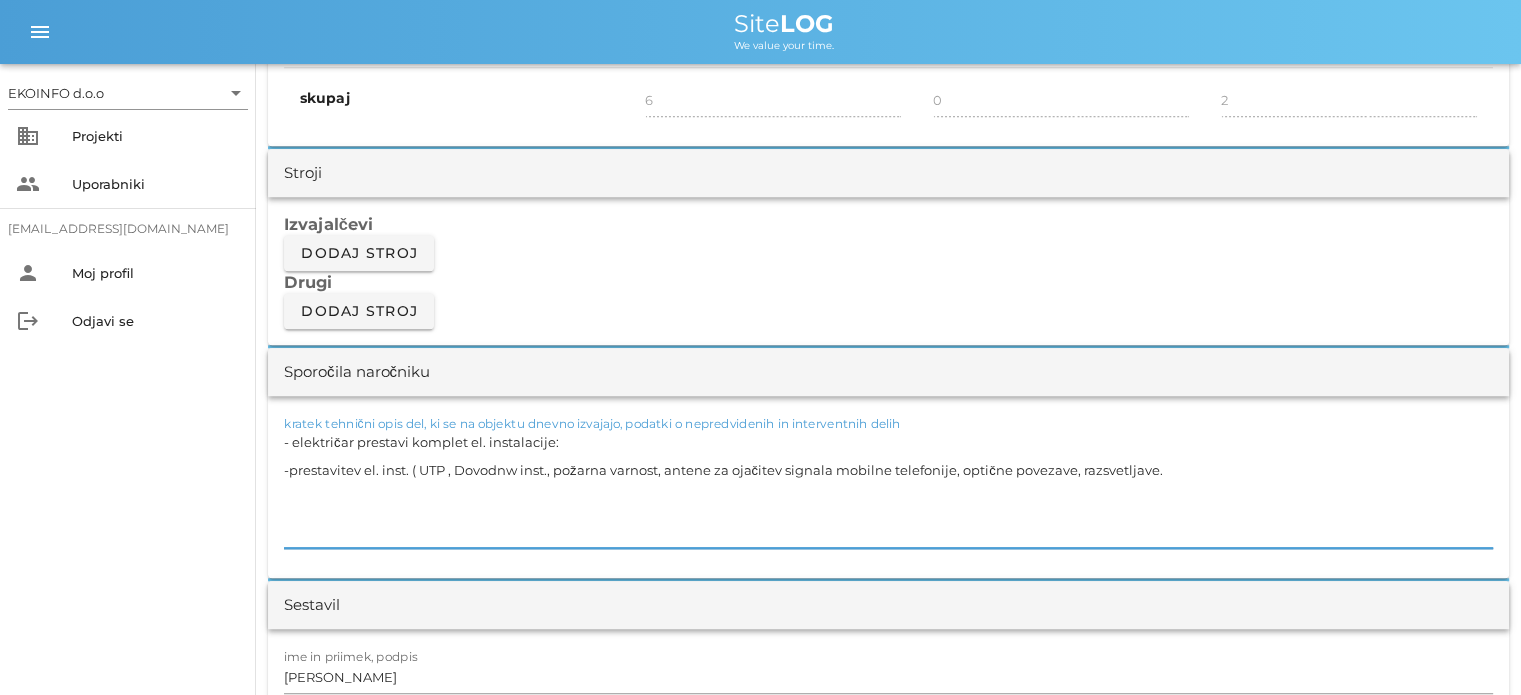 drag, startPoint x: 1163, startPoint y: 500, endPoint x: 231, endPoint y: 467, distance: 932.58405 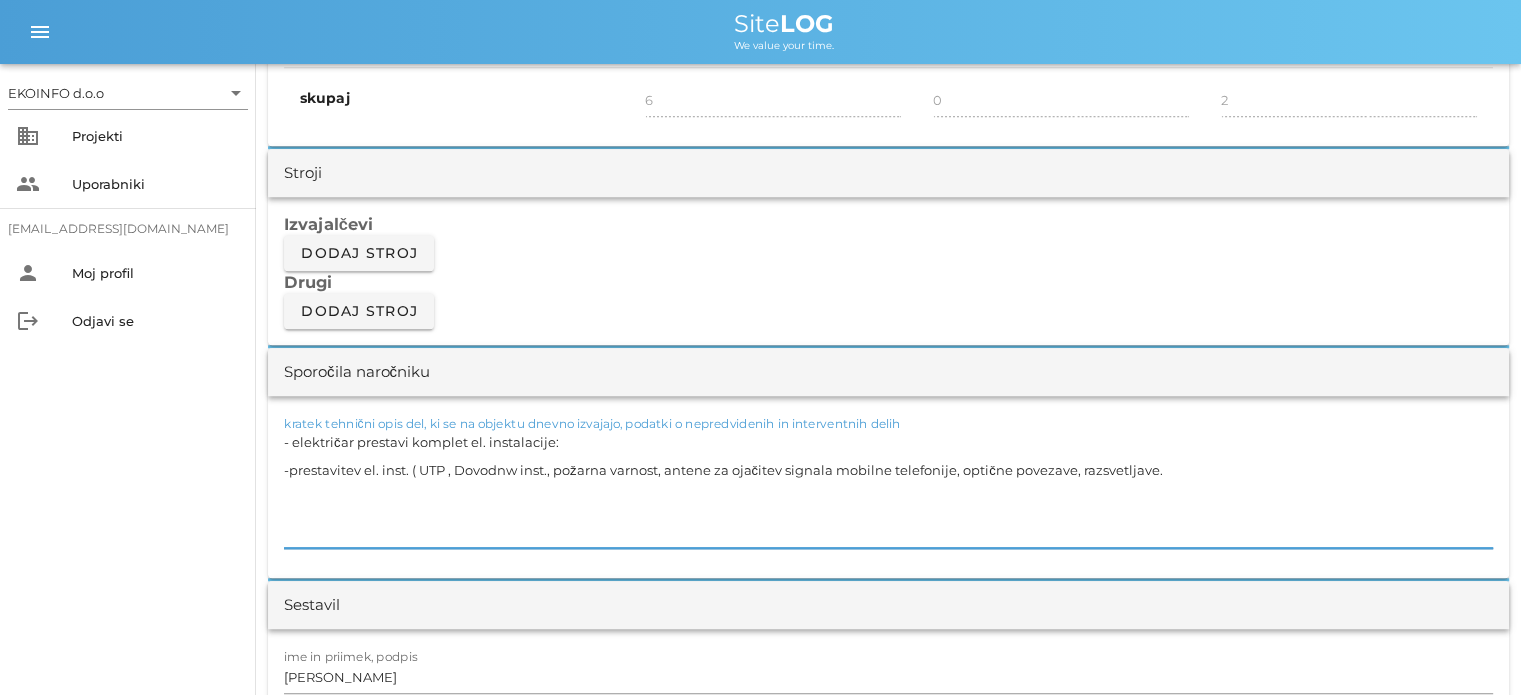 click on "EKOINFO d.o.o arrow_drop_down business  Projekti  people  Uporabniki  mozina.uros@gmail.com person  Moj profil  logout  Odjavi se  menu menu  Site LOG  We value your time.   nedelja, 27.07.2025   Close     3FS - Pritličje  Uvodni list   Dnevni listi   Slike  Dnevni list na nedelja, 27.07.2025  ✓ Podpisan   Pošlji v podpis  print Natisni s slikami Izvajalec EKOINFO d.o.o Objekt Pisarniški prostori Naročnik 3fs Nordic SI, računalniško svetovanje, d.o.o. Cesta XIV. divizije 20A, 2000 Maribor Dnevno poročilo številka 018 za dan nedelja, 27.07.2025 Delovni čas od 07:00 Delovni čas do 18:00  Vremenske razmere   Vremenske razmere ob uri  Ura 08:00 refresh delete Ura 12:00 refresh delete Ura 16:00 refresh delete vreme oblačno pretežno oblačno jasno temperatura zraka °C 19 22 26 višina padavin (sneg, dež) 0 0 0 vodostaj hitrost vetra (m/s) in smer 0.56 m/s šibek J 0.83 m/s šibek J 1.39 m/s šibek V drugi pogoji  Delavci na gradbišču  delovna sila izvajalca najeta dolovna sila vodstvo 2 0 1 0 0 0" at bounding box center (760, 701) 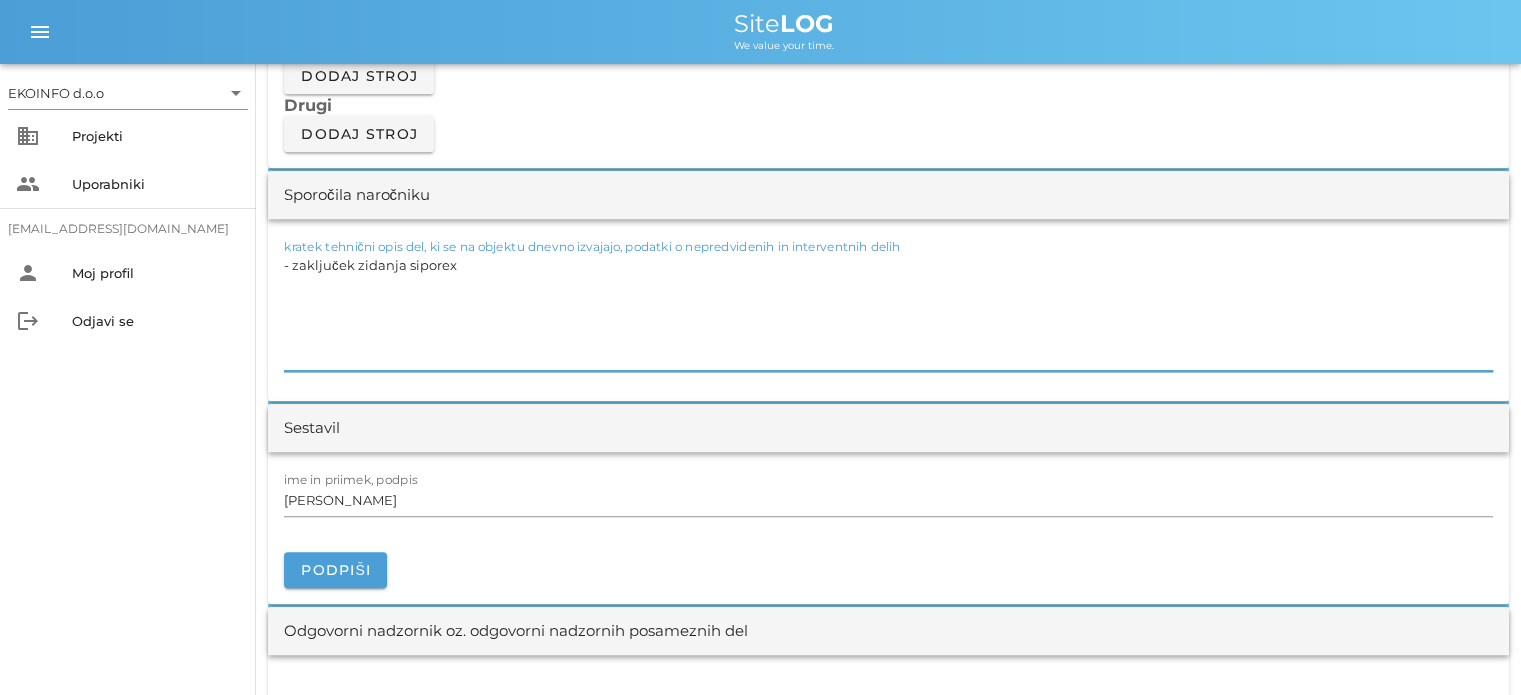scroll, scrollTop: 1900, scrollLeft: 0, axis: vertical 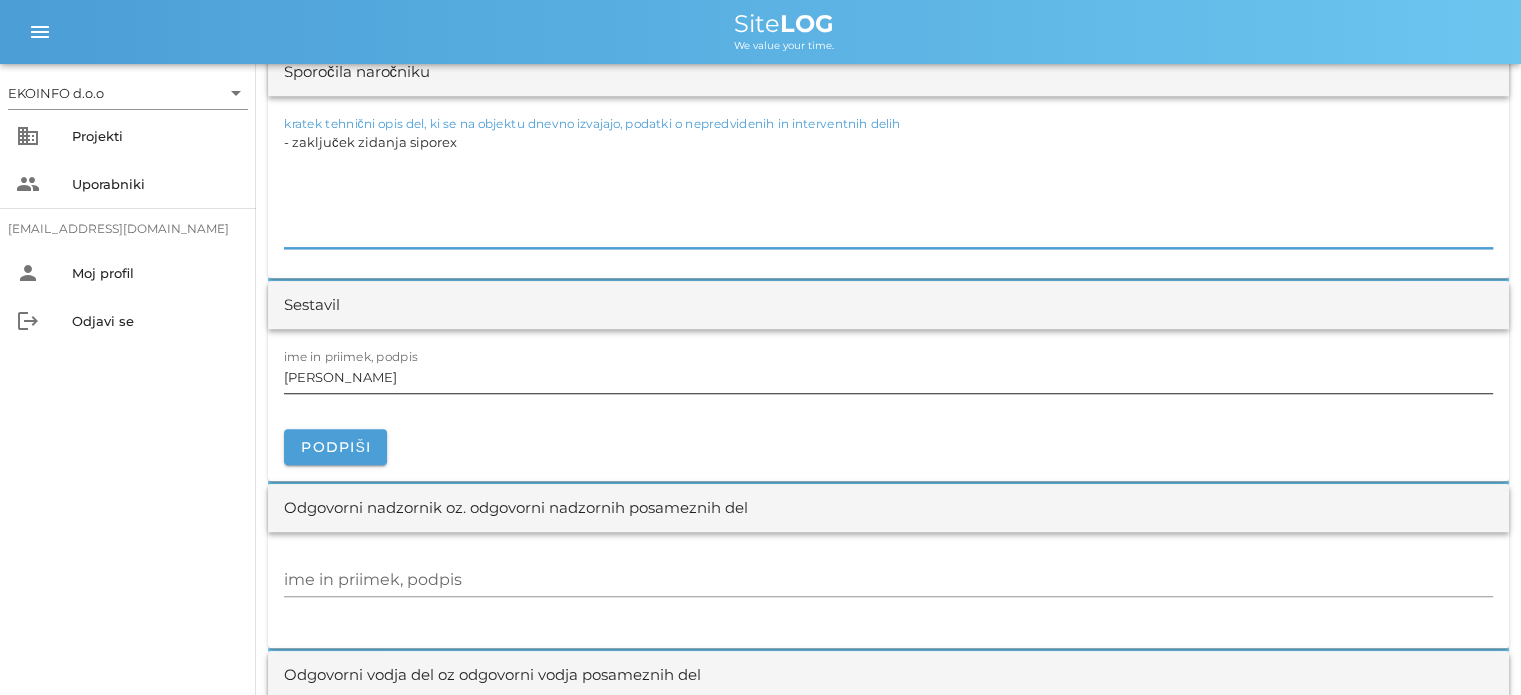 type on "- zaključek zidanja siporex" 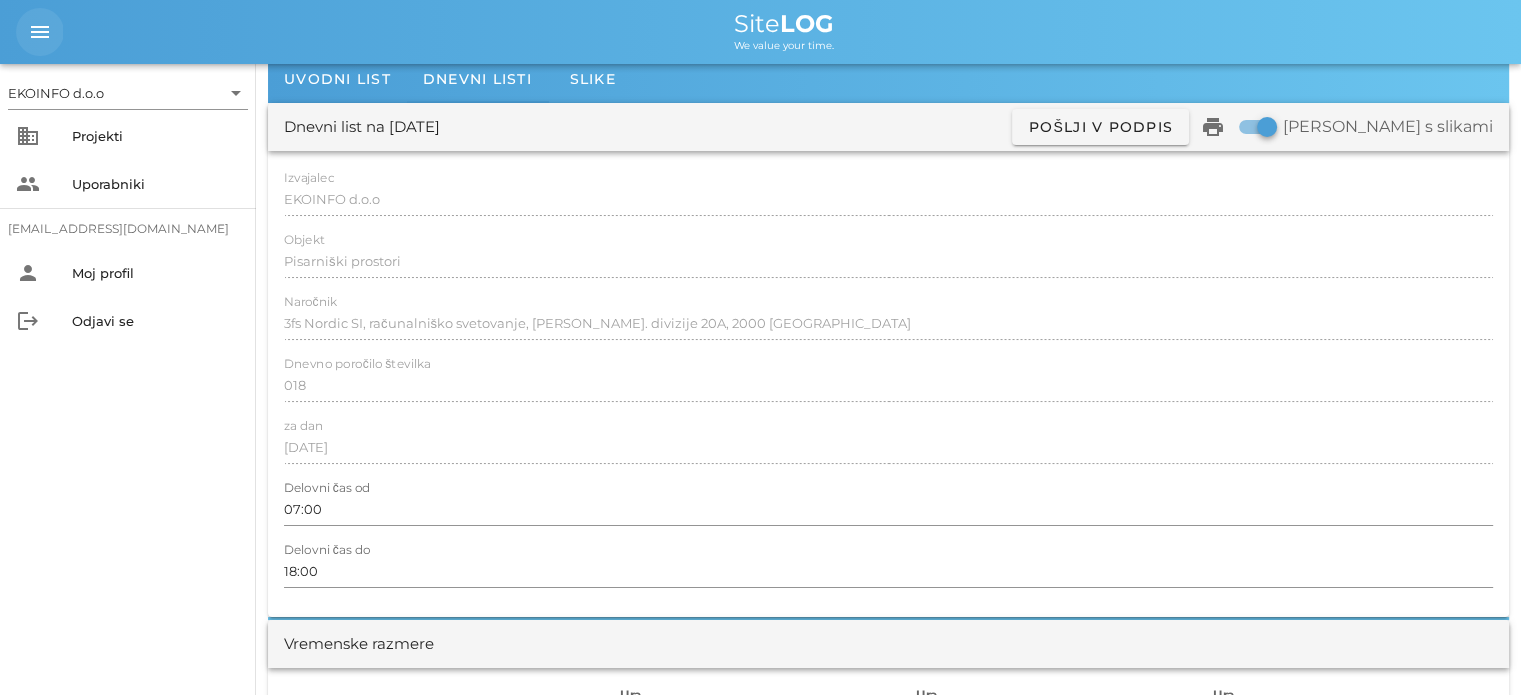 scroll, scrollTop: 0, scrollLeft: 0, axis: both 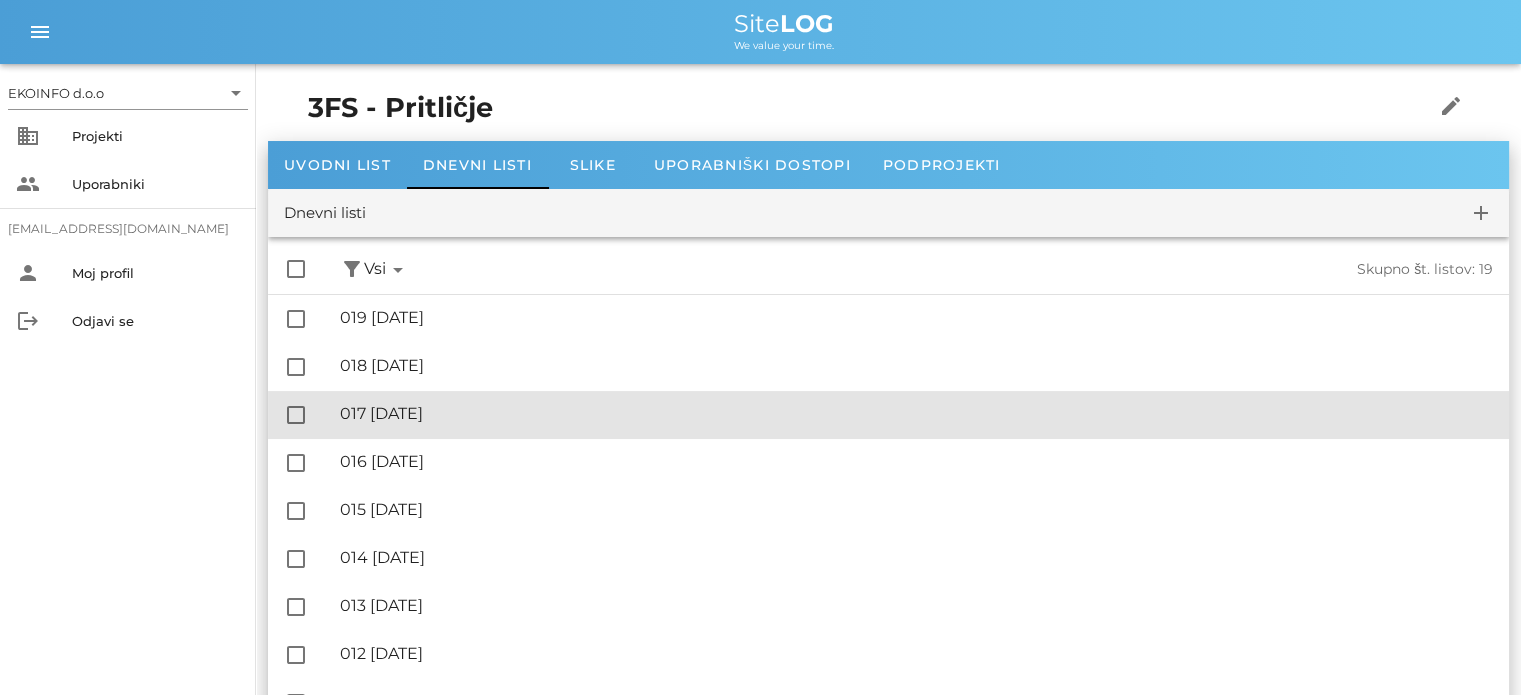 click on "🔏  017 sobota, 26.07.2025" at bounding box center (916, 413) 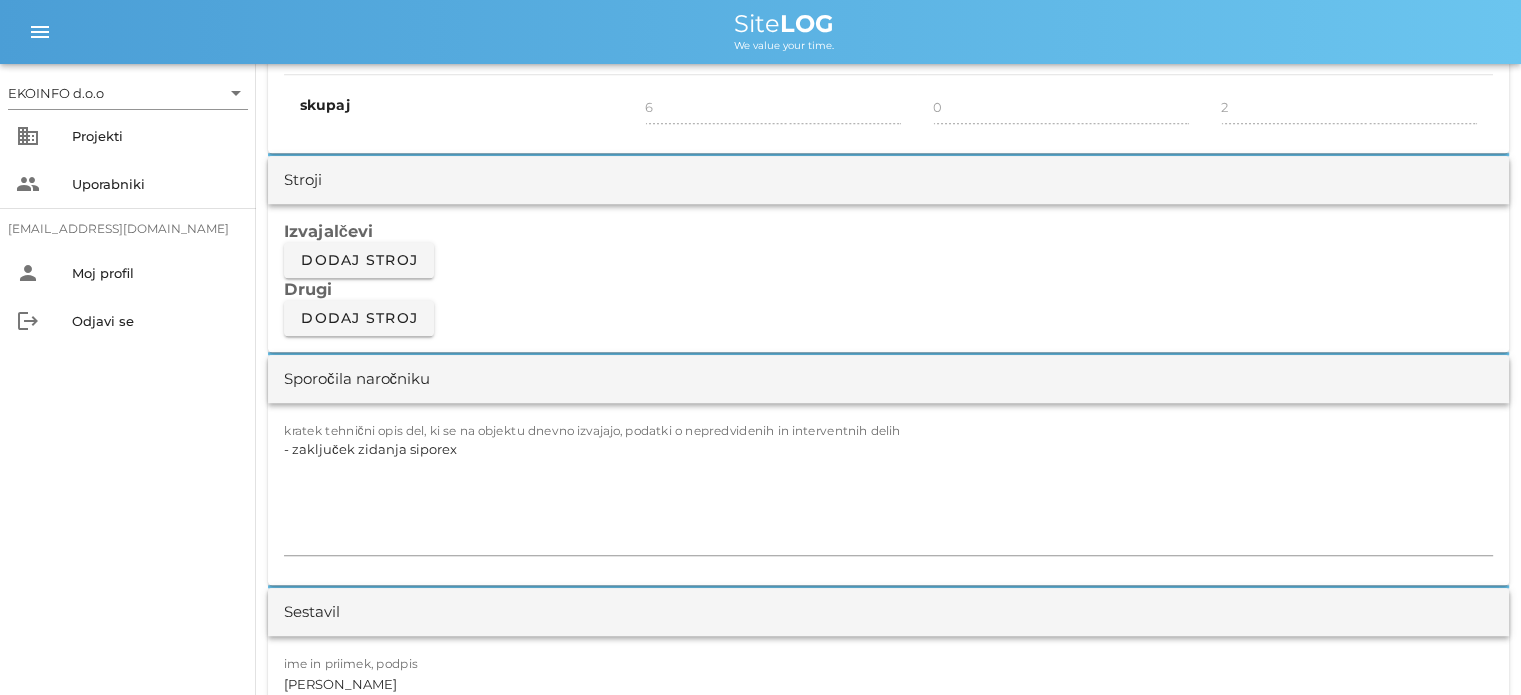 scroll, scrollTop: 1700, scrollLeft: 0, axis: vertical 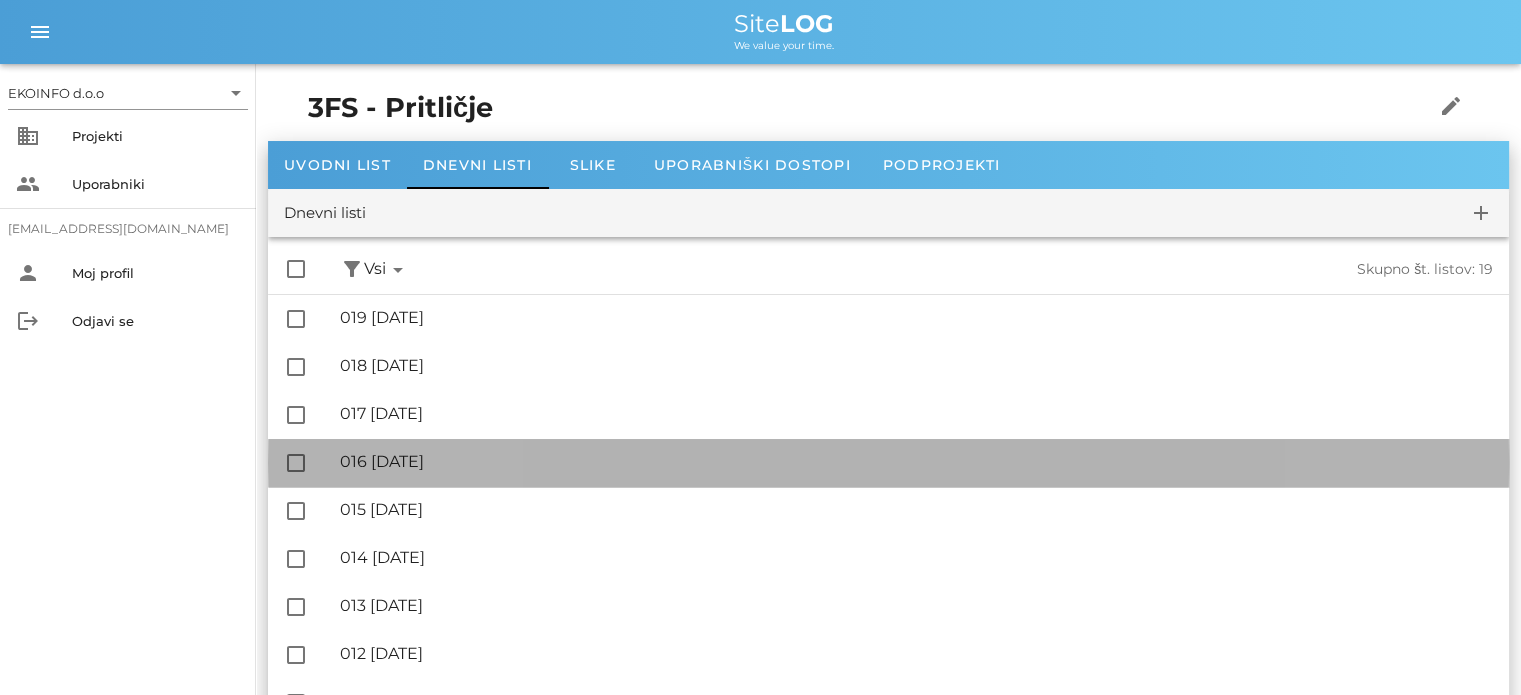 click on "🔏  016 petek, 25.07.2025" at bounding box center (916, 461) 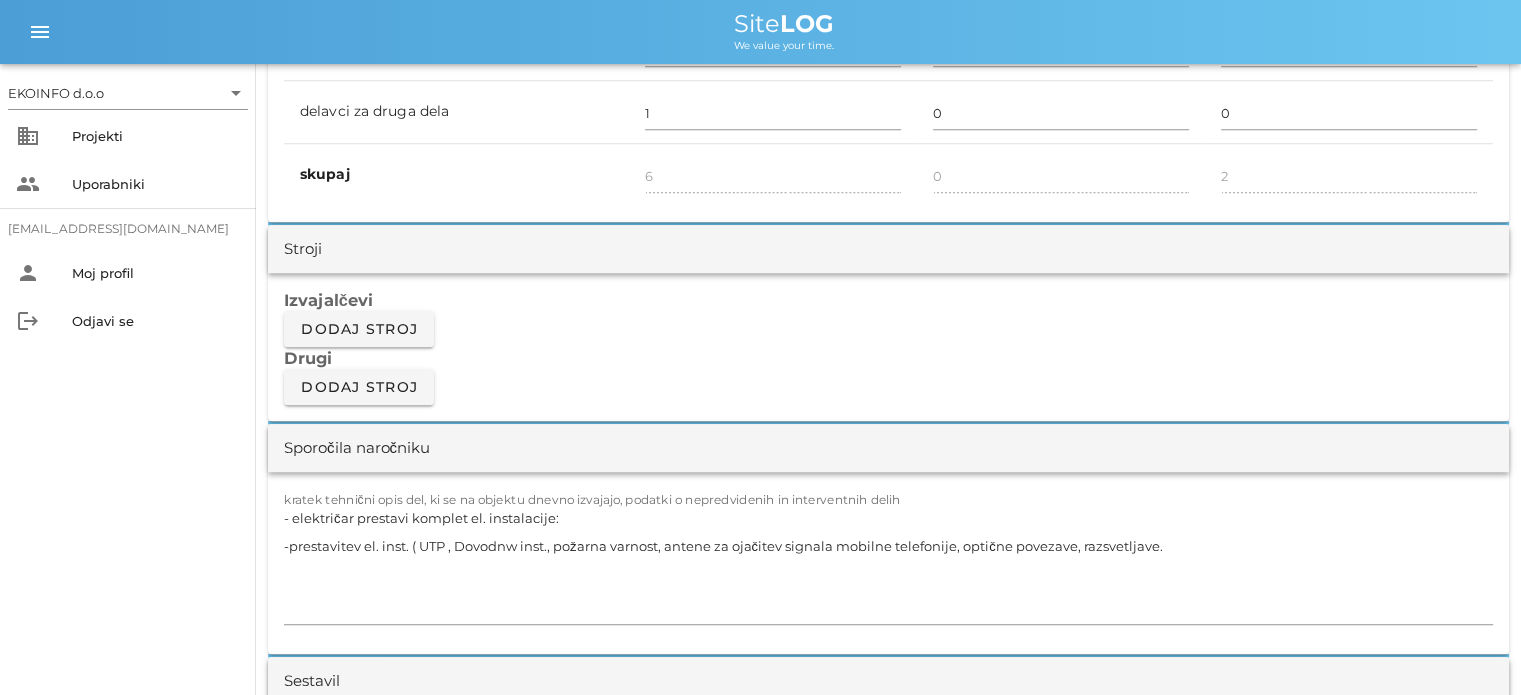 scroll, scrollTop: 1600, scrollLeft: 0, axis: vertical 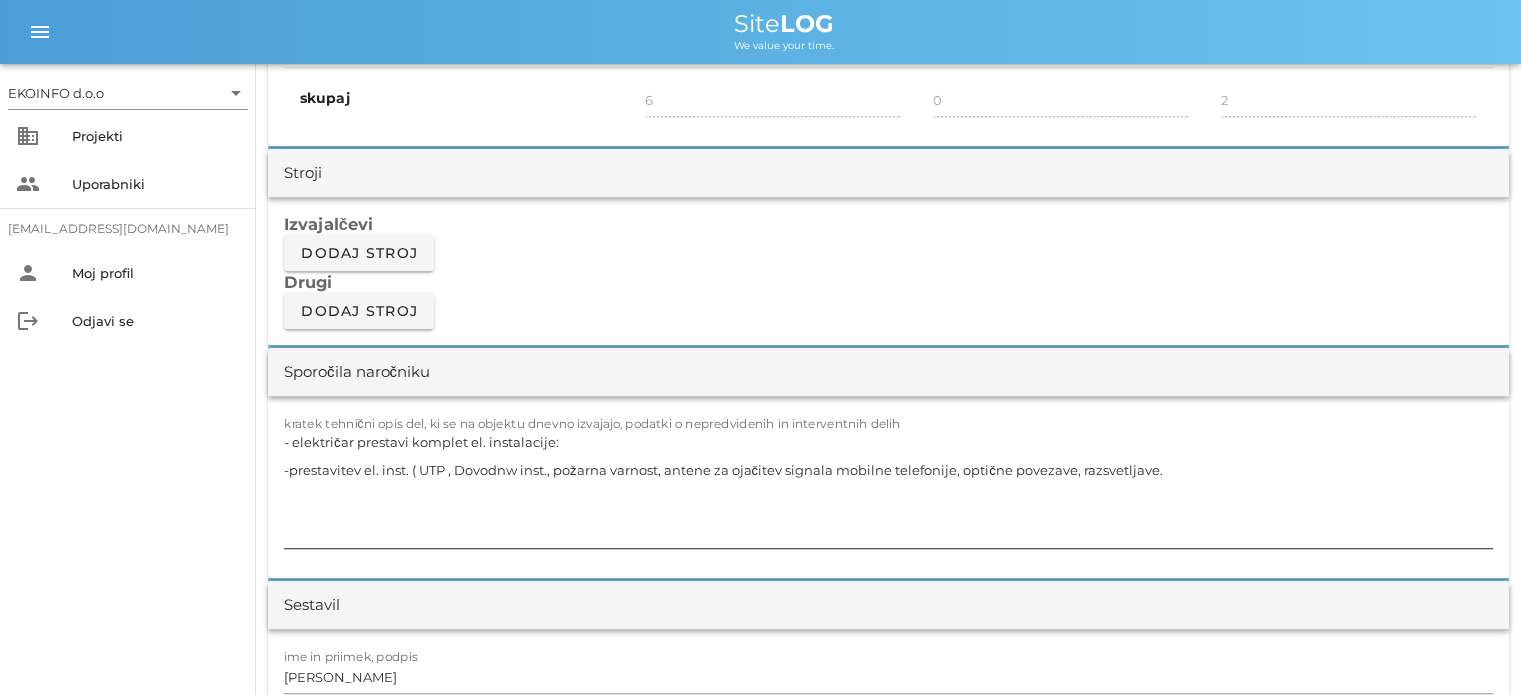 click on "- električar prestavi komplet el. instalacije:
-prestavitev el. inst. ( UTP , Dovodnw inst., požarna varnost, antene za ojačitev signala mobilne telefonije, optične povezave, razsvetljave." at bounding box center (888, 488) 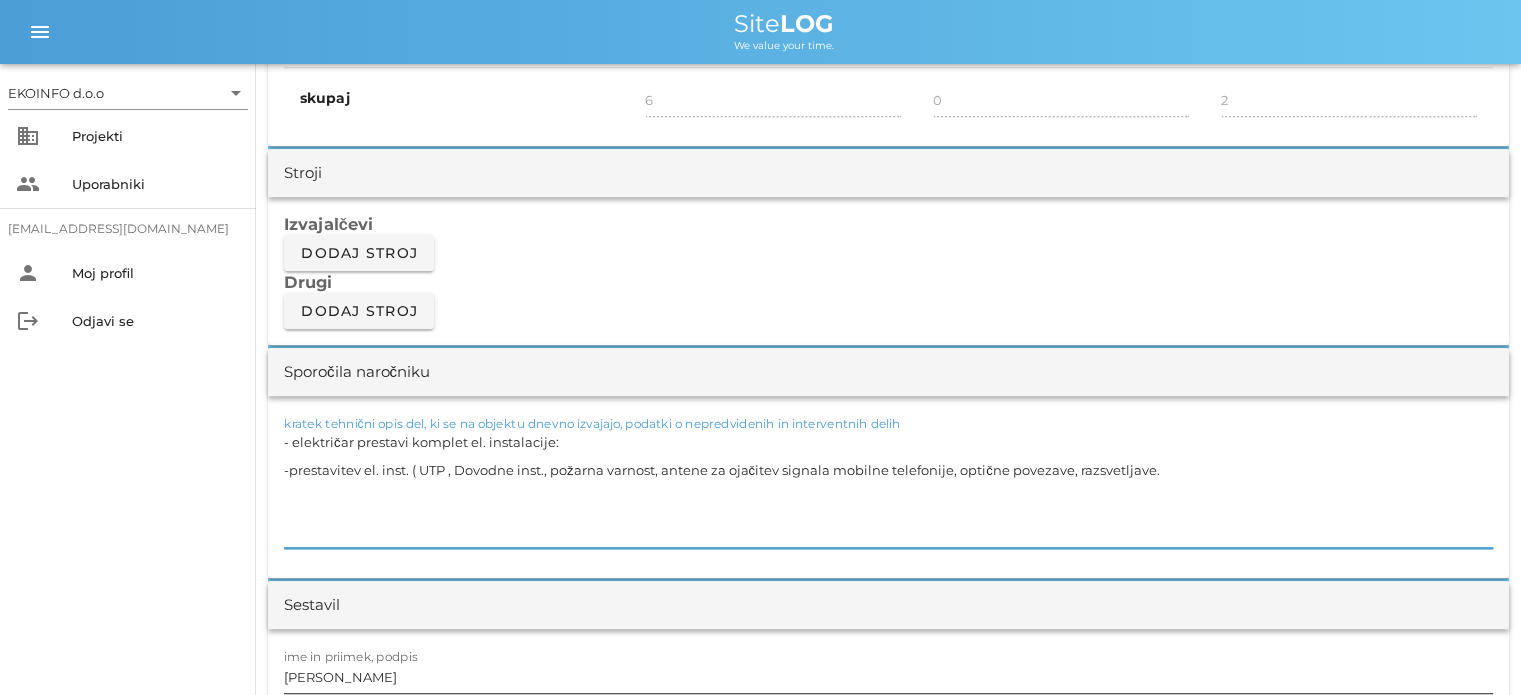 click on "Igor potočnik" at bounding box center (888, 677) 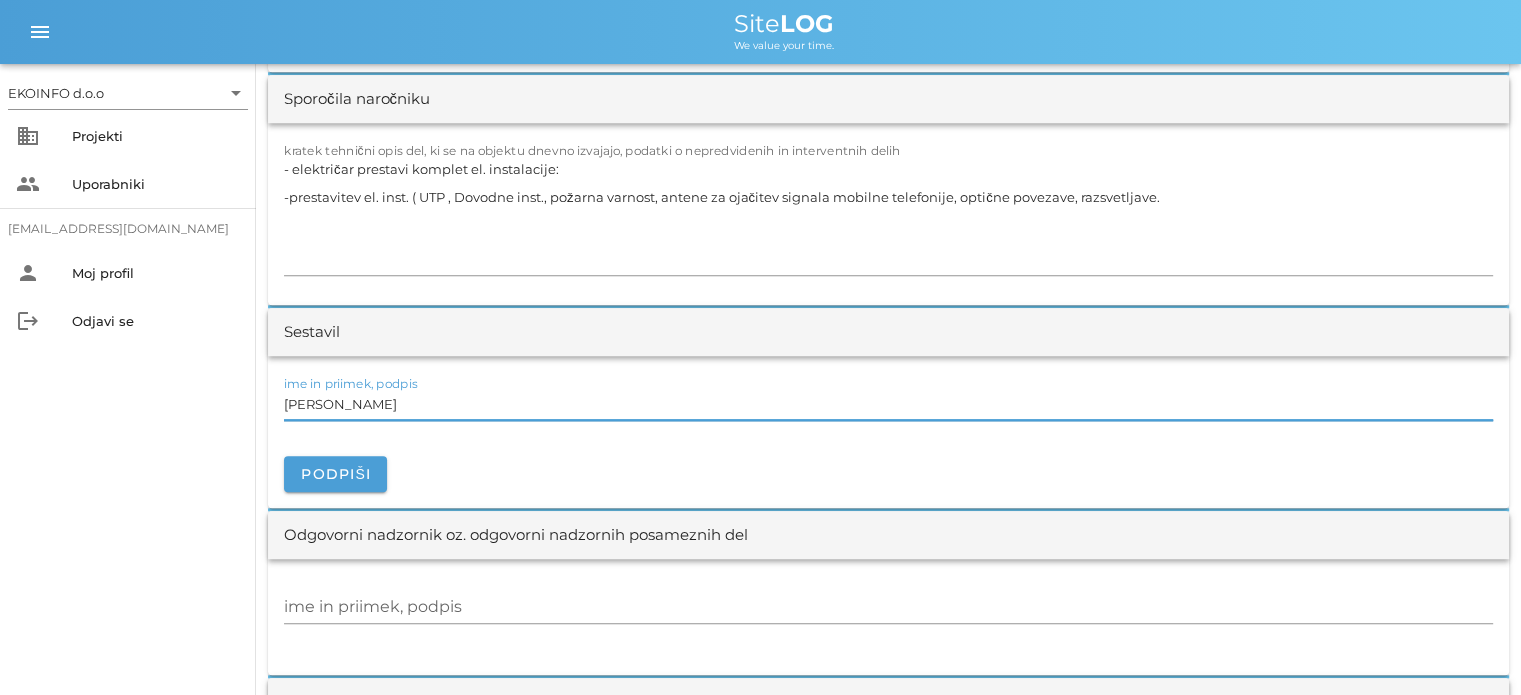 scroll, scrollTop: 1900, scrollLeft: 0, axis: vertical 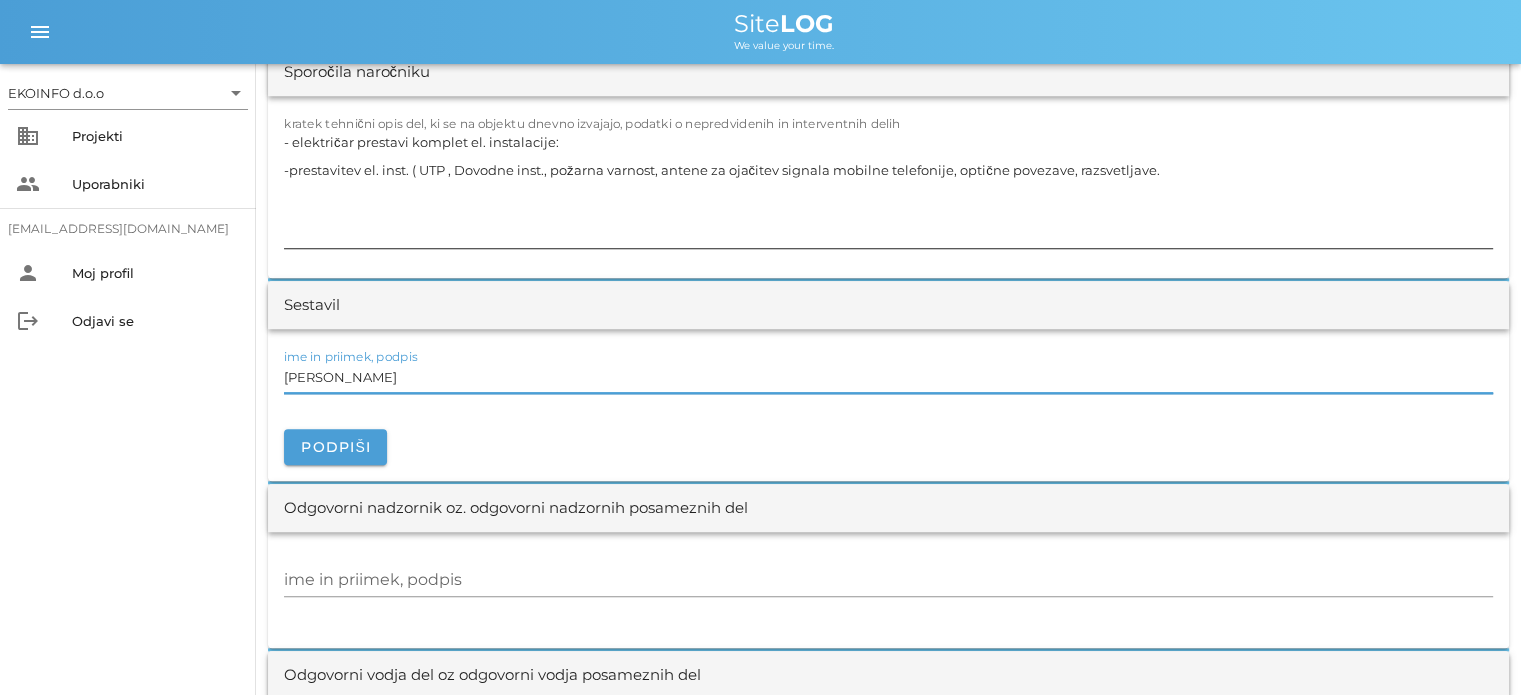 click on "- električar prestavi komplet el. instalacije:
-prestavitev el. inst. ( UTP , Dovodne inst., požarna varnost, antene za ojačitev signala mobilne telefonije, optične povezave, razsvetljave." at bounding box center [888, 188] 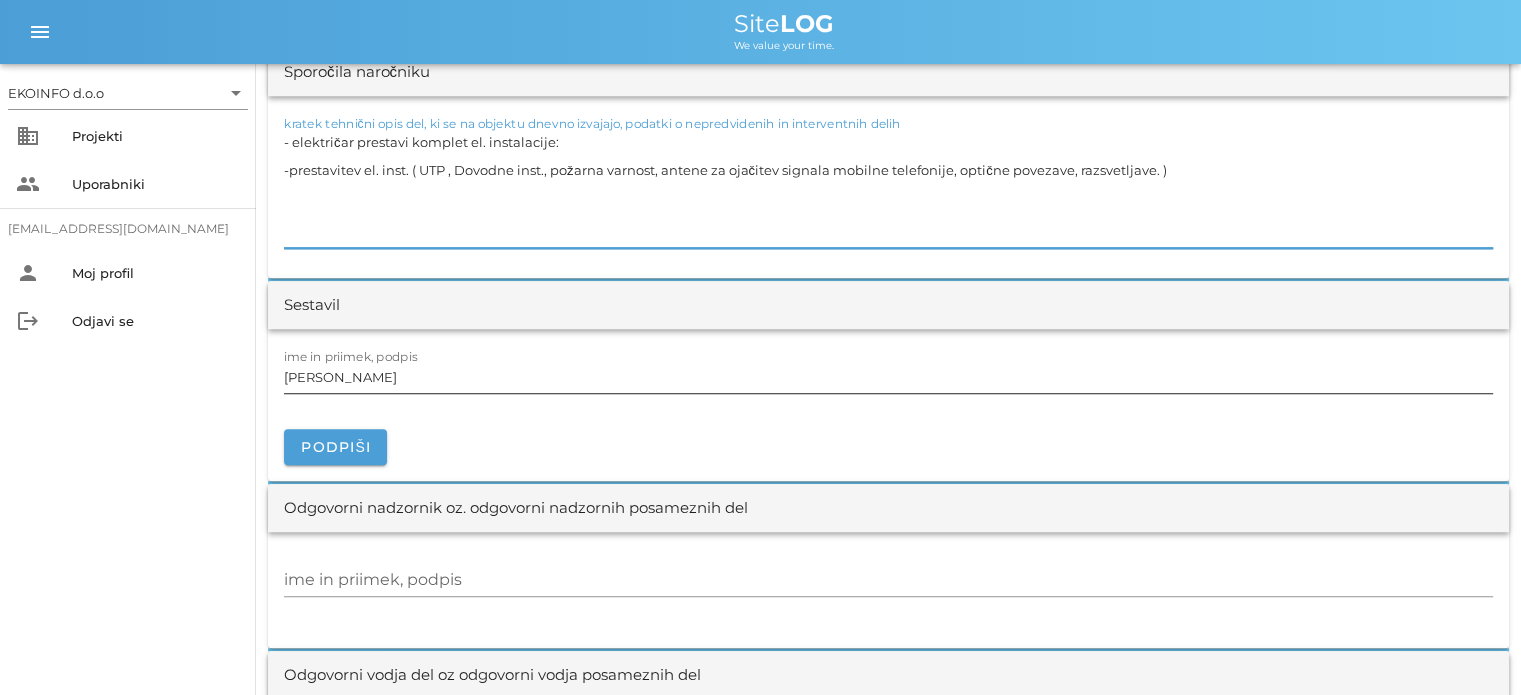 type on "- električar prestavi komplet el. instalacije:
-prestavitev el. inst. ( UTP , Dovodne inst., požarna varnost, antene za ojačitev signala mobilne telefonije, optične povezave, razsvetljave. )" 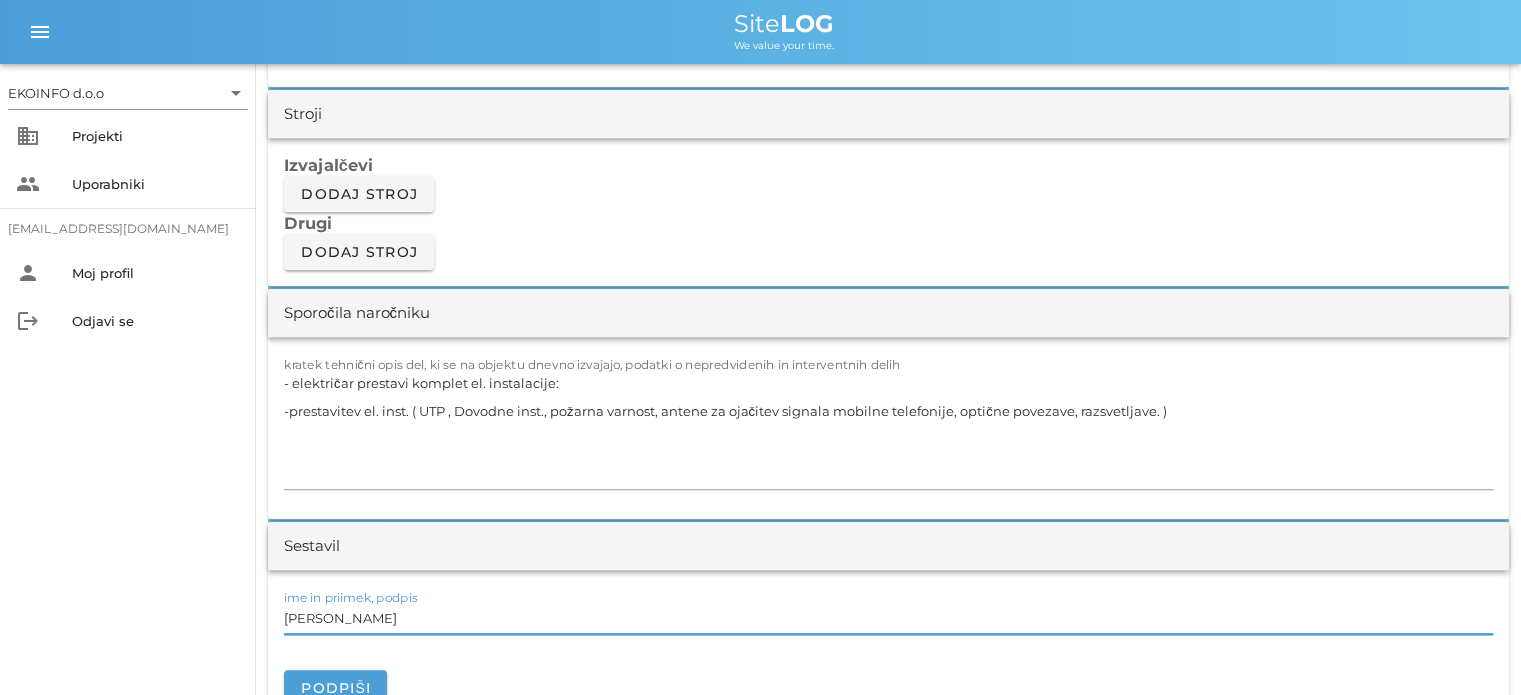 scroll, scrollTop: 1500, scrollLeft: 0, axis: vertical 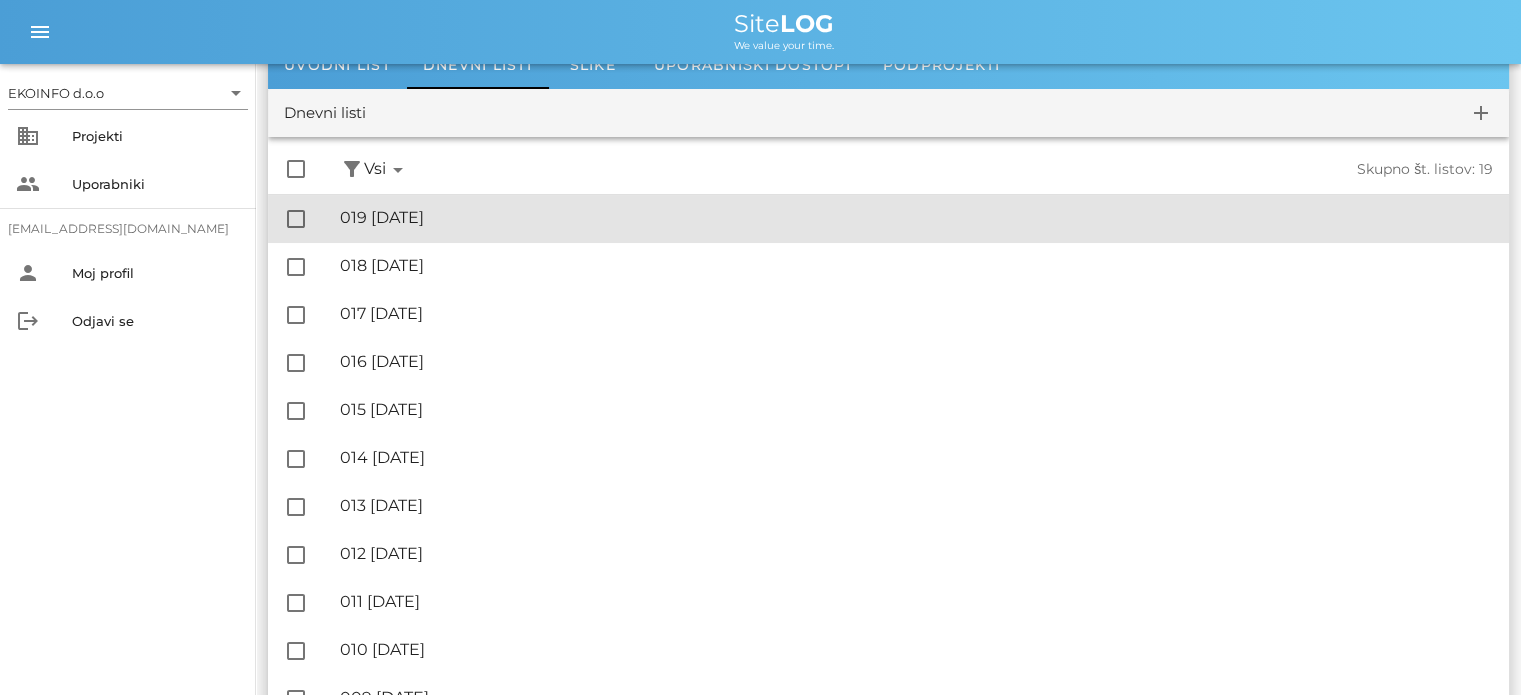 click on "🔏  019 ponedeljek, 28.07.2025" at bounding box center (916, 217) 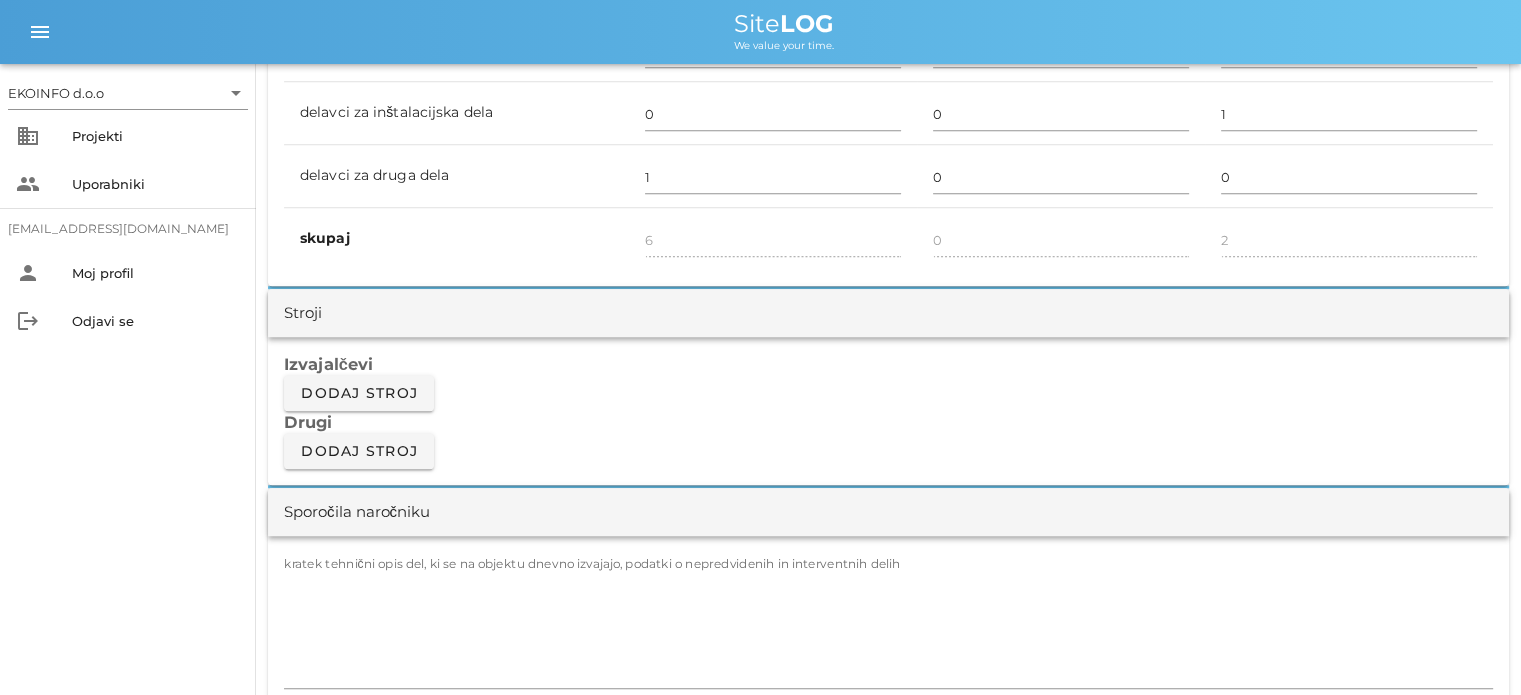 scroll, scrollTop: 1700, scrollLeft: 0, axis: vertical 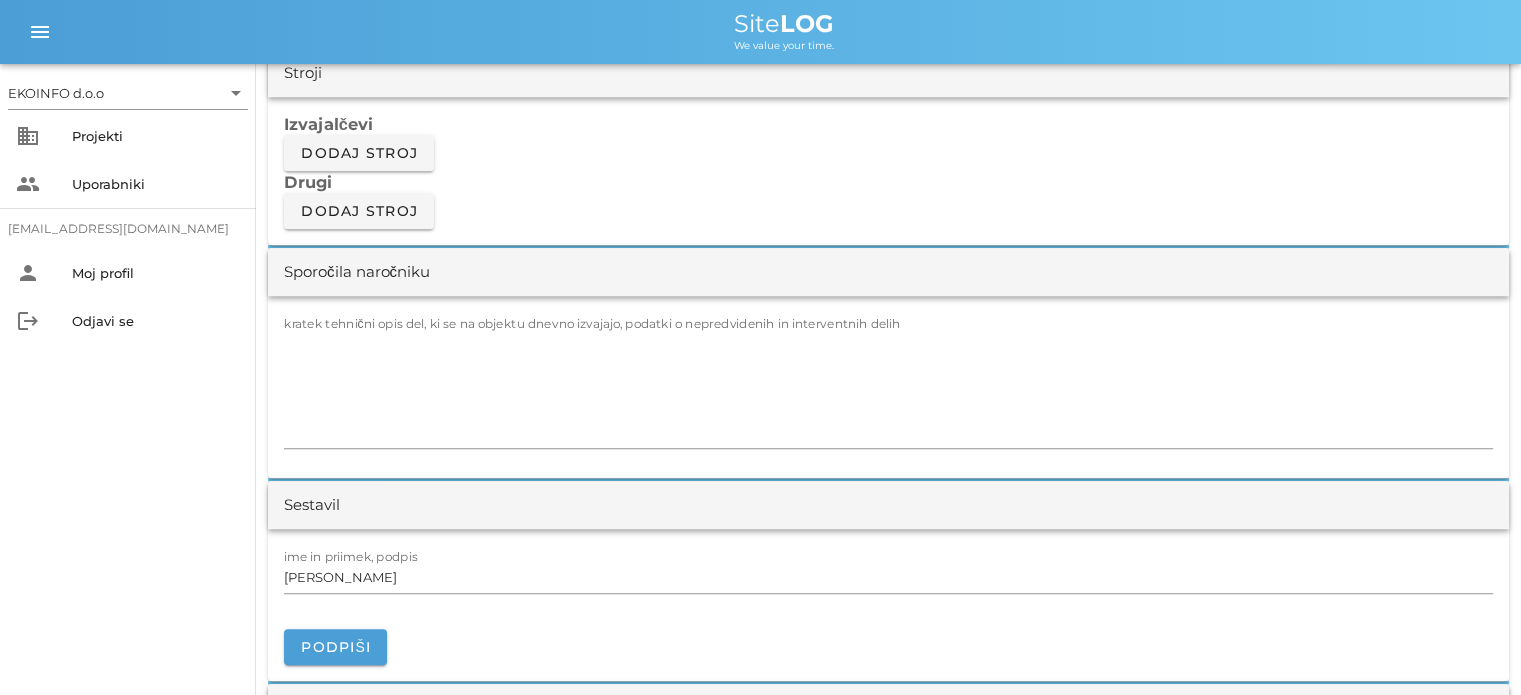 click on "kratek tehnični opis del, ki se na objektu dnevno izvajajo, podatki o nepredvidenih in interventnih delih" at bounding box center [888, 387] 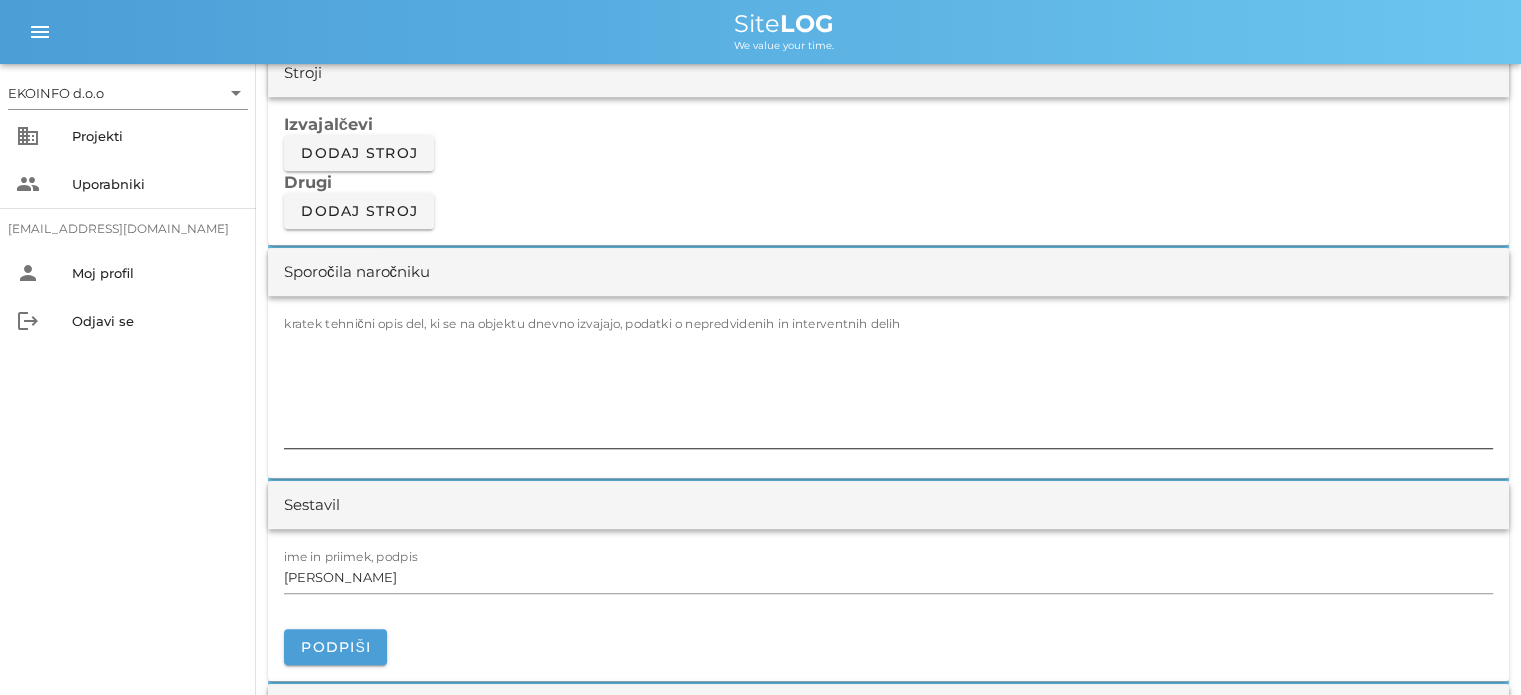 click on "kratek tehnični opis del, ki se na objektu dnevno izvajajo, podatki o nepredvidenih in interventnih delih" at bounding box center (592, 323) 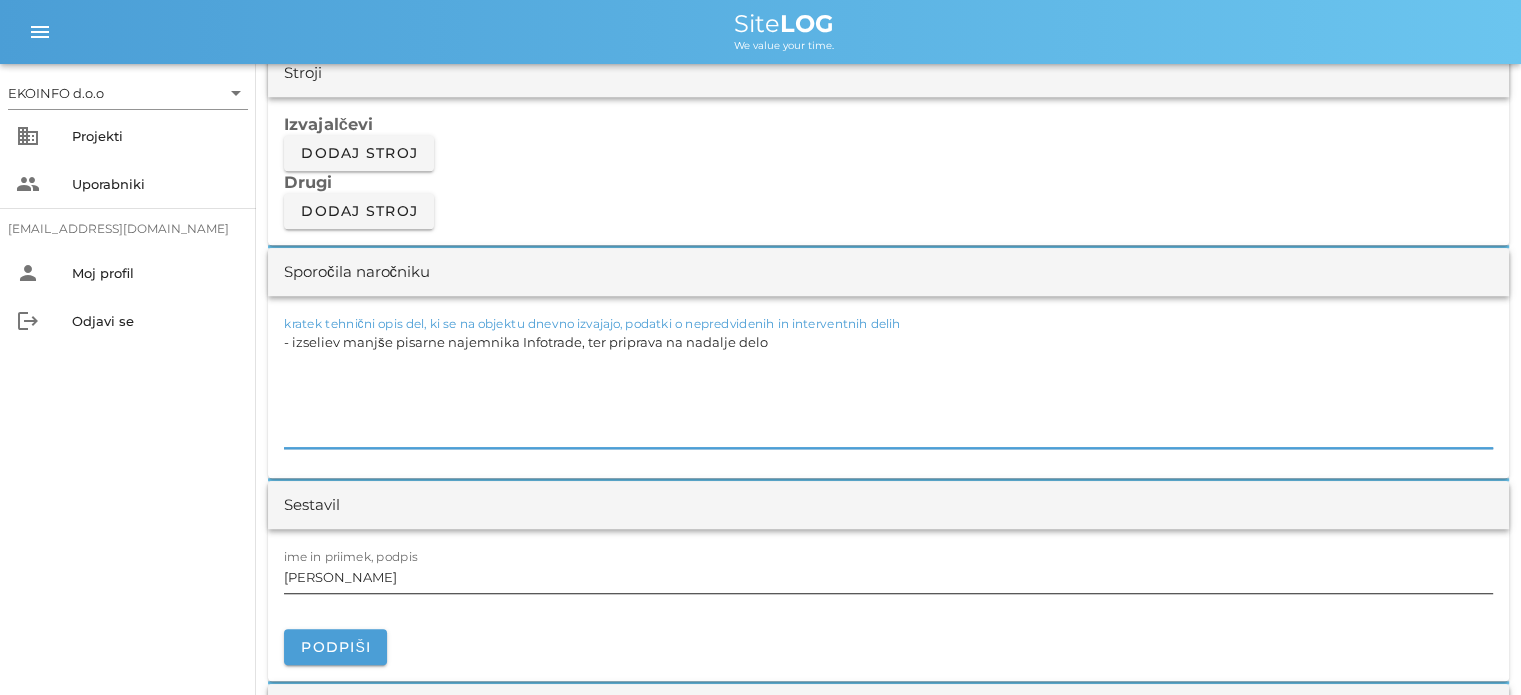 type on "- izseliev manjše pisarne najemnika Infotrade, ter priprava na nadalje delo" 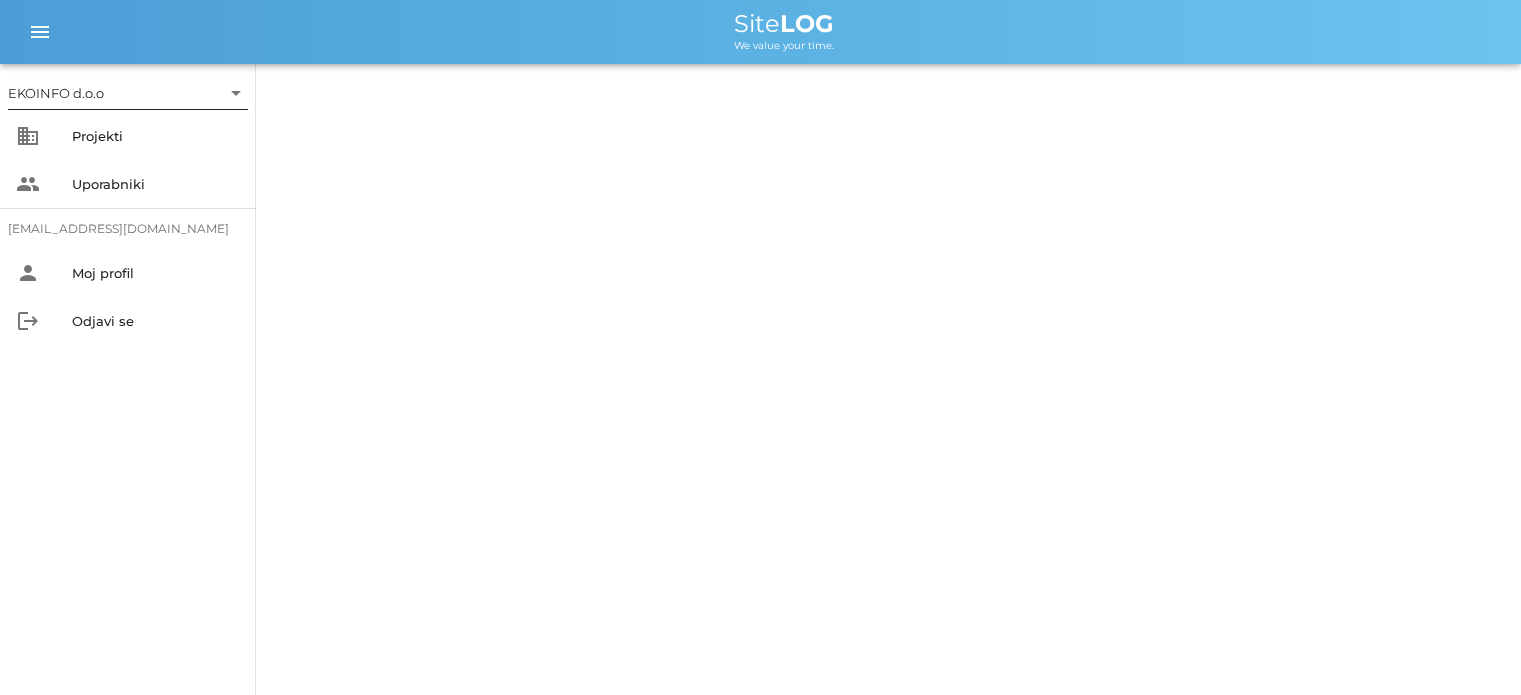 scroll, scrollTop: 0, scrollLeft: 0, axis: both 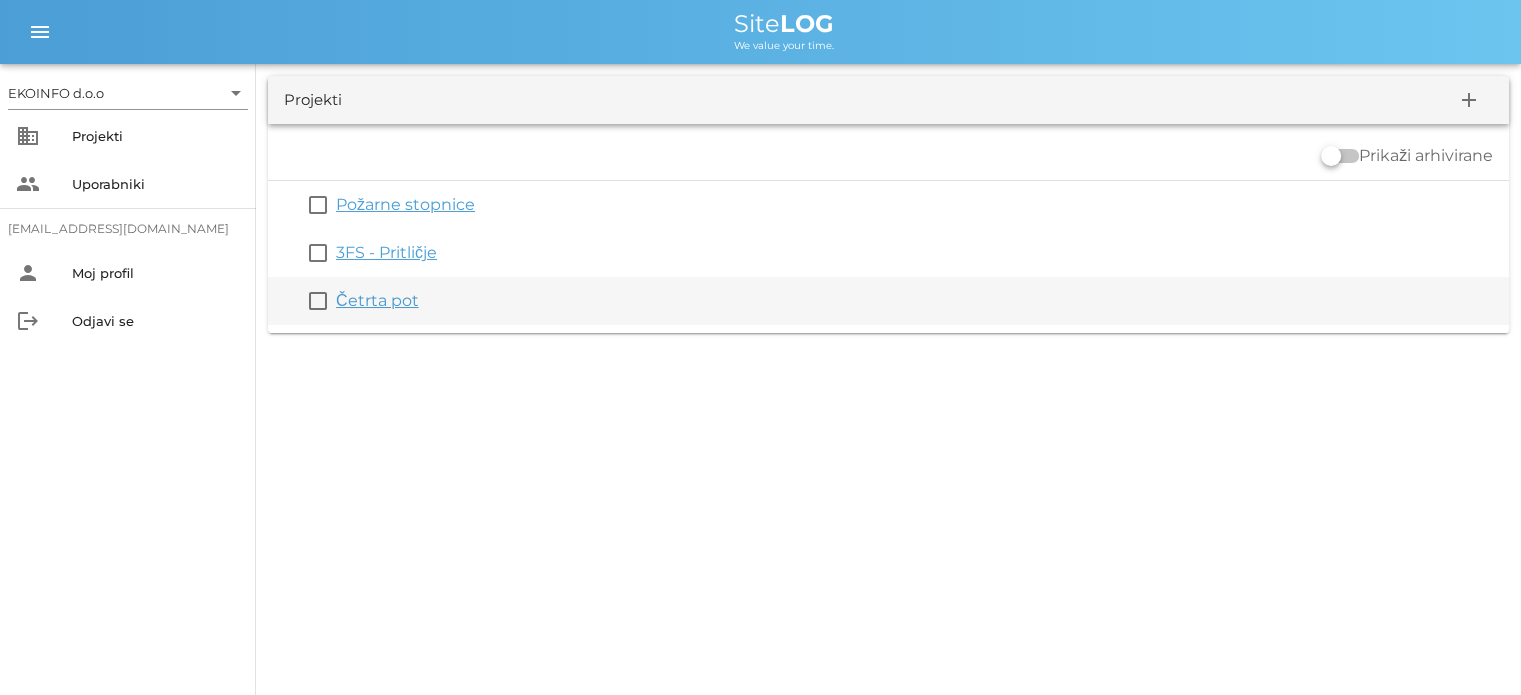 click on "Četrta pot" at bounding box center [377, 300] 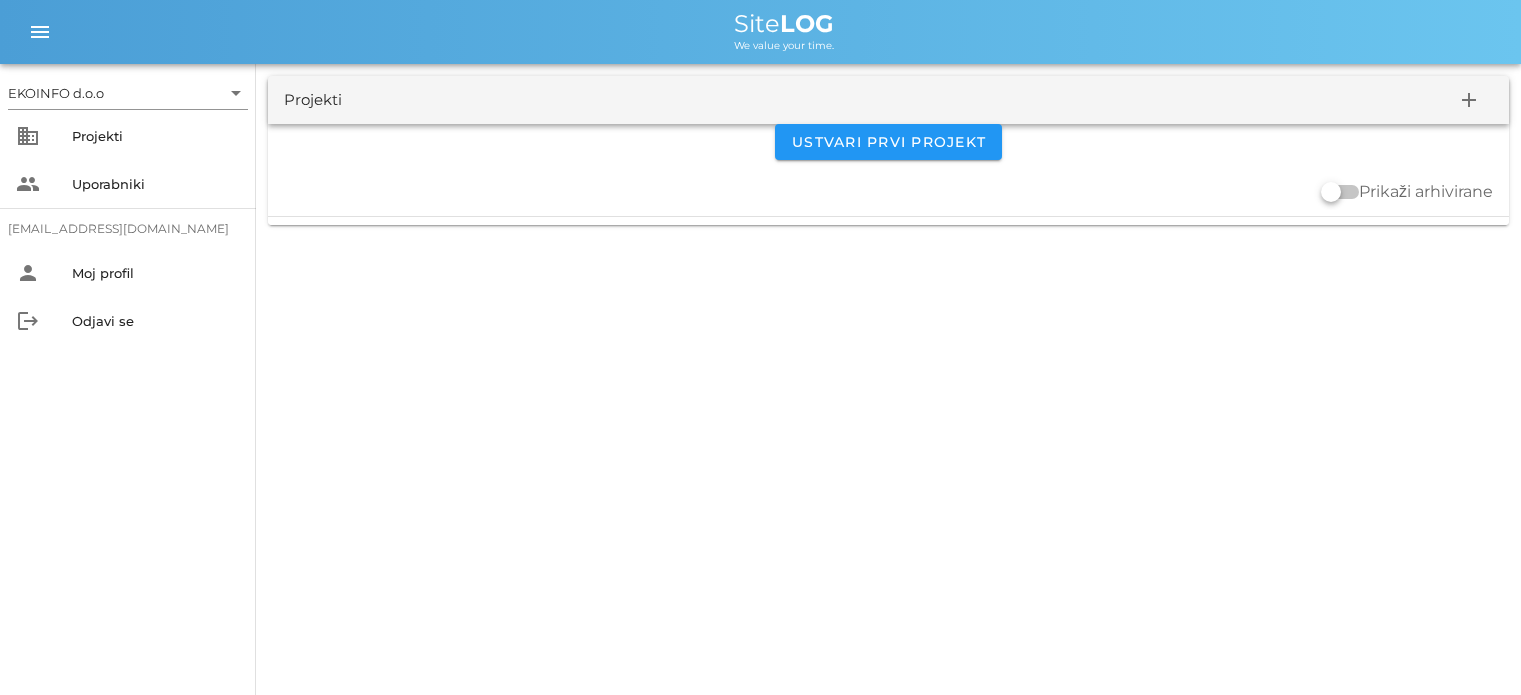 scroll, scrollTop: 0, scrollLeft: 0, axis: both 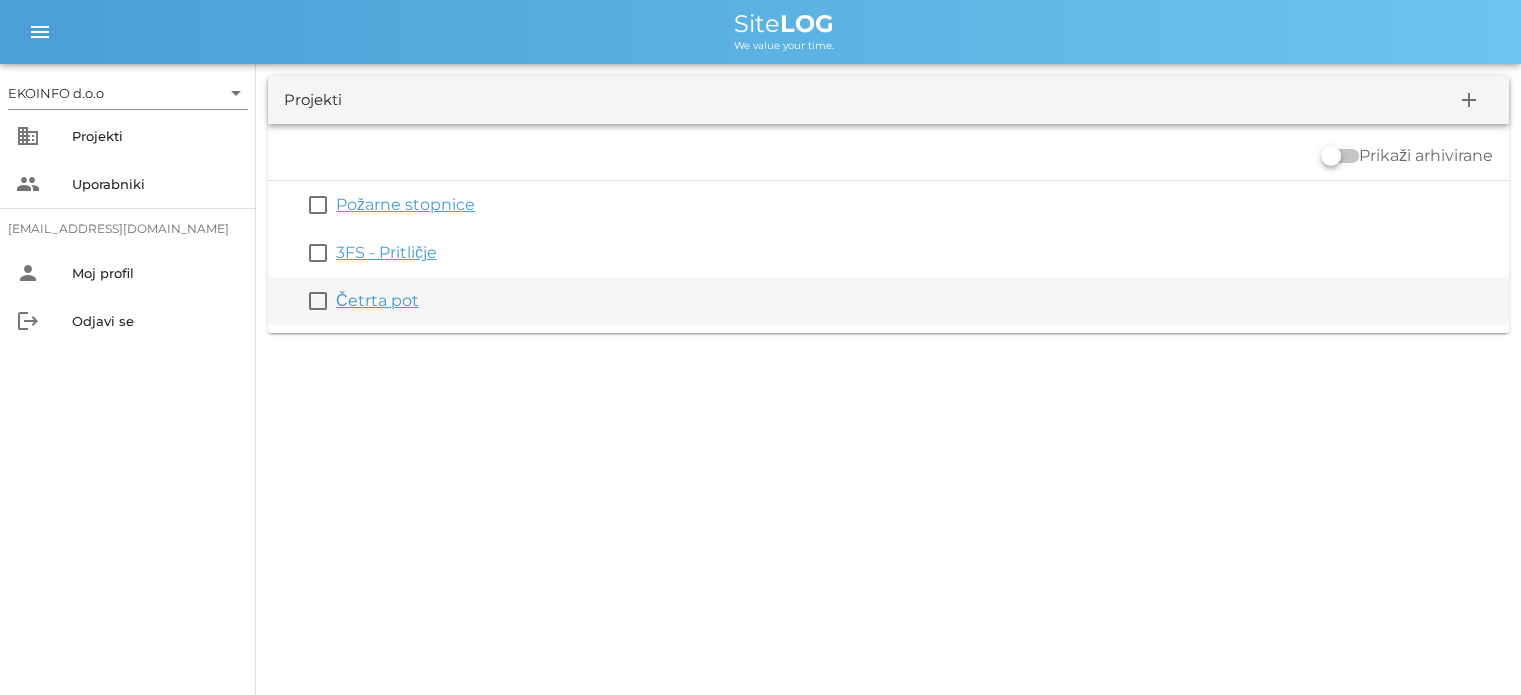 click on "Četrta pot" at bounding box center [377, 300] 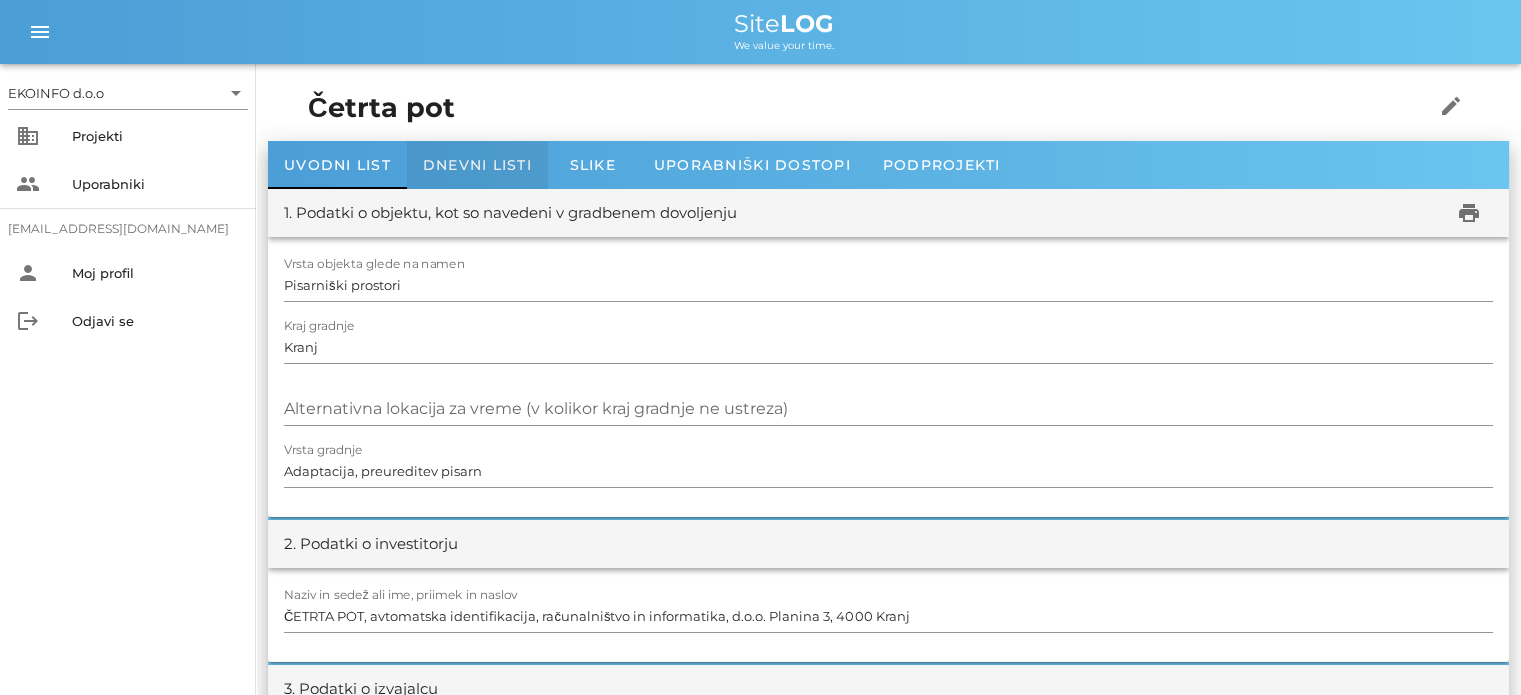click on "Dnevni listi" at bounding box center [477, 165] 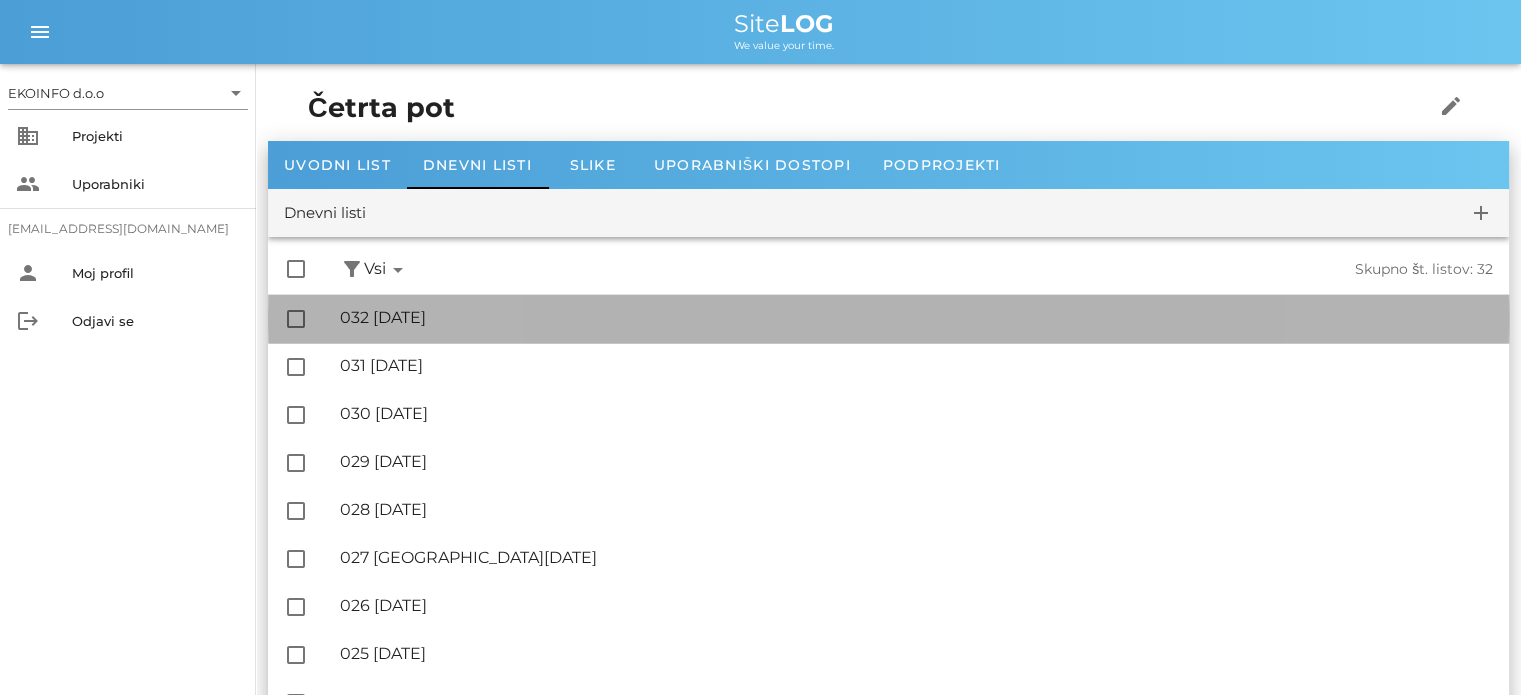 click on "🔏  032 [DATE]" at bounding box center (916, 317) 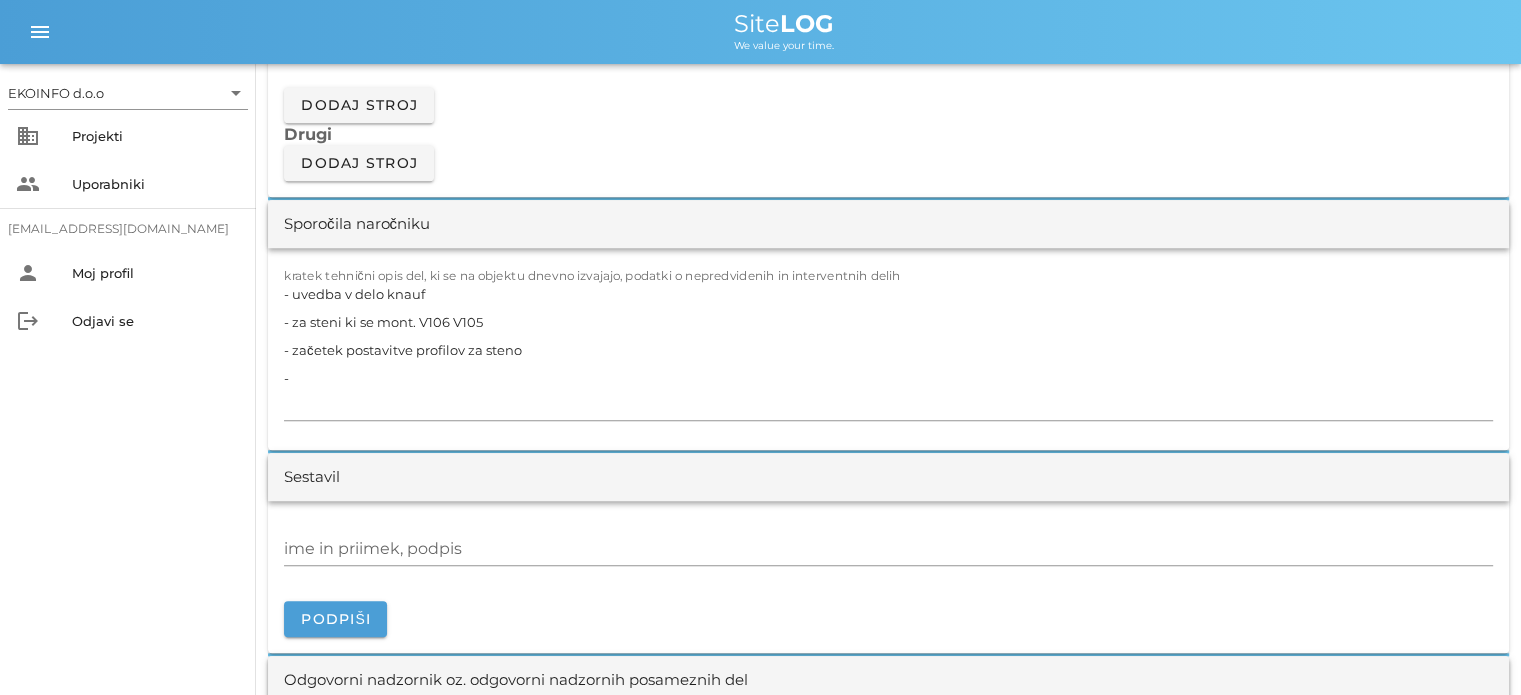 scroll, scrollTop: 1800, scrollLeft: 0, axis: vertical 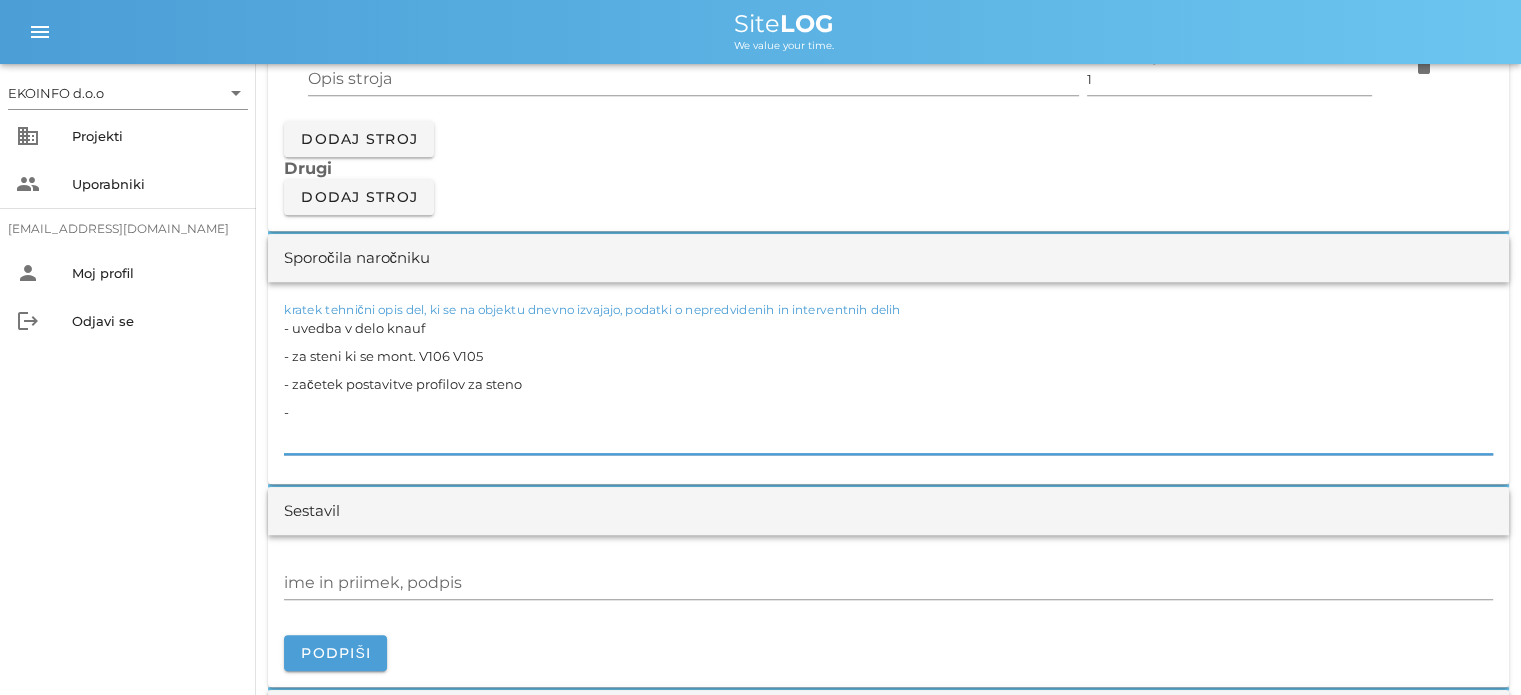 drag, startPoint x: 307, startPoint y: 411, endPoint x: 293, endPoint y: 357, distance: 55.7853 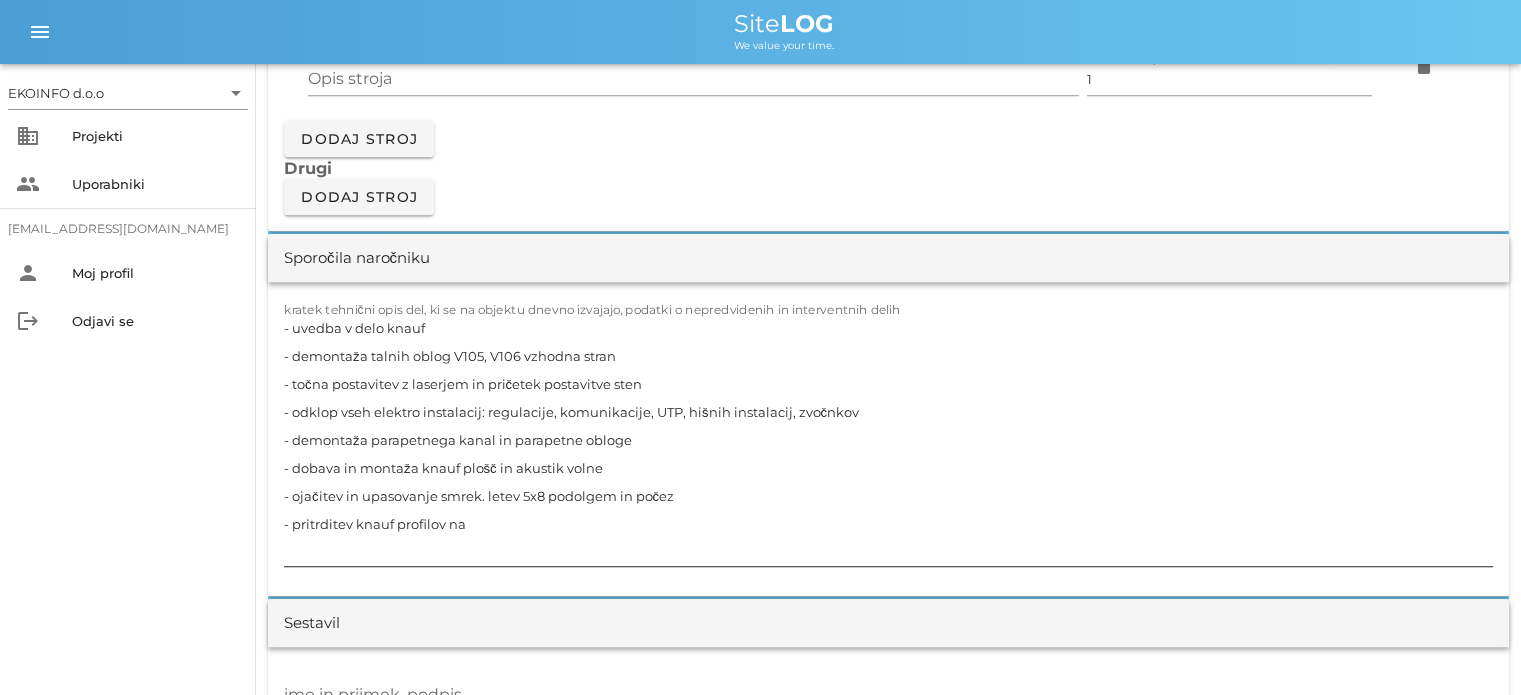 click on "- uvedba v delo knauf
- demontaža talnih oblog V105, V106 vzhodna stran
- točna postavitev z laserjem in pričetek postavitve sten
- odklop vseh elektro instalacij: regulacije, komunikacije, UTP, hišnih instalacij, zvočnkov
- demontaža parapetnega kanal in parapetne obloge
- dobava in montaža knauf plošč in akustik volne
- ojačitev in upasovanje smrek. letev 5x8 podolgem in počez
- pritrditev knauf profilov na" at bounding box center (888, 440) 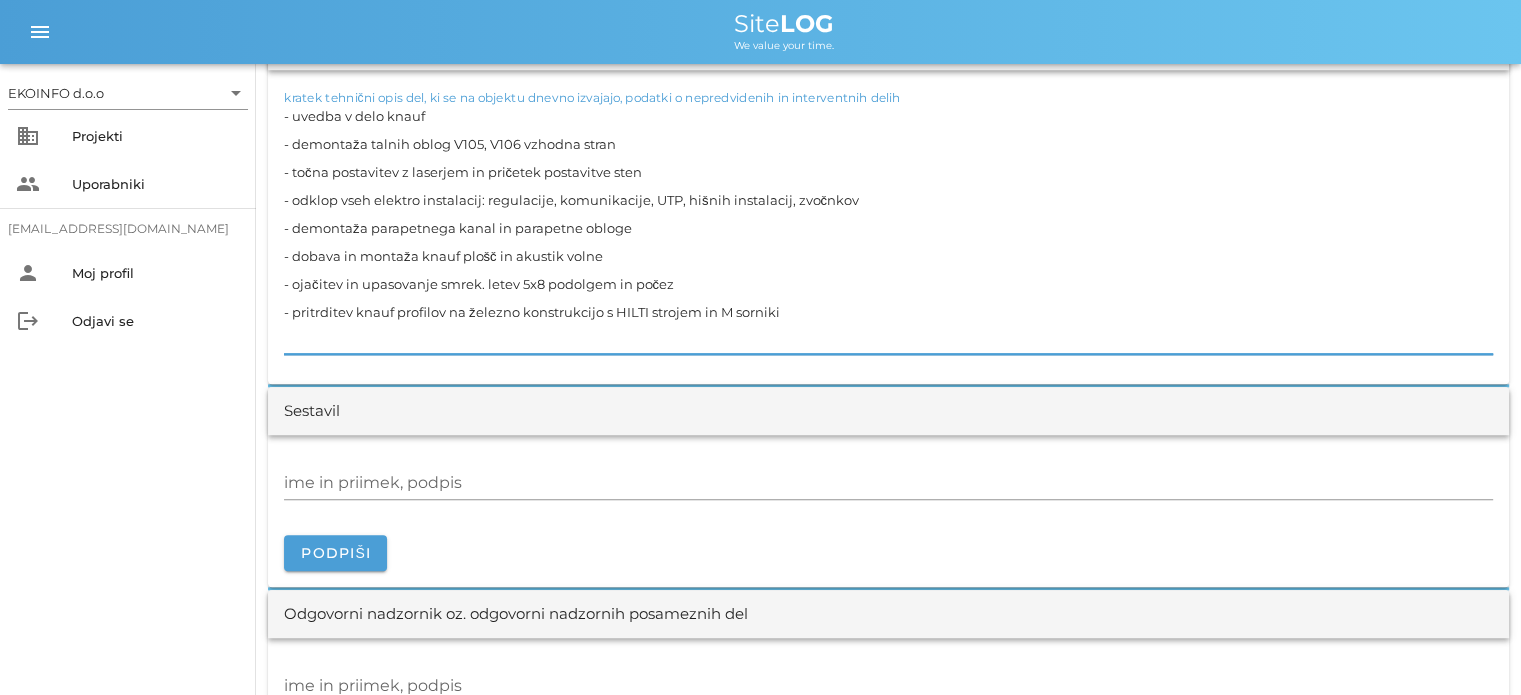 scroll, scrollTop: 2200, scrollLeft: 0, axis: vertical 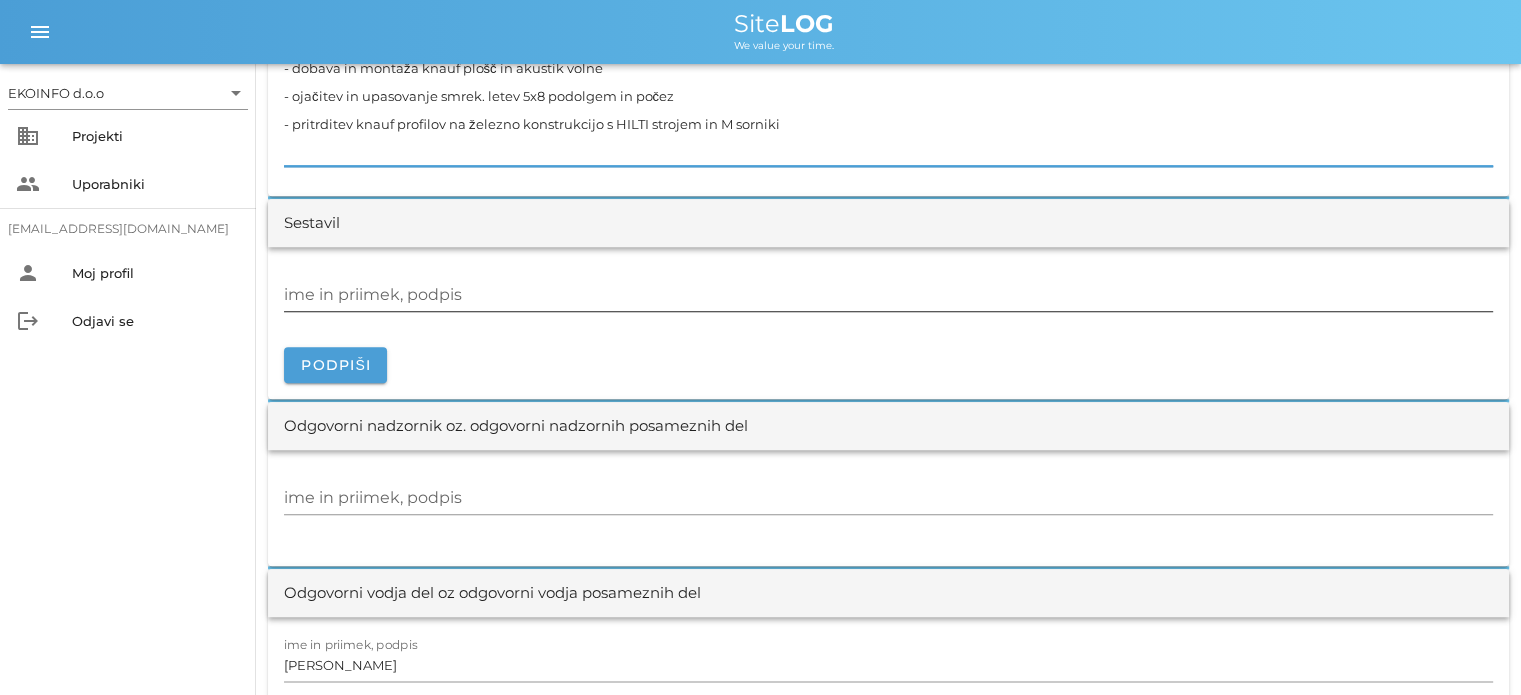 type on "- uvedba v delo knauf
- demontaža talnih oblog V105, V106 vzhodna stran
- točna postavitev z laserjem in pričetek postavitve sten
- odklop vseh elektro instalacij: regulacije, komunikacije, UTP, hišnih instalacij, zvočnkov
- demontaža parapetnega kanal in parapetne obloge
- dobava in montaža knauf plošč in akustik volne
- ojačitev in upasovanje smrek. letev 5x8 podolgem in počez
- pritrditev knauf profilov na železno konstrukcijo s HILTI strojem in M sorniki" 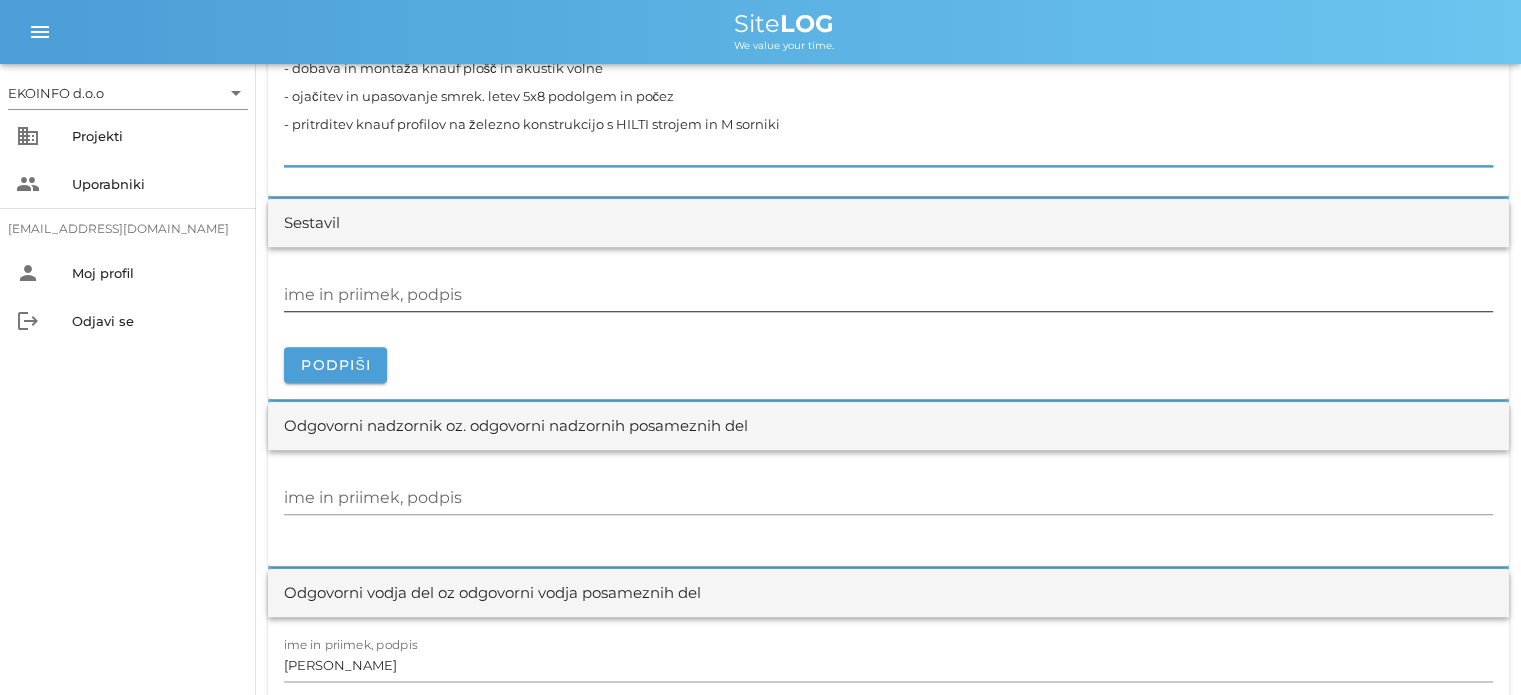 click on "ime in priimek, podpis" at bounding box center [888, 295] 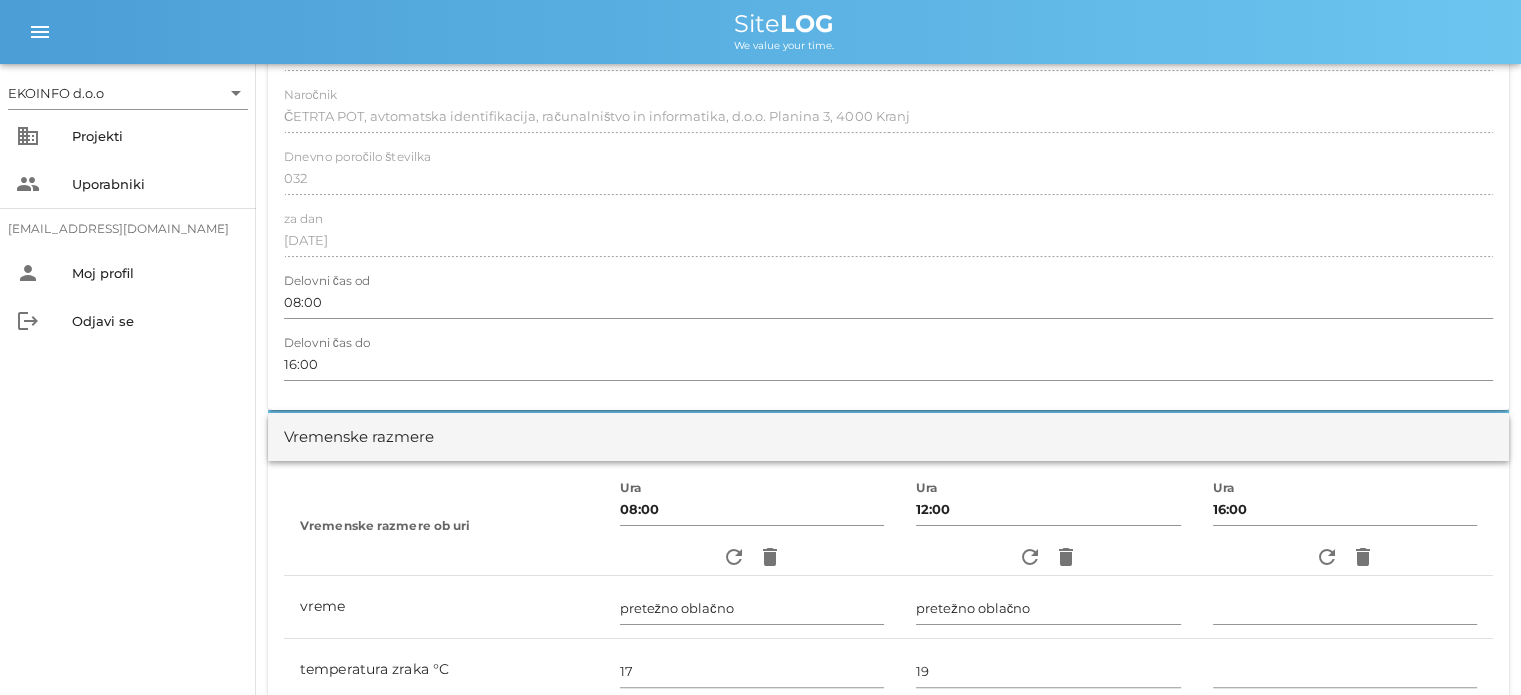 scroll, scrollTop: 0, scrollLeft: 0, axis: both 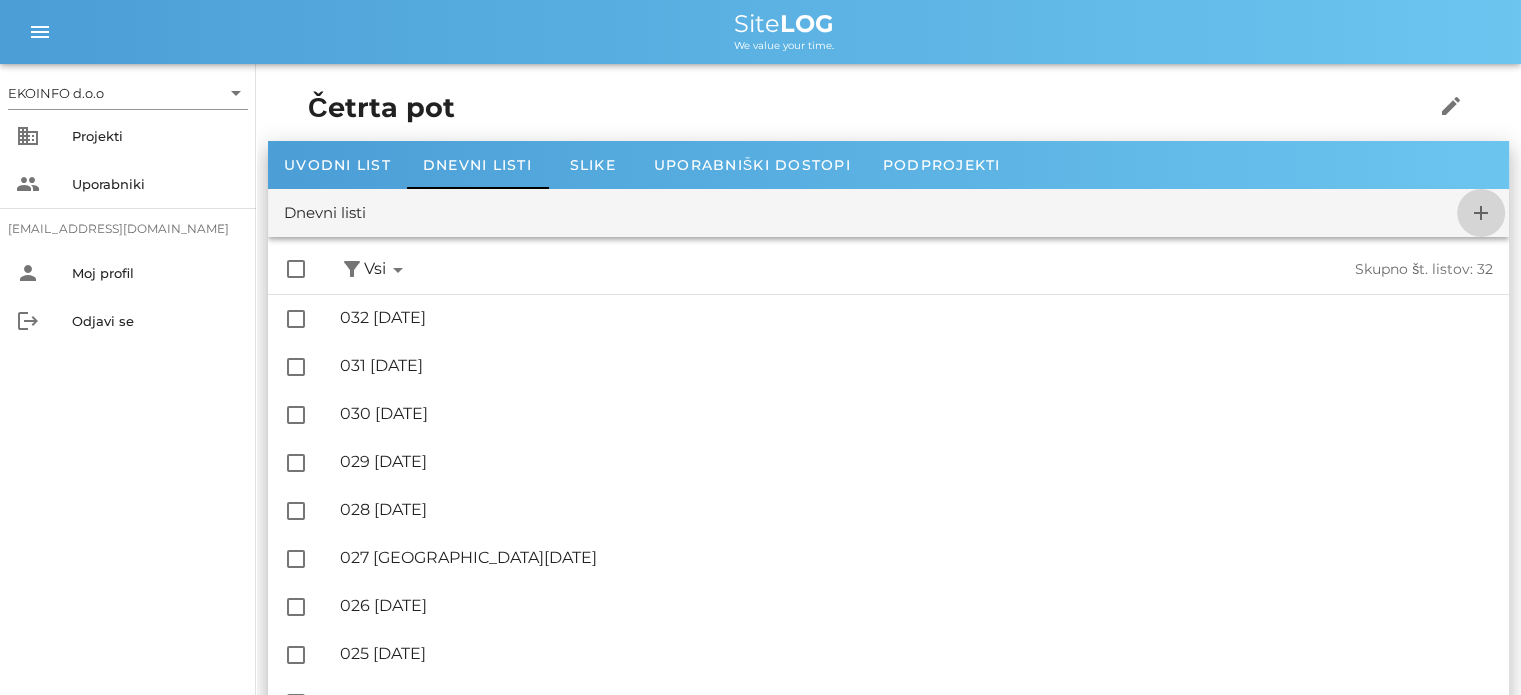 drag, startPoint x: 1476, startPoint y: 211, endPoint x: 1465, endPoint y: 215, distance: 11.7046995 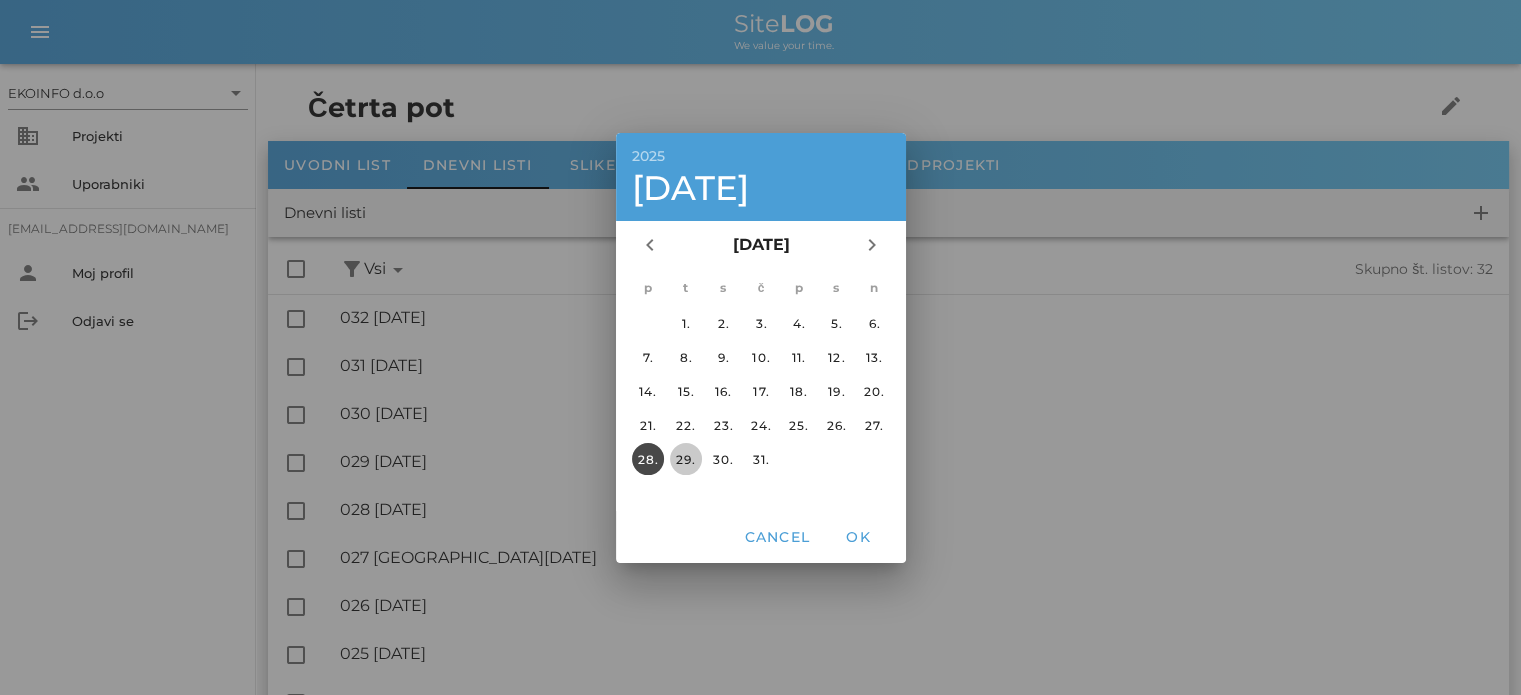 click on "29." at bounding box center (685, 458) 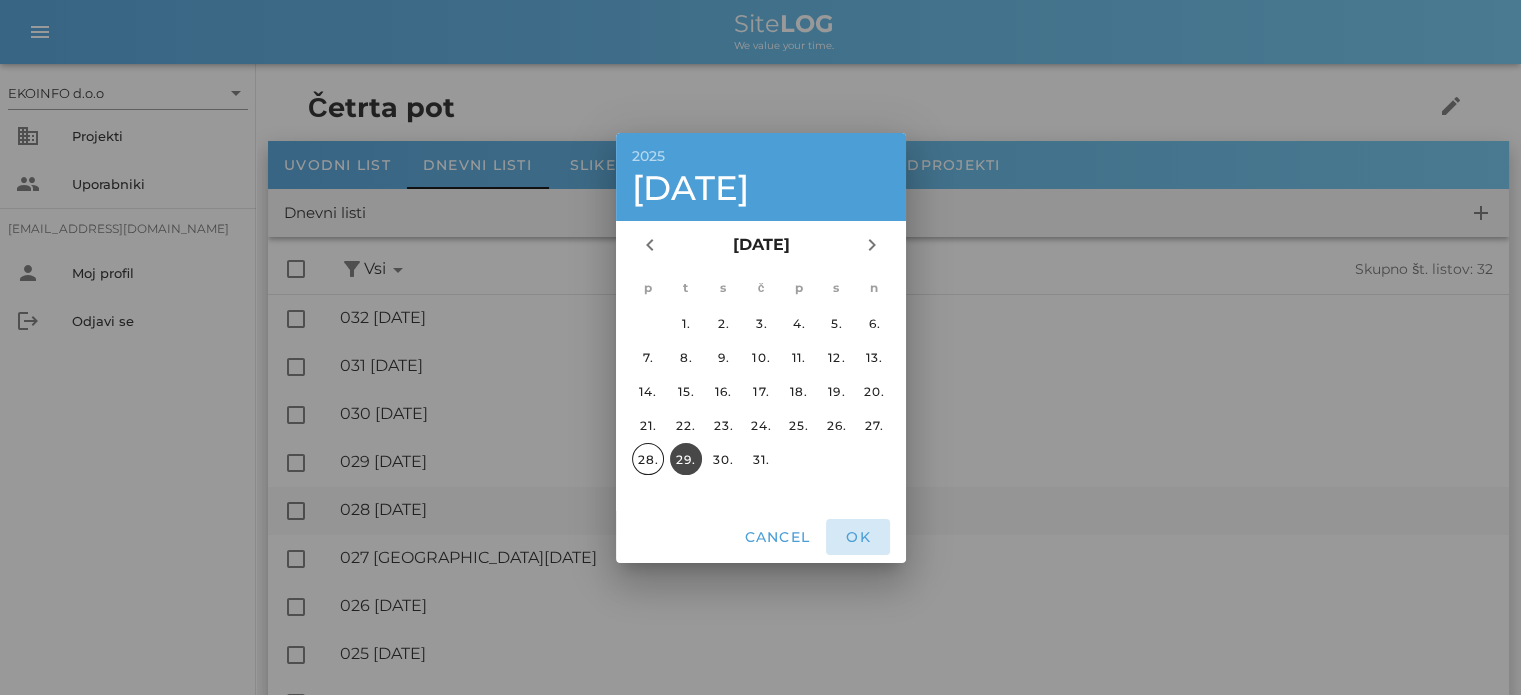 click on "OK" at bounding box center (858, 537) 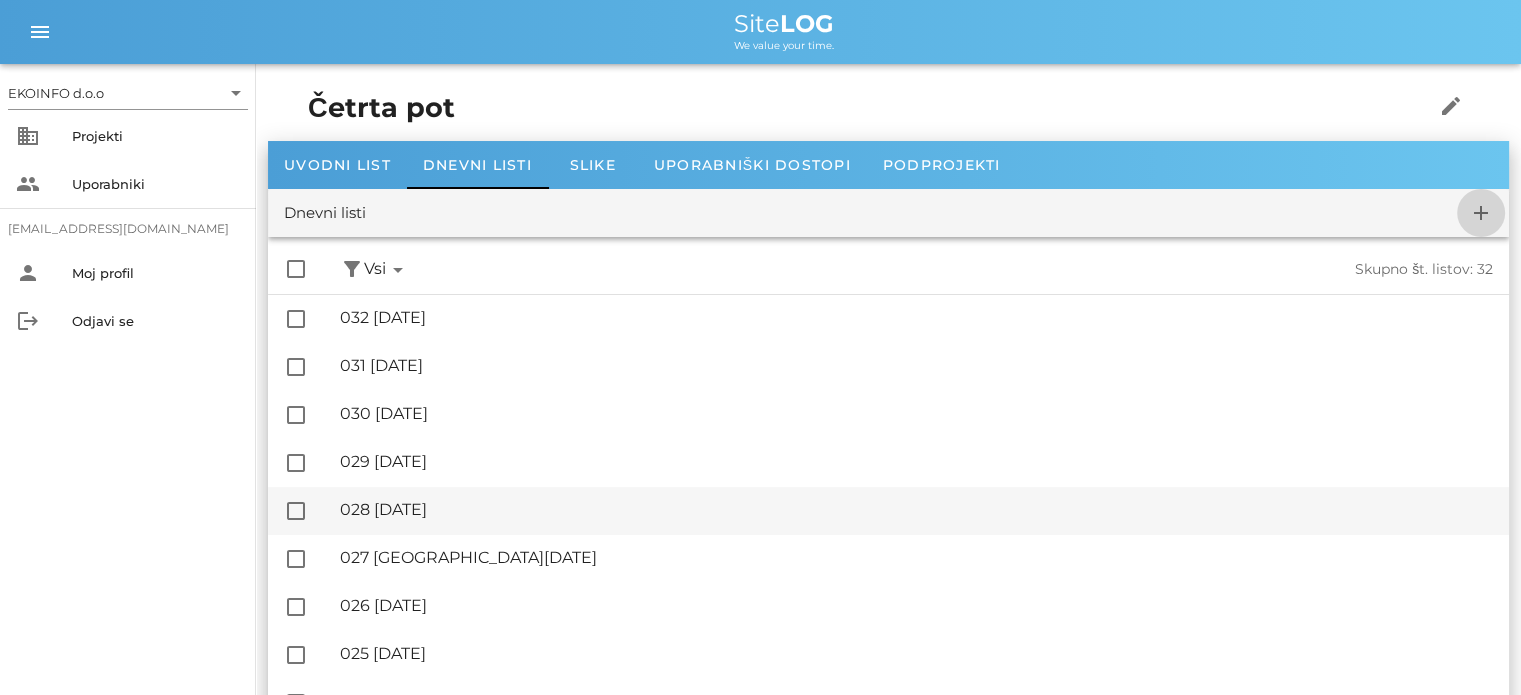 checkbox on "false" 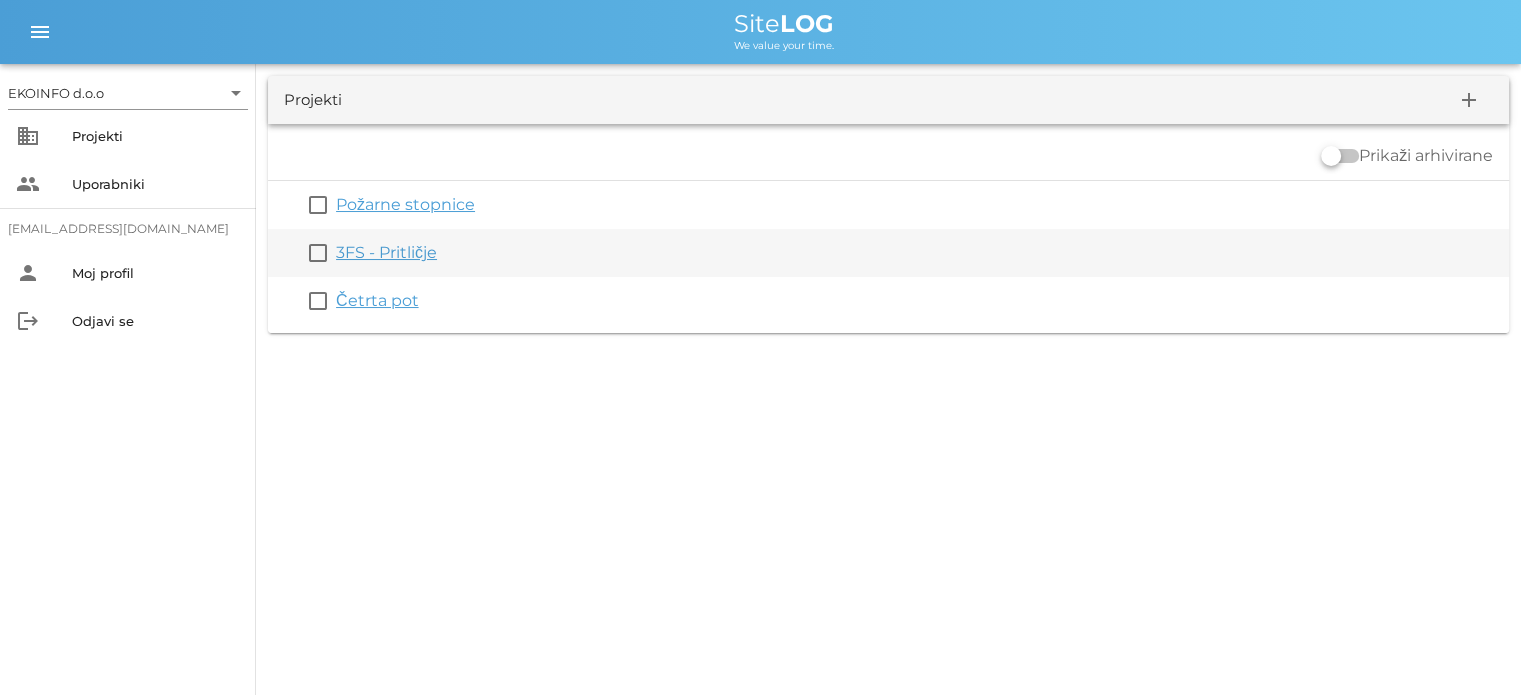 click on "3FS - Pritličje" at bounding box center [386, 252] 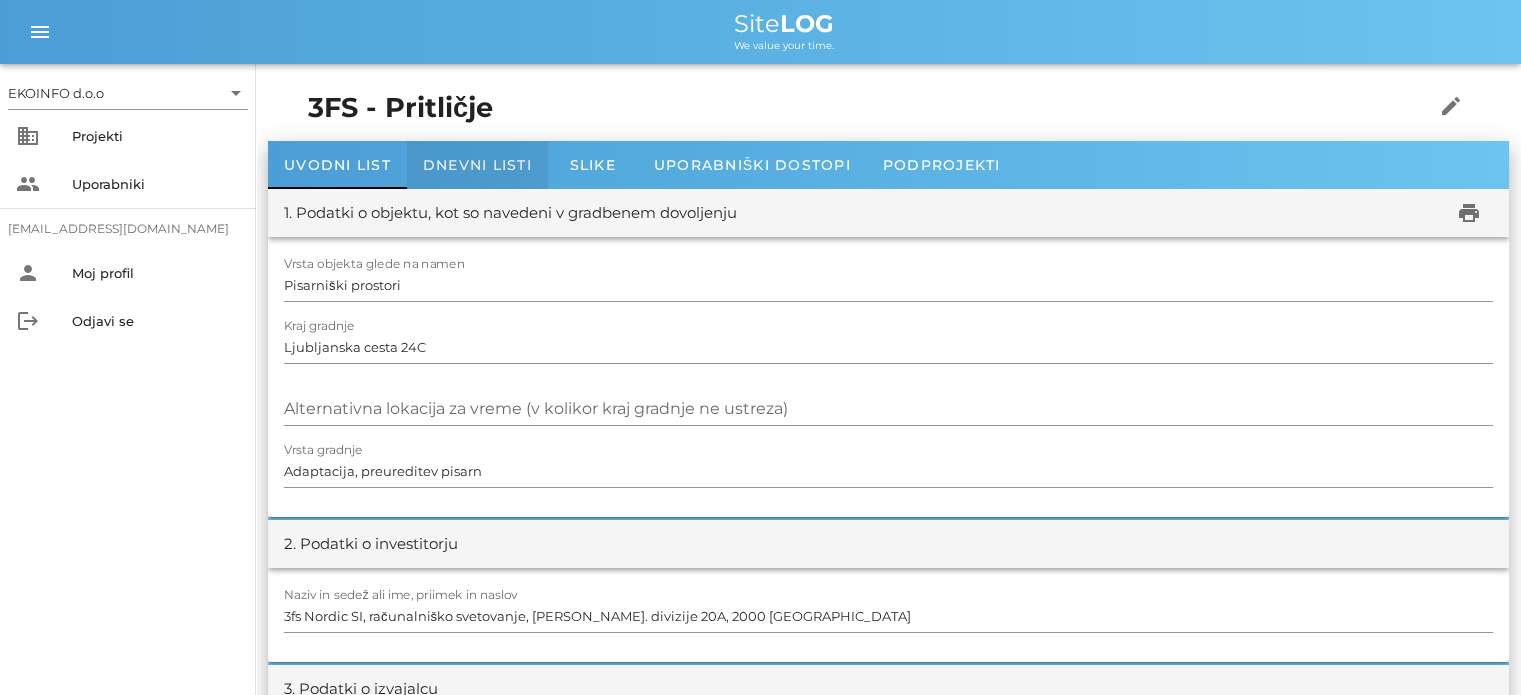 click on "Dnevni listi" at bounding box center (477, 165) 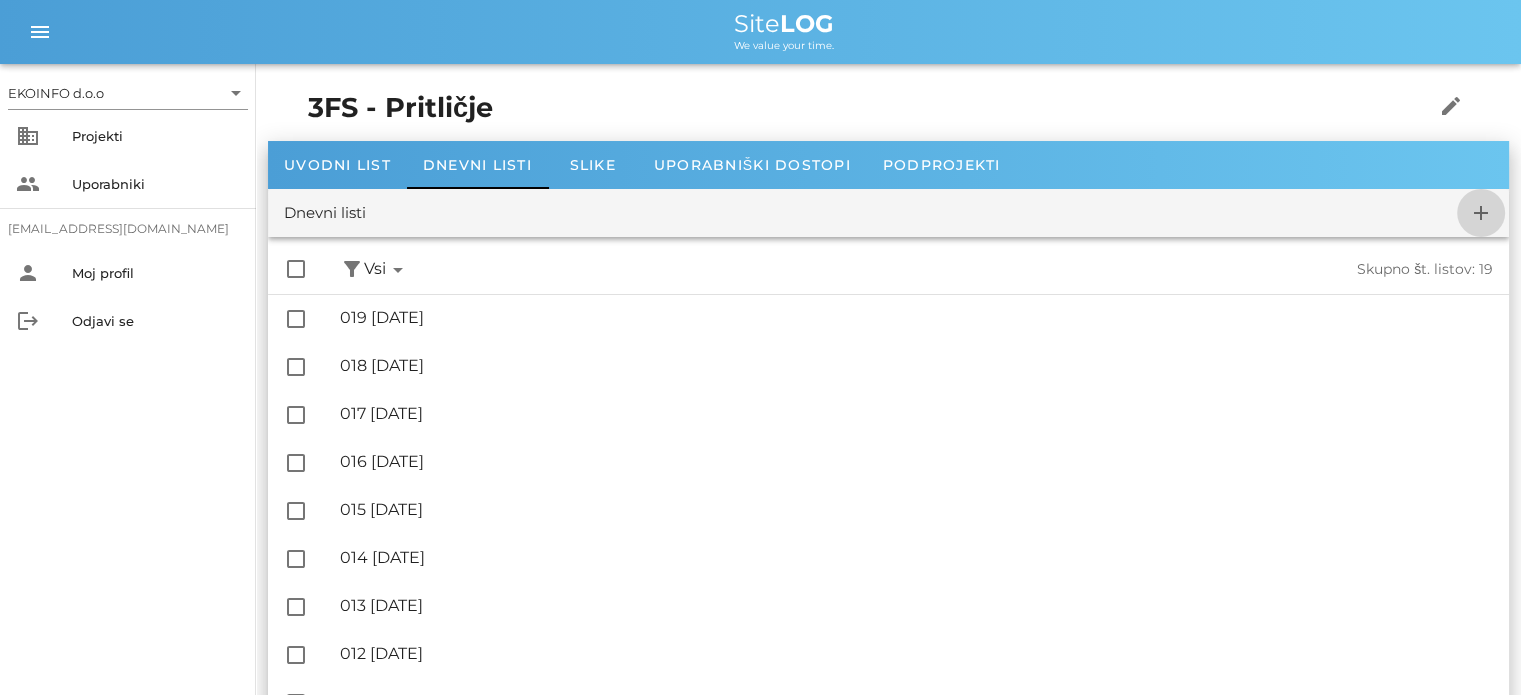 click on "add" at bounding box center [1481, 213] 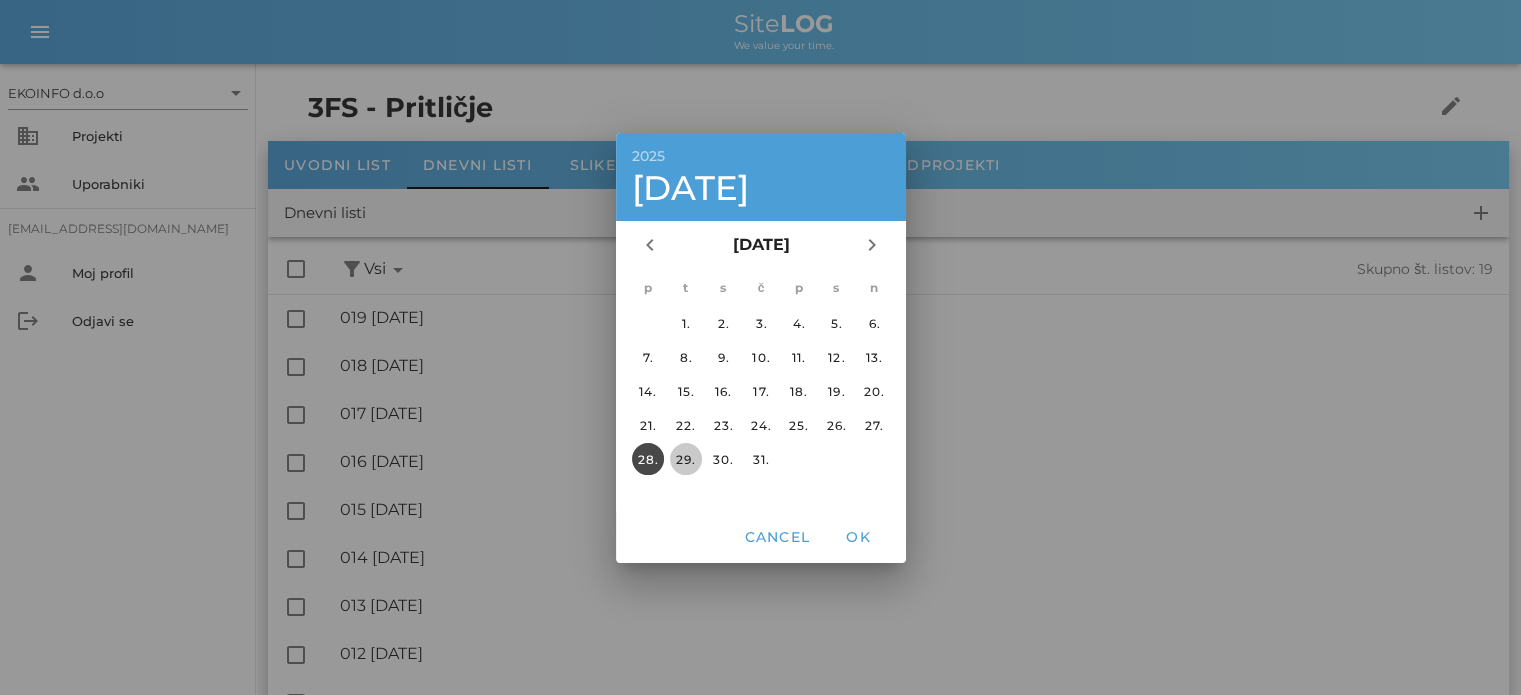 click on "29." at bounding box center [685, 458] 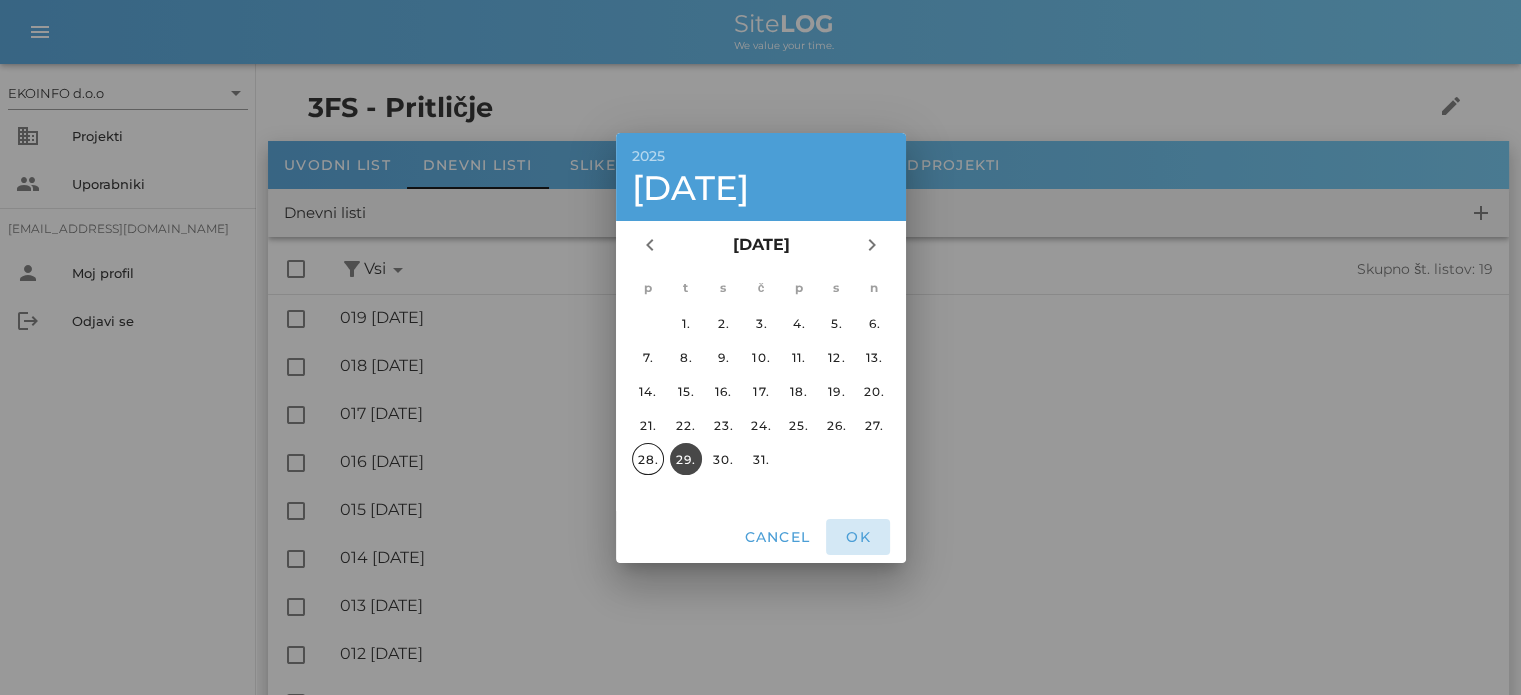 click on "OK" at bounding box center (858, 537) 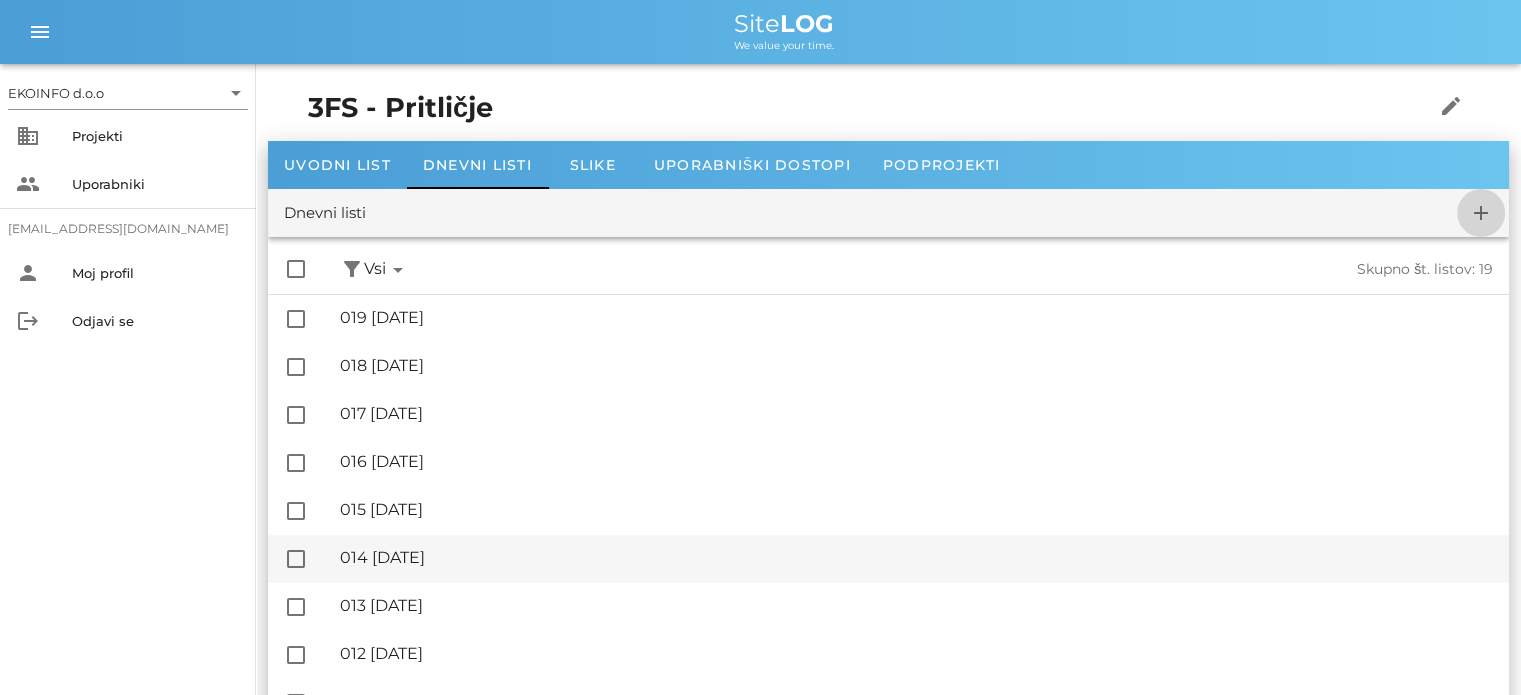 checkbox on "false" 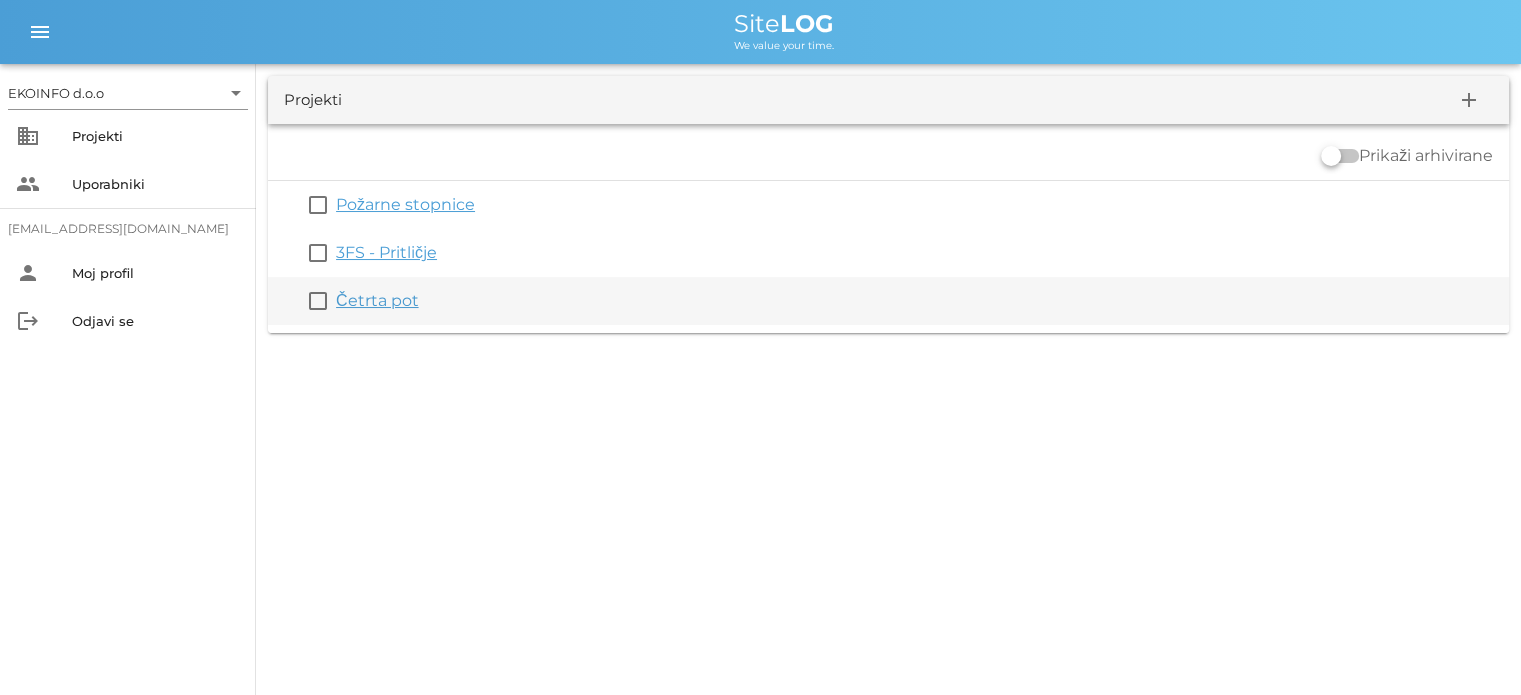 click on "Četrta pot" at bounding box center (377, 300) 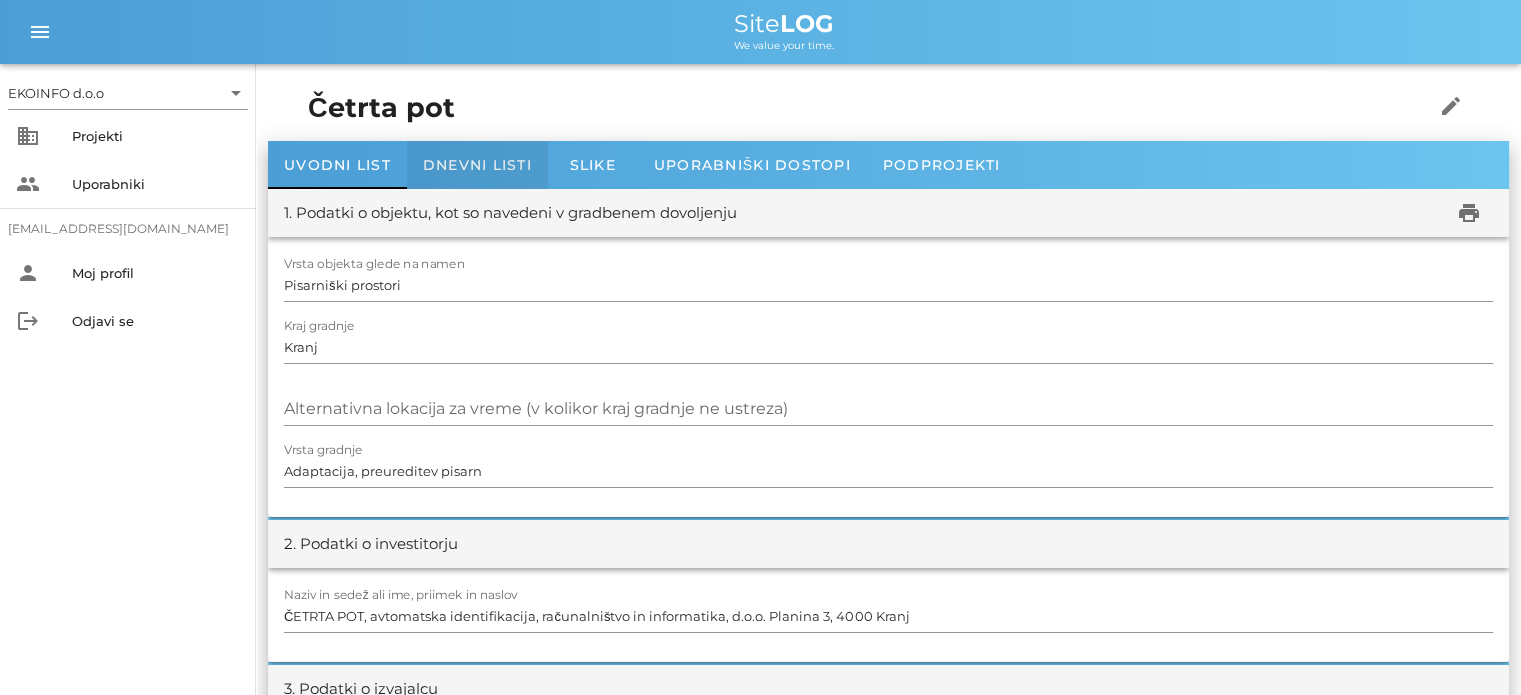 click on "Dnevni listi" at bounding box center [477, 165] 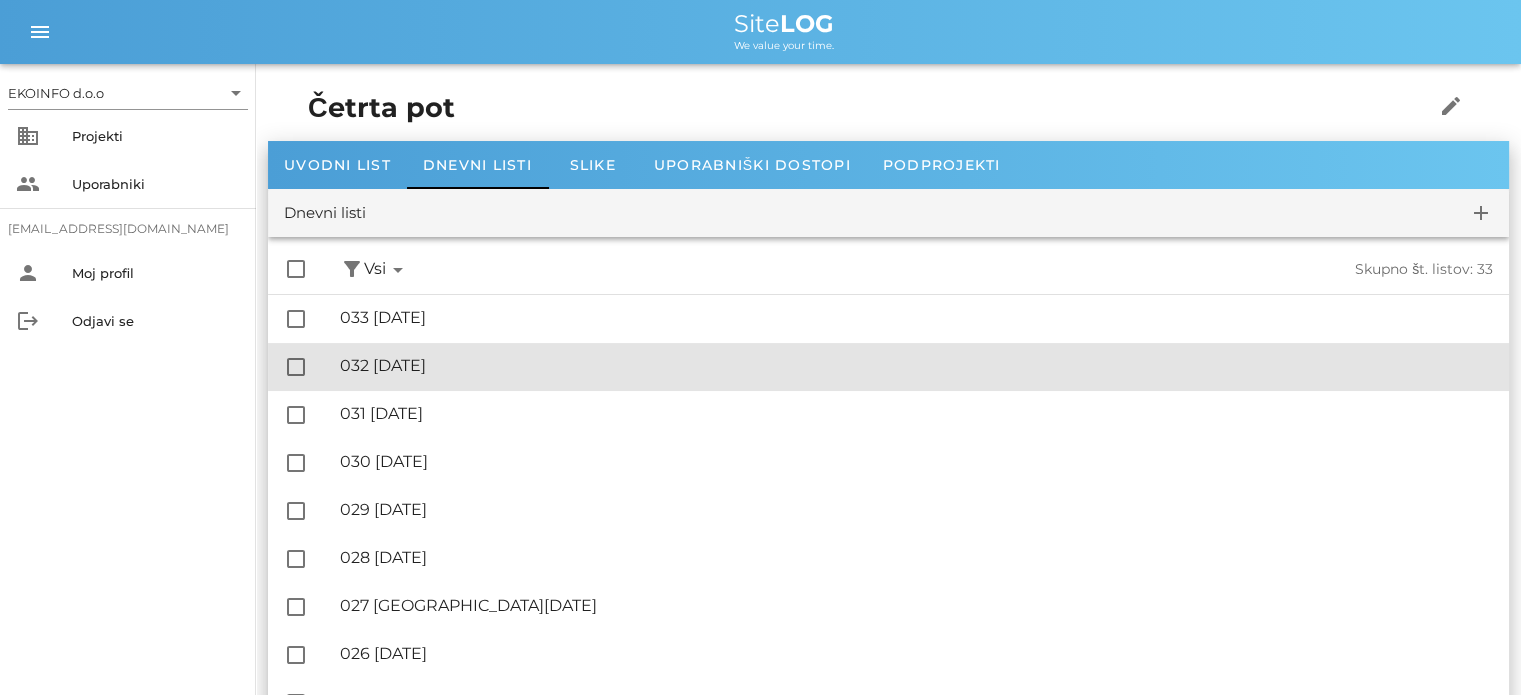 click on "🔏  032 [DATE]" at bounding box center [916, 365] 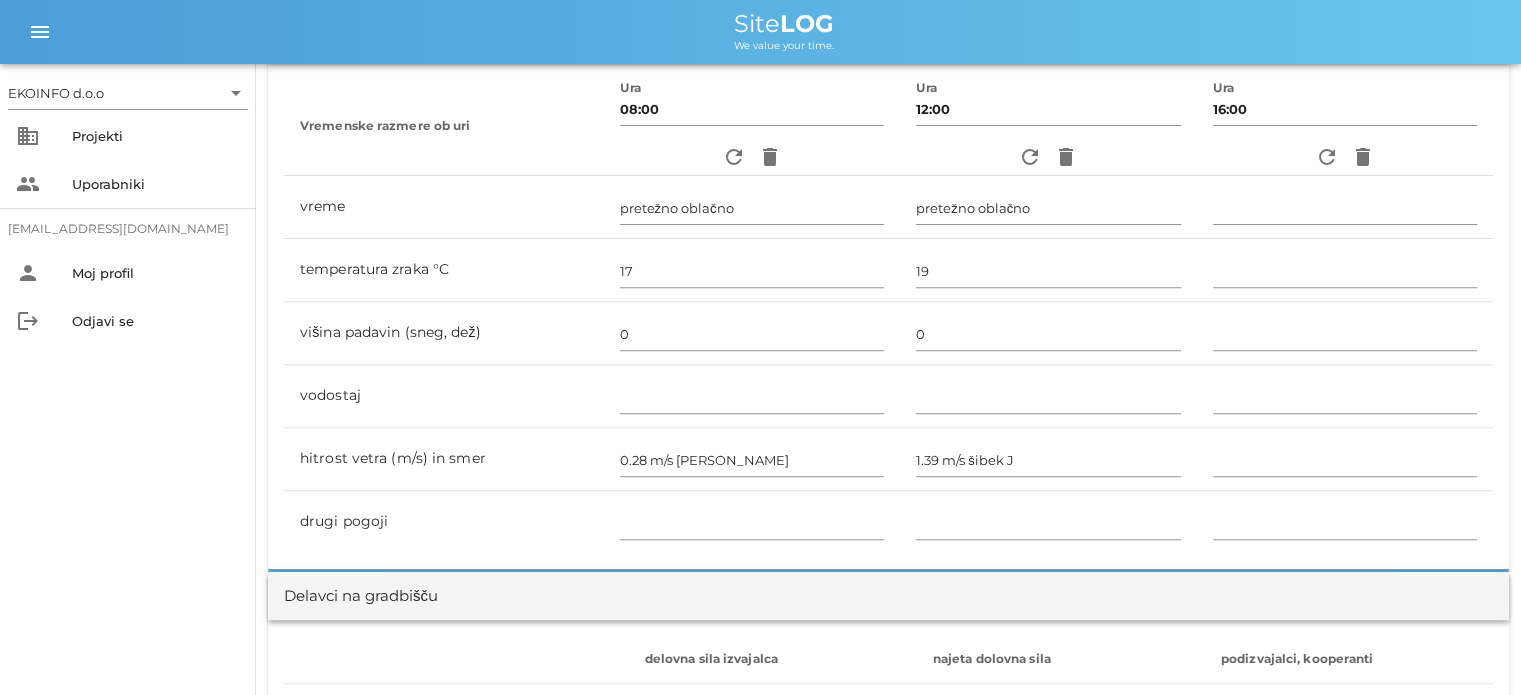 scroll, scrollTop: 300, scrollLeft: 0, axis: vertical 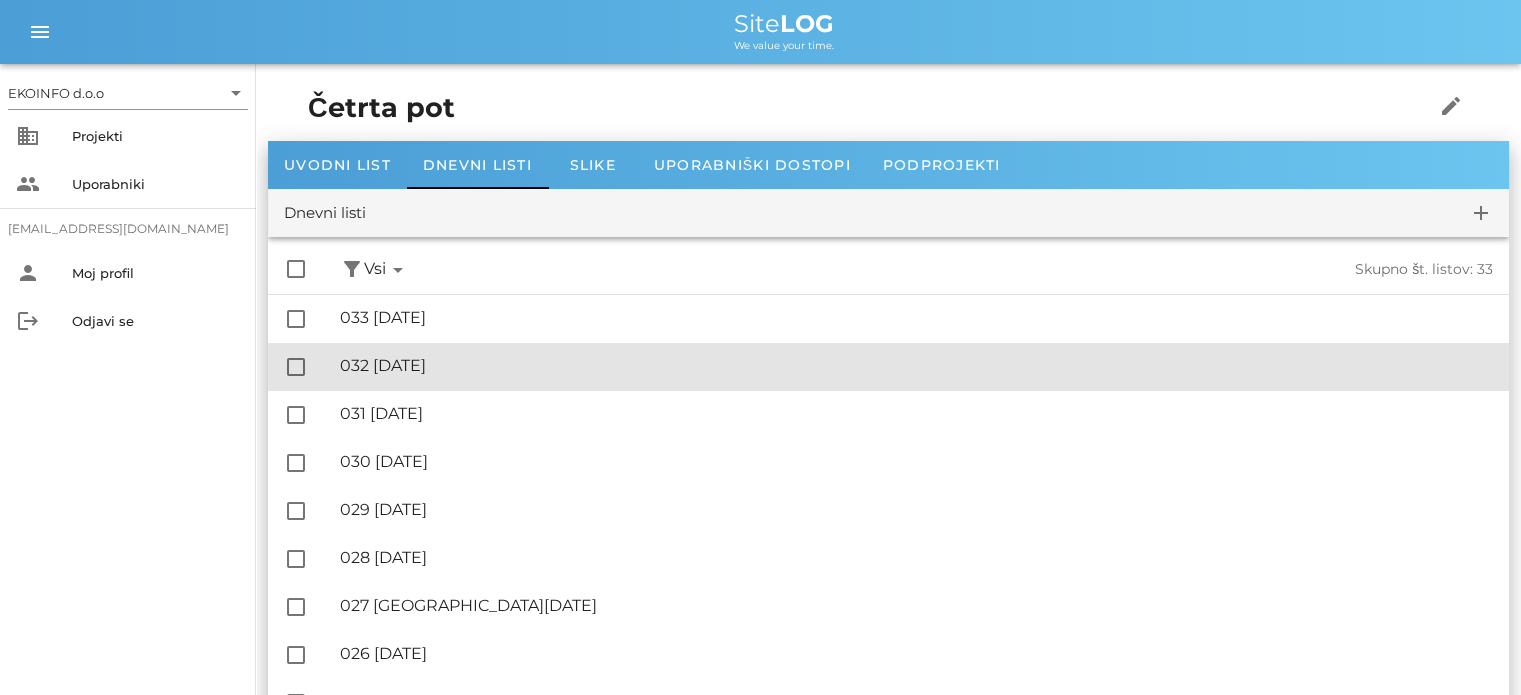 click on "🔏  032 [DATE]" at bounding box center [916, 365] 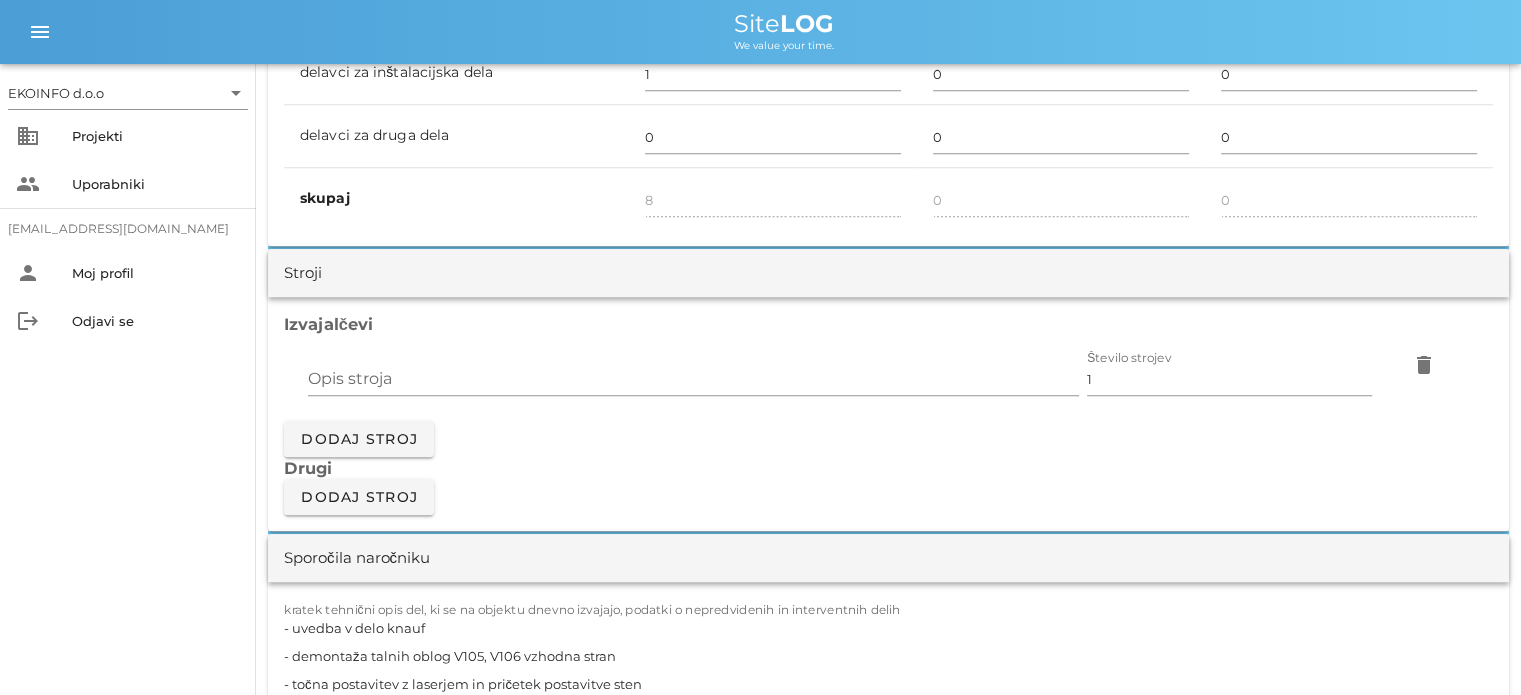 scroll, scrollTop: 1800, scrollLeft: 0, axis: vertical 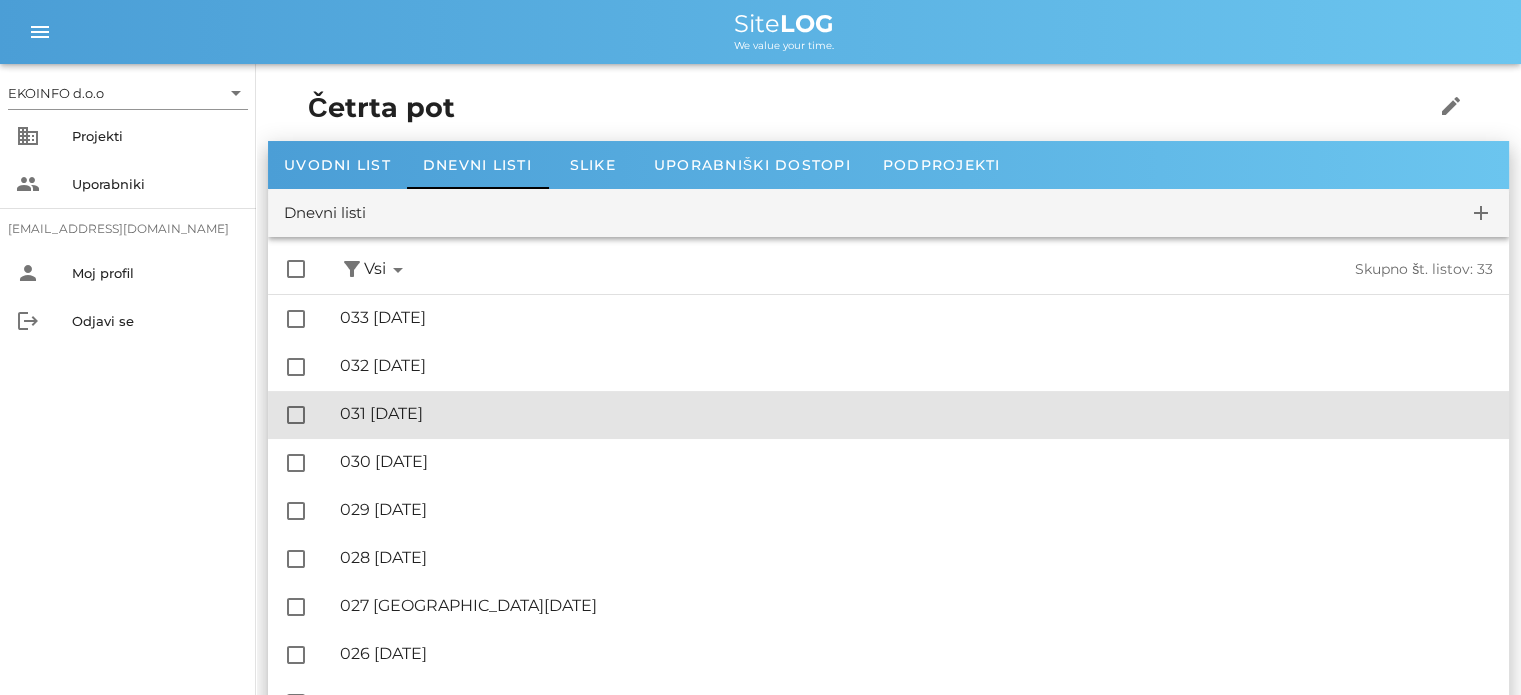 click on "🔏  031 [DATE]" at bounding box center [916, 413] 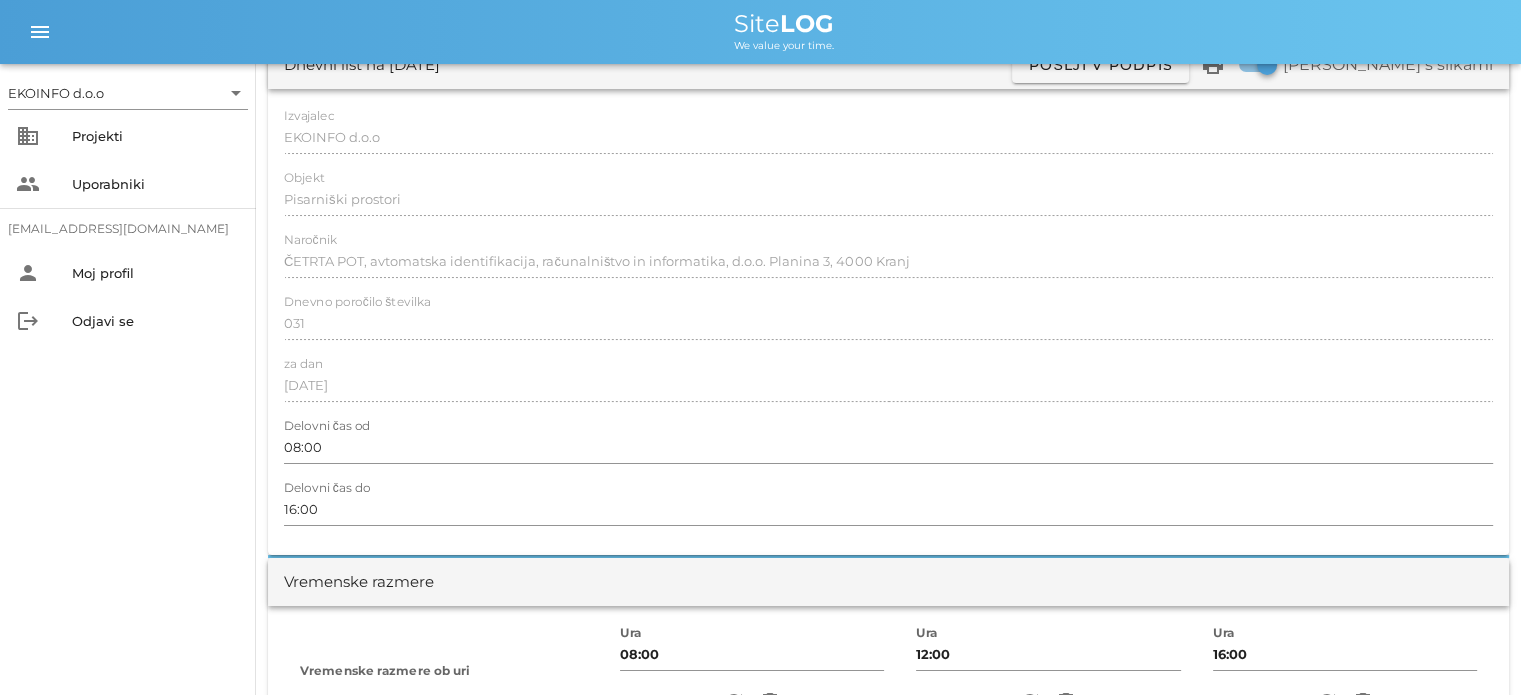 scroll, scrollTop: 0, scrollLeft: 0, axis: both 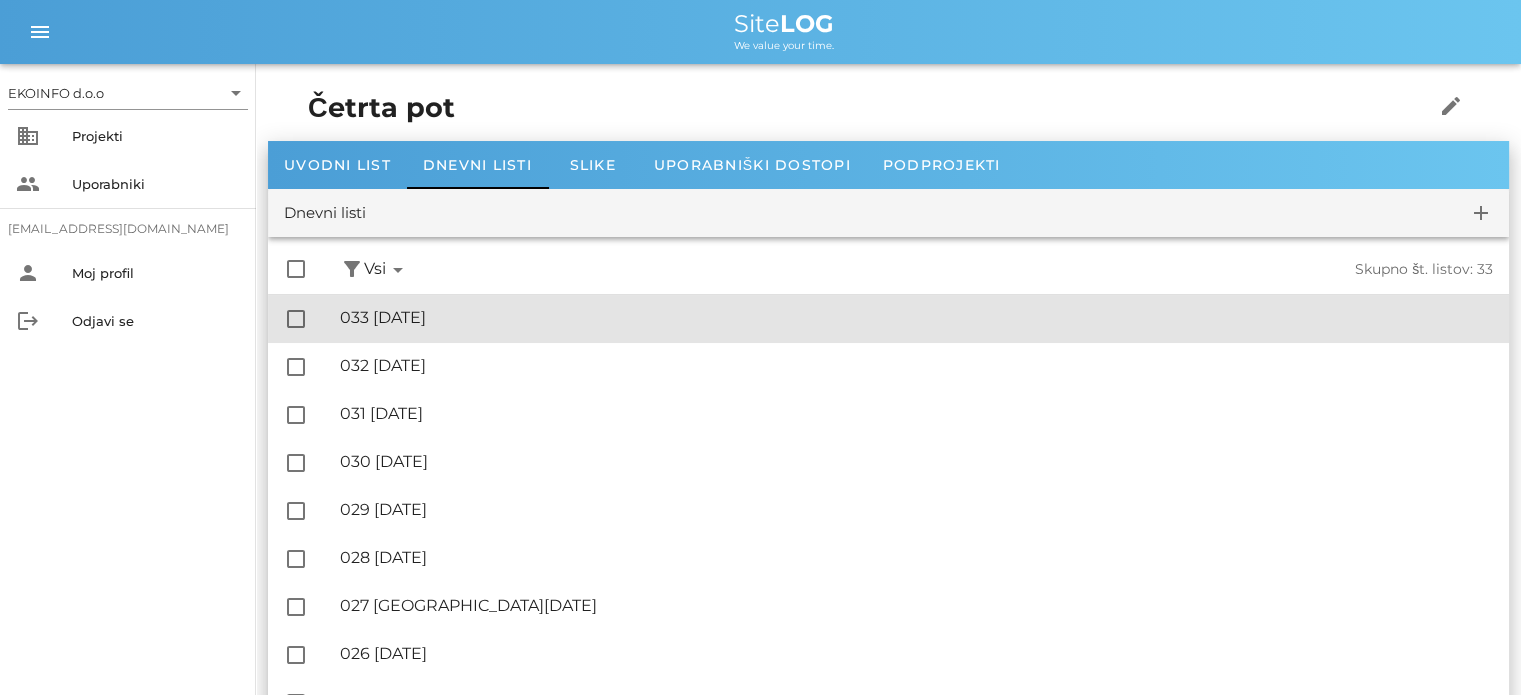 click on "🔏  033 torek, 29.07.2025" at bounding box center [916, 317] 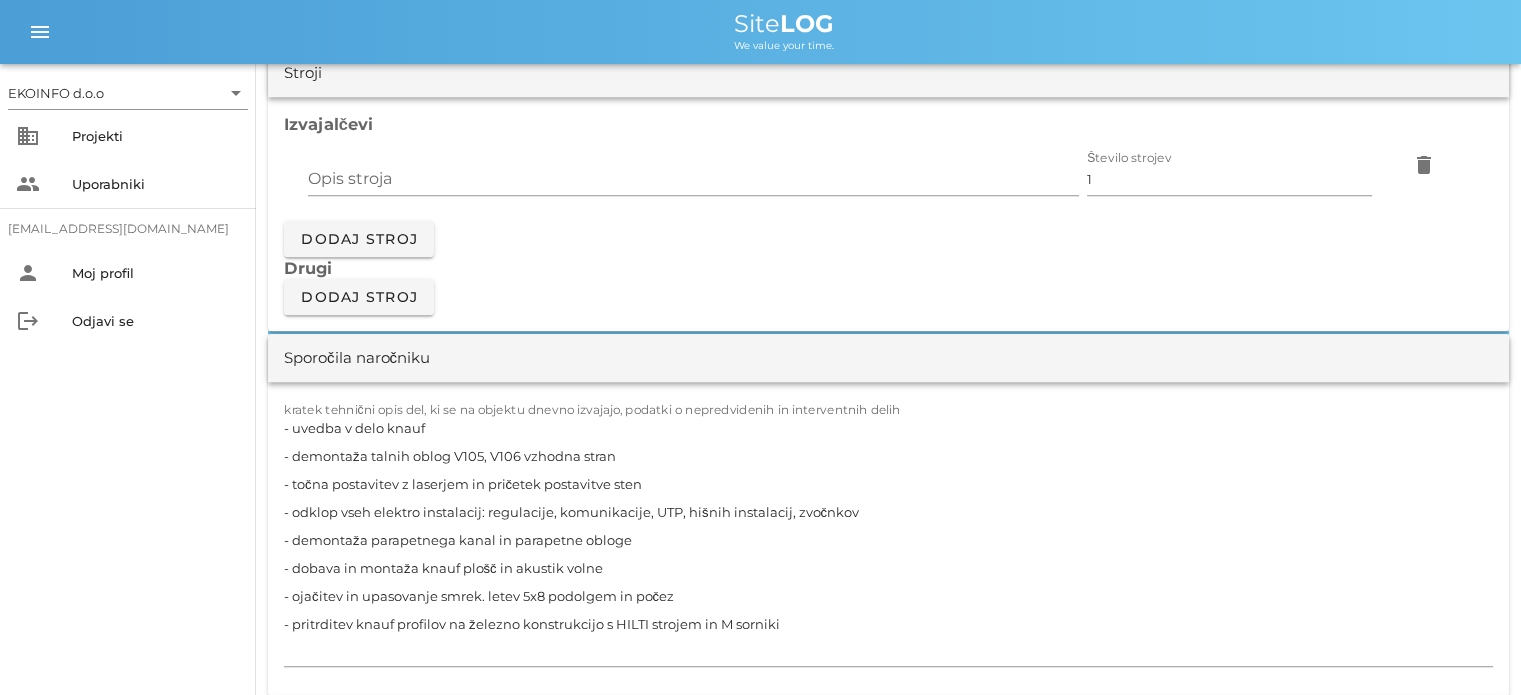 scroll, scrollTop: 1800, scrollLeft: 0, axis: vertical 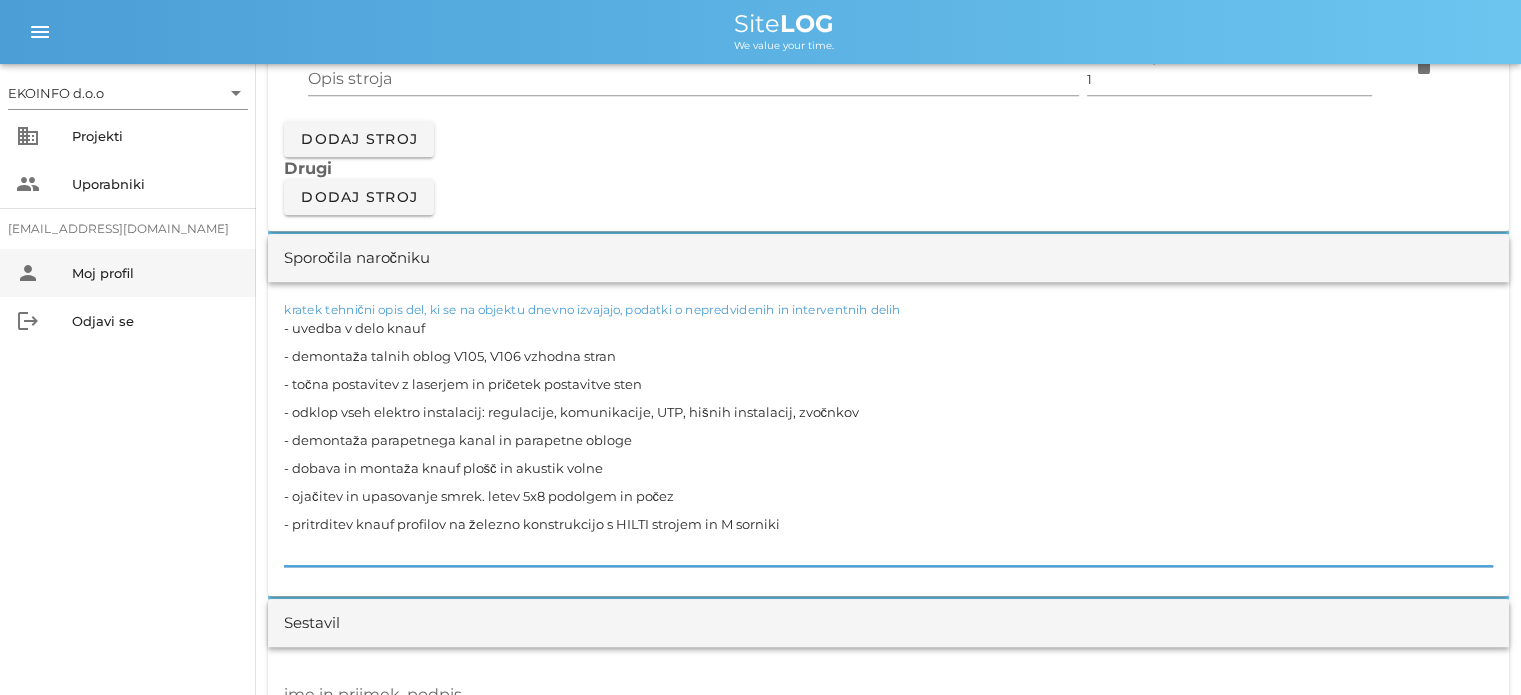 drag, startPoint x: 785, startPoint y: 518, endPoint x: 240, endPoint y: 283, distance: 593.50653 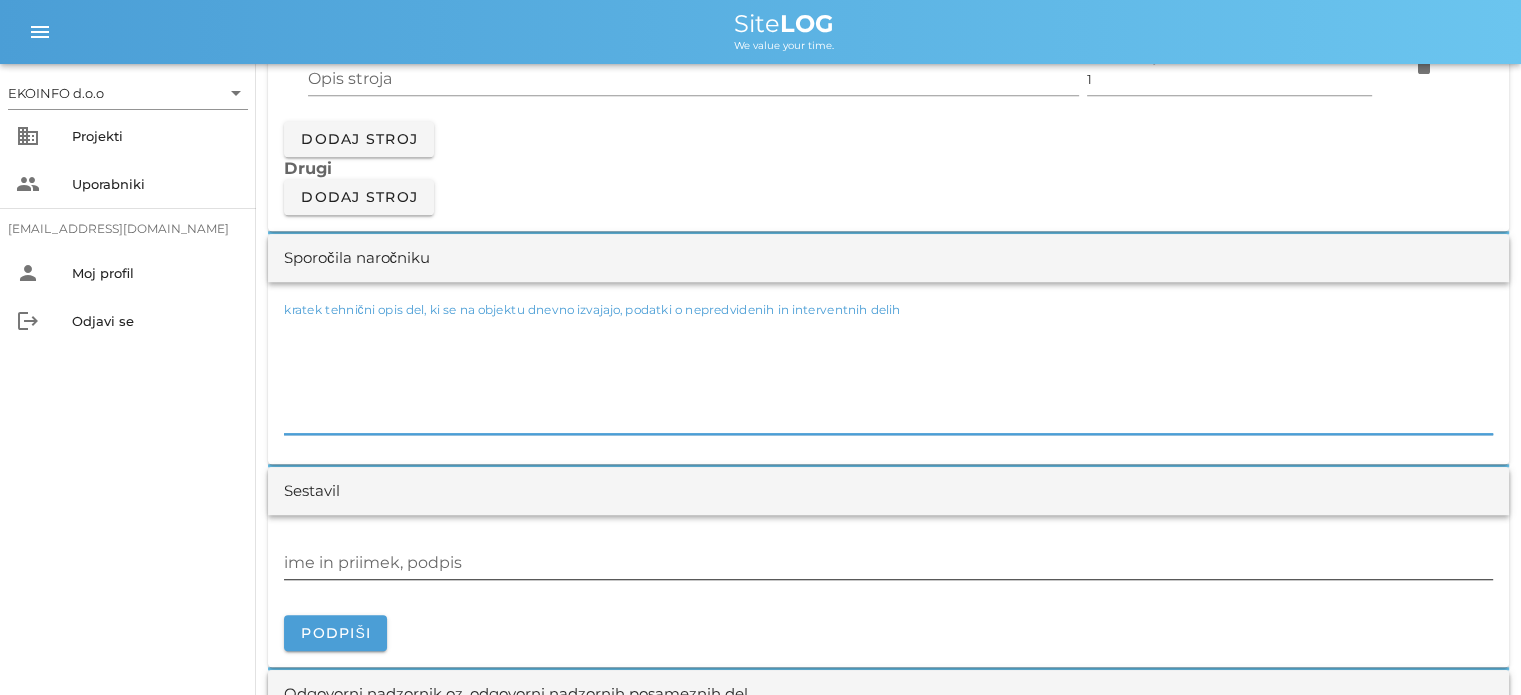type 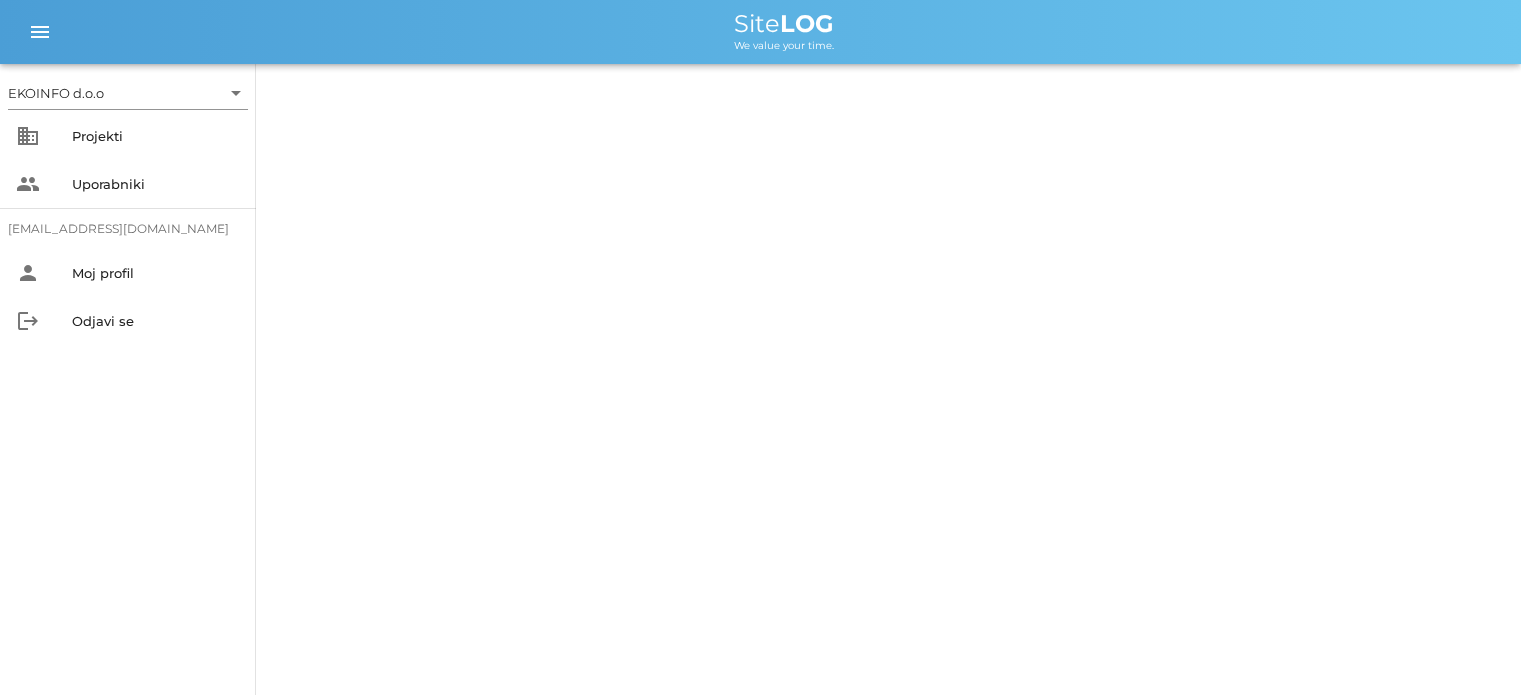 scroll, scrollTop: 0, scrollLeft: 0, axis: both 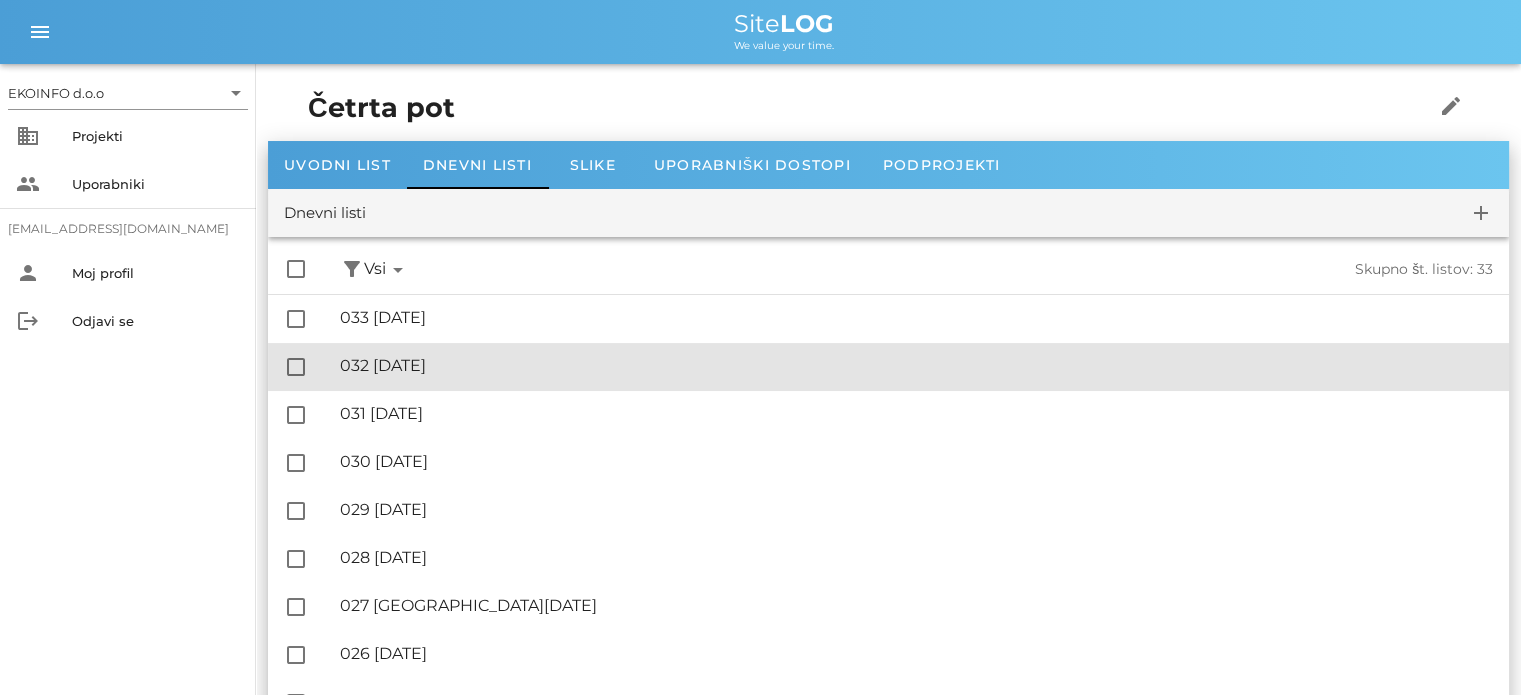 click on "🔏  032 [DATE]" at bounding box center (916, 365) 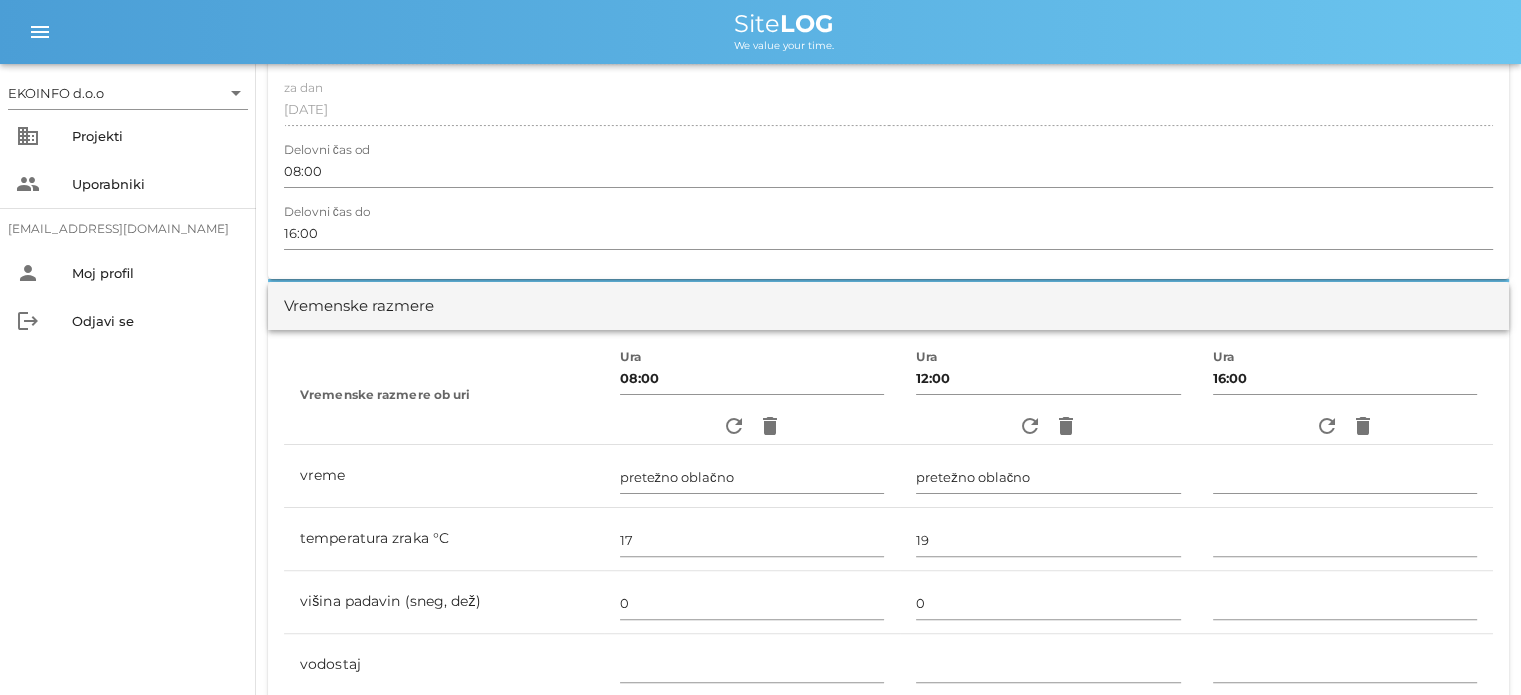 scroll, scrollTop: 0, scrollLeft: 0, axis: both 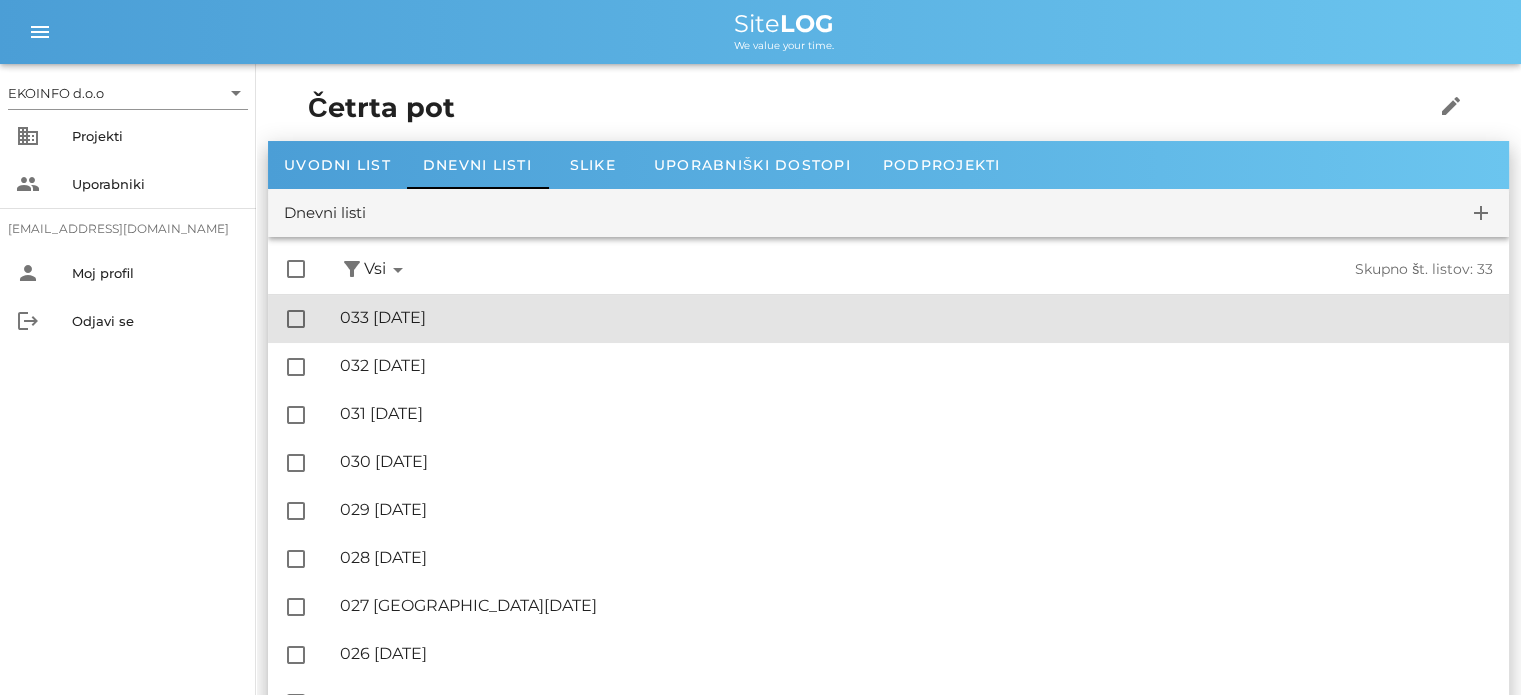 click on "🔏  033 torek, 29.07.2025" at bounding box center (916, 317) 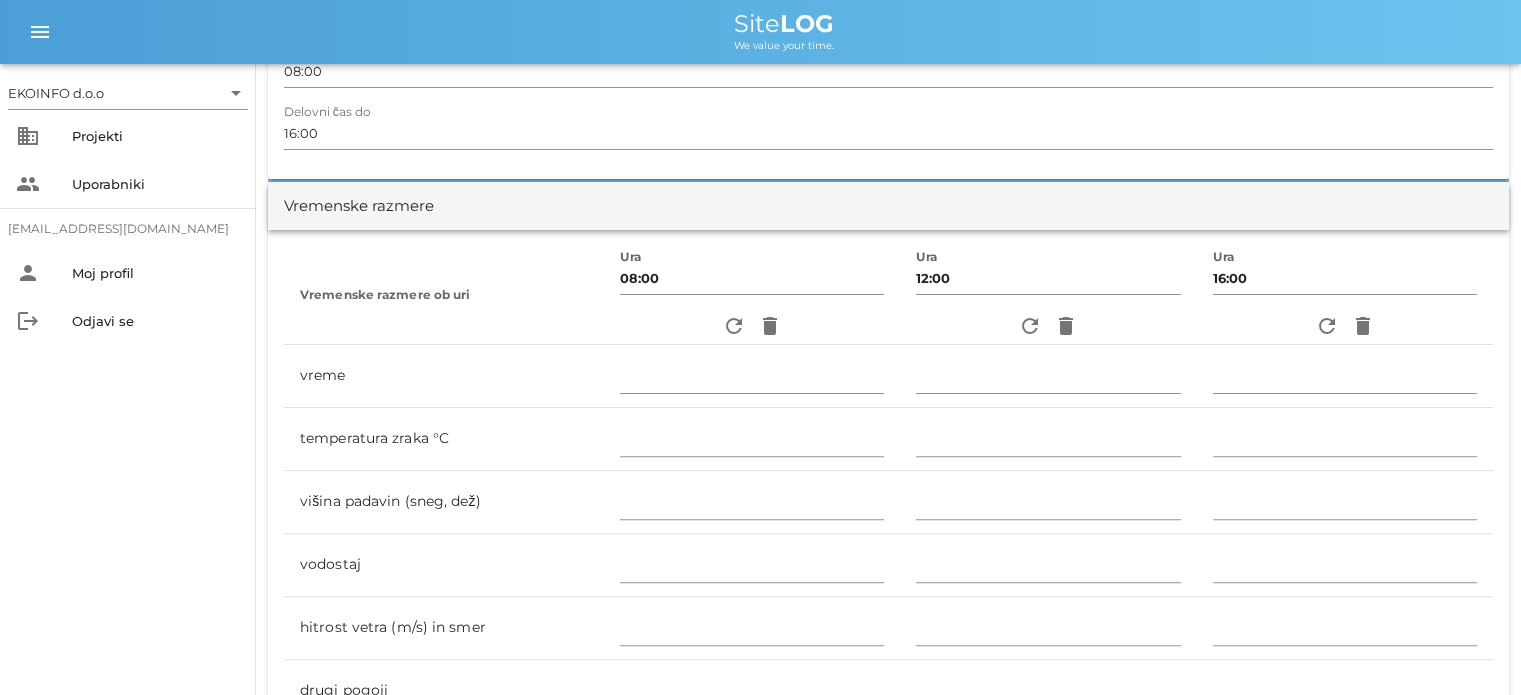 scroll, scrollTop: 0, scrollLeft: 0, axis: both 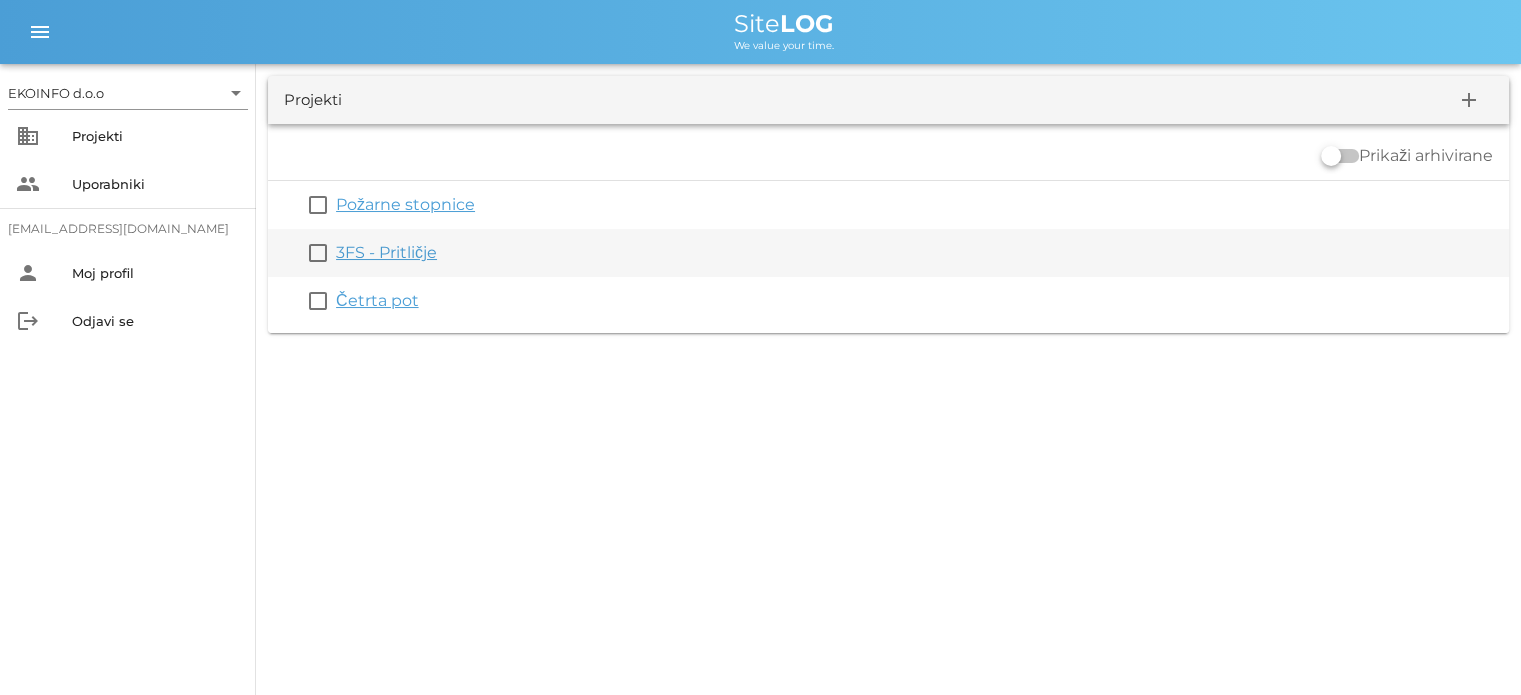click on "3FS - Pritličje" at bounding box center (386, 252) 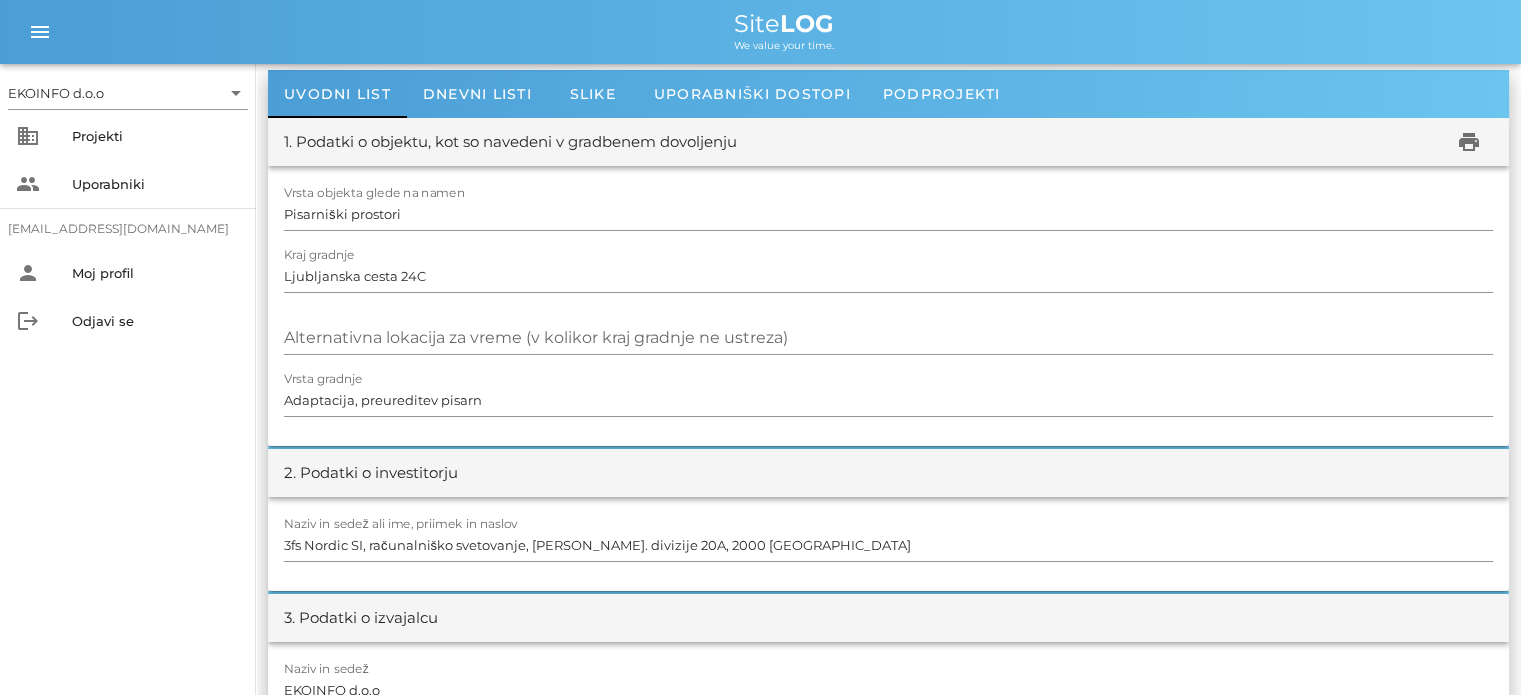 scroll, scrollTop: 0, scrollLeft: 0, axis: both 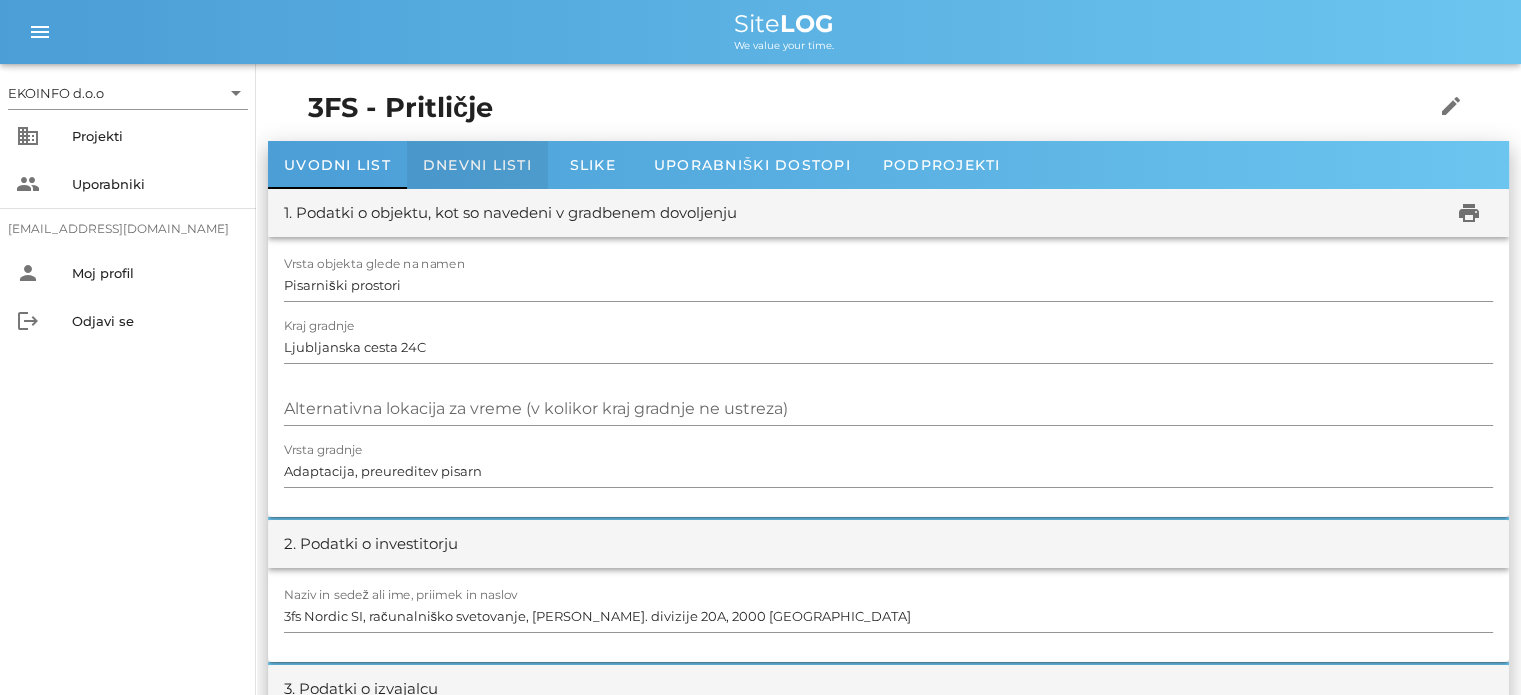 click on "Dnevni listi" at bounding box center (477, 165) 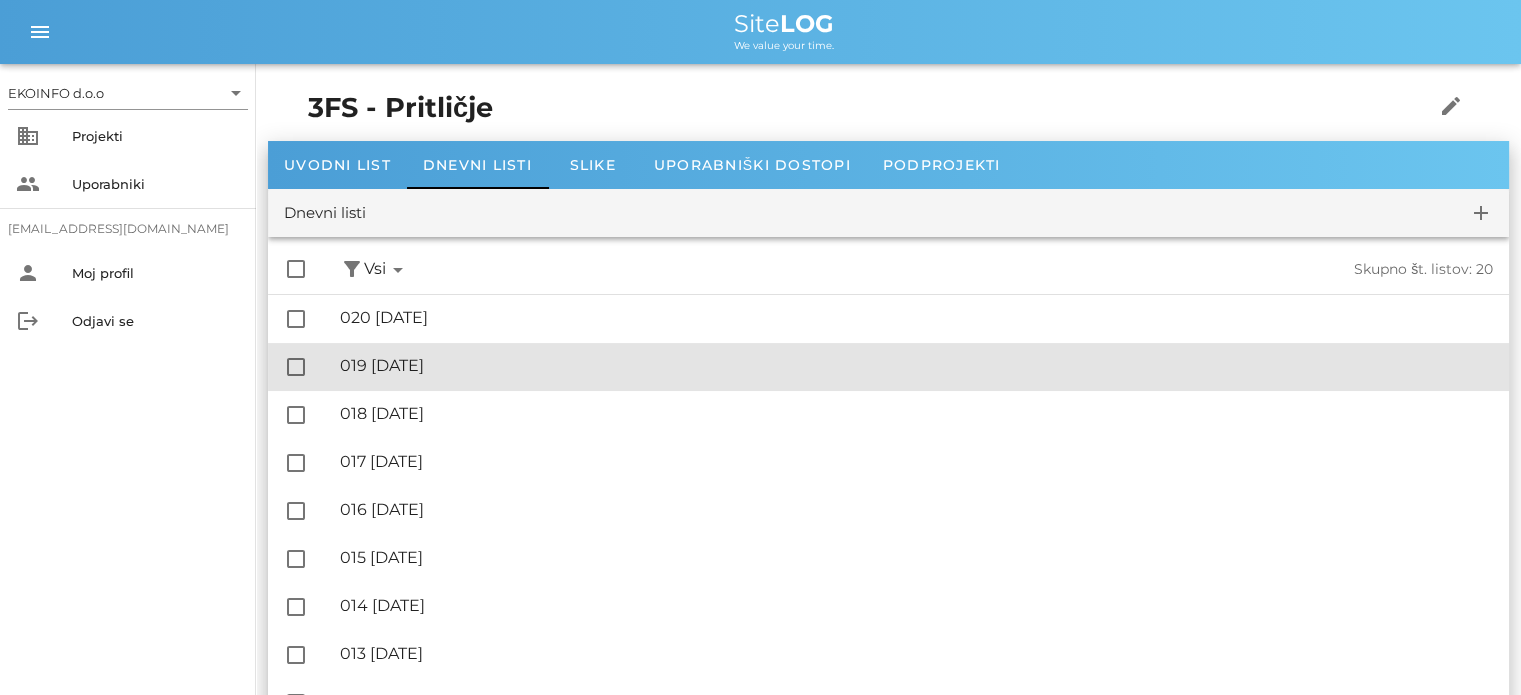 click on "🔏  019 ponedeljek, 28.07.2025" at bounding box center (916, 365) 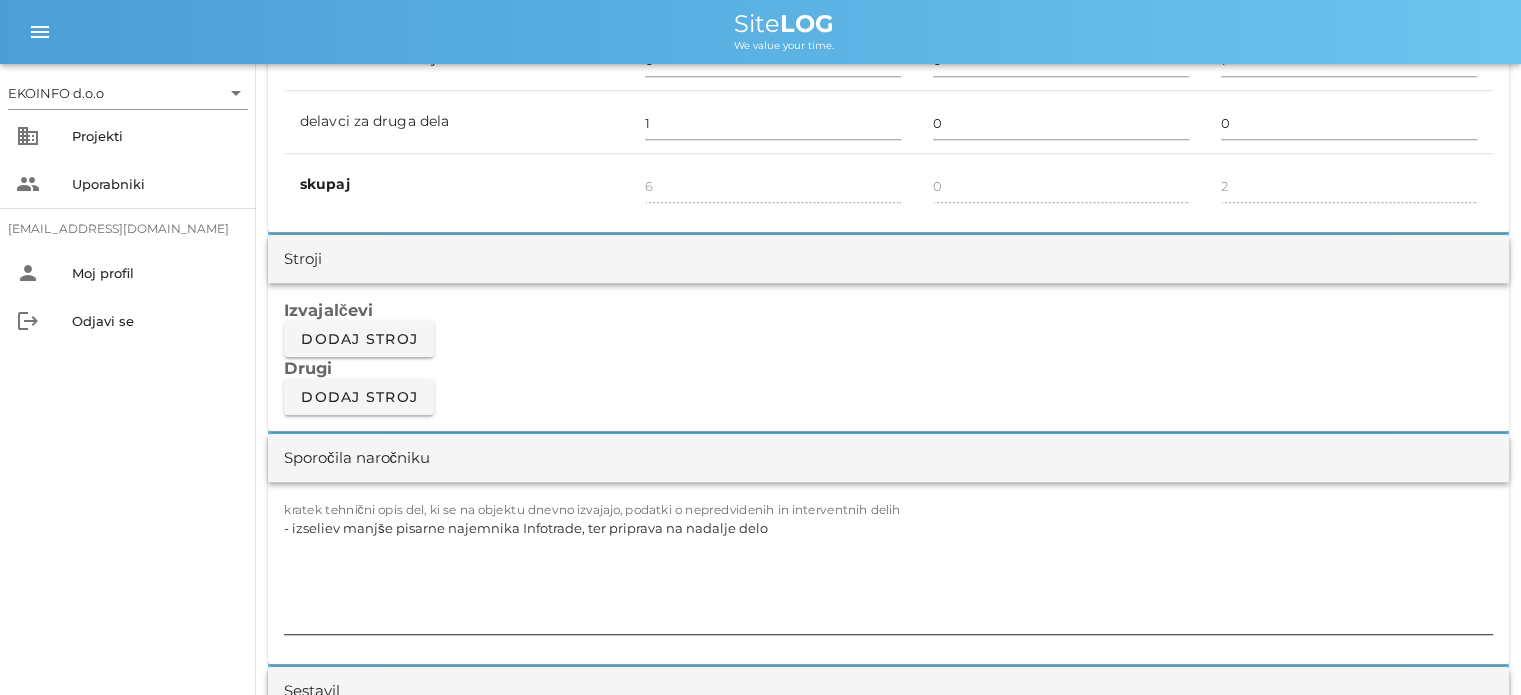 scroll, scrollTop: 1600, scrollLeft: 0, axis: vertical 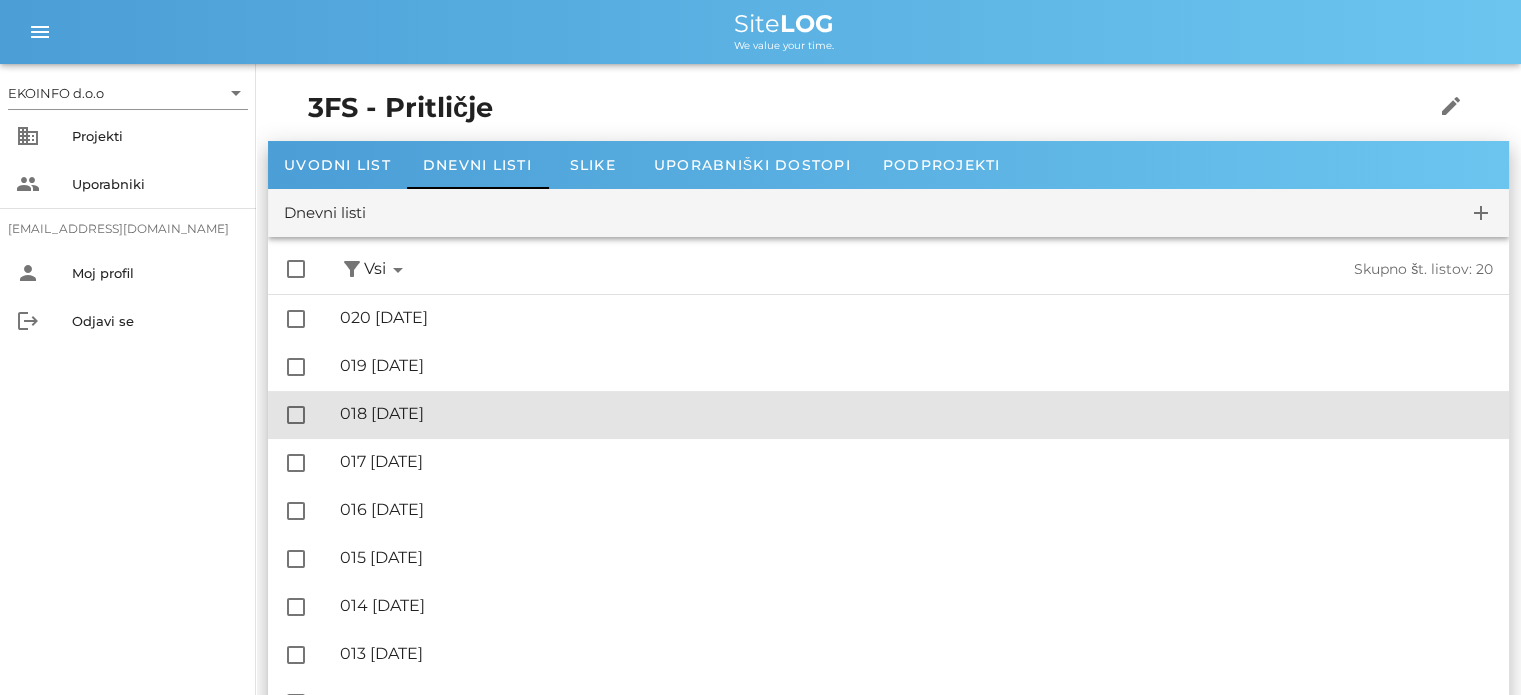 click on "🔏  018 nedelja, 27.07.2025" at bounding box center (916, 413) 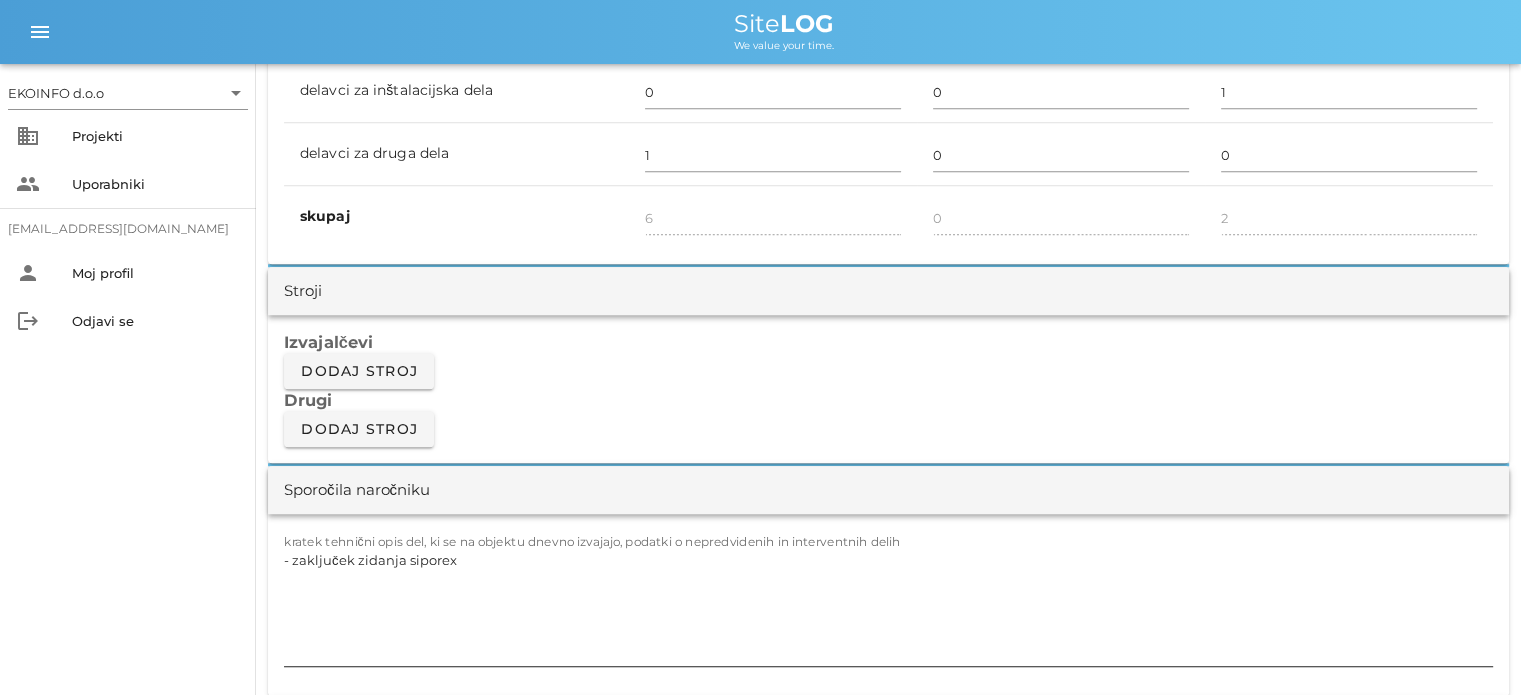 scroll, scrollTop: 1600, scrollLeft: 0, axis: vertical 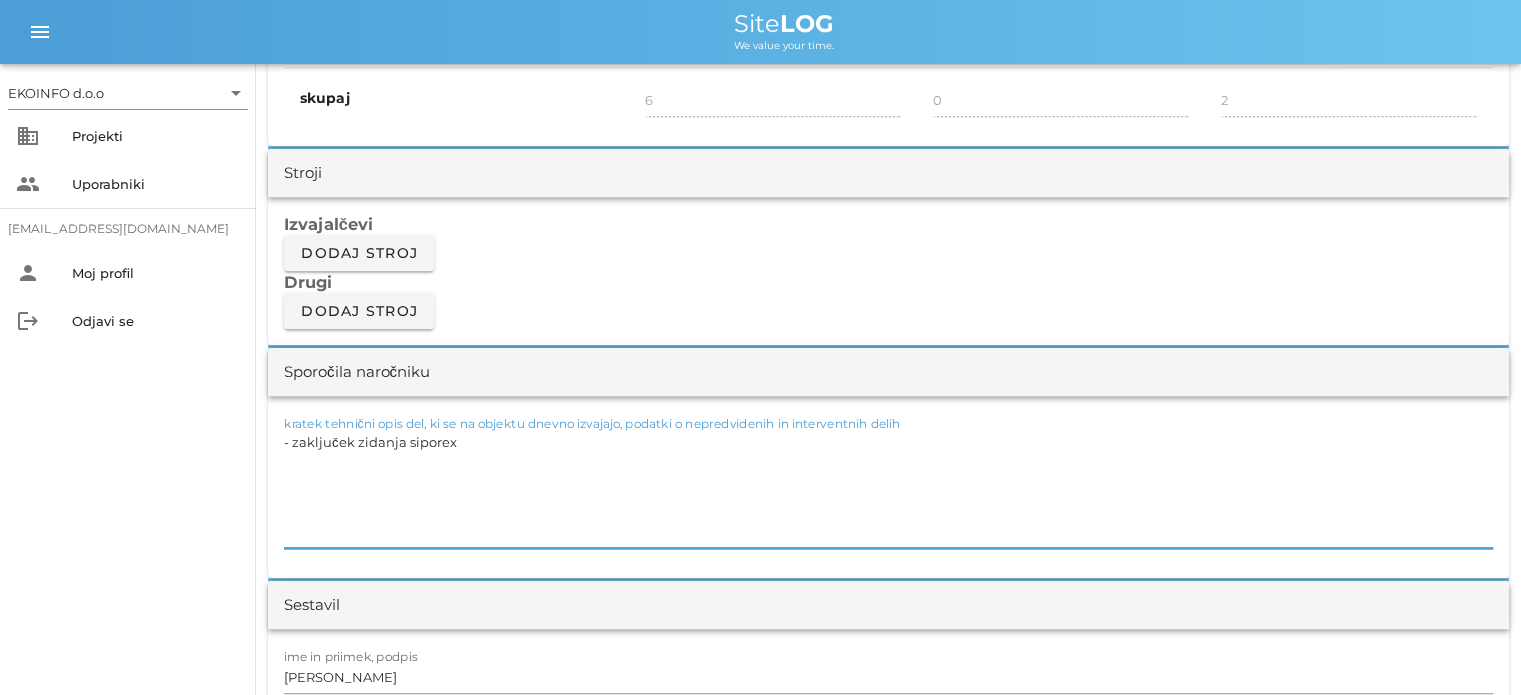 click on "- zaključek zidanja siporex" at bounding box center (888, 488) 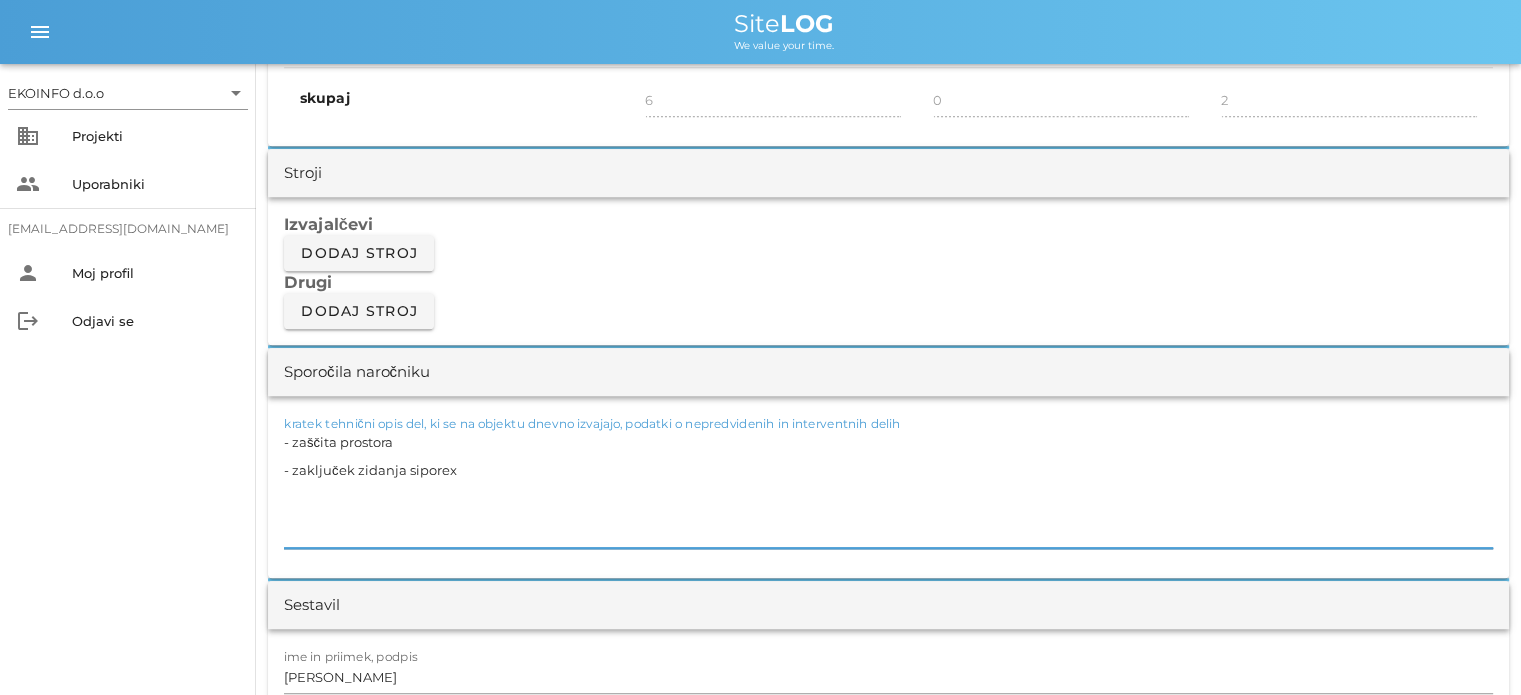 click on "- zaščita prostora
- zaključek zidanja siporex" at bounding box center [888, 488] 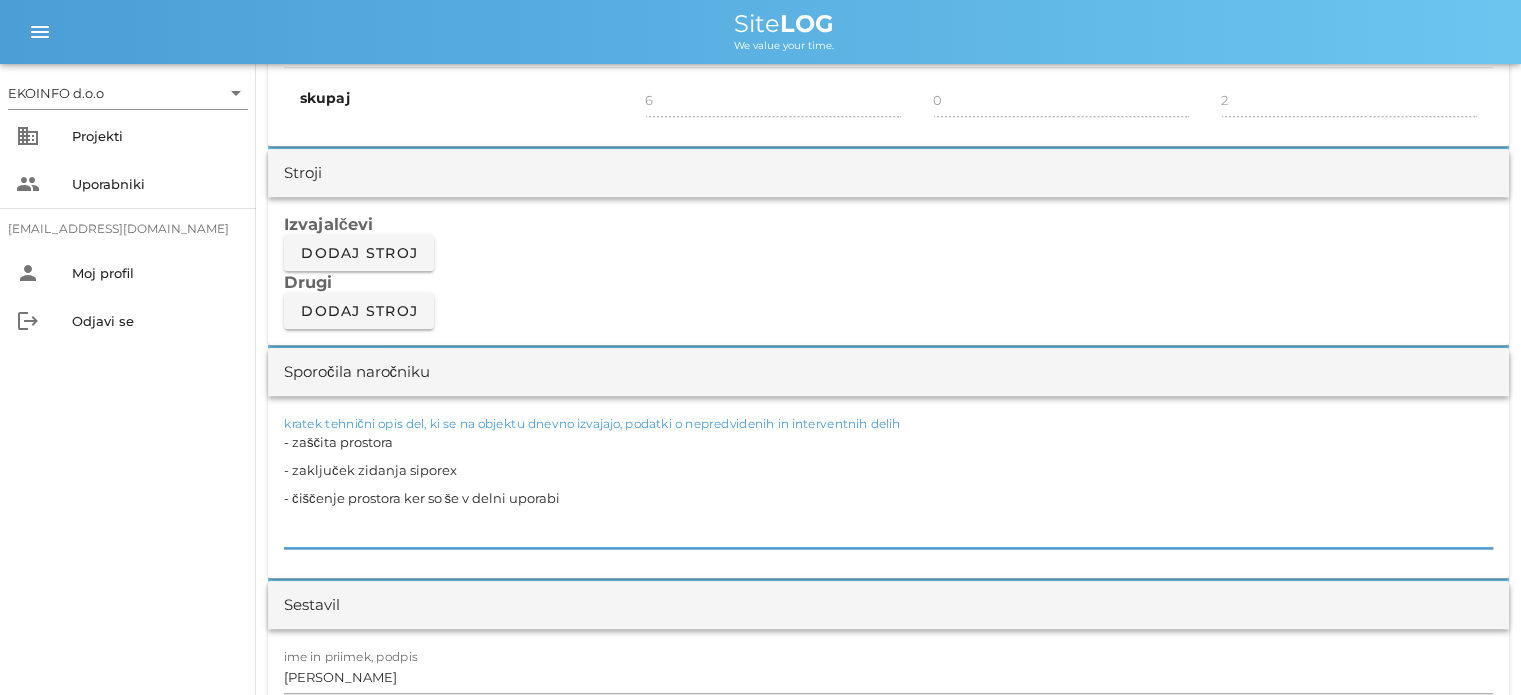 scroll, scrollTop: 1800, scrollLeft: 0, axis: vertical 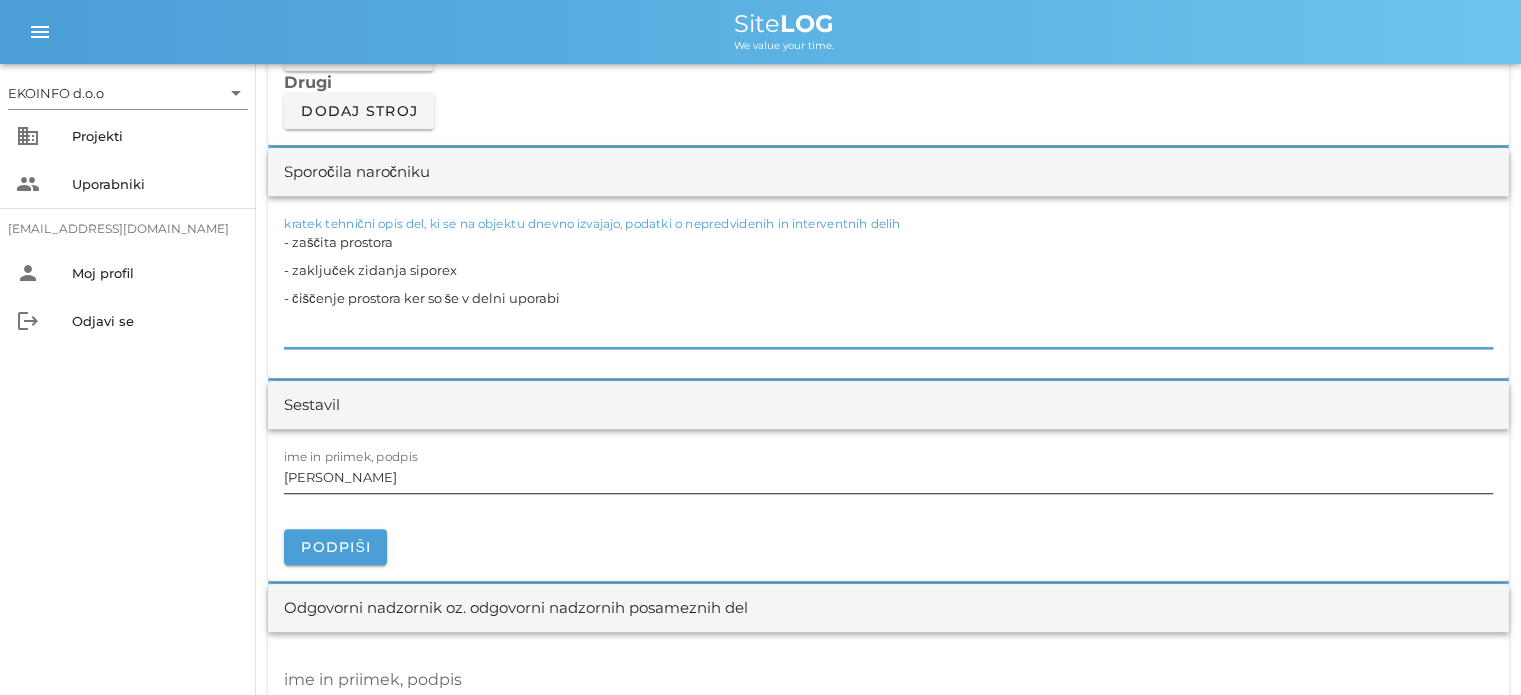 type on "- zaščita prostora
- zaključek zidanja siporex
- čiščenje prostora ker so še v delni uporabi" 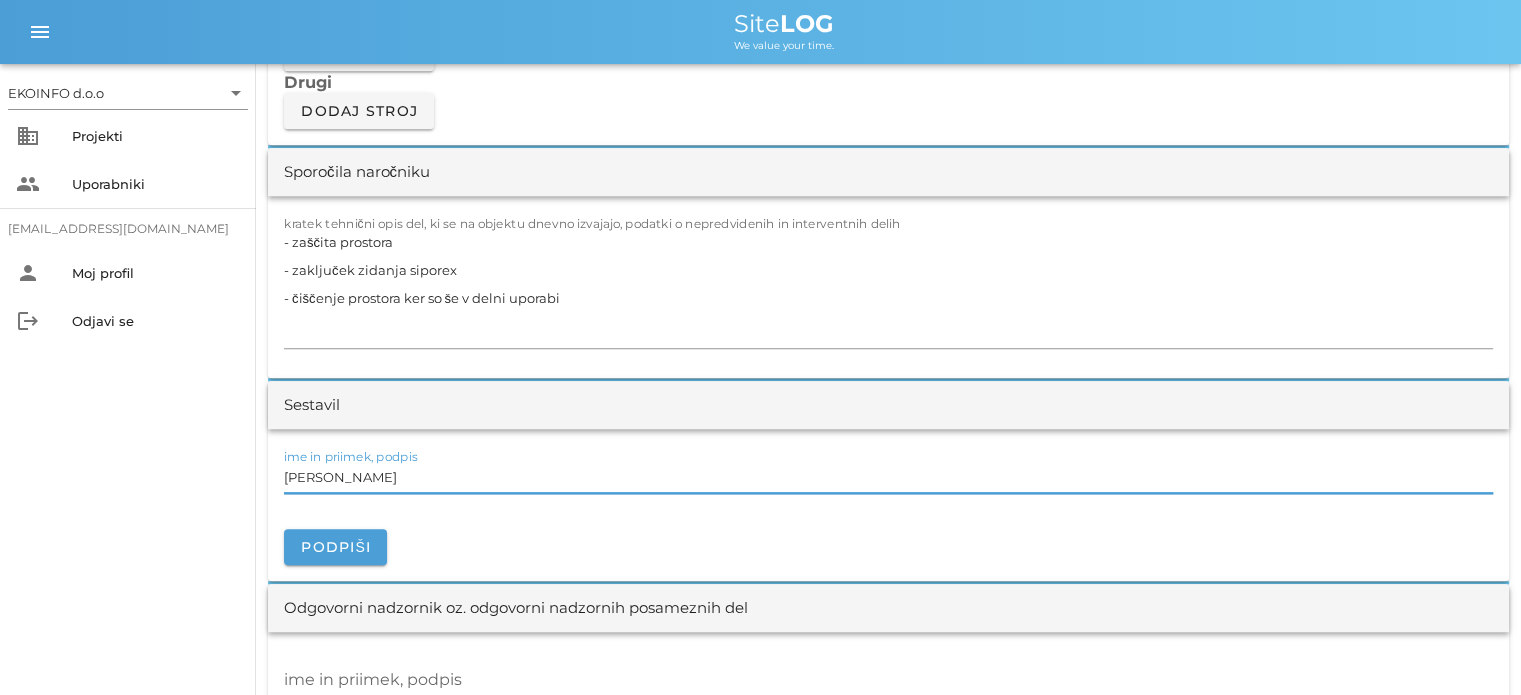 scroll, scrollTop: 0, scrollLeft: 0, axis: both 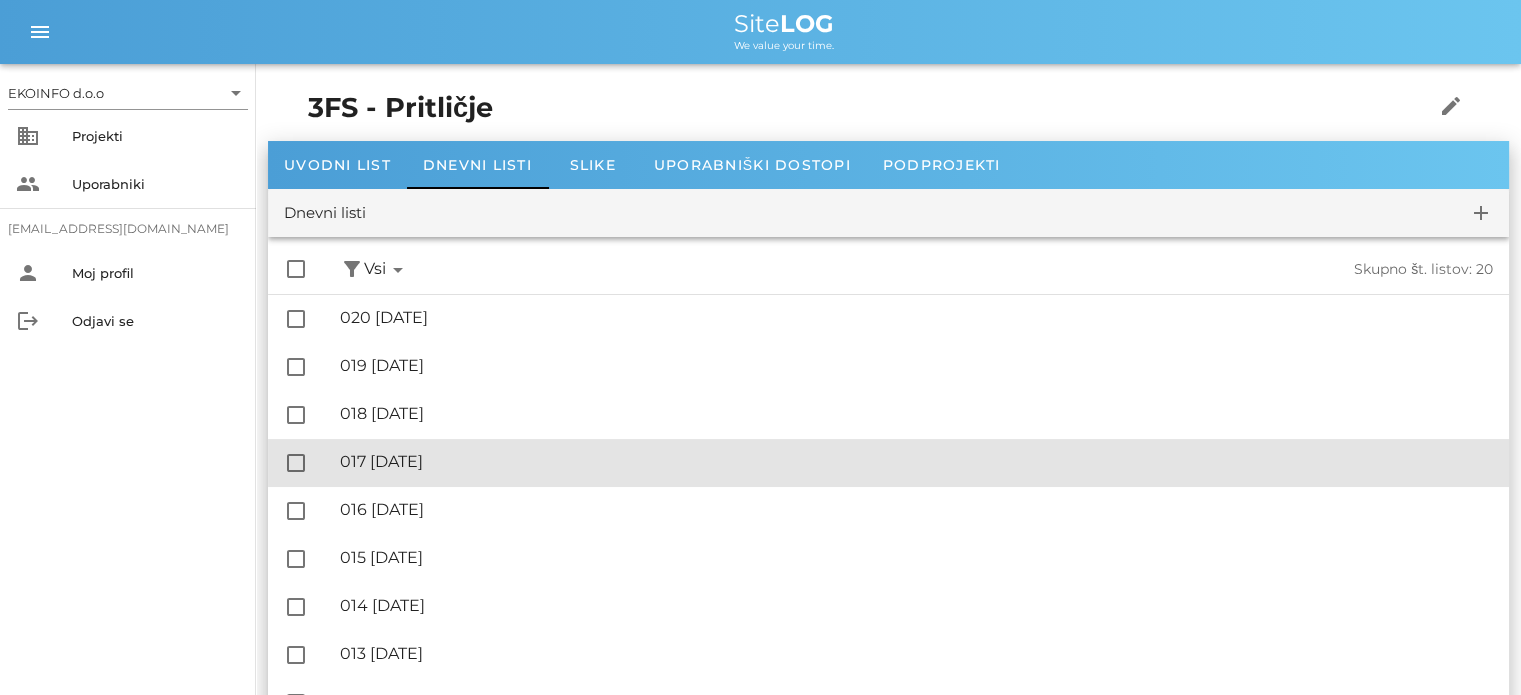 click on "🔏  017 sobota, 26.07.2025" at bounding box center (916, 461) 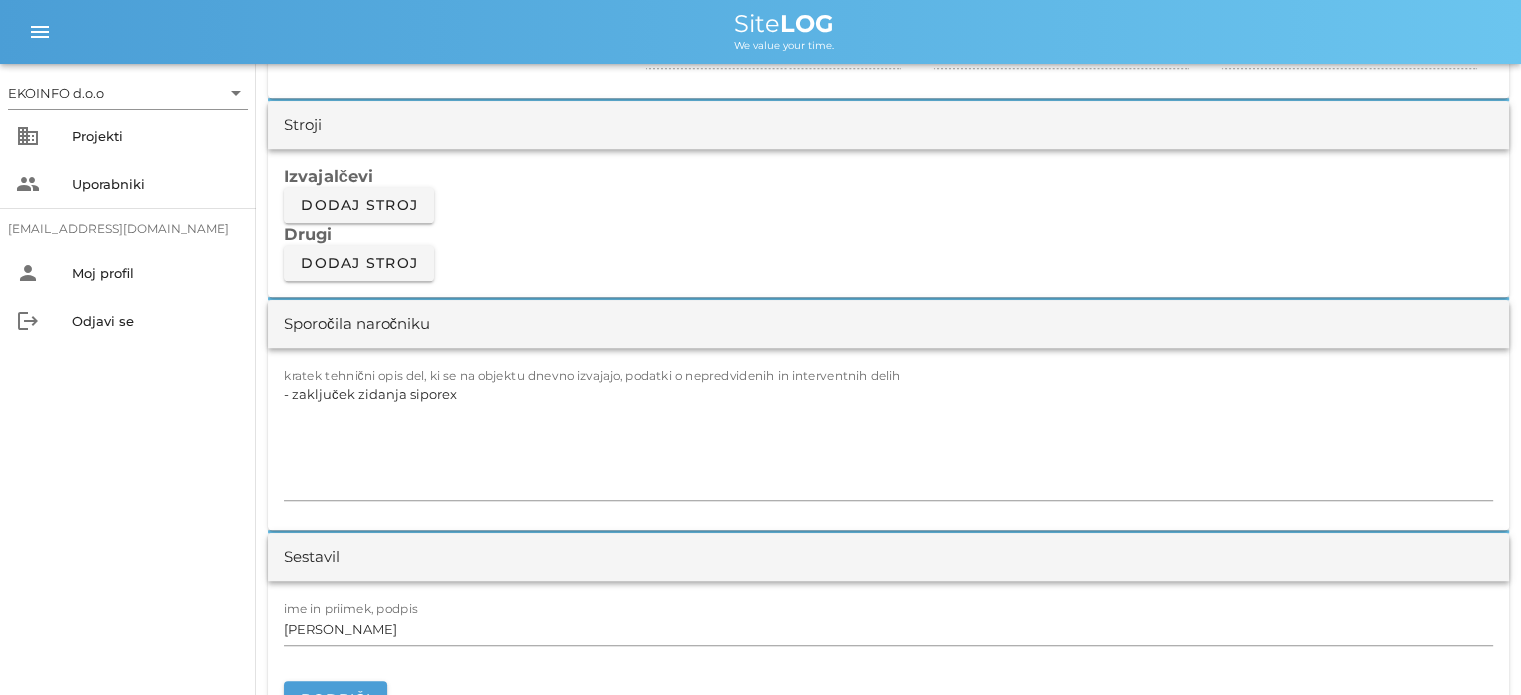 scroll, scrollTop: 1700, scrollLeft: 0, axis: vertical 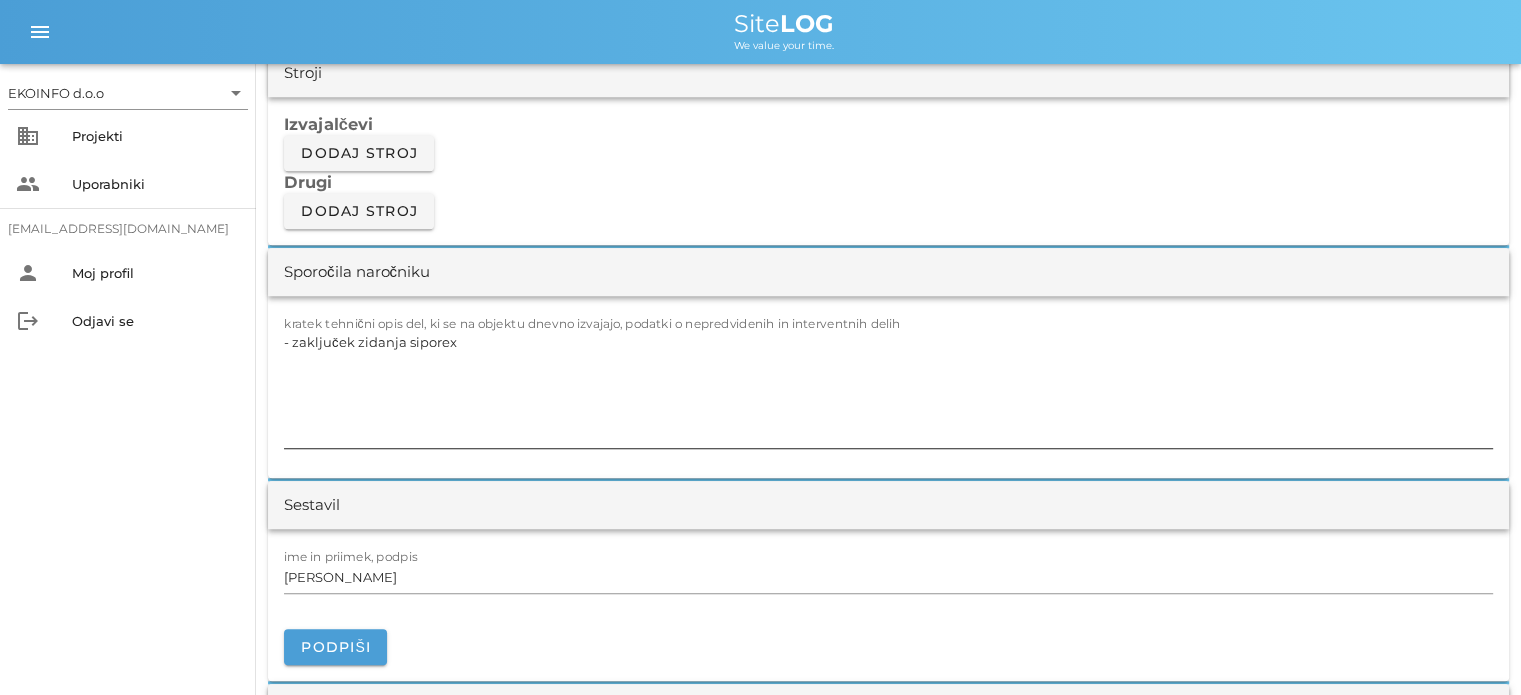 click on "- zaključek zidanja siporex" at bounding box center (888, 388) 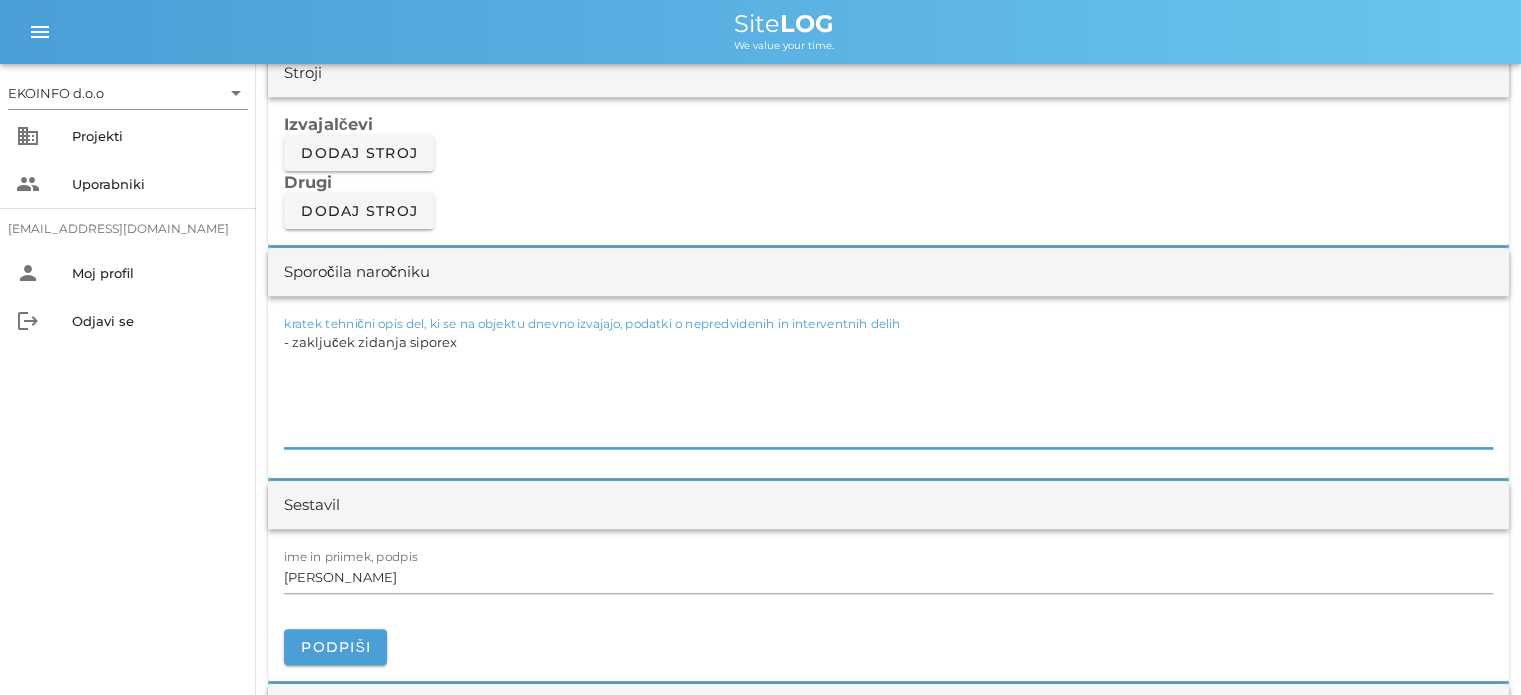 click on "- zaključek zidanja siporex" at bounding box center [888, 388] 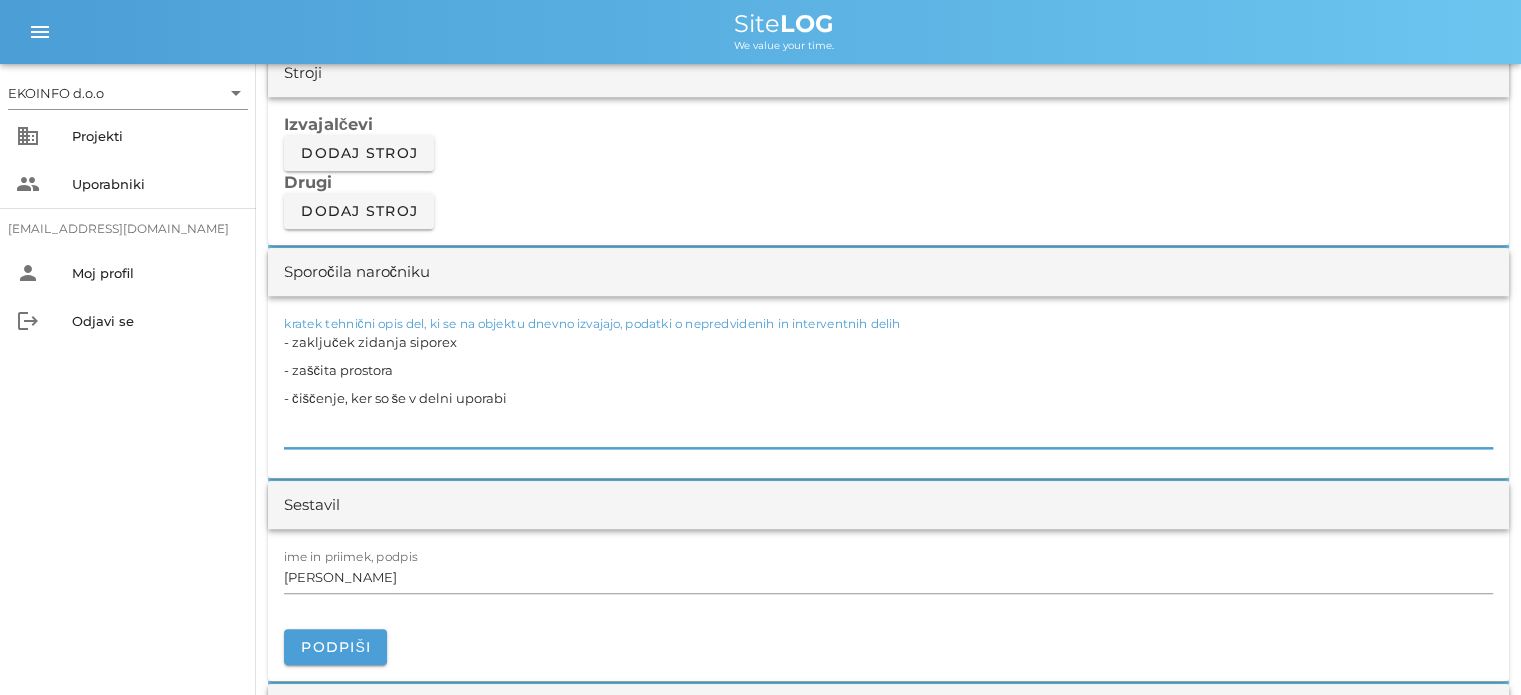 drag, startPoint x: 492, startPoint y: 397, endPoint x: 272, endPoint y: 376, distance: 221 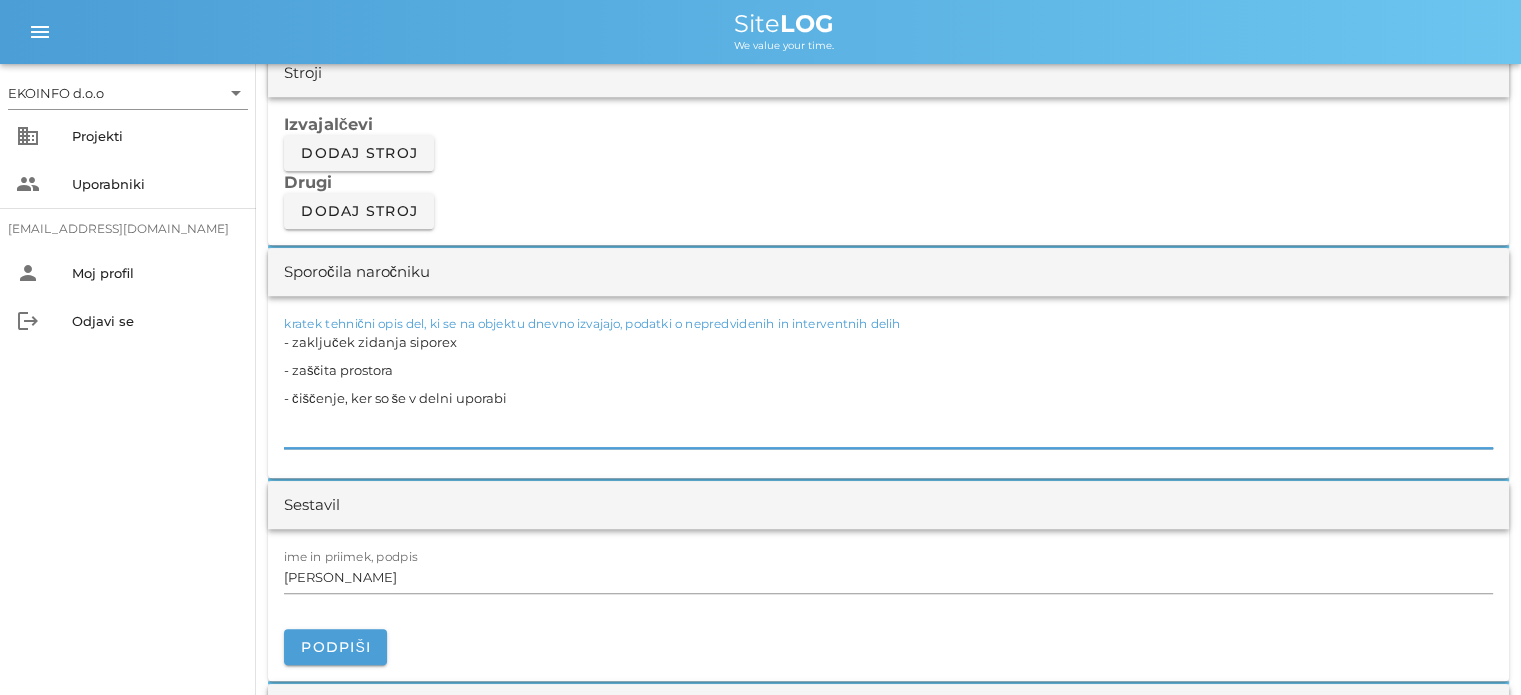 click on "- zaključek zidanja siporex
- zaščita prostora
- čiščenje, ker so še v delni uporabi" at bounding box center (888, 388) 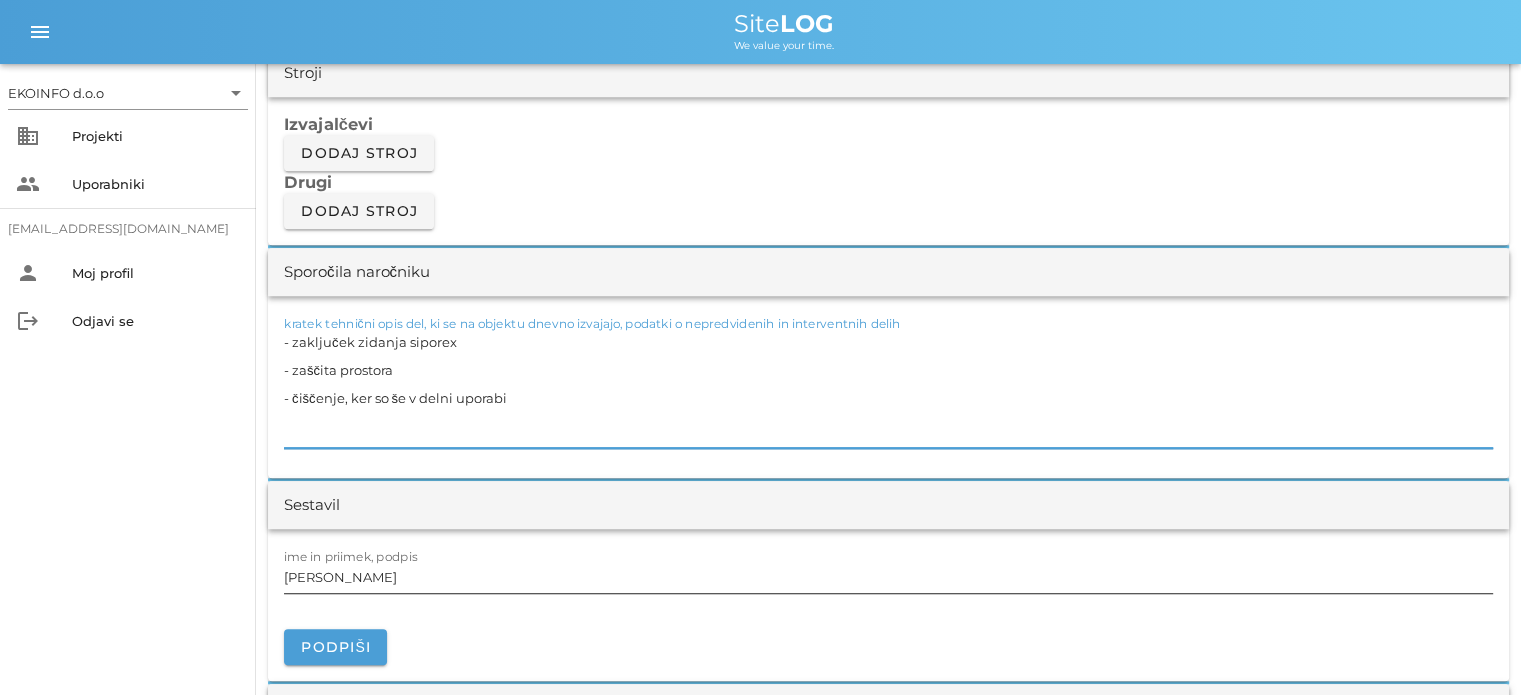 type on "- zaključek zidanja siporex
- zaščita prostora
- čiščenje, ker so še v delni uporabi" 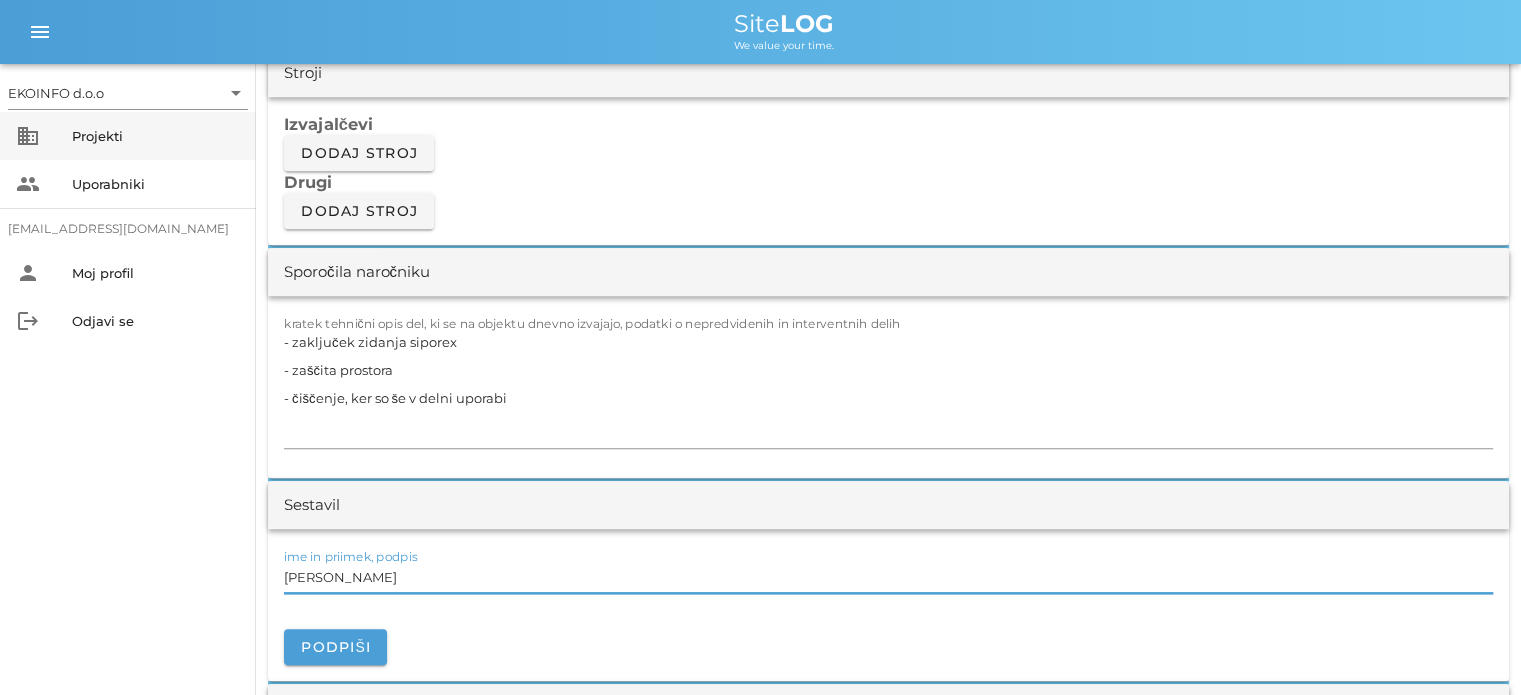 scroll, scrollTop: 0, scrollLeft: 0, axis: both 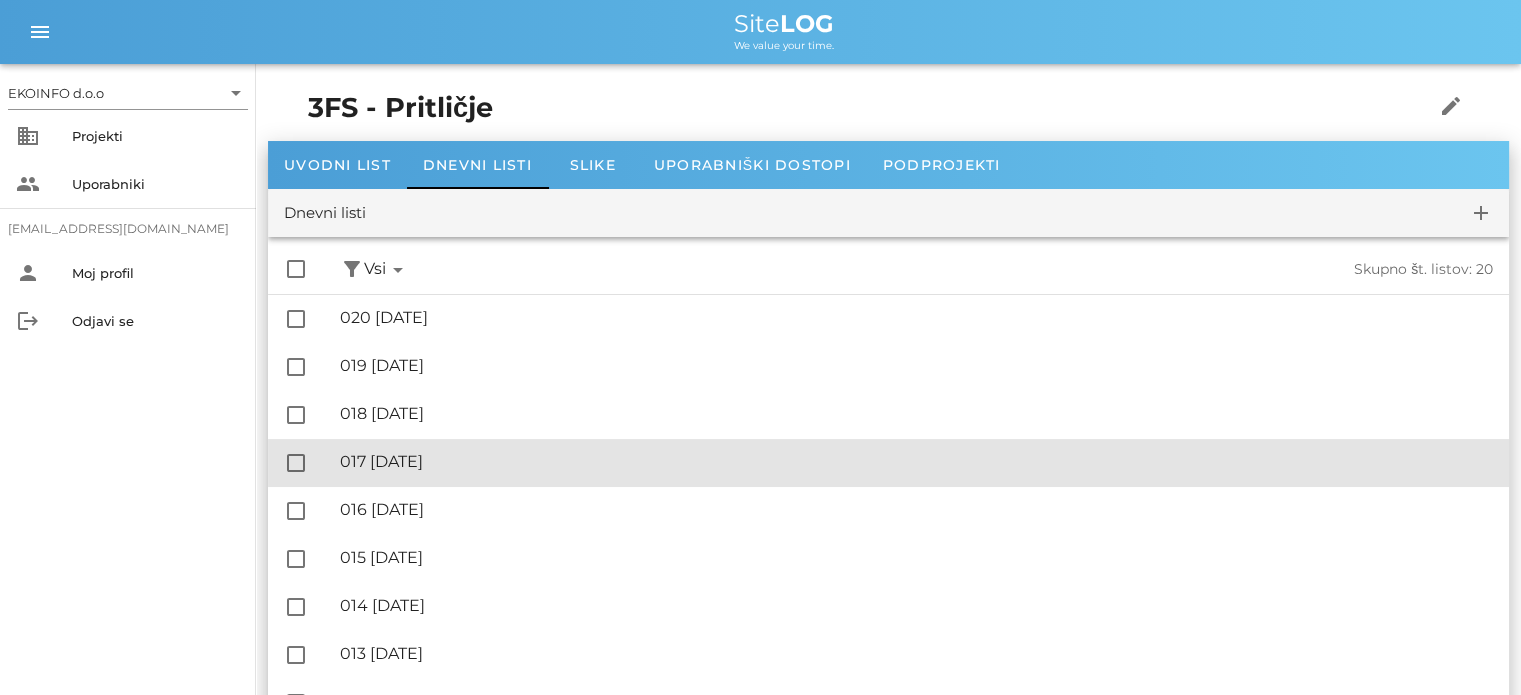 click on "🔏  017 sobota, 26.07.2025" at bounding box center [916, 461] 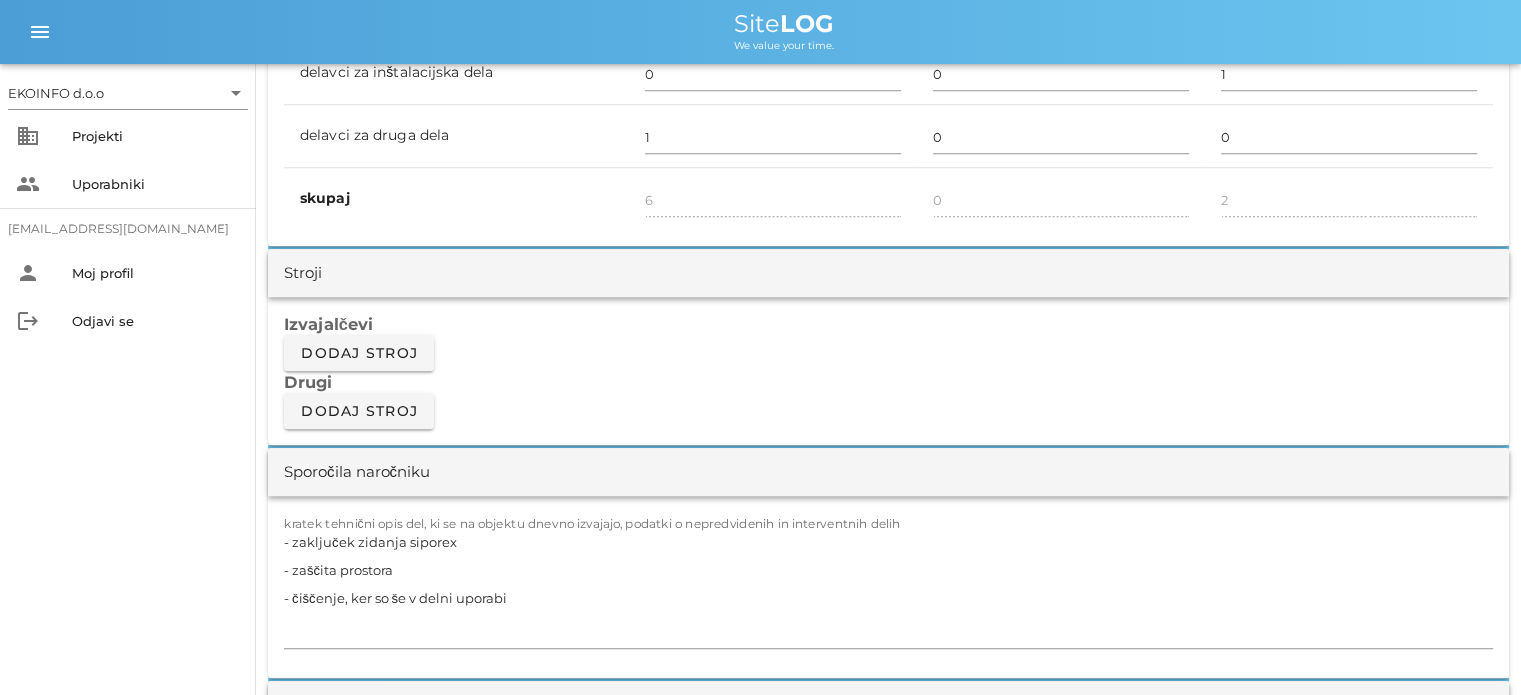 scroll, scrollTop: 1800, scrollLeft: 0, axis: vertical 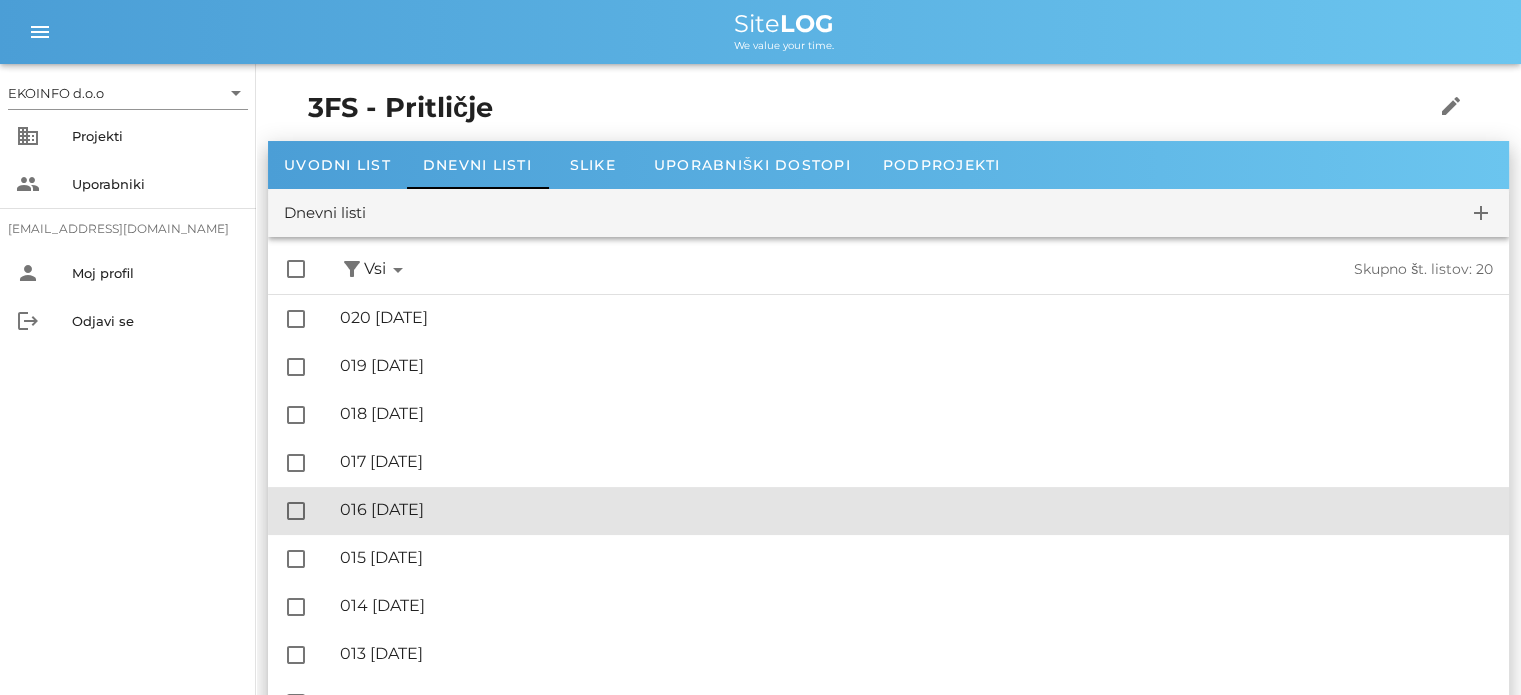 click on "🔏  016 petek, 25.07.2025" at bounding box center [916, 509] 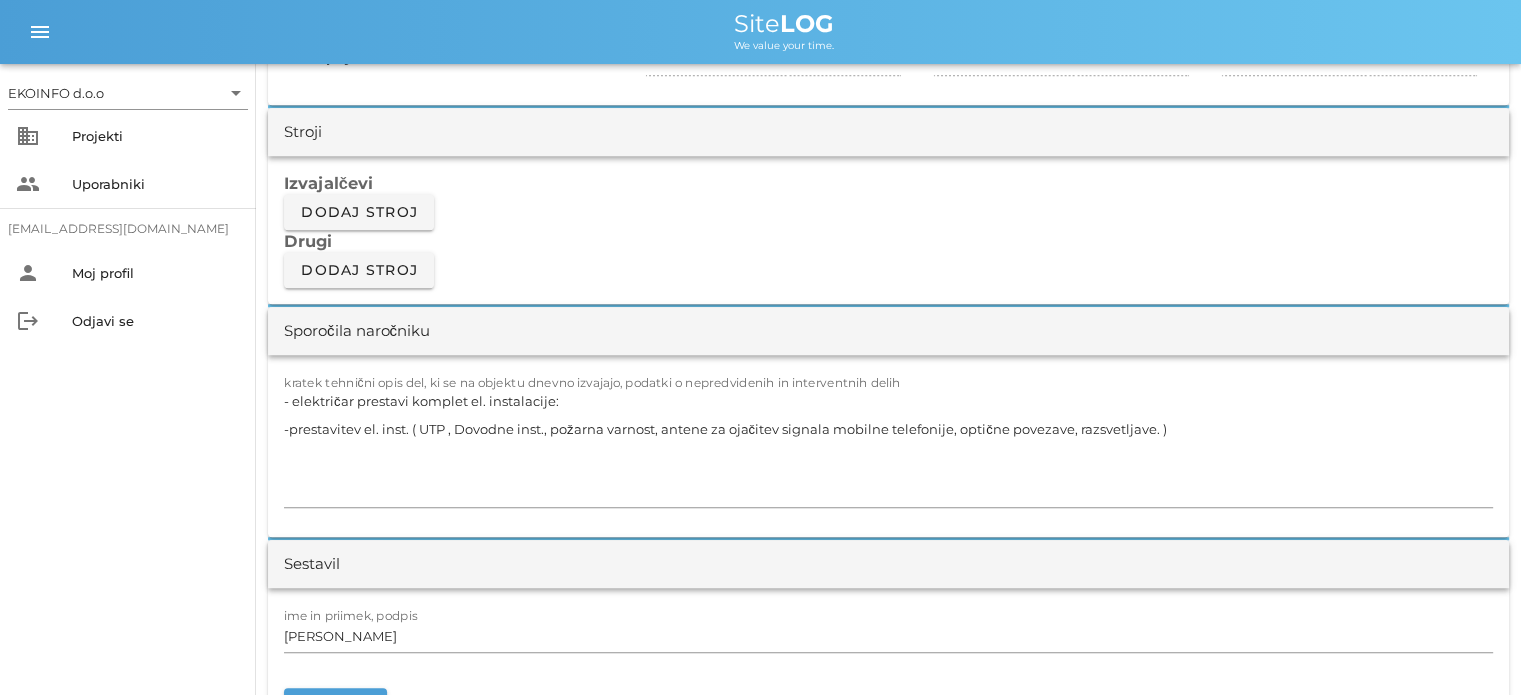 scroll, scrollTop: 1700, scrollLeft: 0, axis: vertical 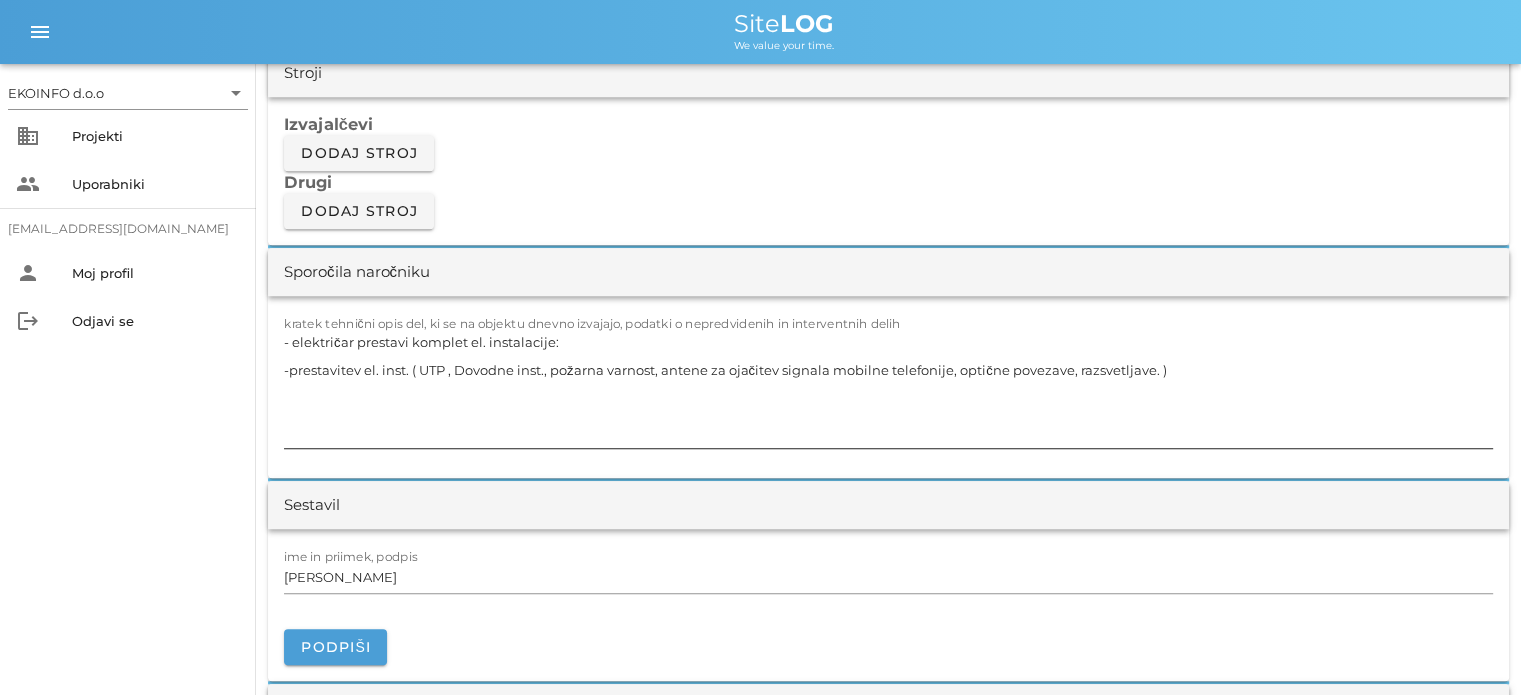 click on "- električar prestavi komplet el. instalacije:
-prestavitev el. inst. ( UTP , Dovodne inst., požarna varnost, antene za ojačitev signala mobilne telefonije, optične povezave, razsvetljave. )" at bounding box center [888, 388] 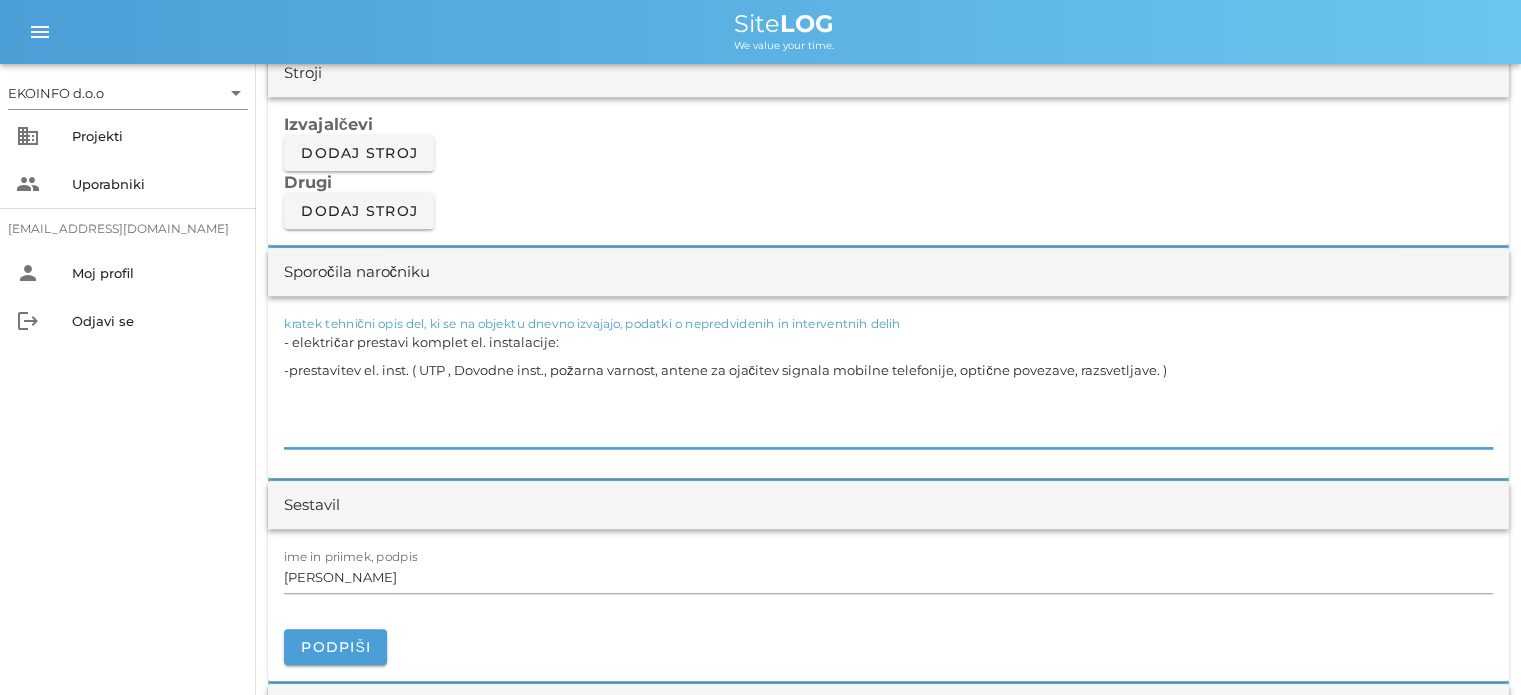 paste on "- zaščita prostora
- čiščenje, ker so še v delni uporabi" 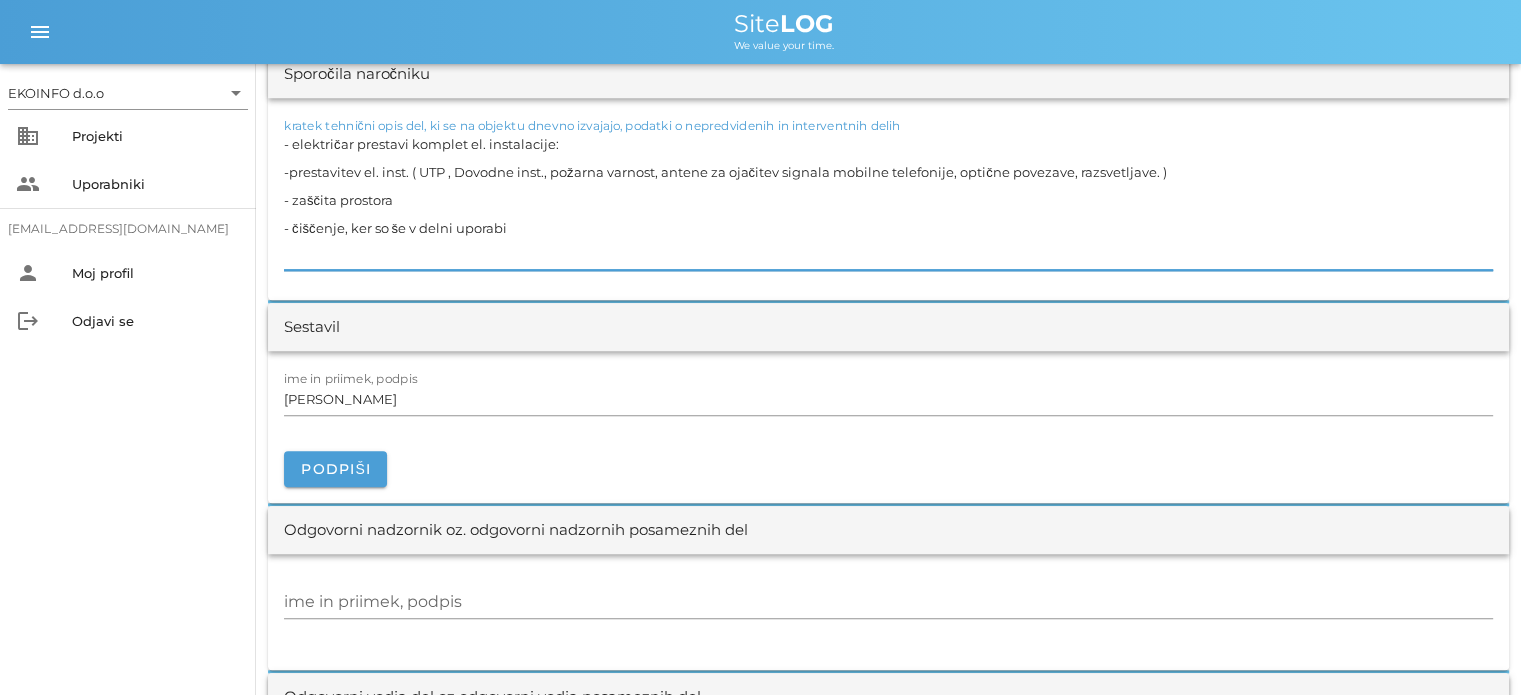 scroll, scrollTop: 1900, scrollLeft: 0, axis: vertical 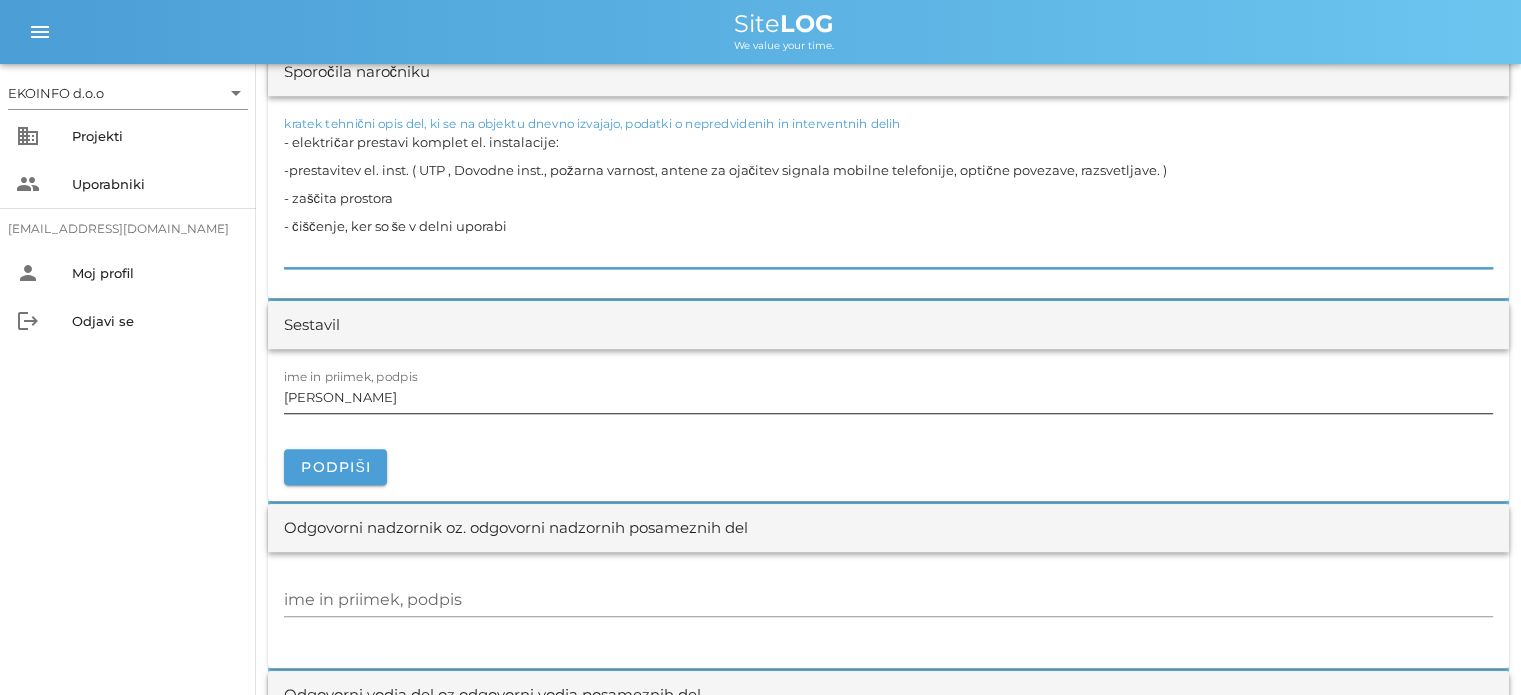 type on "- električar prestavi komplet el. instalacije:
-prestavitev el. inst. ( UTP , Dovodne inst., požarna varnost, antene za ojačitev signala mobilne telefonije, optične povezave, razsvetljave. )
- zaščita prostora
- čiščenje, ker so še v delni uporabi" 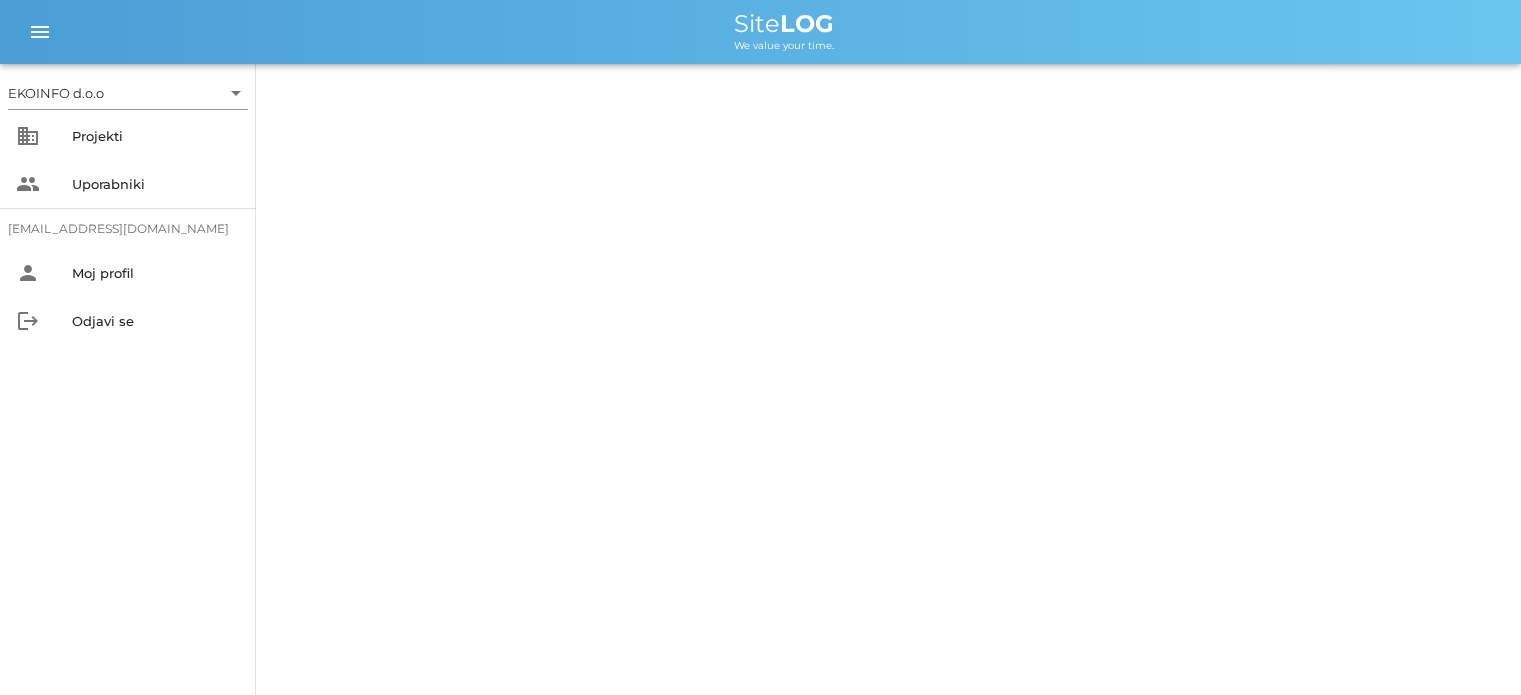 scroll, scrollTop: 0, scrollLeft: 0, axis: both 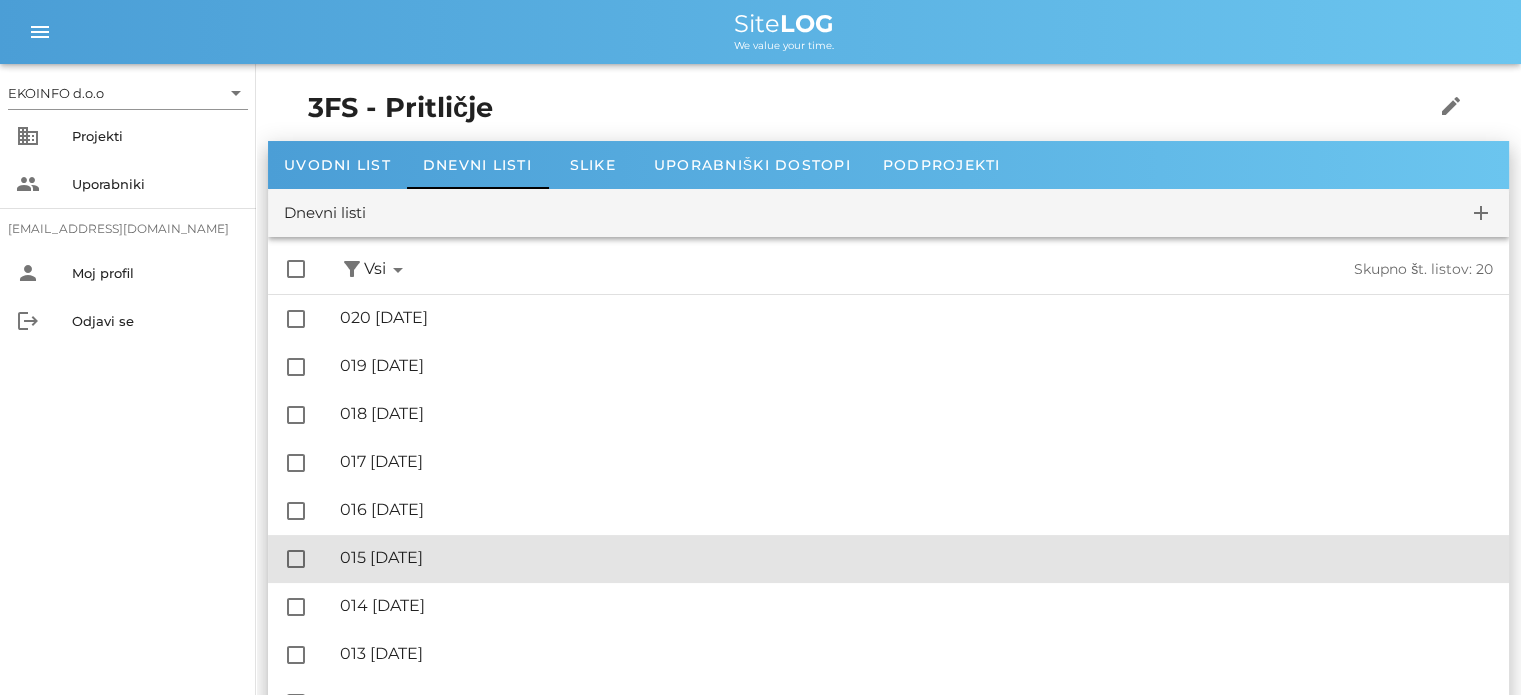 click on "🔏  015 četrtek, 24.07.2025" at bounding box center (916, 557) 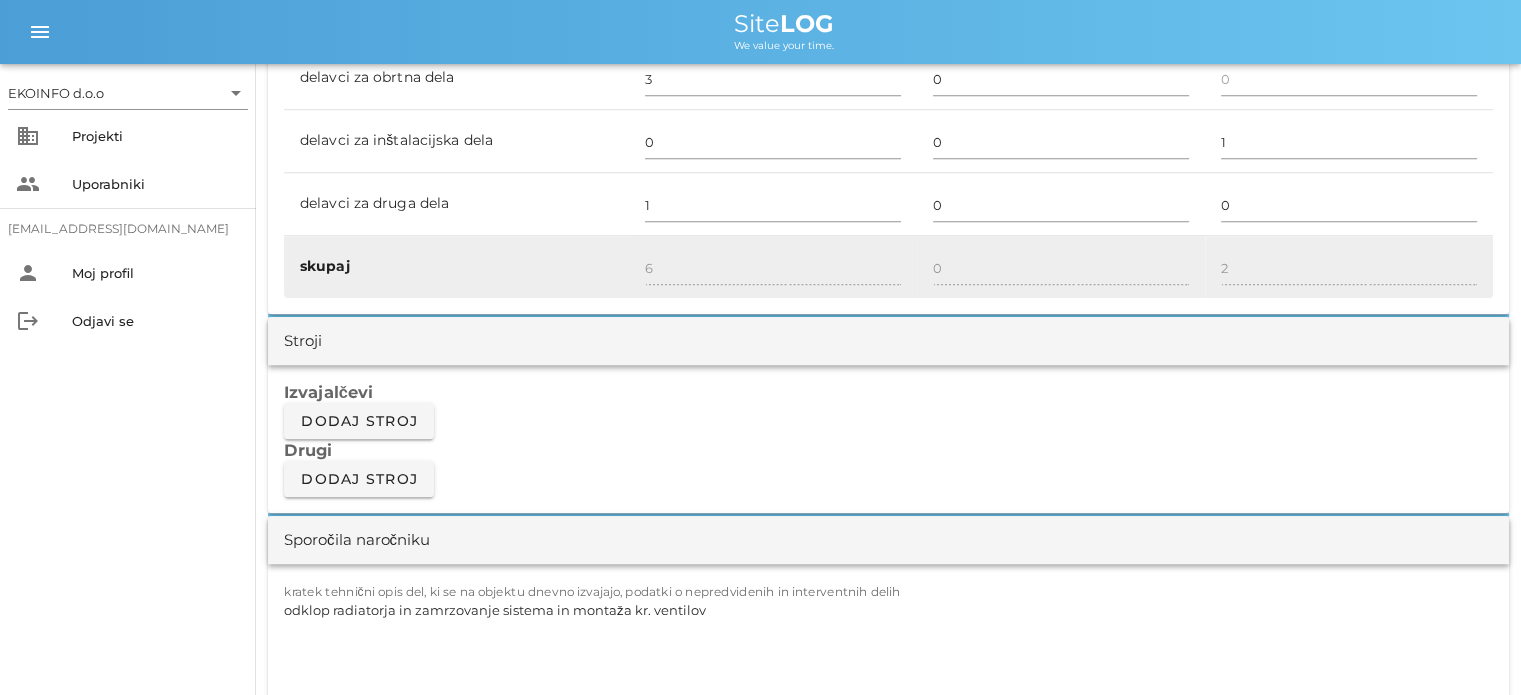 scroll, scrollTop: 1600, scrollLeft: 0, axis: vertical 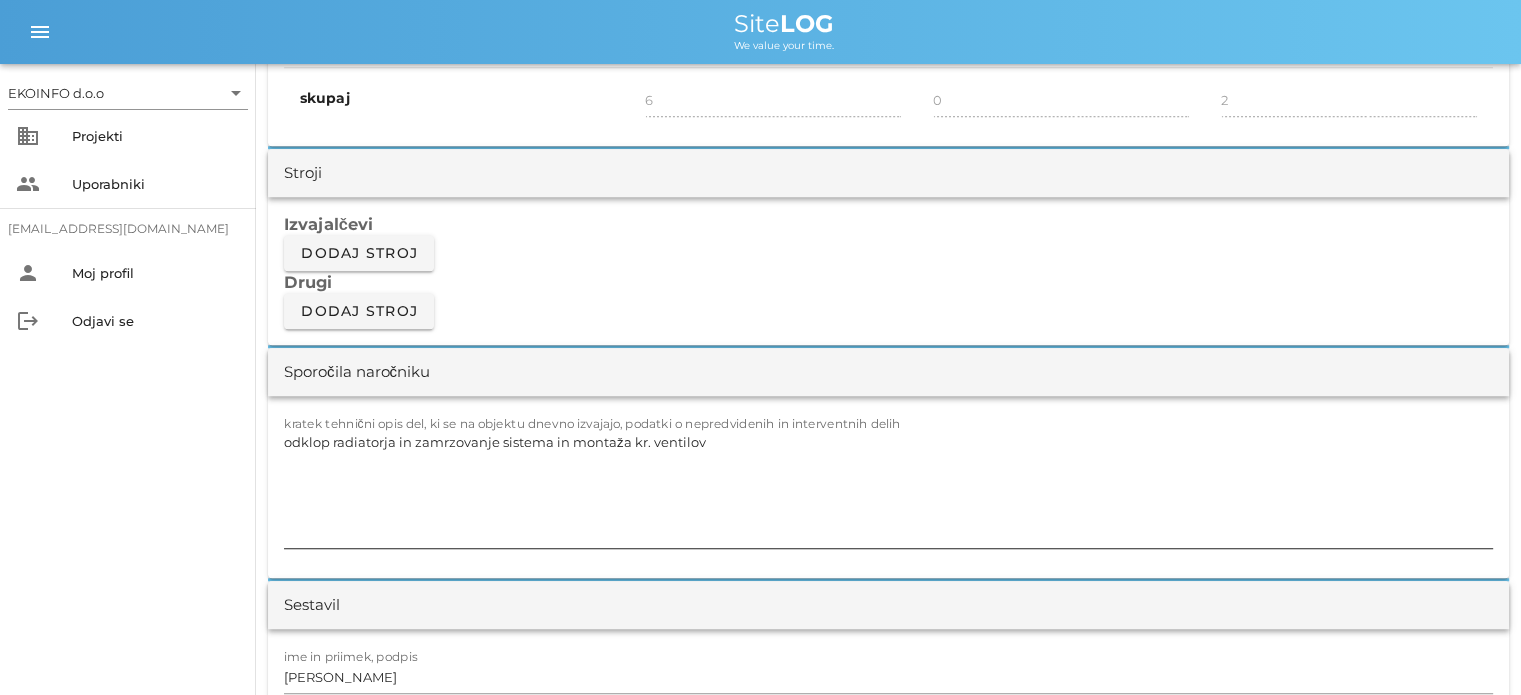 click on "odklop radiatorja in zamrzovanje sistema in montaža kr. ventilov" at bounding box center (888, 488) 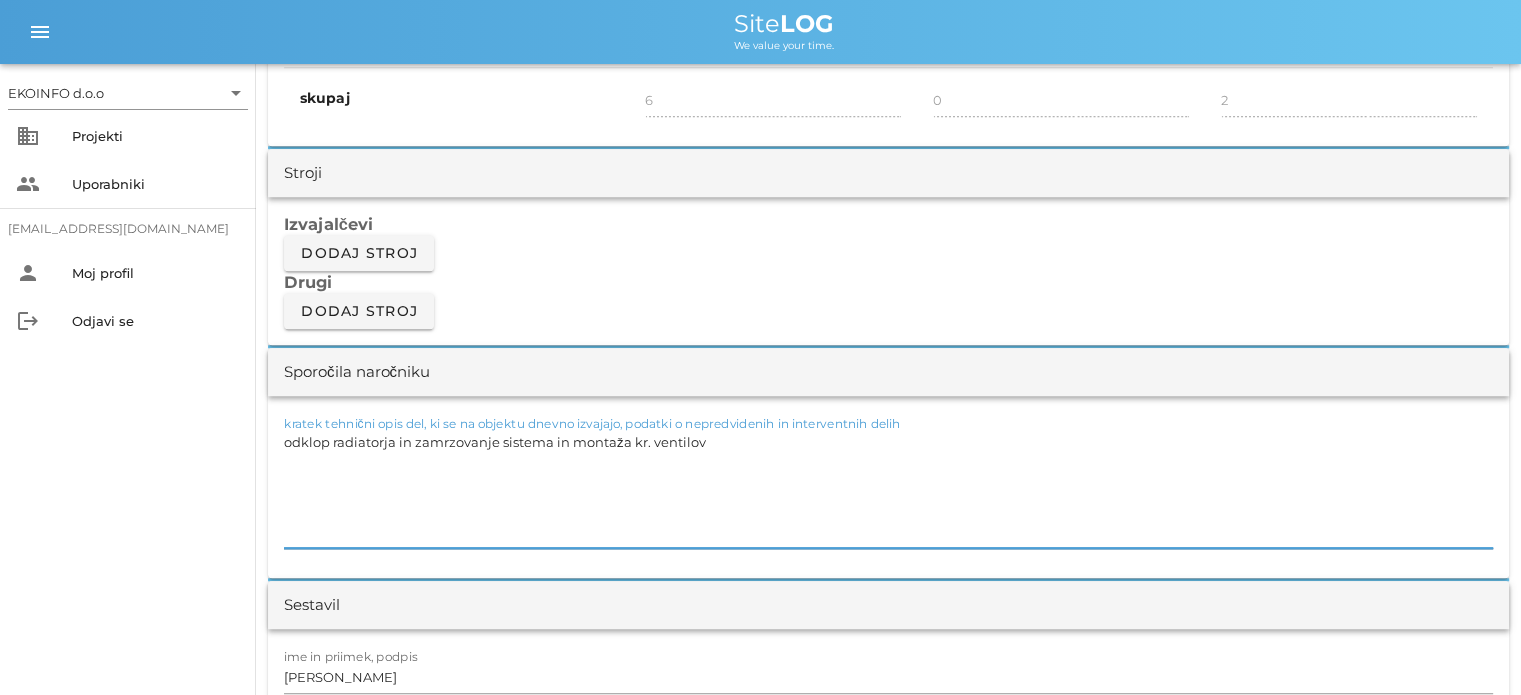 paste on "- zaščita prostora
- čiščenje, ker so še v delni uporabi" 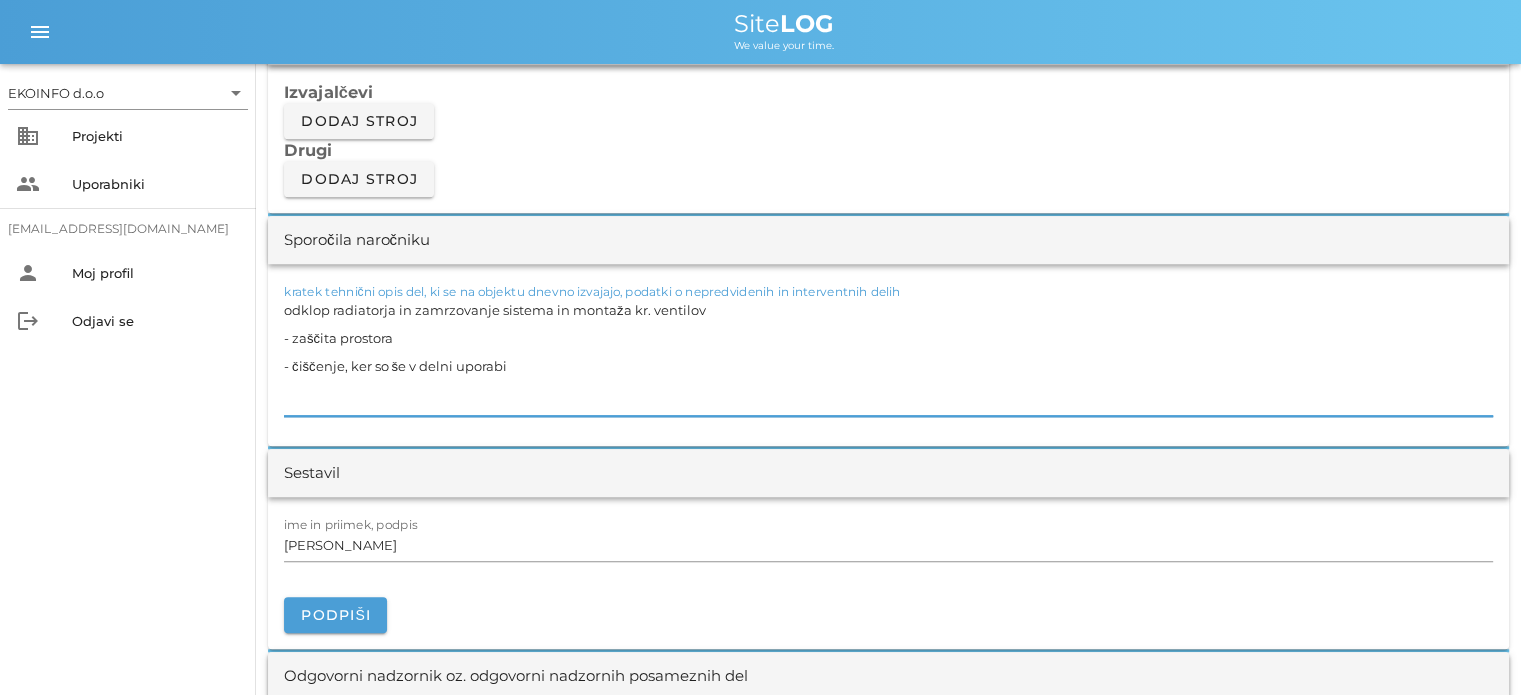 scroll, scrollTop: 1900, scrollLeft: 0, axis: vertical 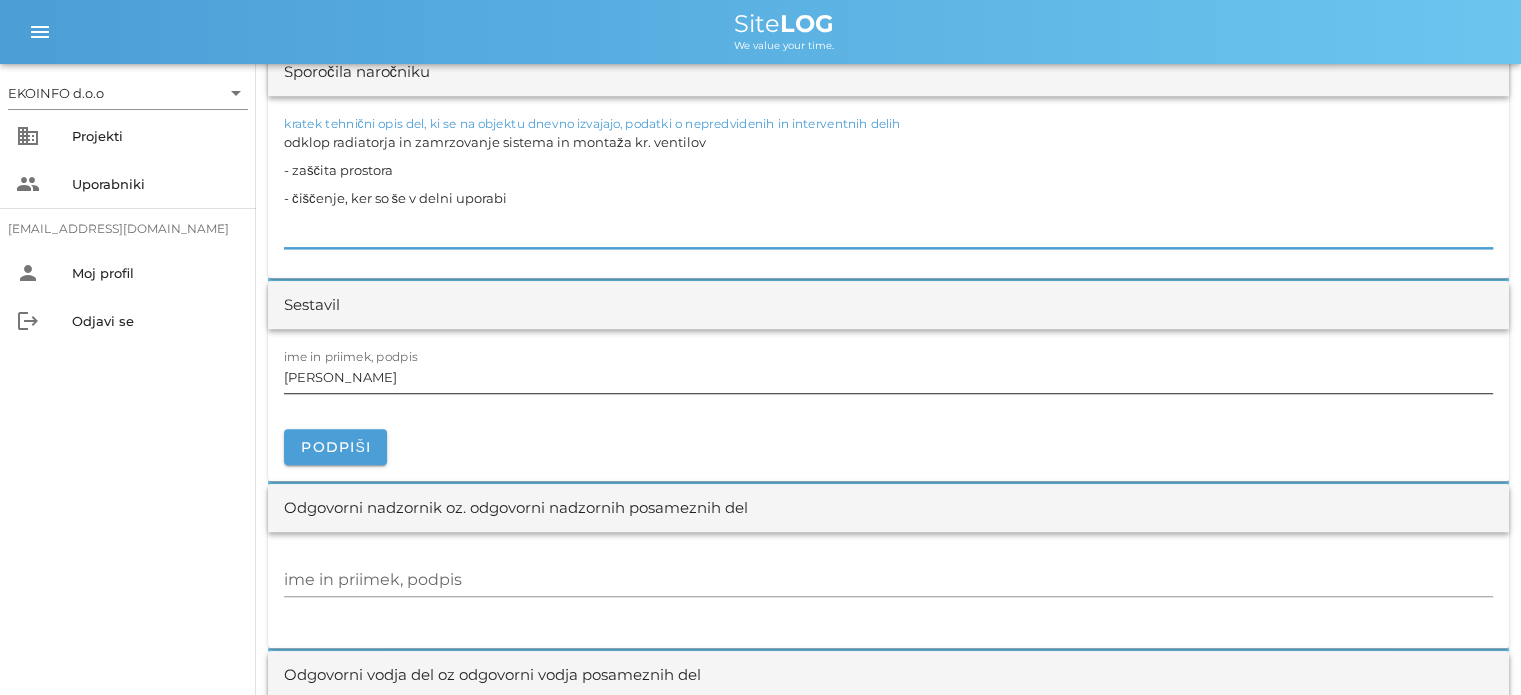 type on "odklop radiatorja in zamrzovanje sistema in montaža kr. ventilov
- zaščita prostora
- čiščenje, ker so še v delni uporabi" 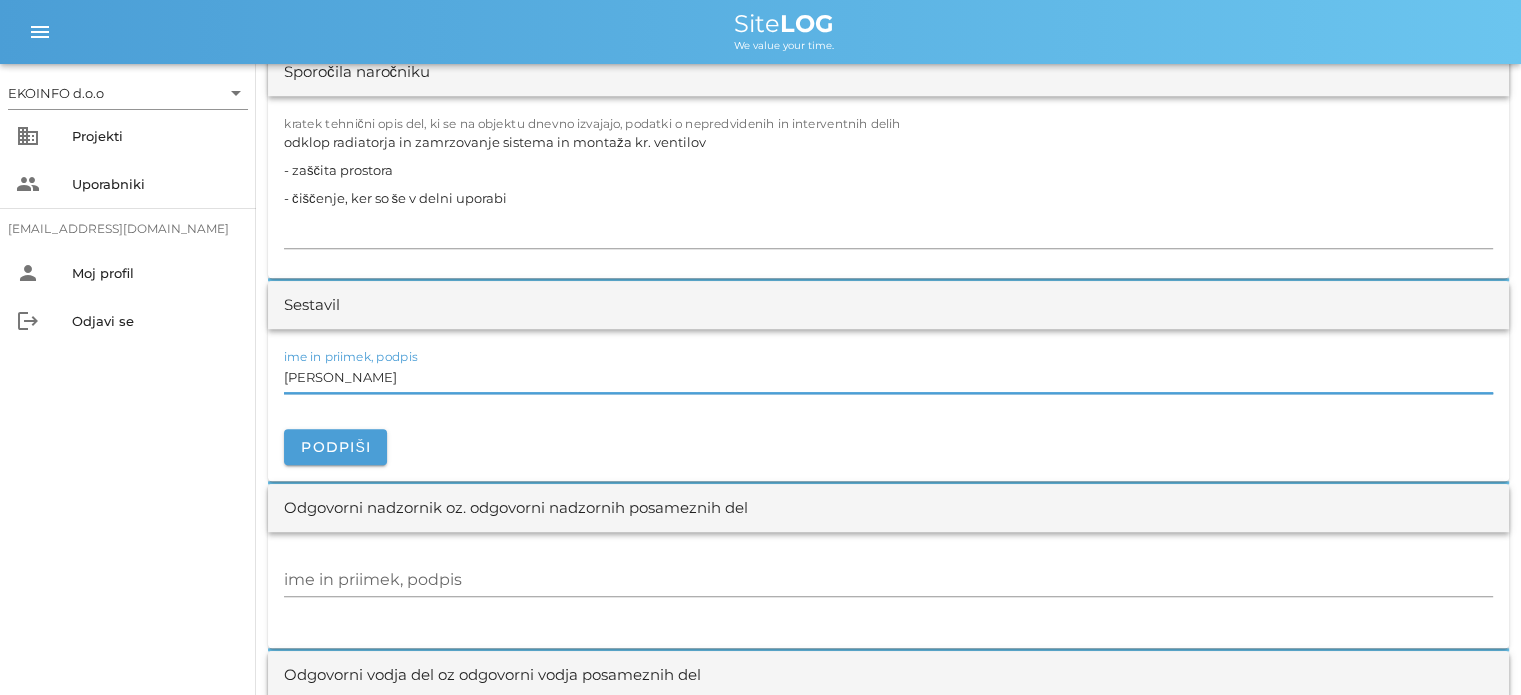 scroll, scrollTop: 0, scrollLeft: 0, axis: both 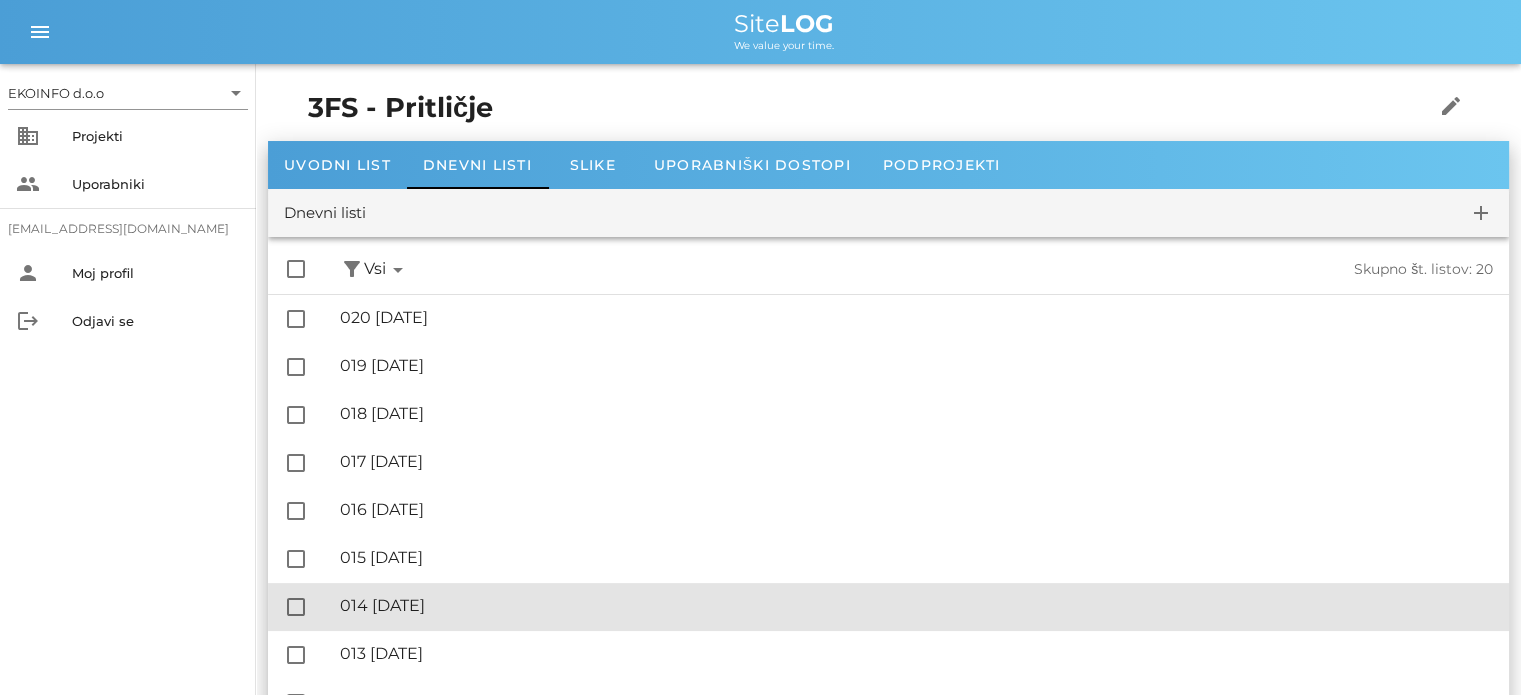 click on "🔏  014 sreda, 23.07.2025" at bounding box center [916, 605] 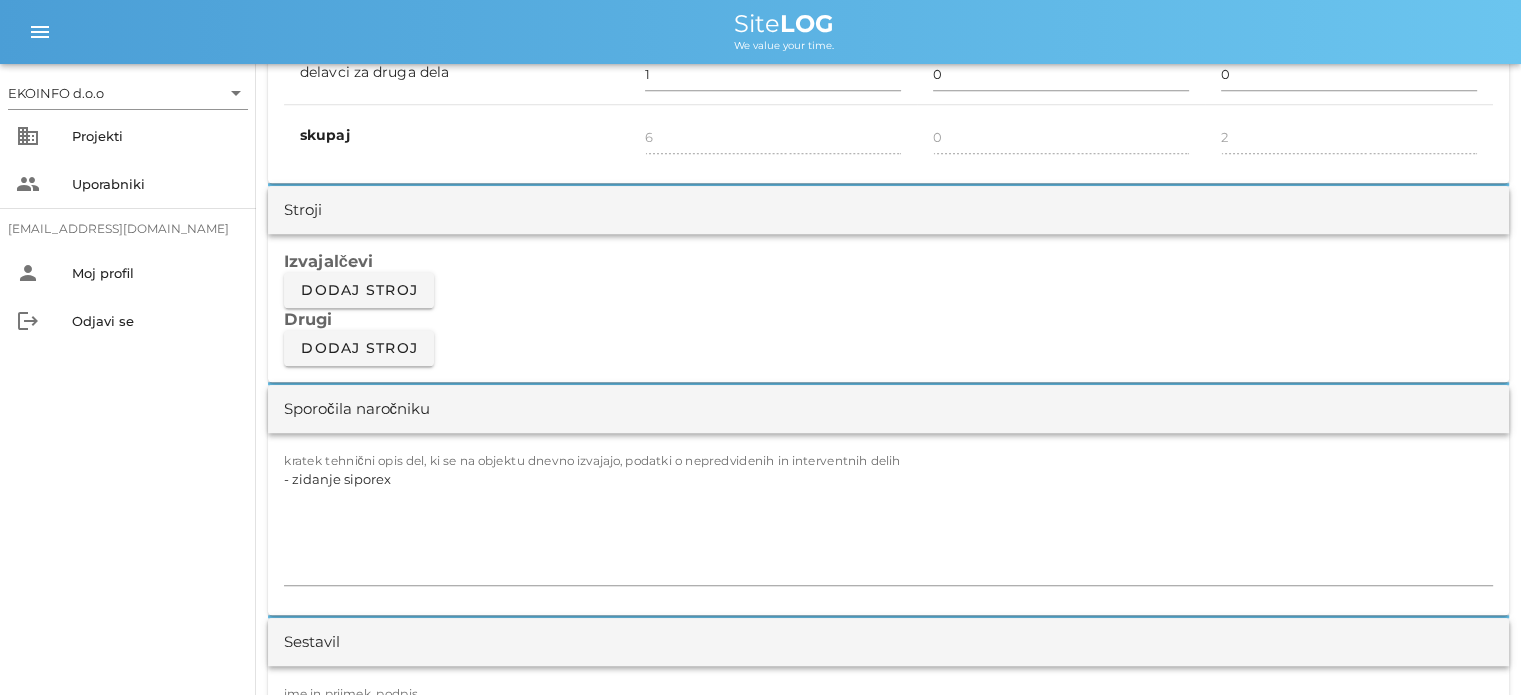 scroll, scrollTop: 1700, scrollLeft: 0, axis: vertical 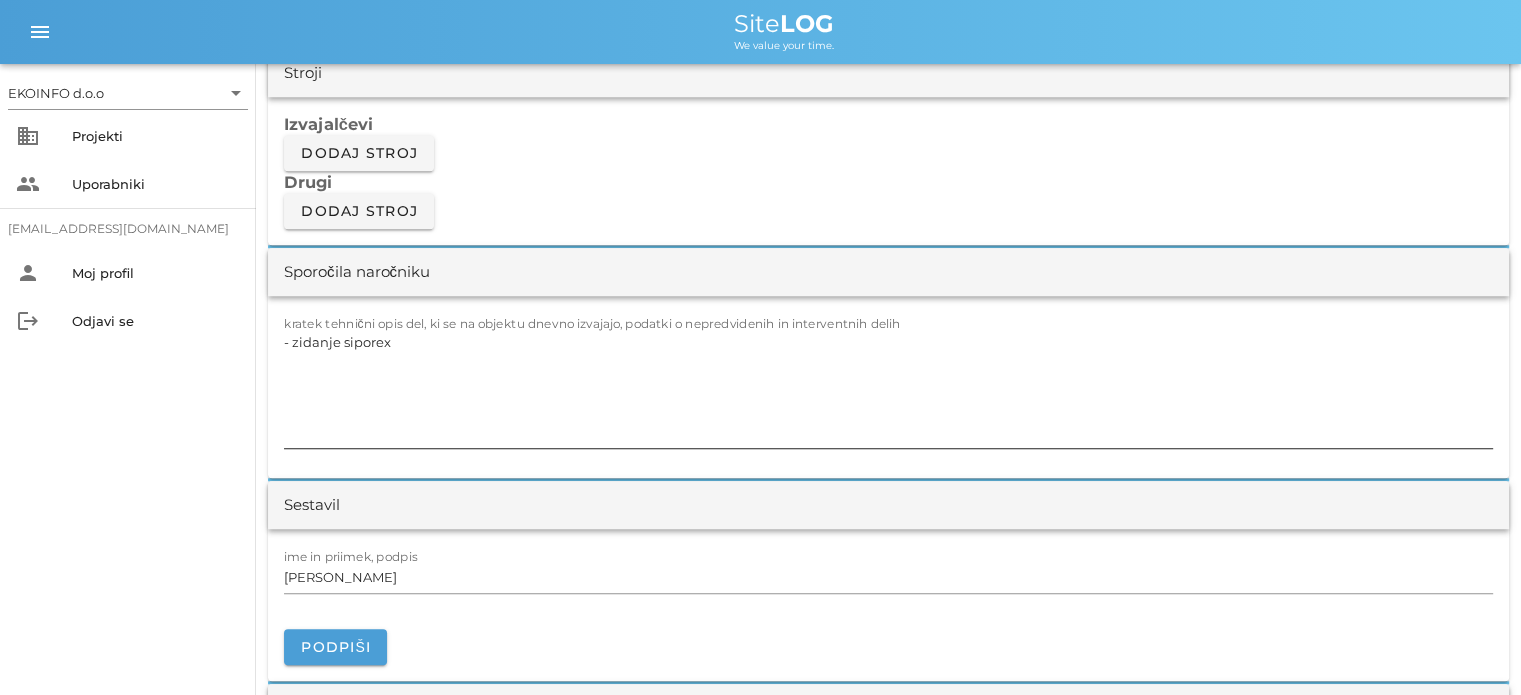 click on "- zidanje siporex" at bounding box center [888, 388] 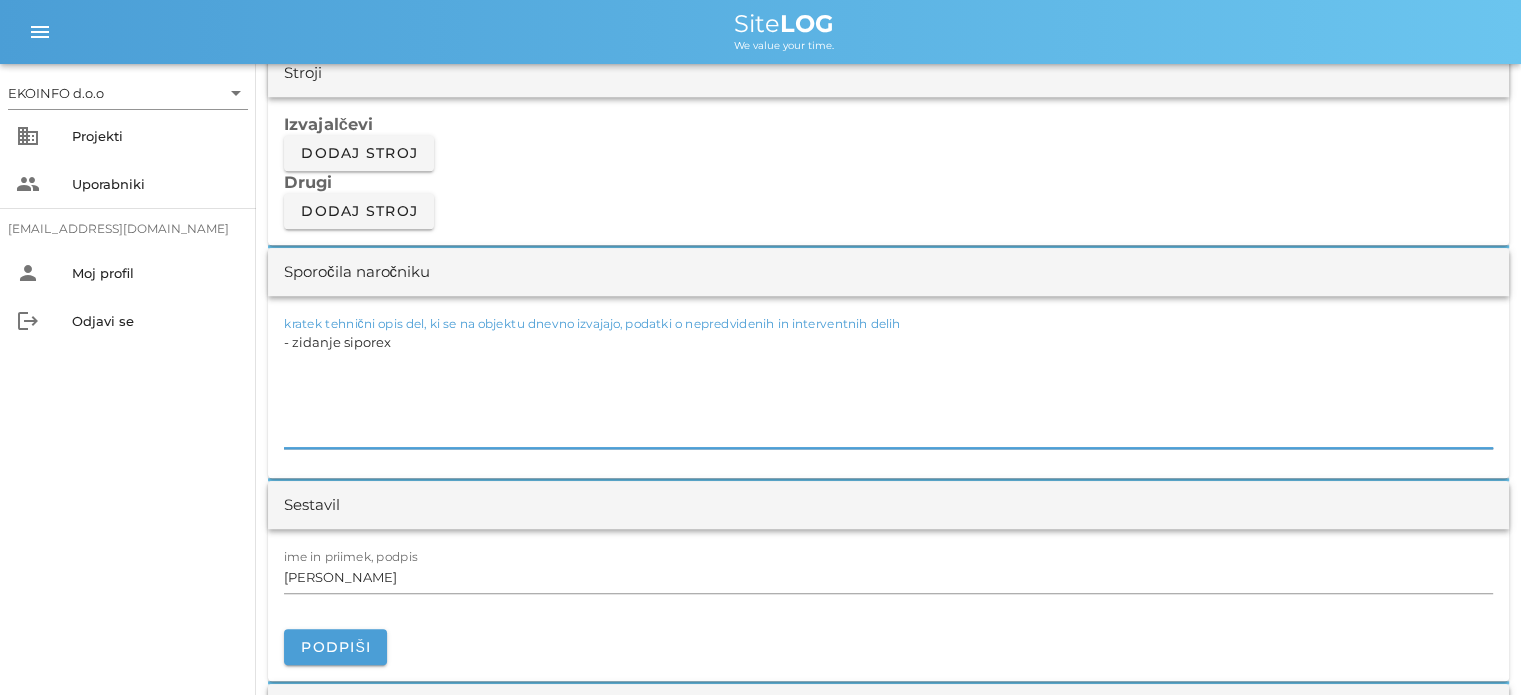 paste on "- zaščita prostora
- čiščenje, ker so še v delni uporabi" 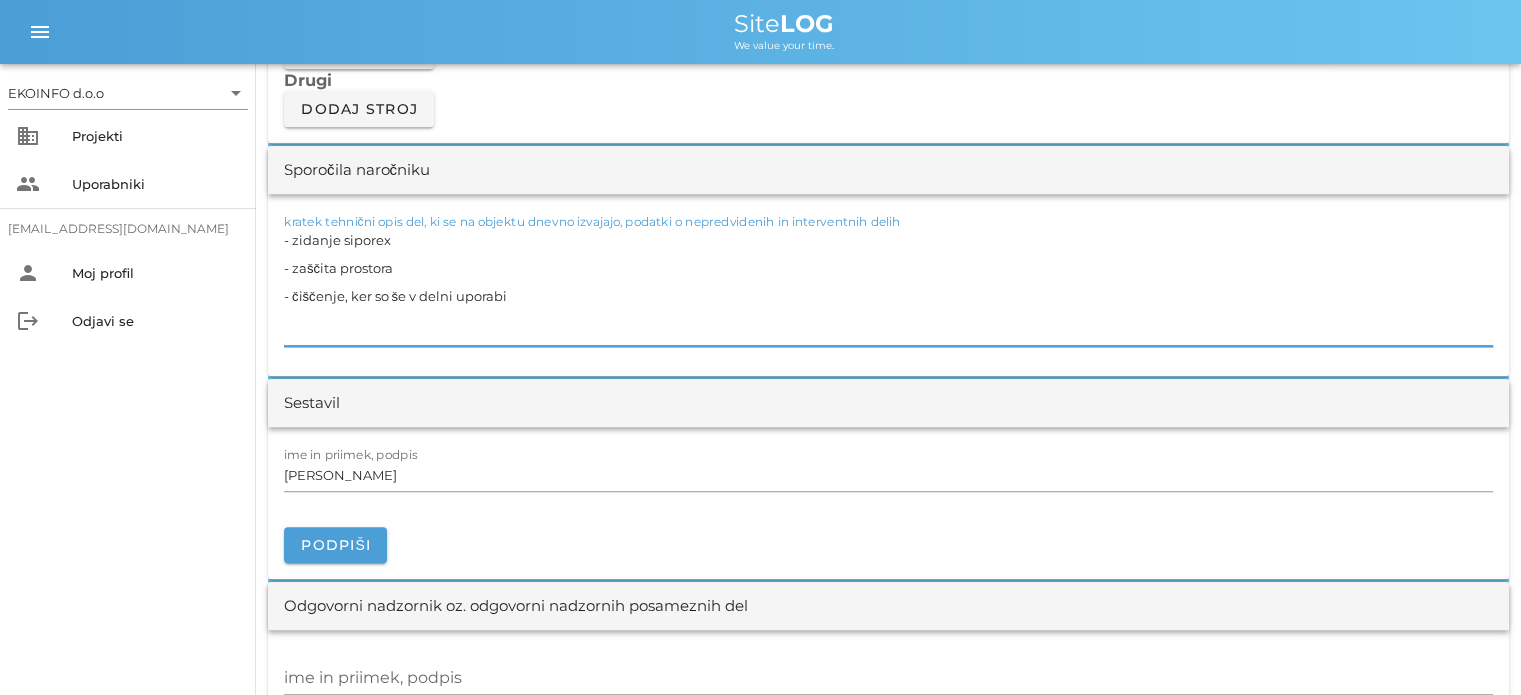 scroll, scrollTop: 1900, scrollLeft: 0, axis: vertical 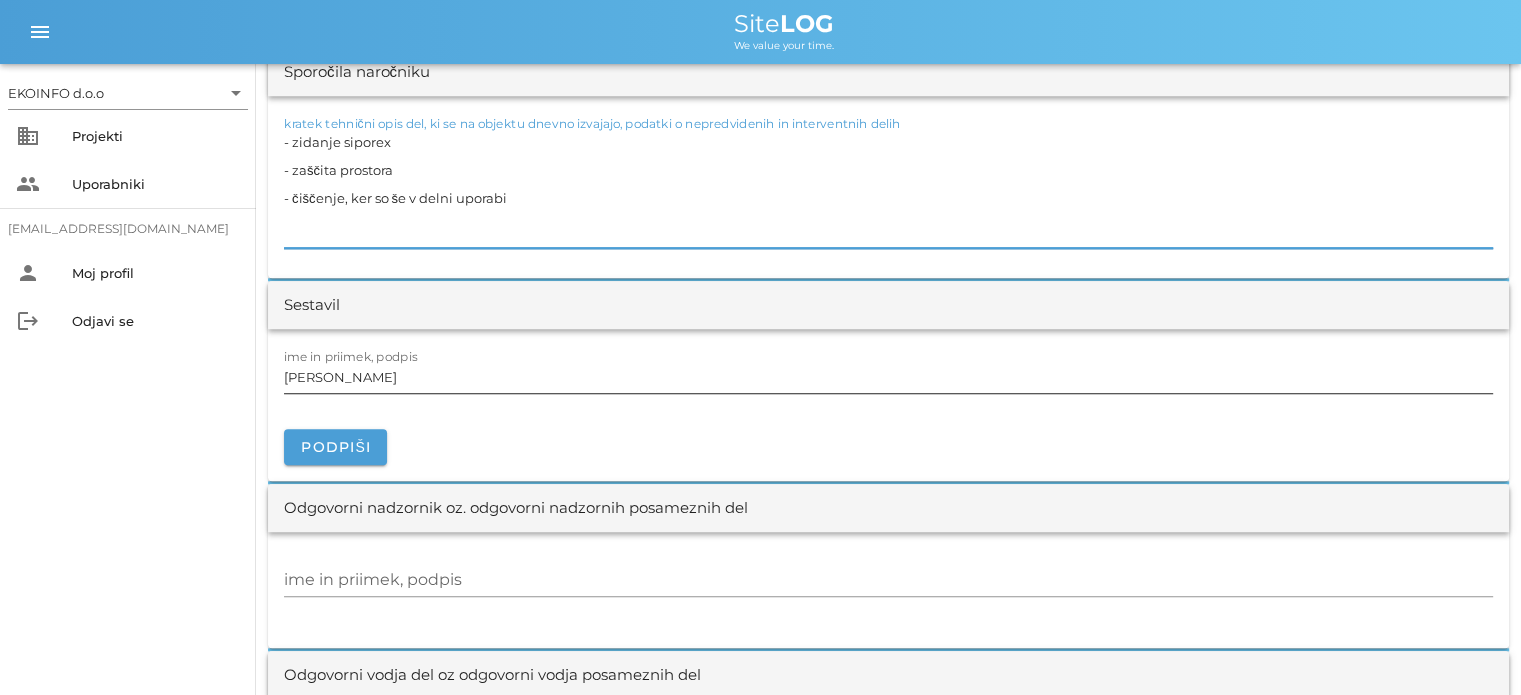 type on "- zidanje siporex
- zaščita prostora
- čiščenje, ker so še v delni uporabi" 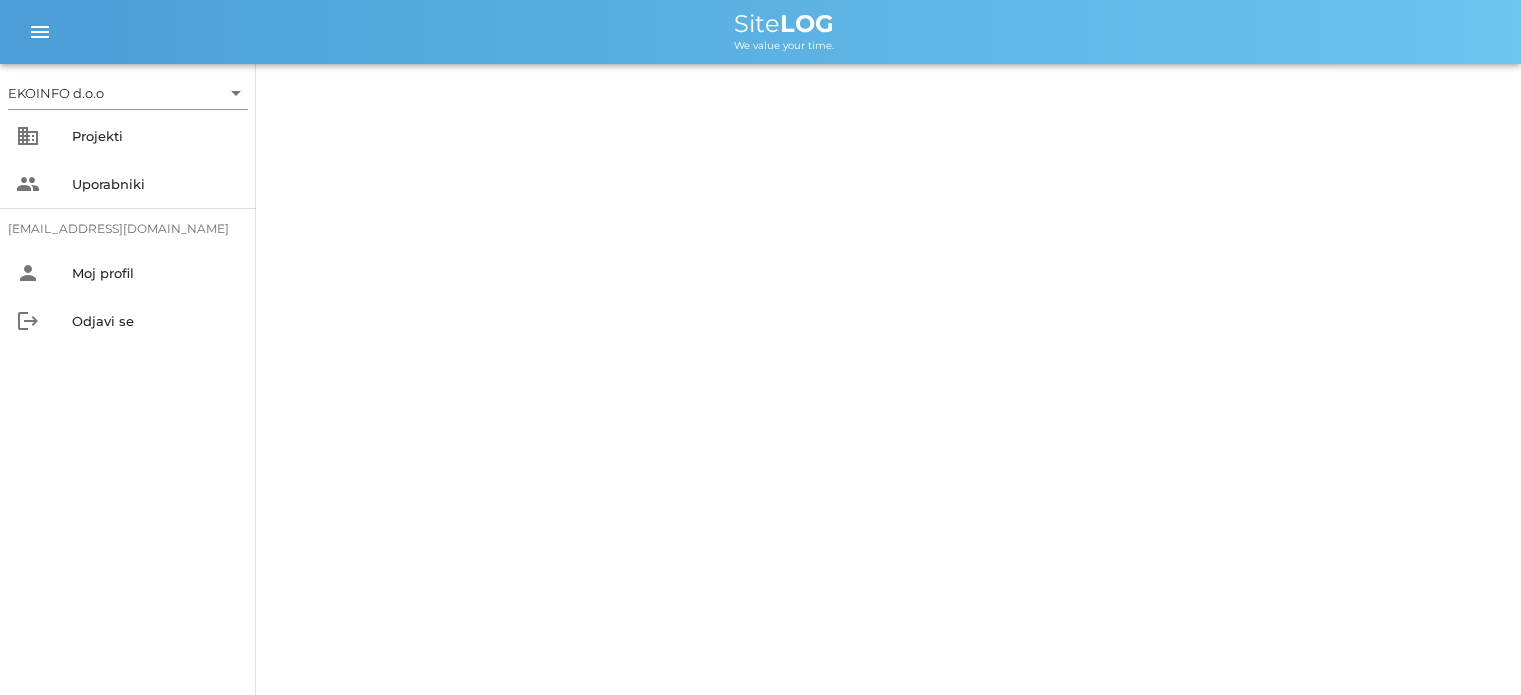 scroll, scrollTop: 0, scrollLeft: 0, axis: both 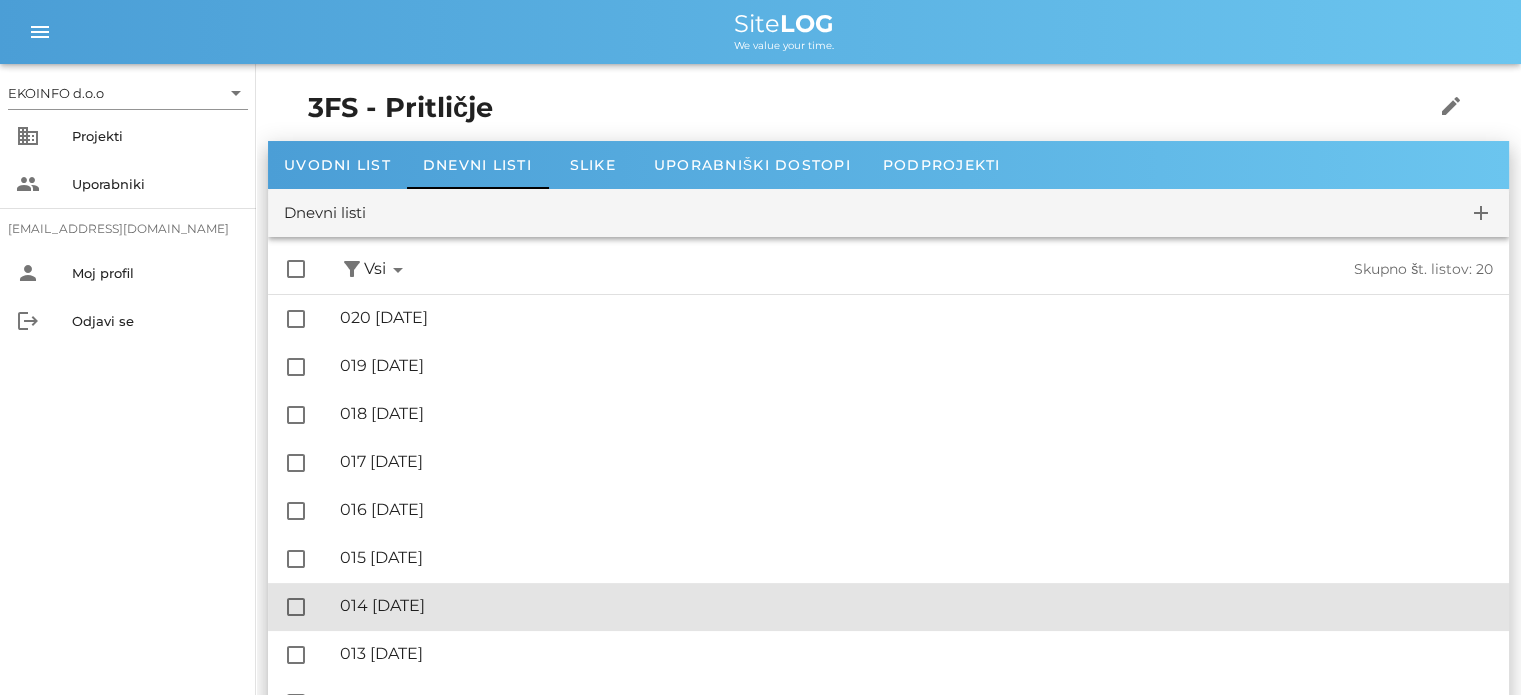 click on "🔏  014 sreda, 23.07.2025" at bounding box center (916, 605) 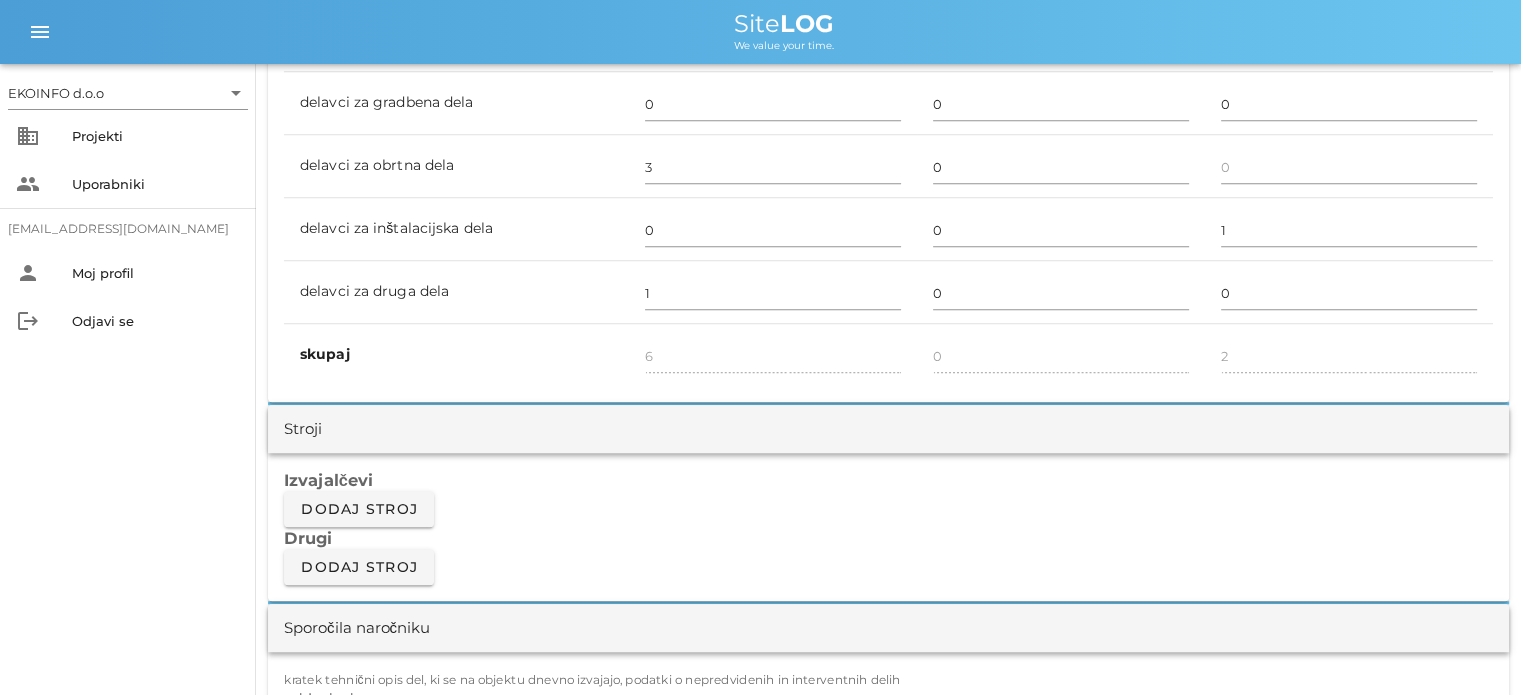 scroll, scrollTop: 1500, scrollLeft: 0, axis: vertical 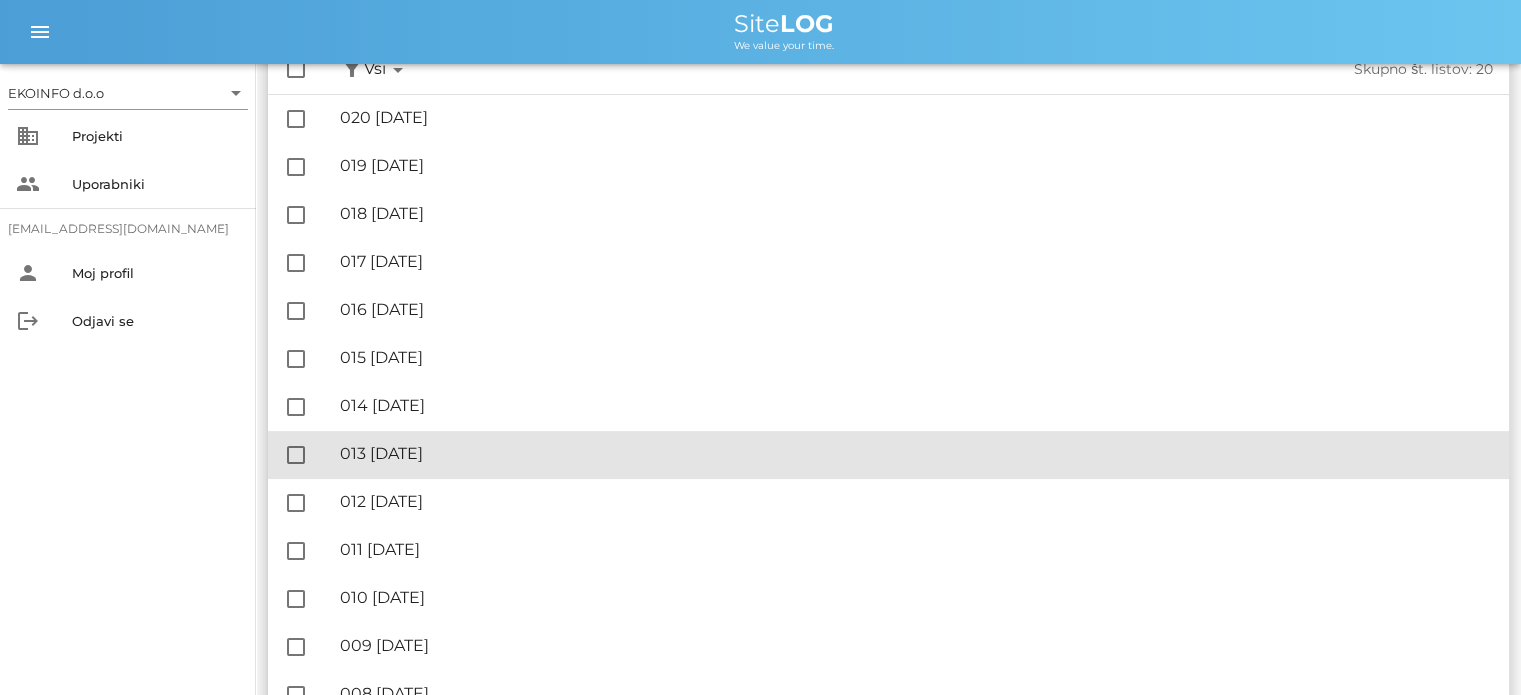 click on "🔏  013 torek, 22.07.2025" at bounding box center [916, 453] 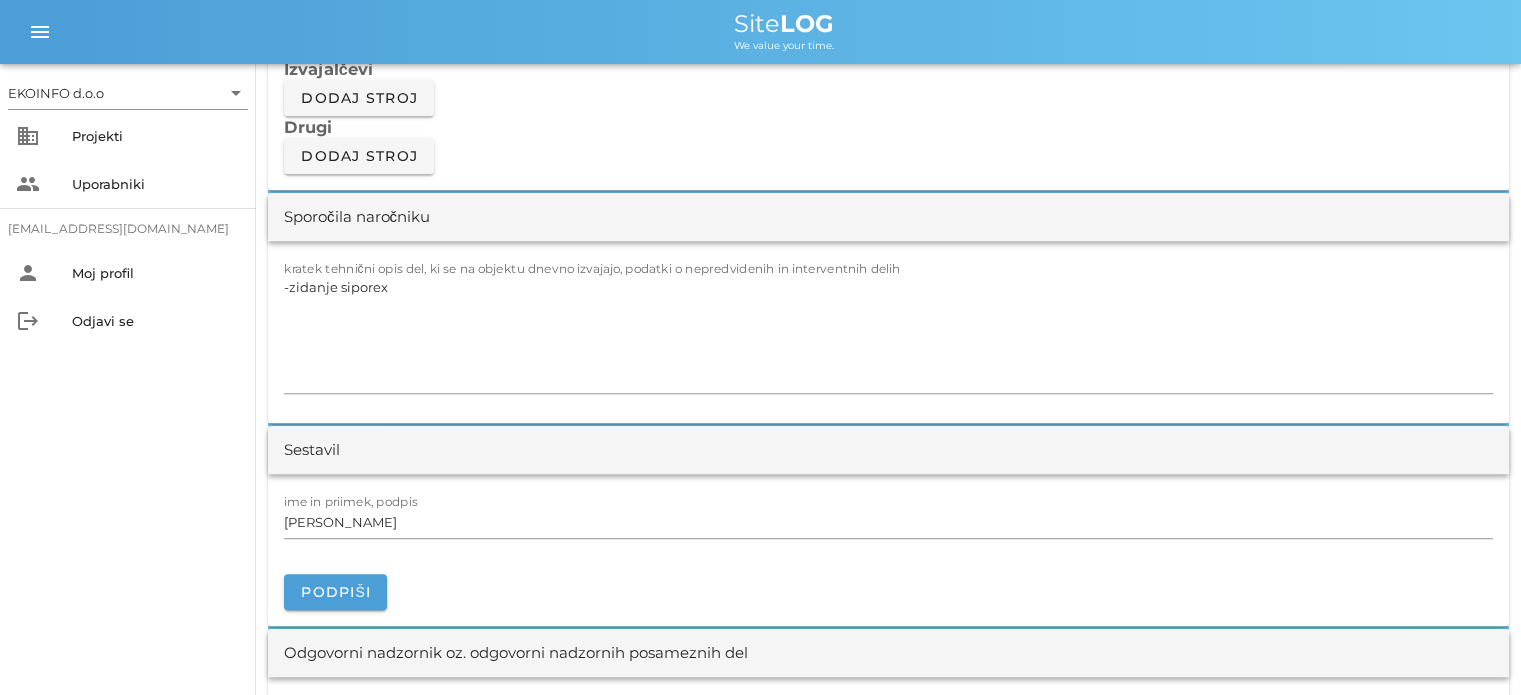 scroll, scrollTop: 1700, scrollLeft: 0, axis: vertical 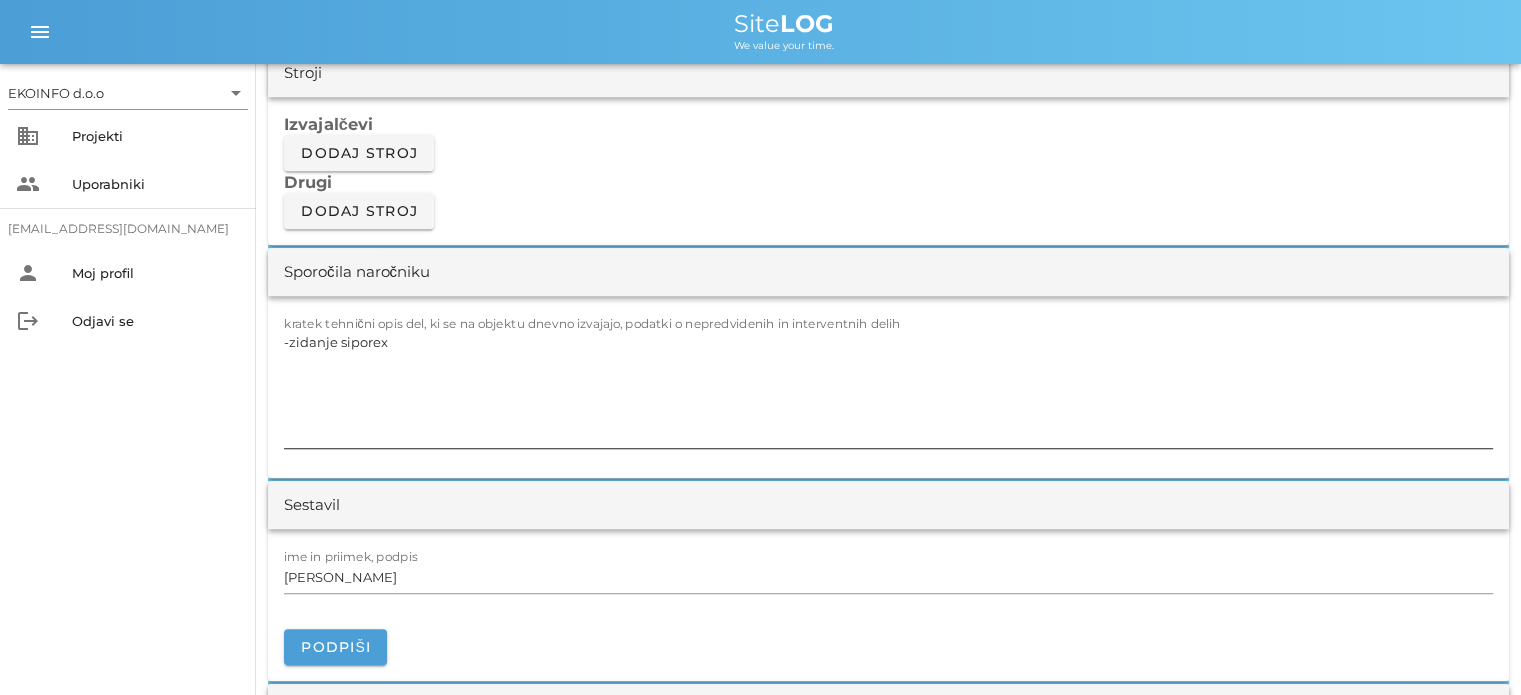 click on "-zidanje siporex" at bounding box center [888, 388] 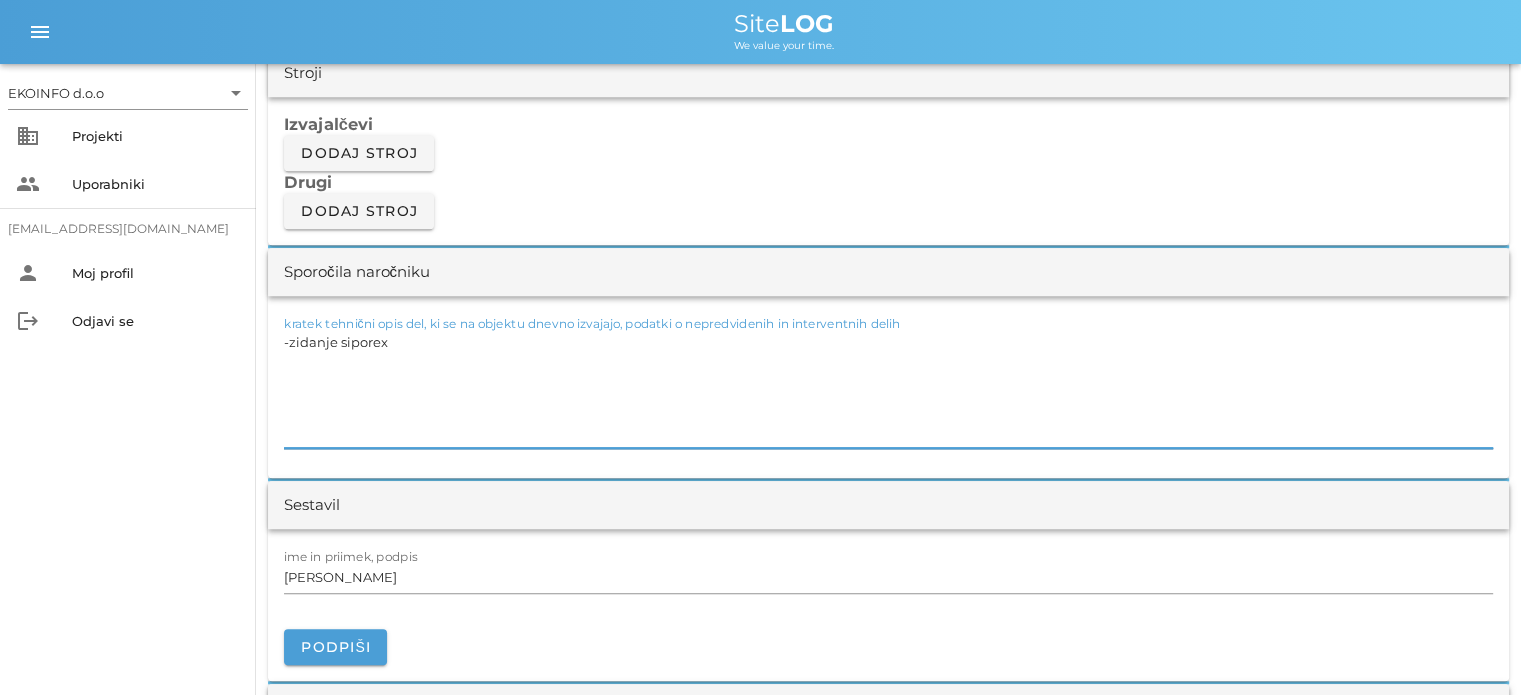 paste on "- zaščita prostora
- čiščenje, ker so še v delni uporabi" 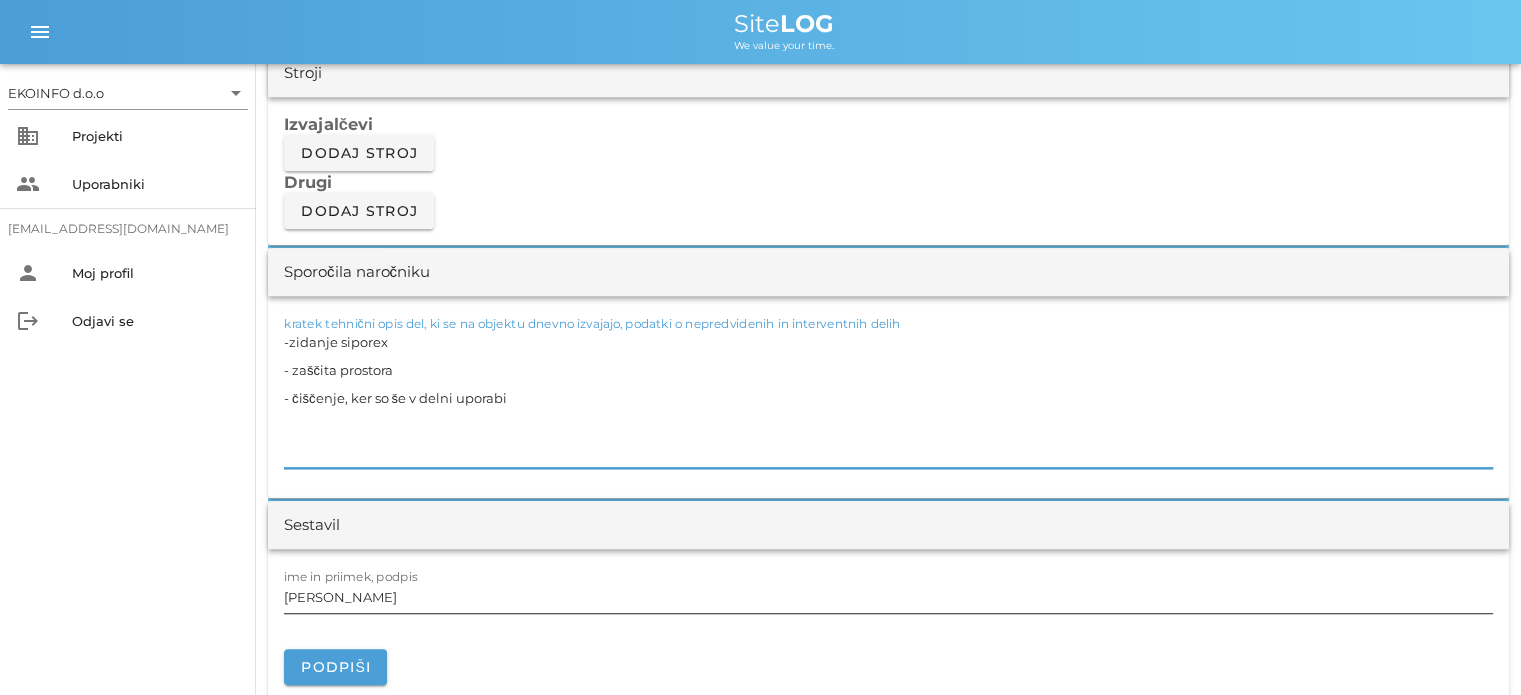 type on "-zidanje siporex
- zaščita prostora
- čiščenje, ker so še v delni uporabi" 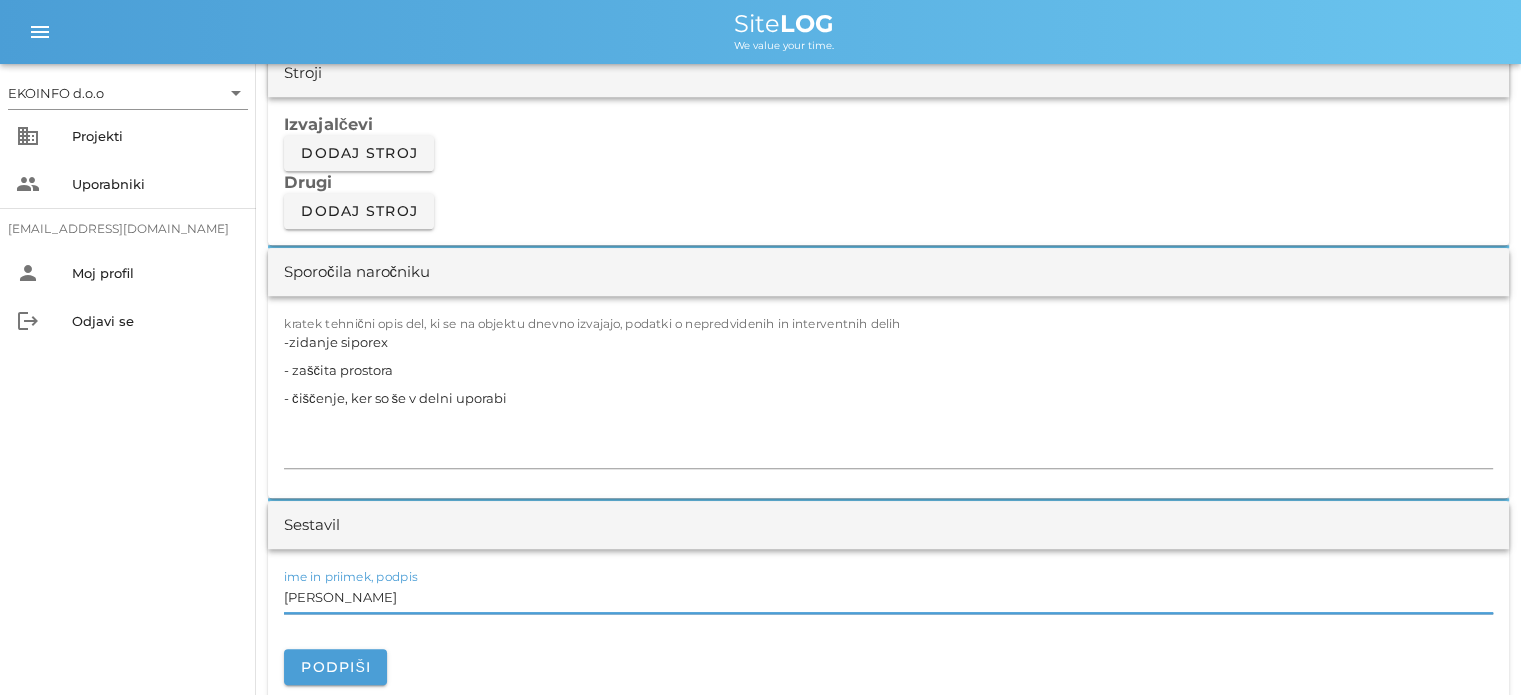 click on "Igor potočnik" at bounding box center (888, 597) 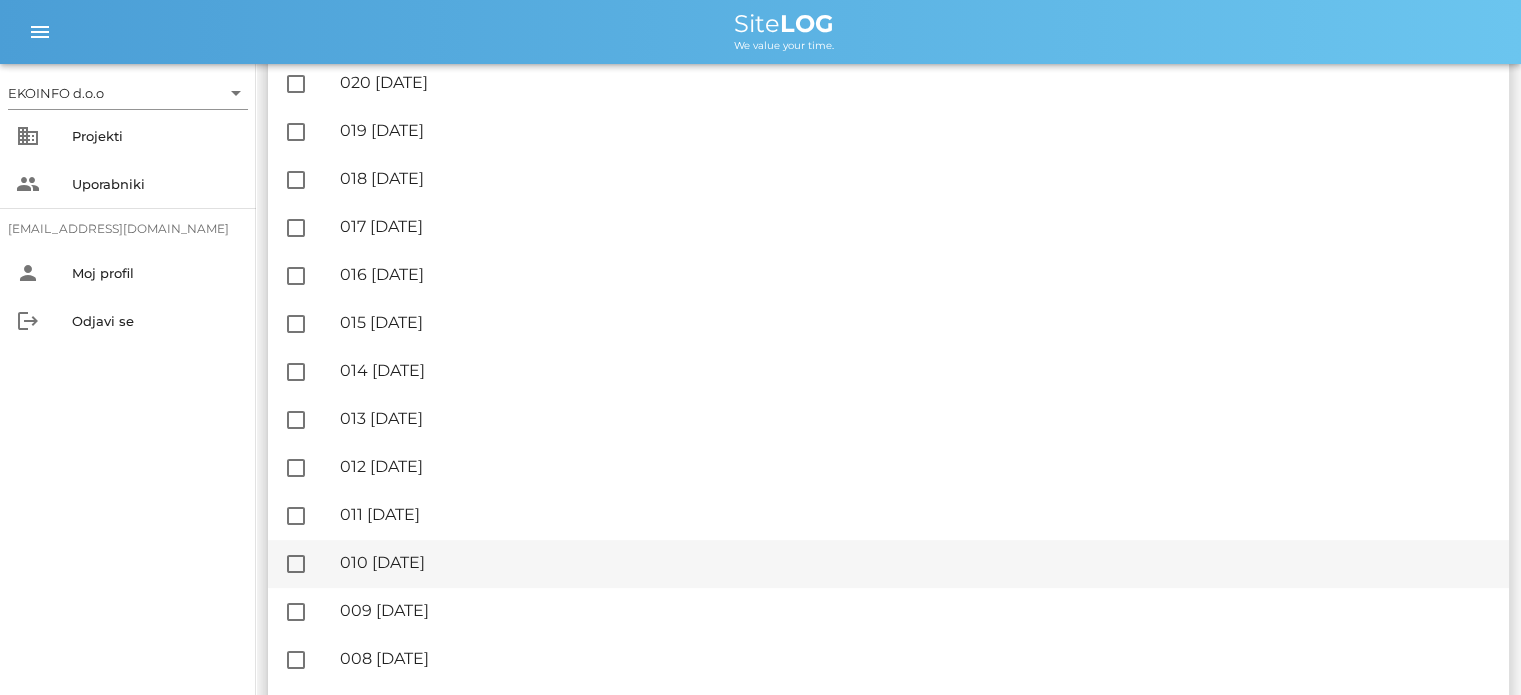 scroll, scrollTop: 300, scrollLeft: 0, axis: vertical 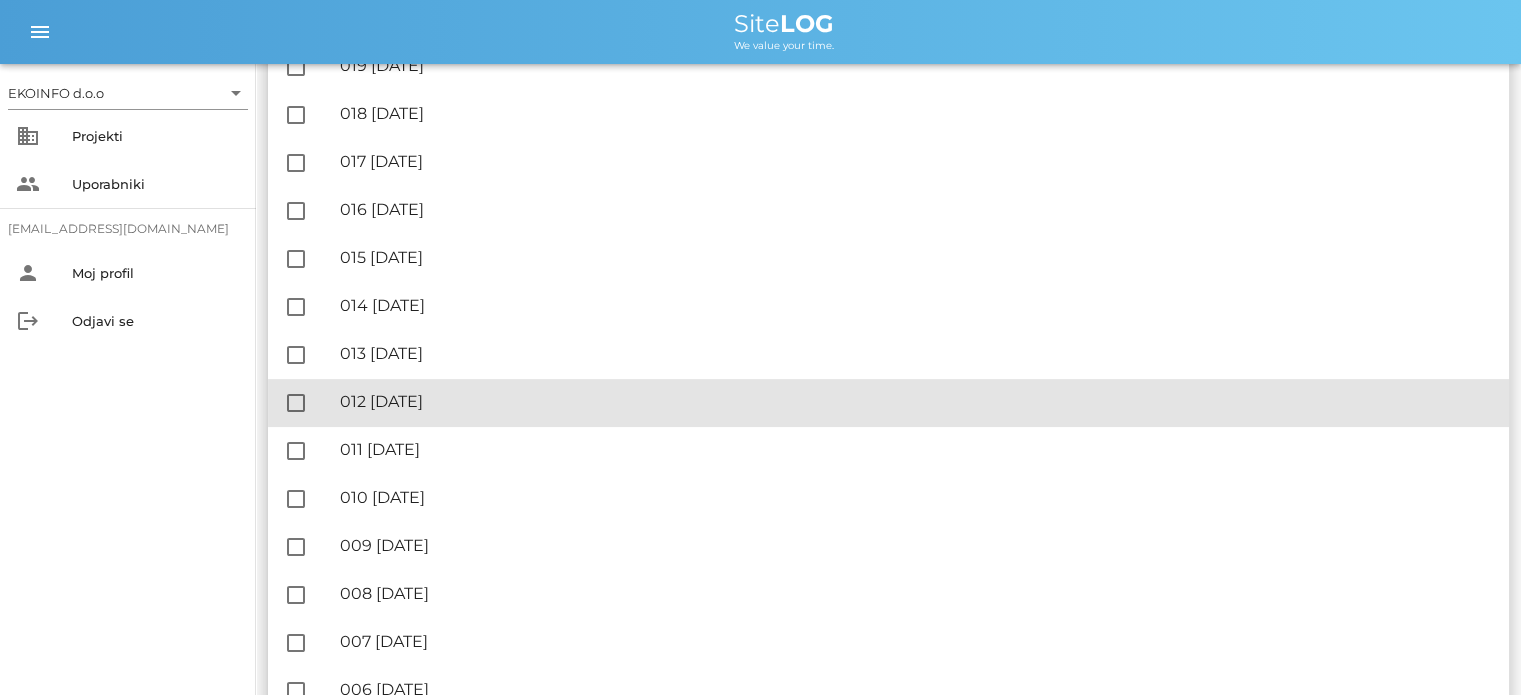 click on "🔏  012 ponedeljek, 21.07.2025" at bounding box center (916, 401) 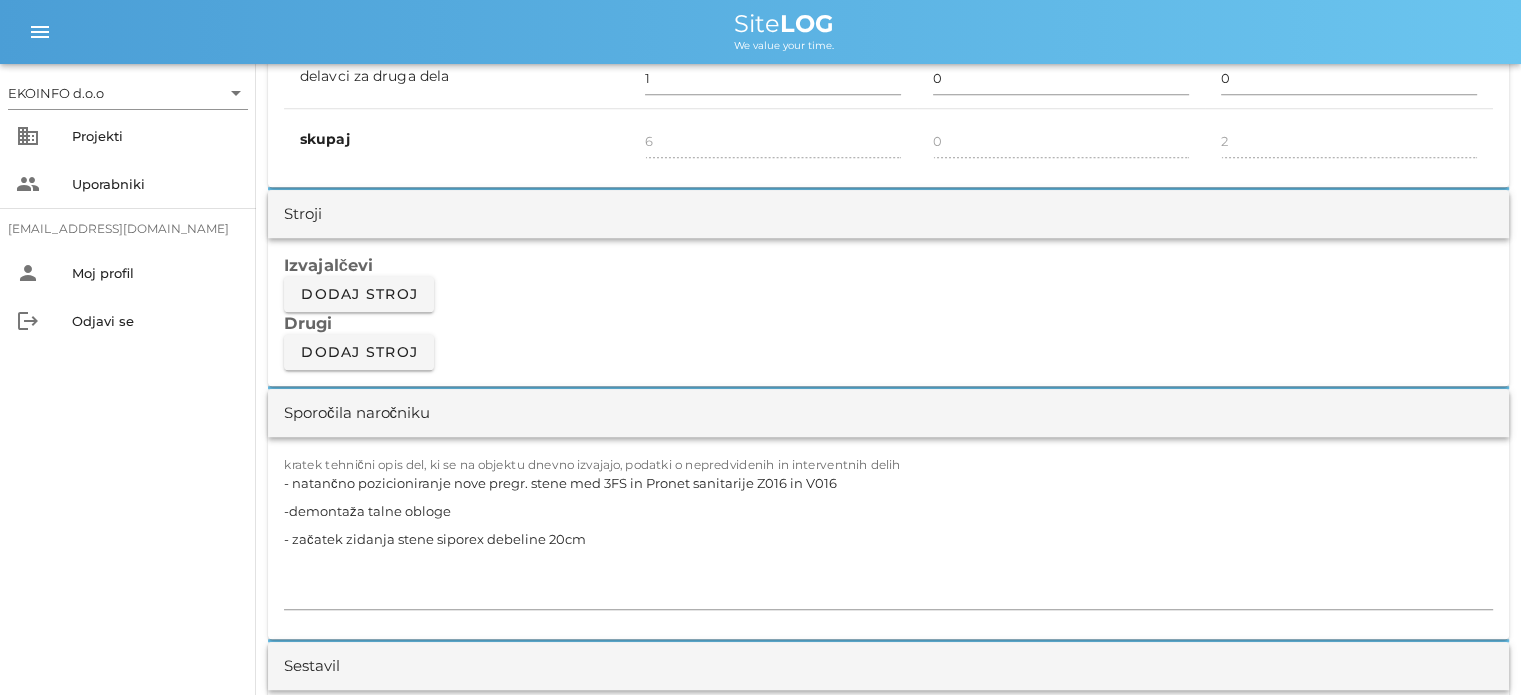 scroll, scrollTop: 1700, scrollLeft: 0, axis: vertical 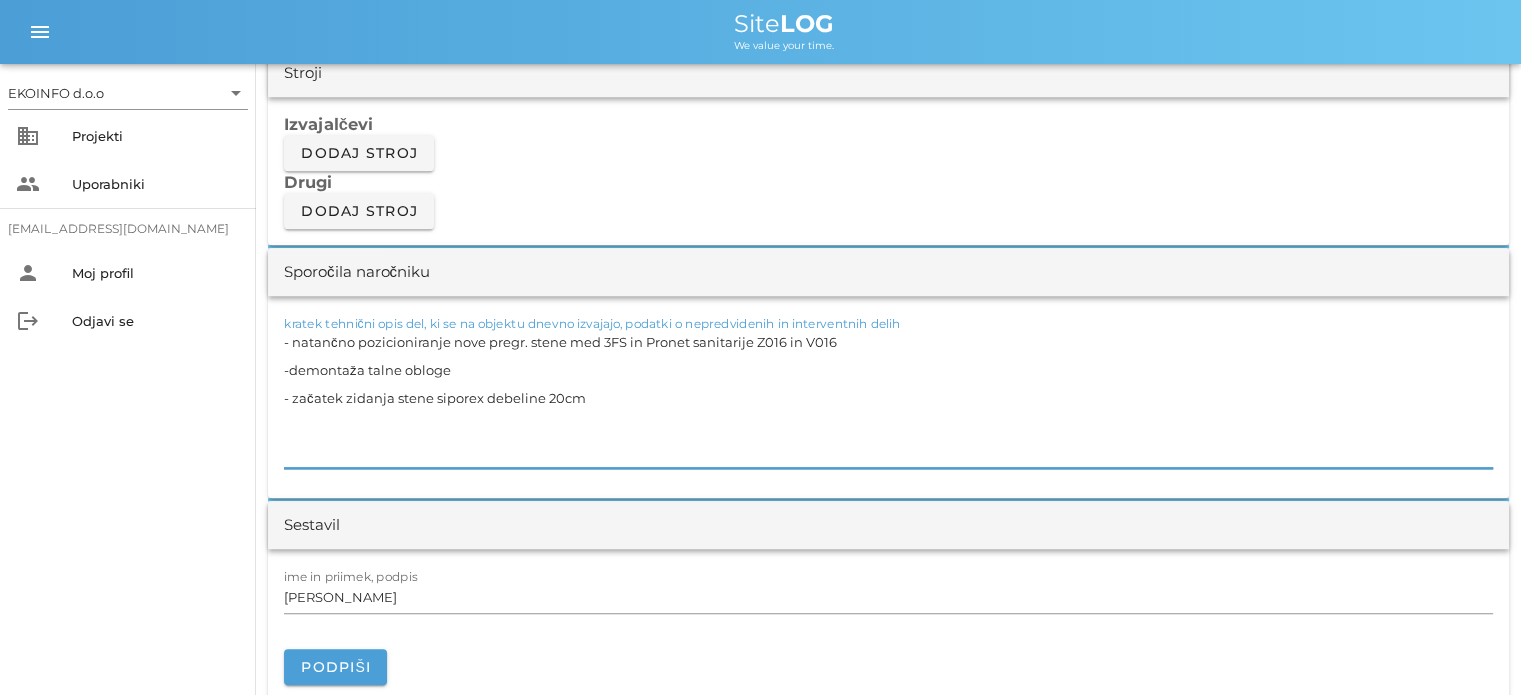 click on "- natančno pozicioniranje nove pregr. stene med 3FS in Pronet sanitarije Z016 in V016
-demontaža talne obloge
- začatek zidanja stene siporex debeline 20cm" at bounding box center [888, 398] 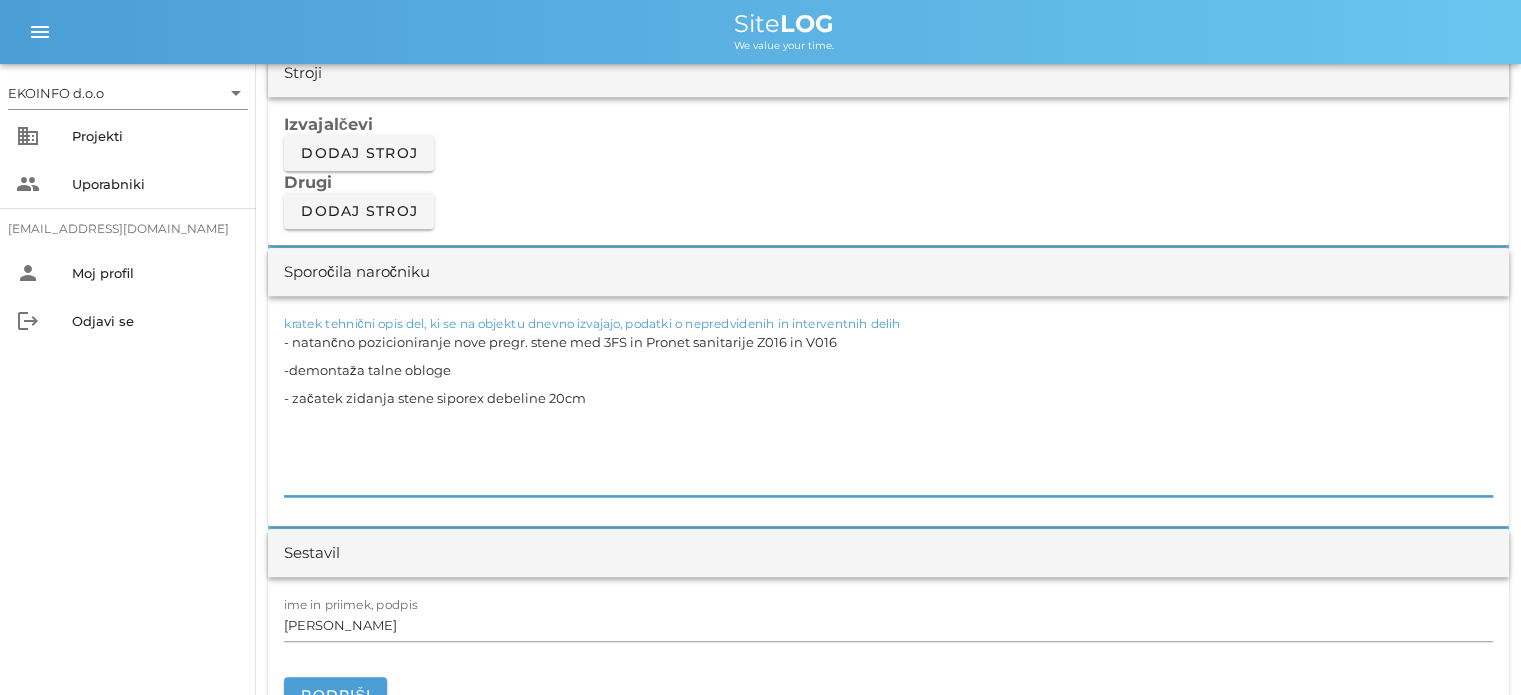 paste on "- zaščita prostora
- čiščenje, ker so še v delni uporabi" 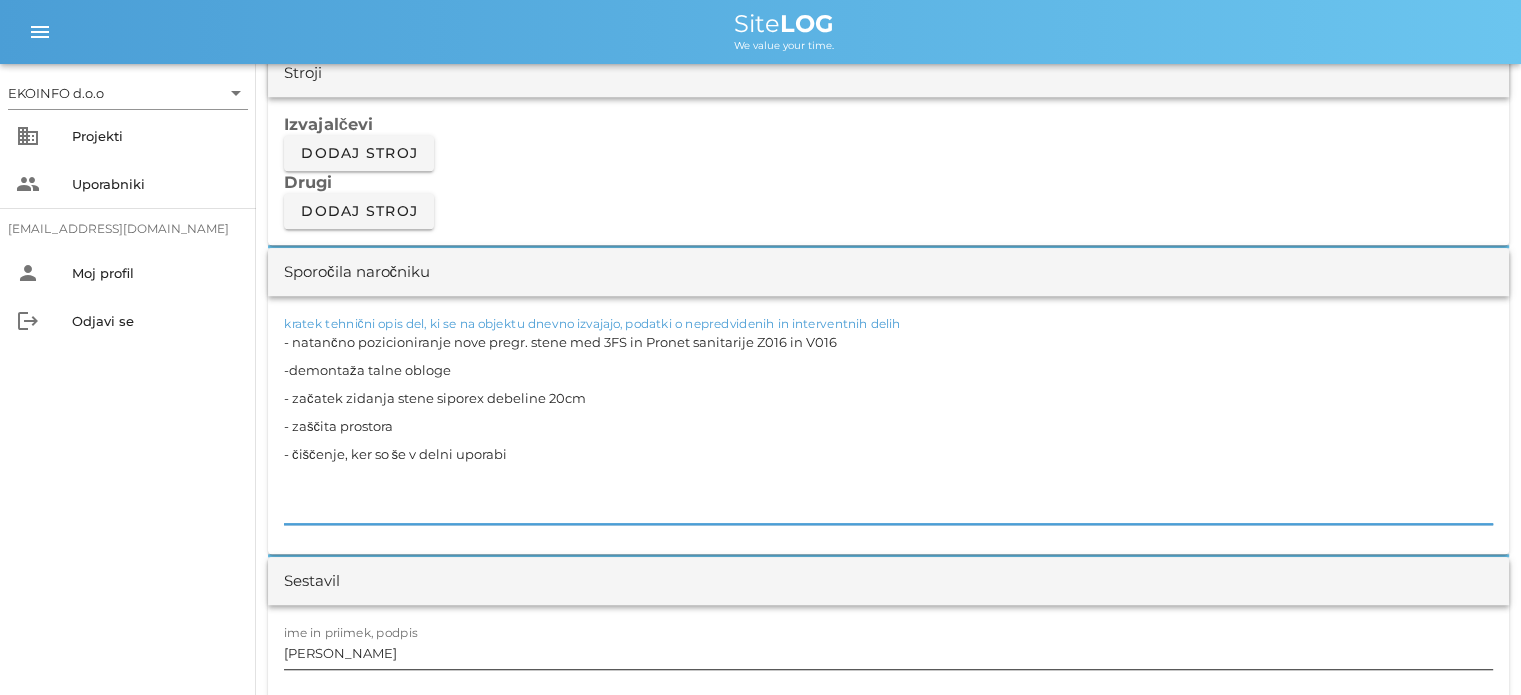 type on "- natančno pozicioniranje nove pregr. stene med 3FS in Pronet sanitarije Z016 in V016
-demontaža talne obloge
- začatek zidanja stene siporex debeline 20cm
- zaščita prostora
- čiščenje, ker so še v delni uporabi" 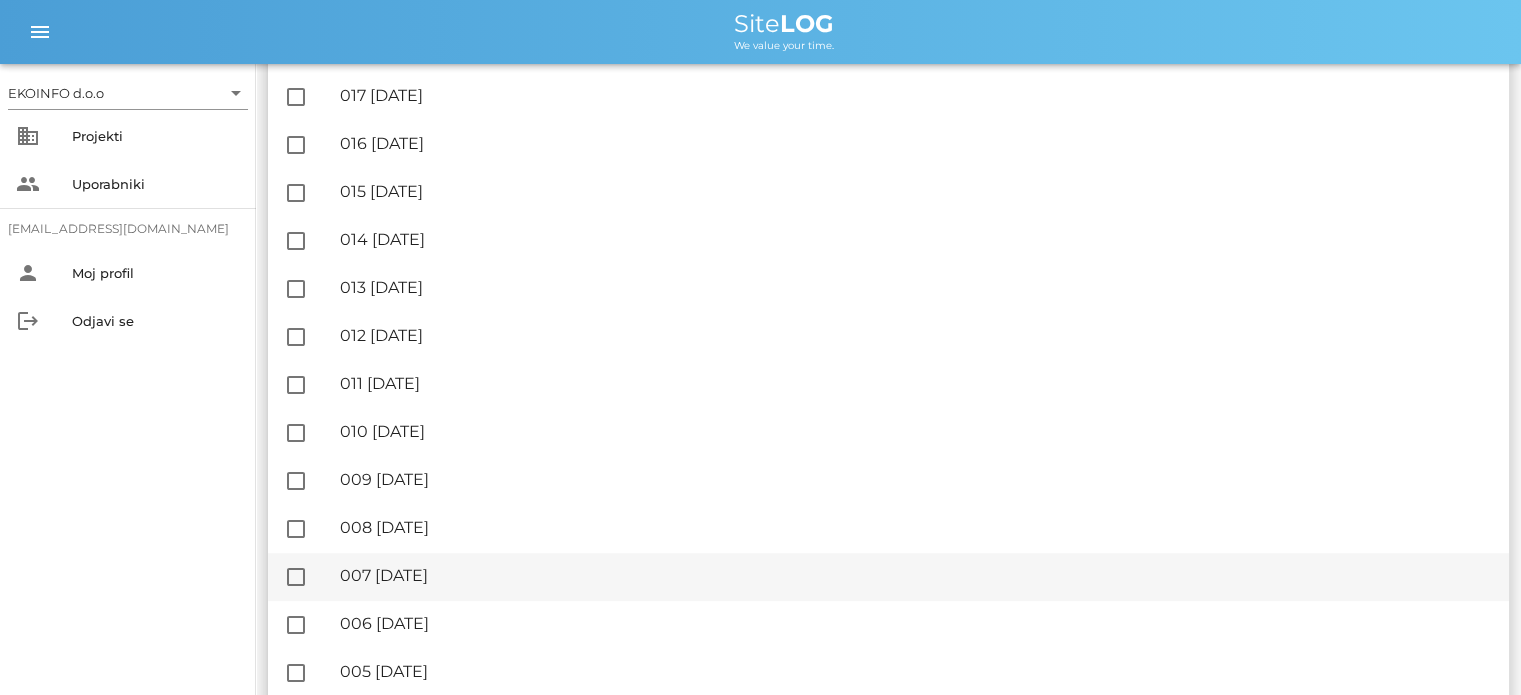scroll, scrollTop: 400, scrollLeft: 0, axis: vertical 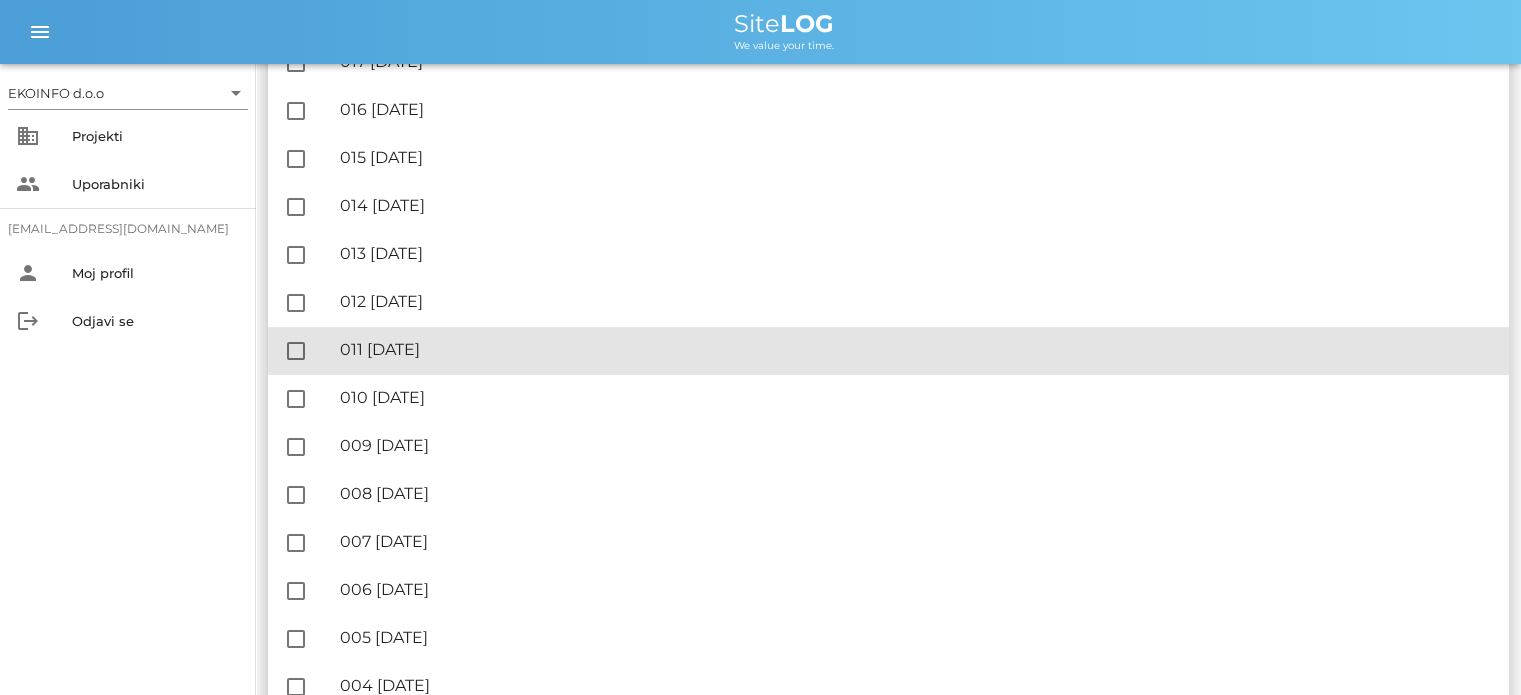 click on "🔏  011 nedelja, 20.07.2025" at bounding box center [916, 349] 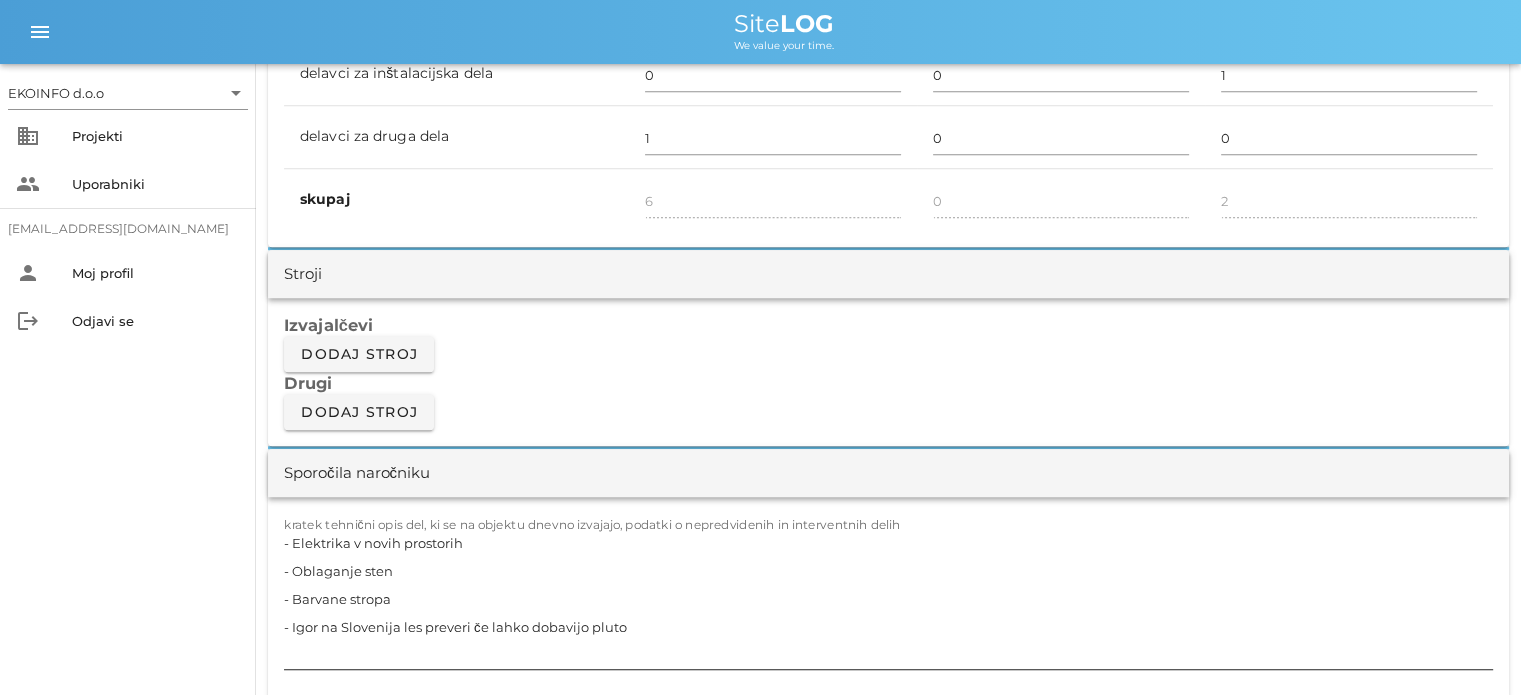 scroll, scrollTop: 1600, scrollLeft: 0, axis: vertical 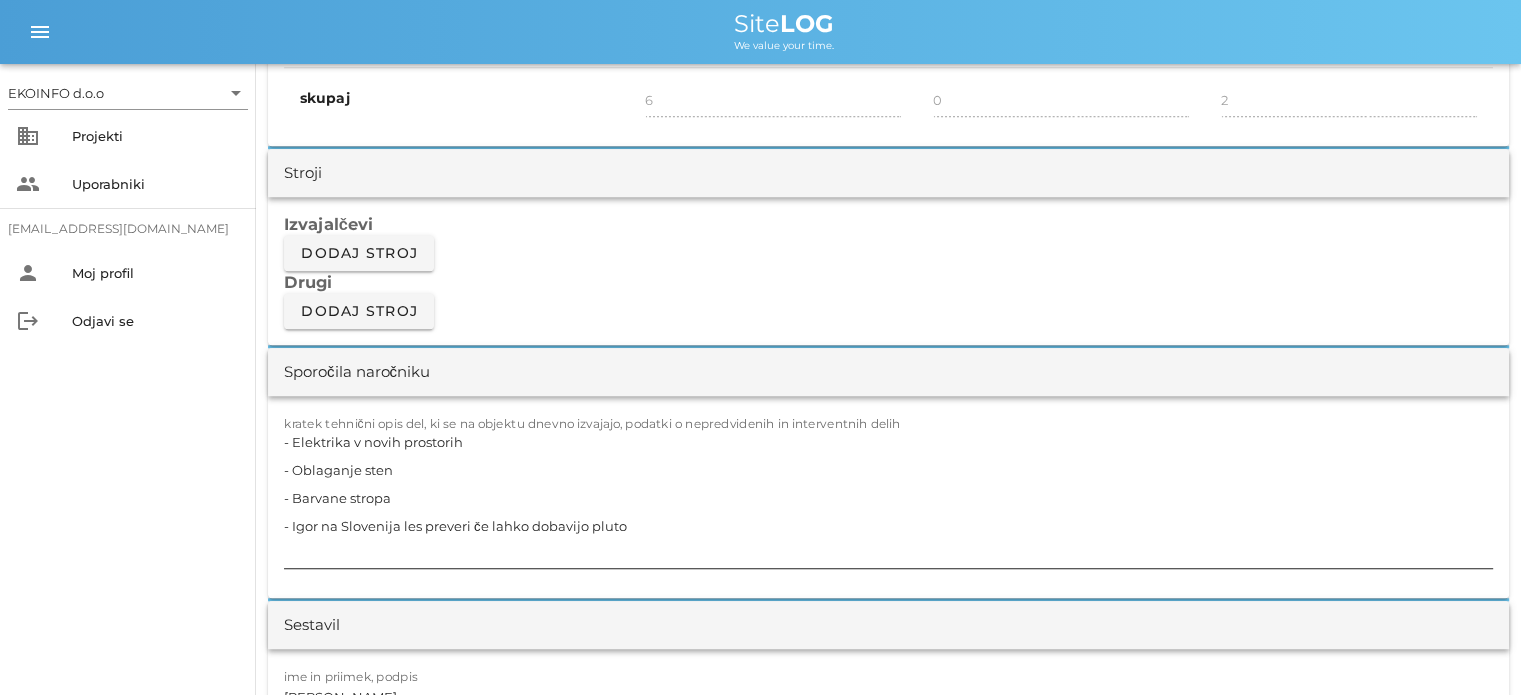 click on "- Elektrika v novih prostorih
- Oblaganje sten
- Barvane stropa
- Igor na Slovenija les preveri če lahko dobavijo pluto" at bounding box center [888, 498] 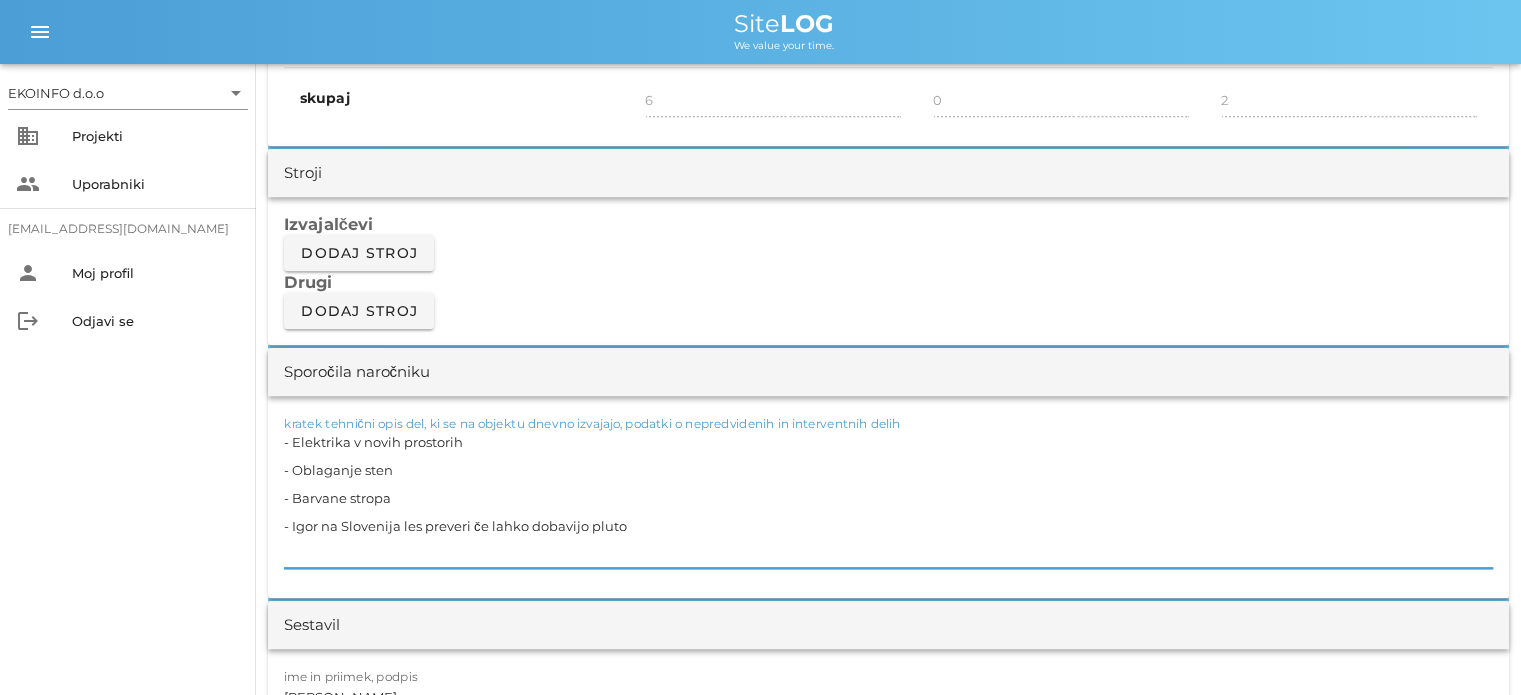 drag, startPoint x: 631, startPoint y: 519, endPoint x: 278, endPoint y: 434, distance: 363.0895 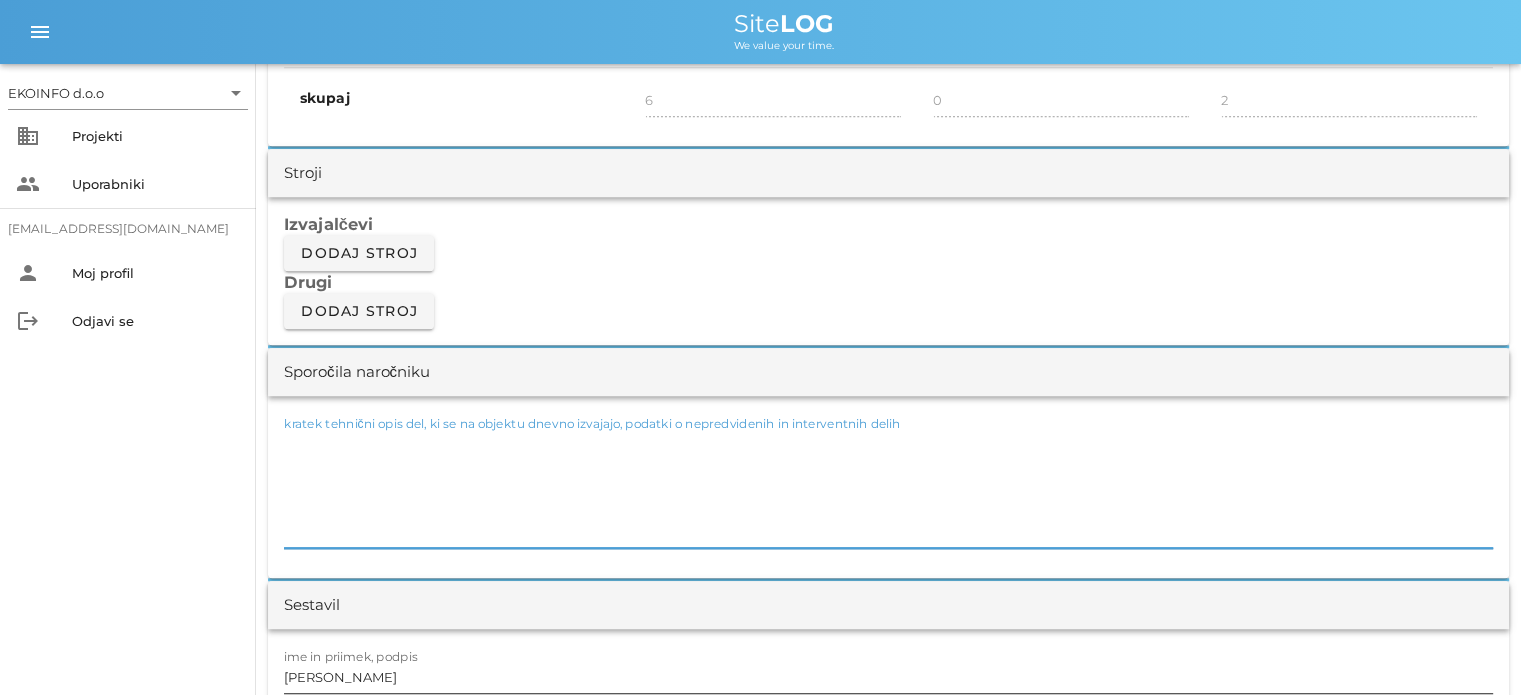 type 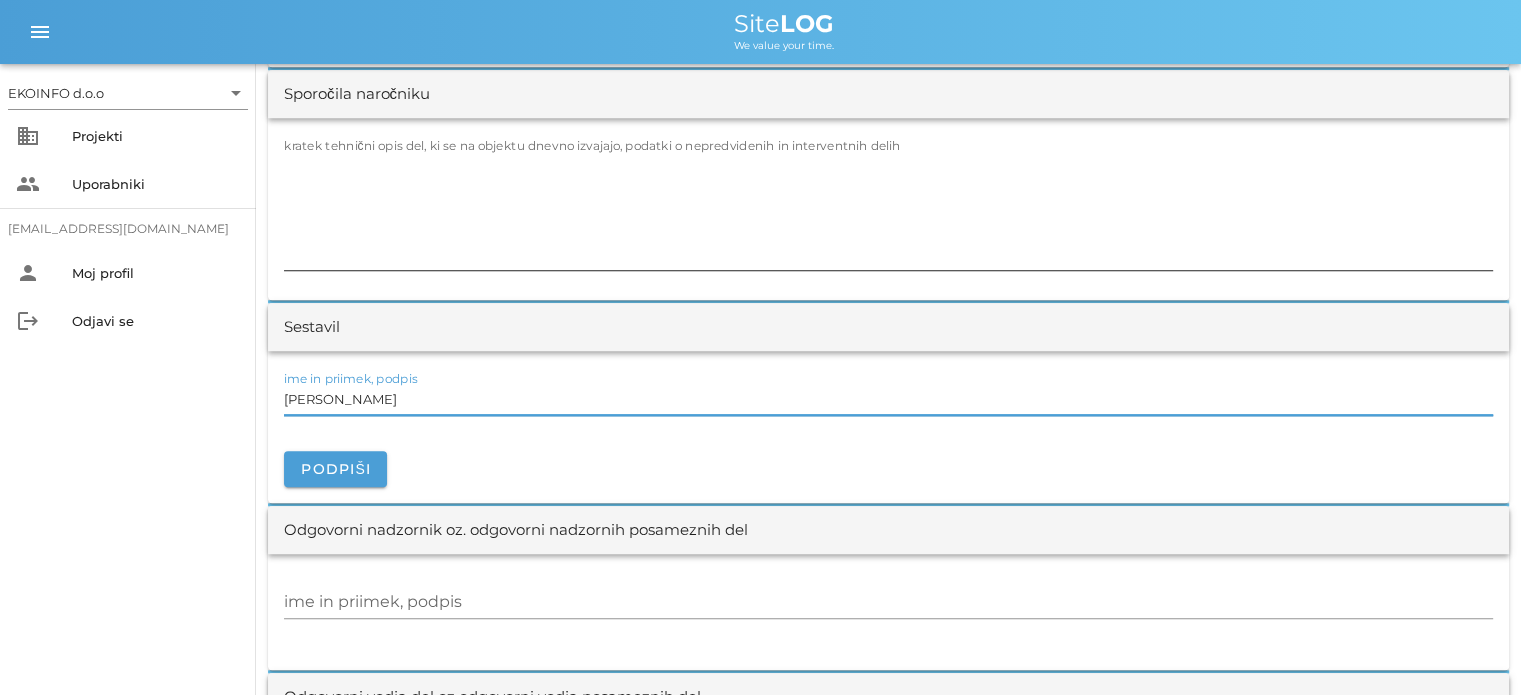 scroll, scrollTop: 1900, scrollLeft: 0, axis: vertical 